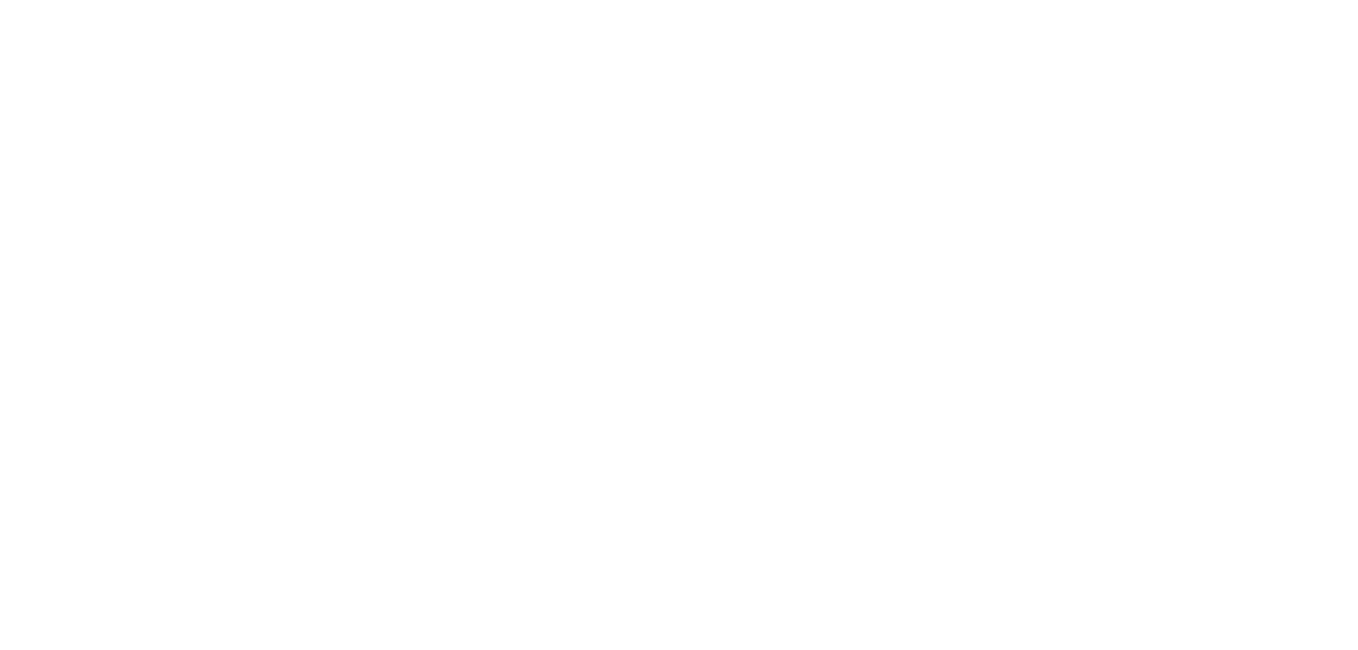 scroll, scrollTop: 0, scrollLeft: 0, axis: both 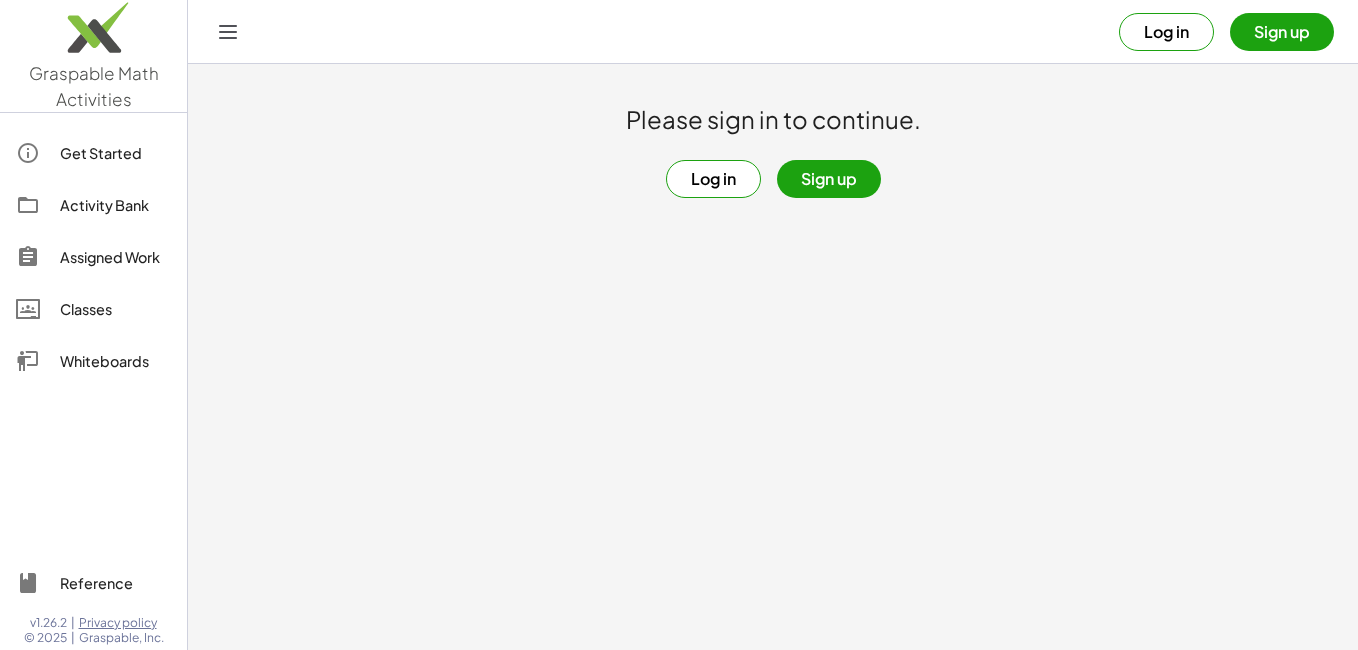 click on "Sign up" at bounding box center [829, 179] 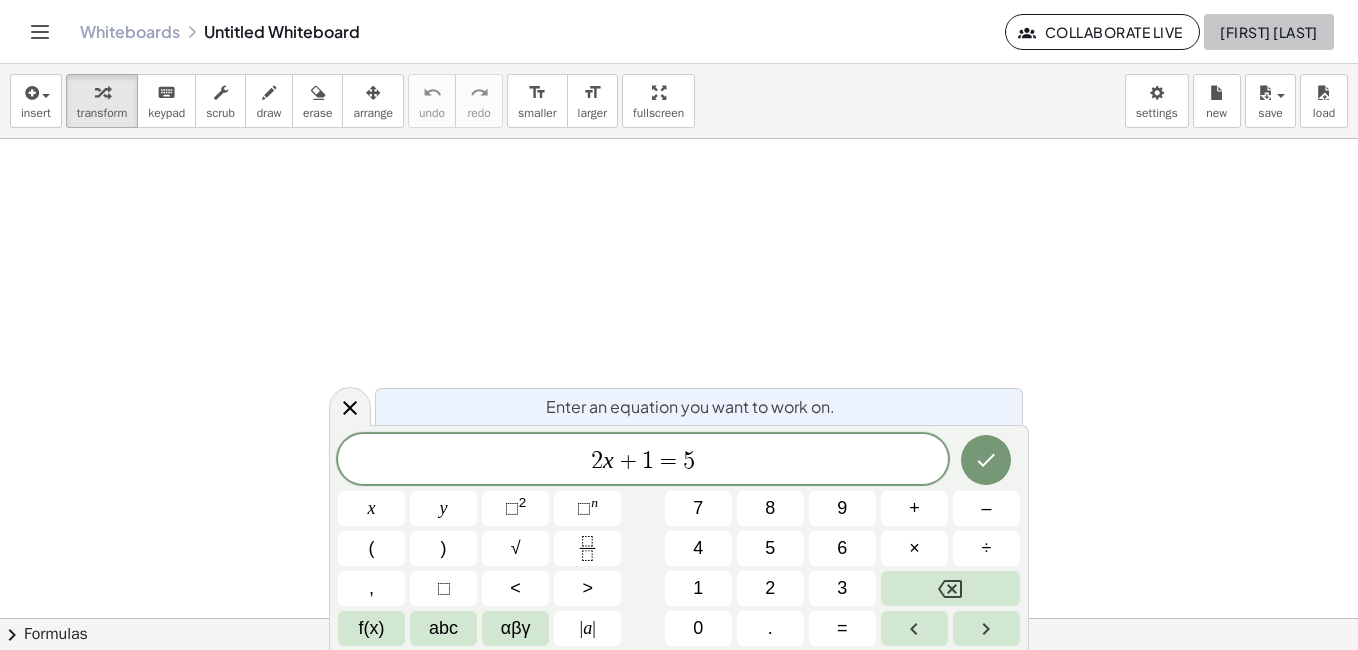 click on "[FIRST] [LAST]" 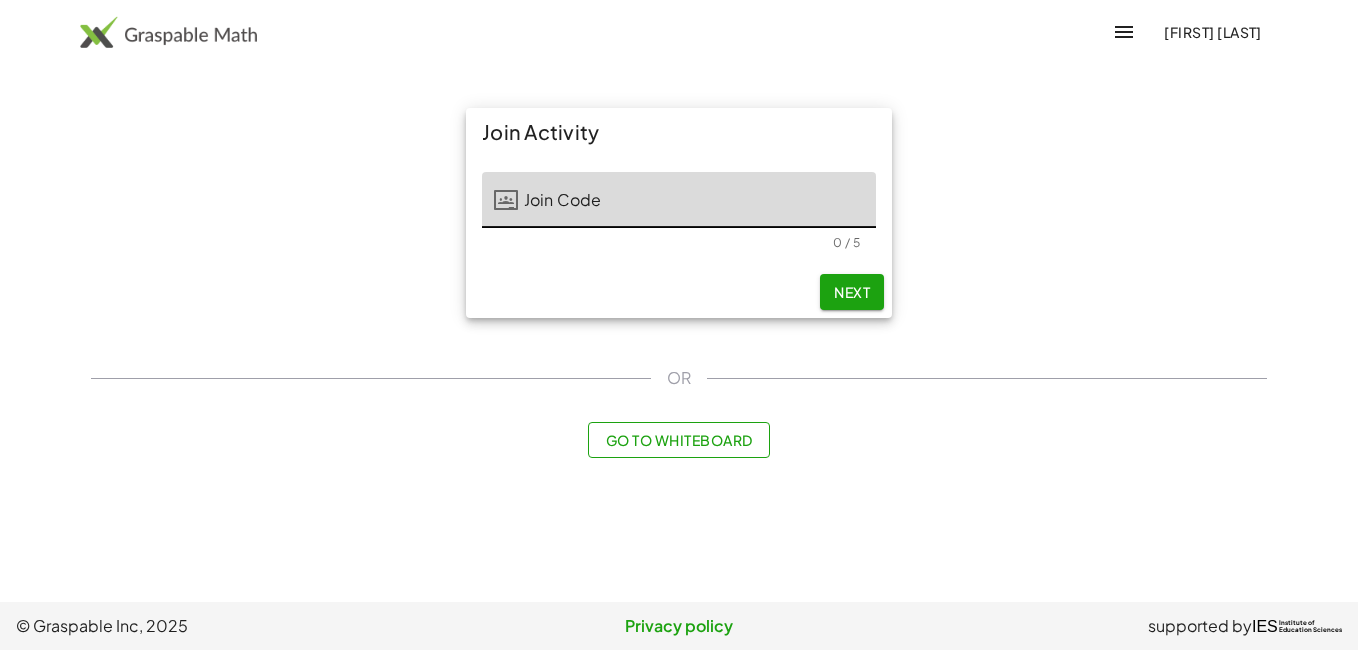 scroll, scrollTop: 0, scrollLeft: 0, axis: both 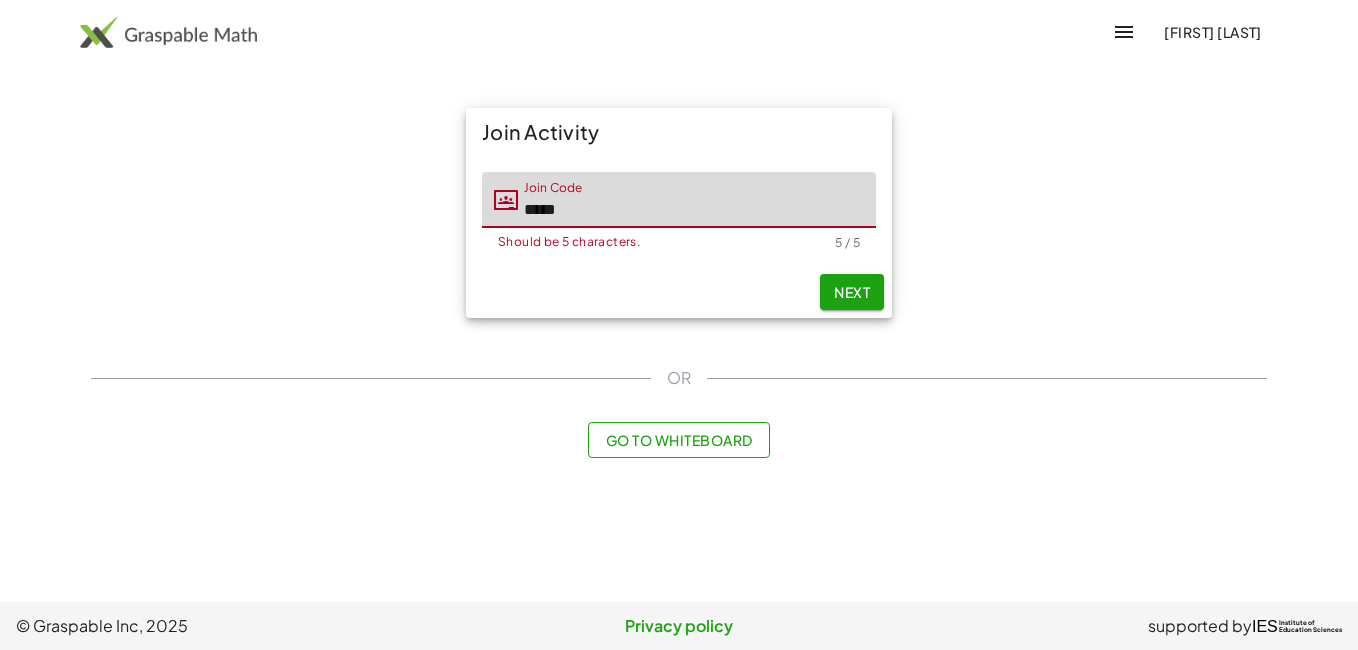 type on "*****" 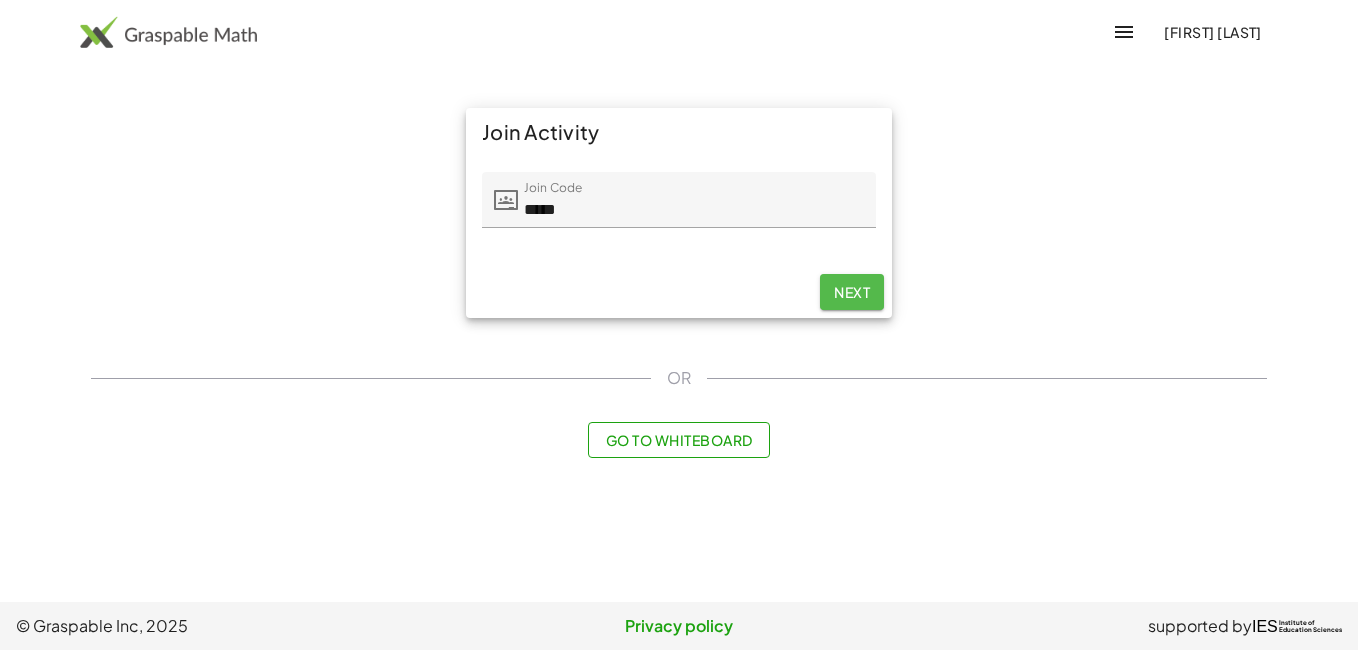 click on "Next" 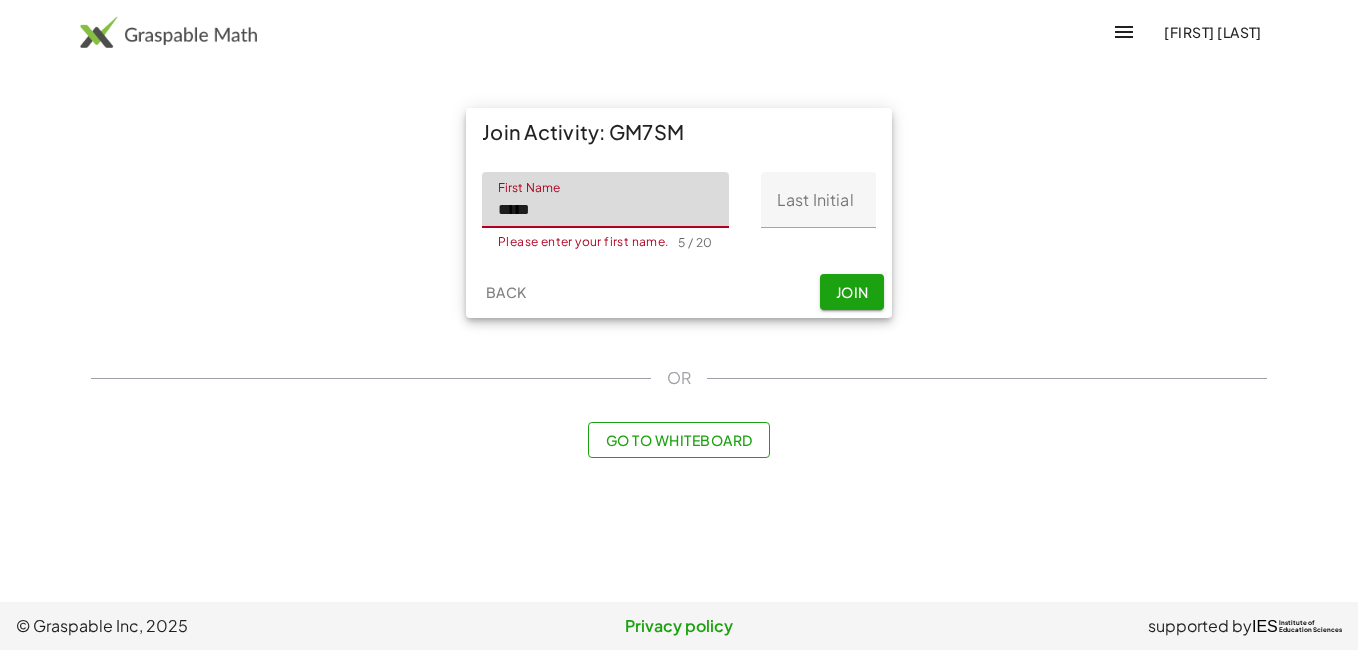 type on "*****" 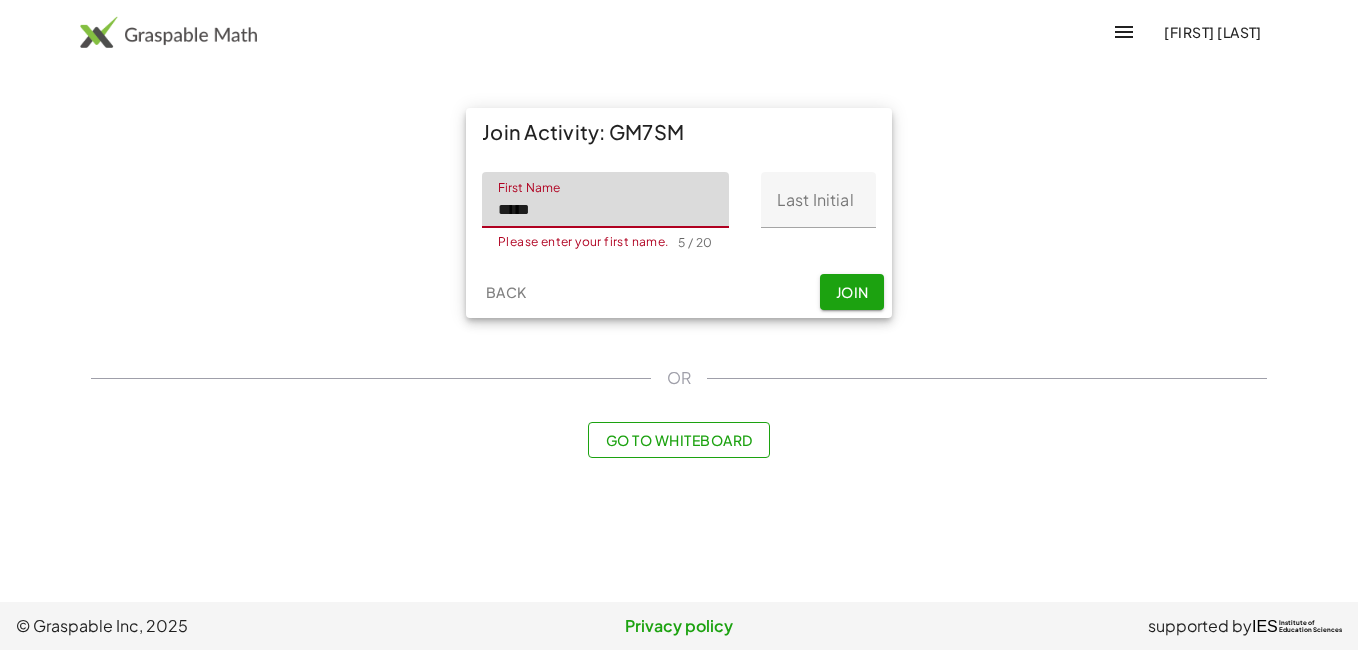 click on "Last Initial" 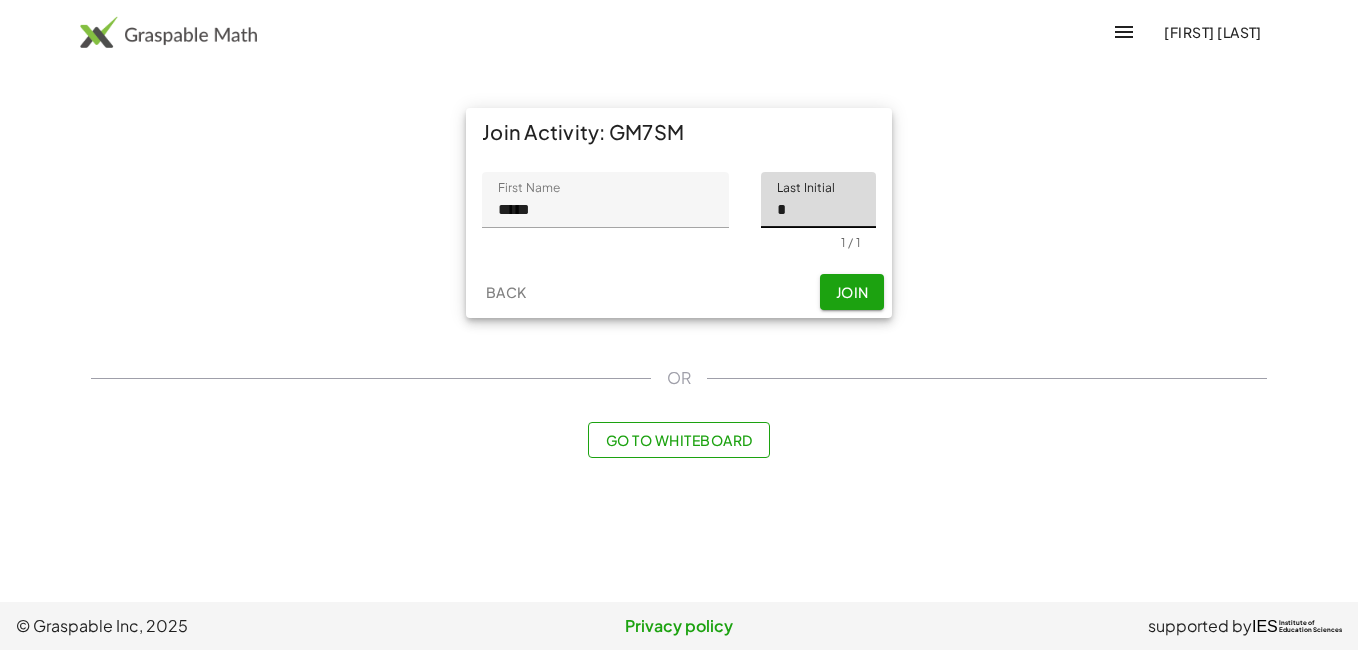 type on "*" 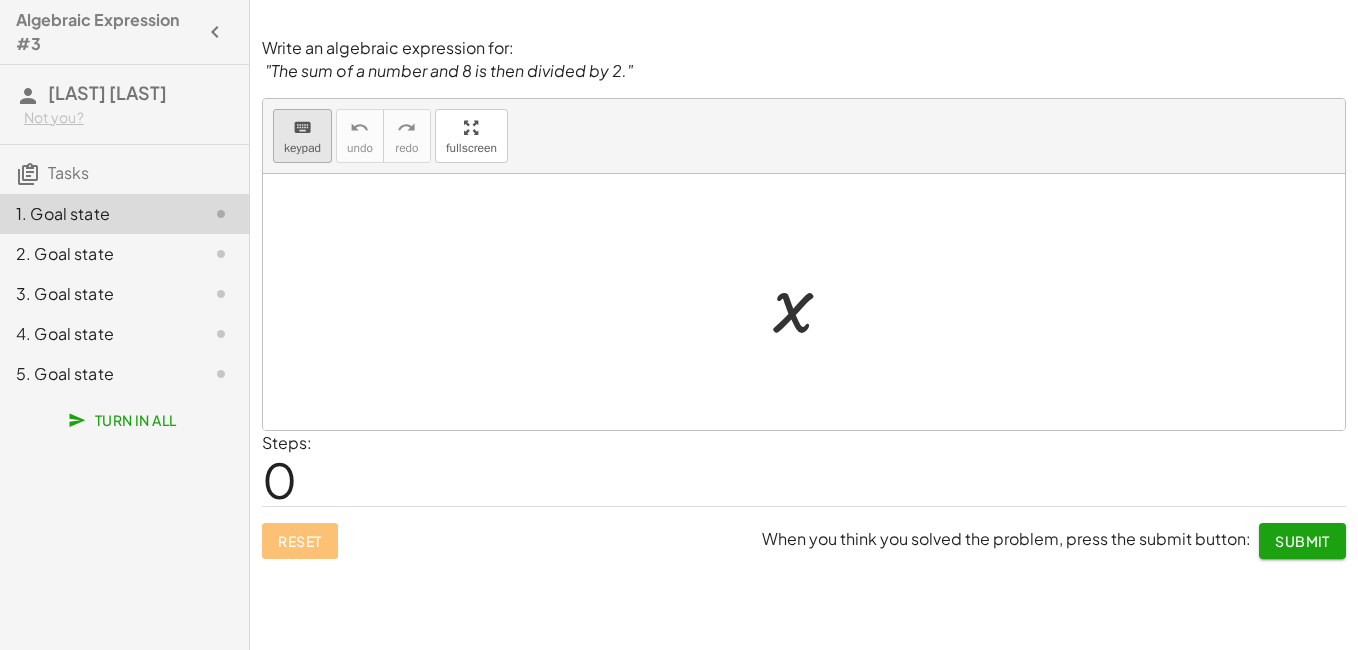 click on "keyboard" at bounding box center [302, 128] 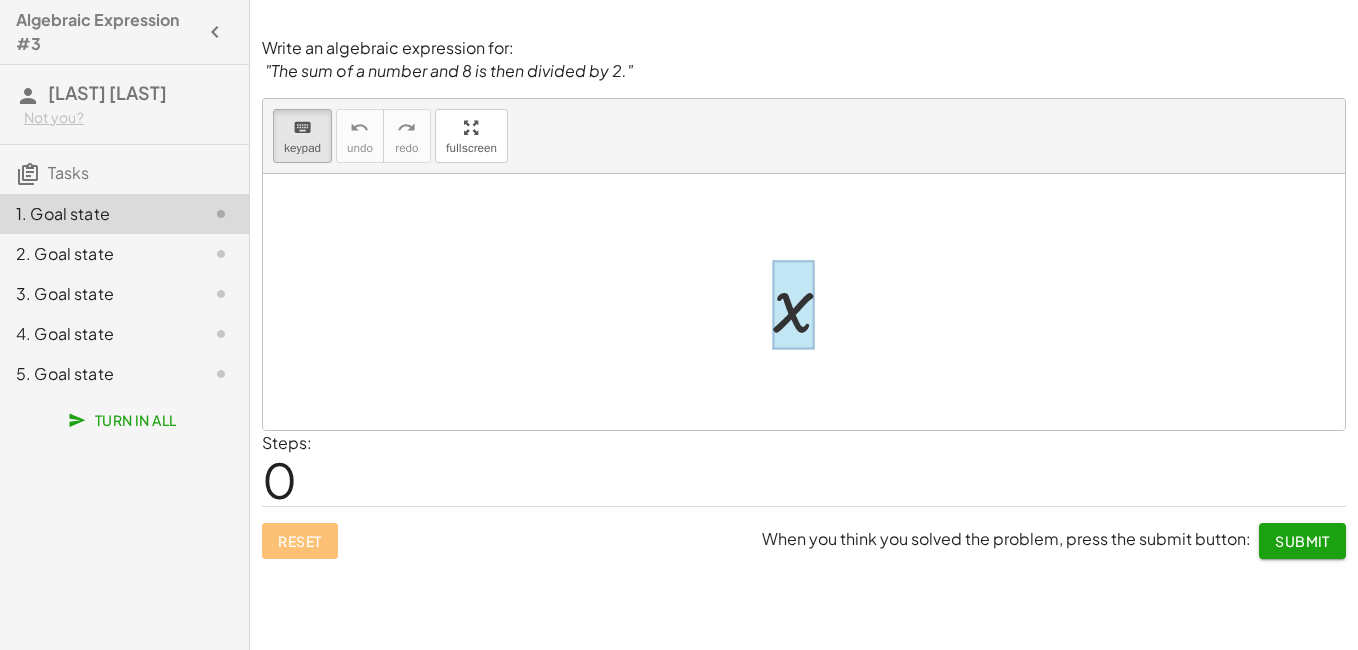 click at bounding box center [793, 304] 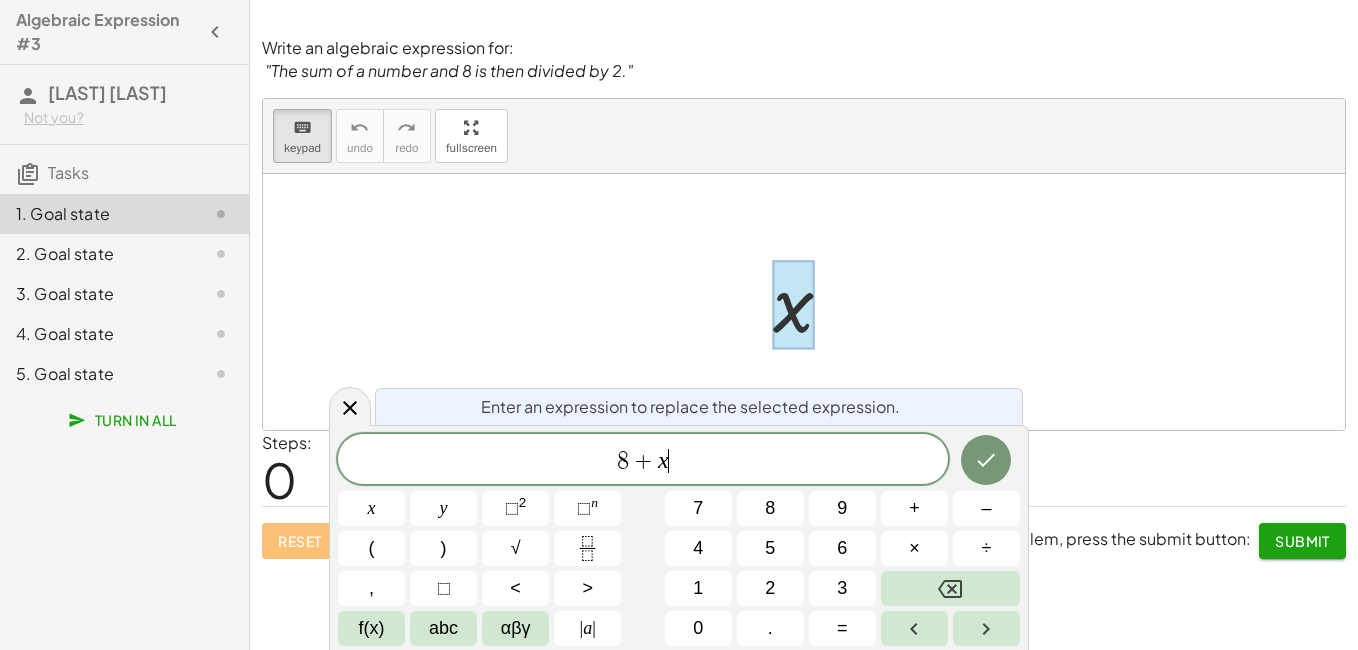 click 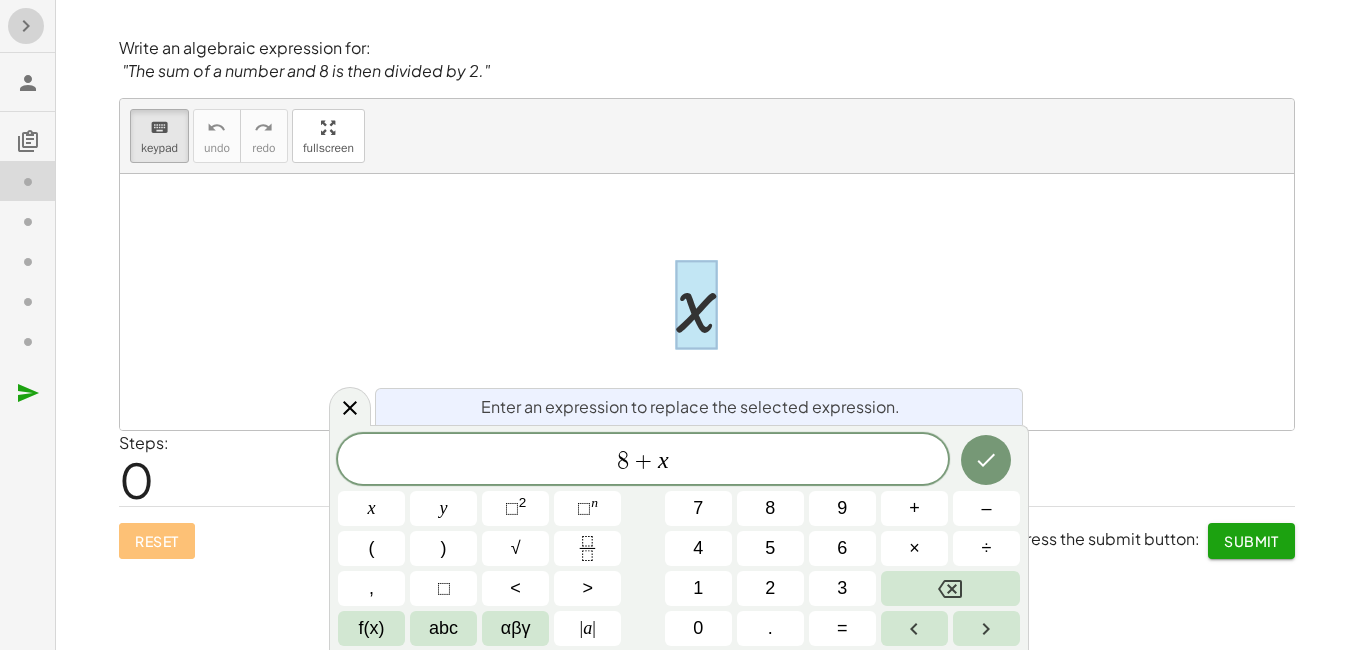 click 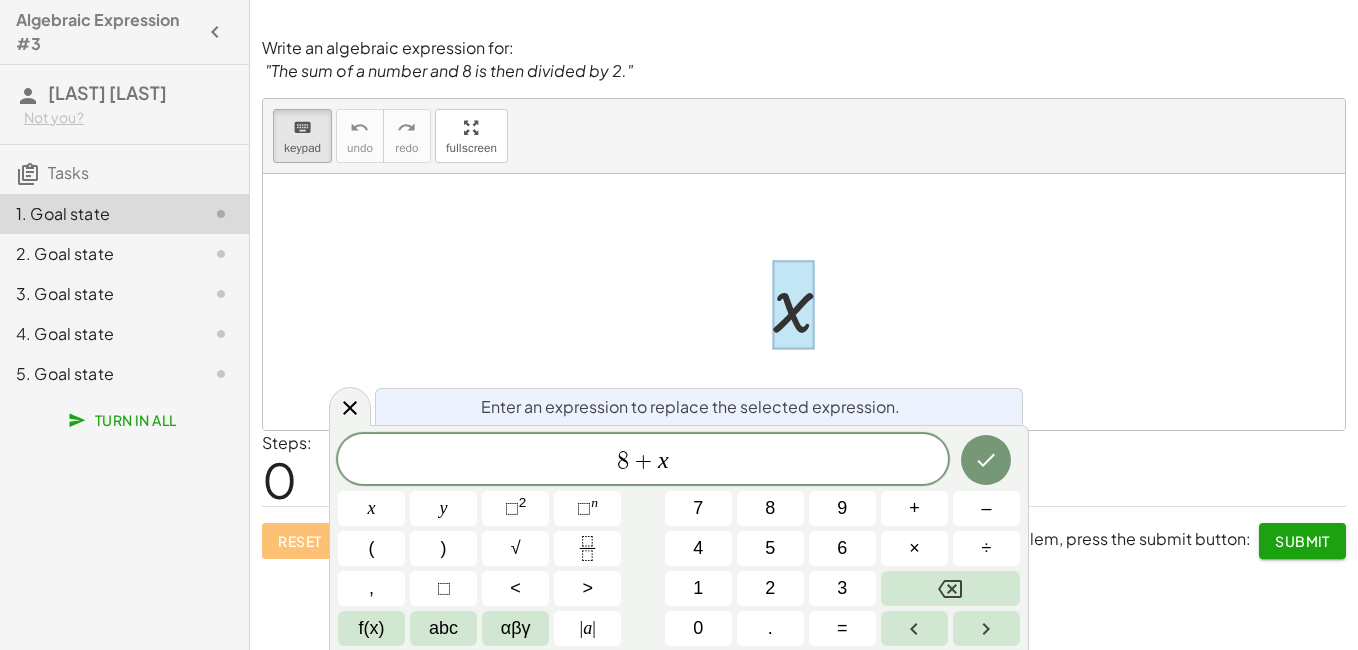 click on "8 + x" at bounding box center (643, 461) 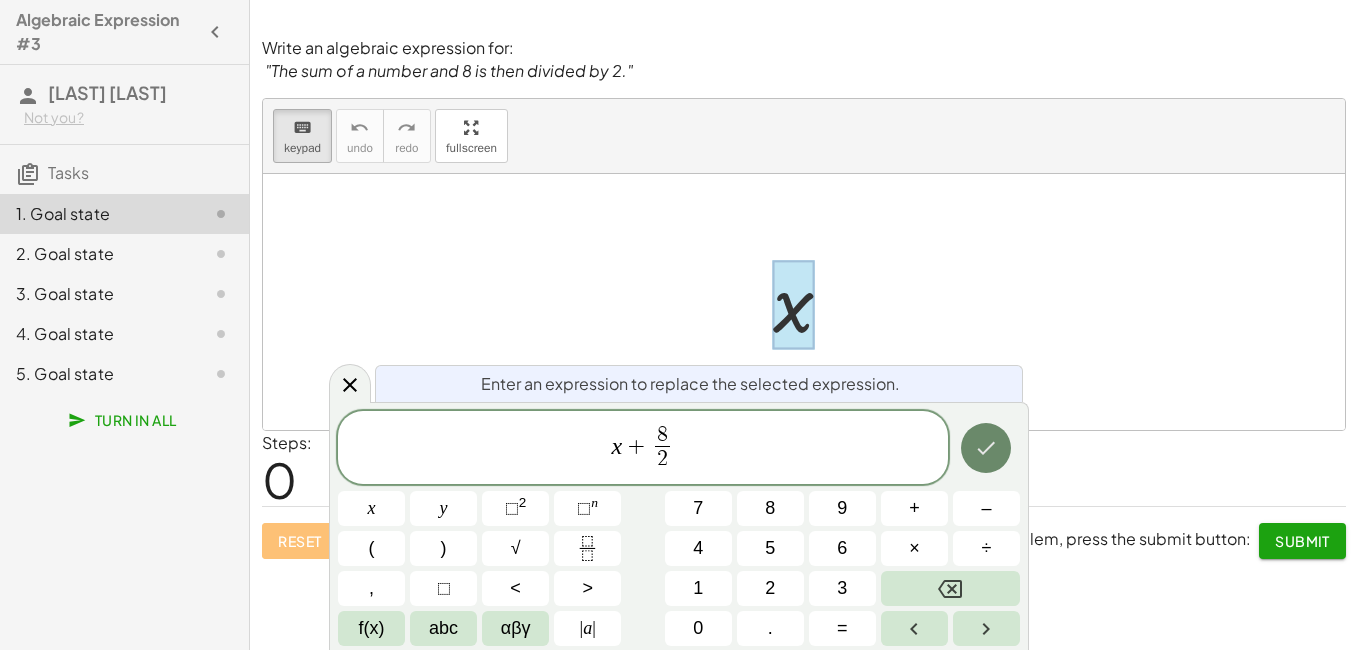 click 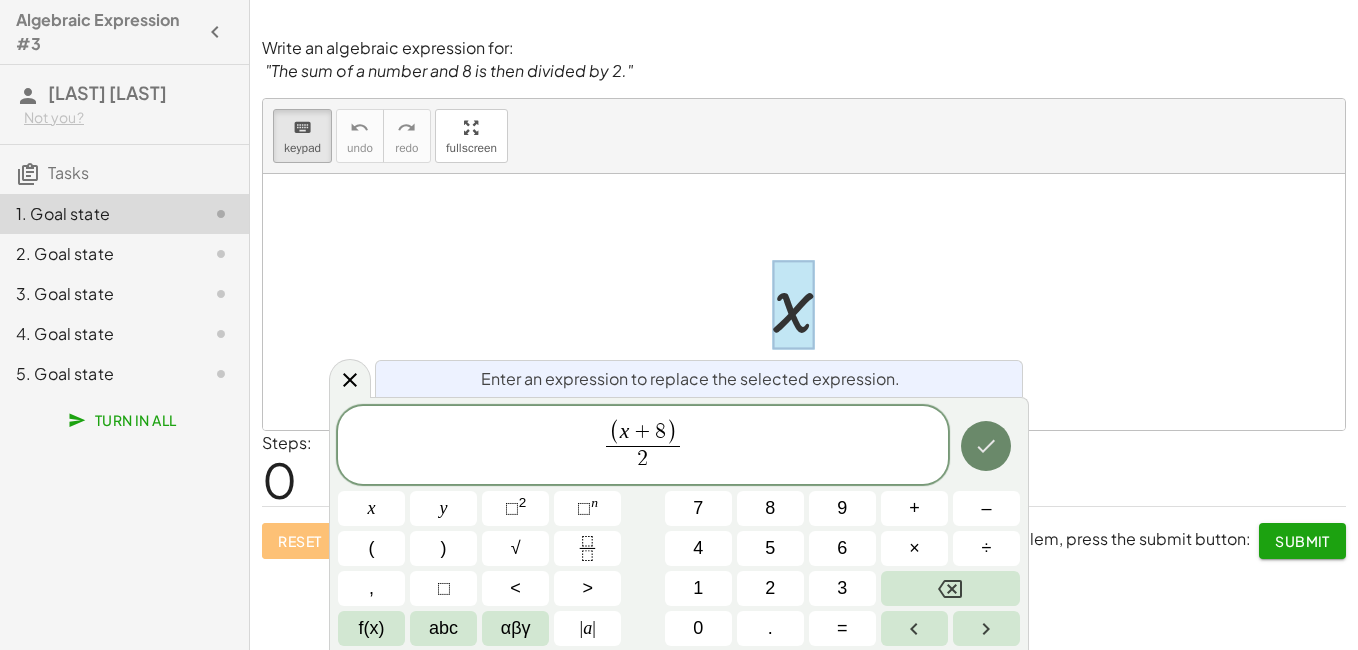 click 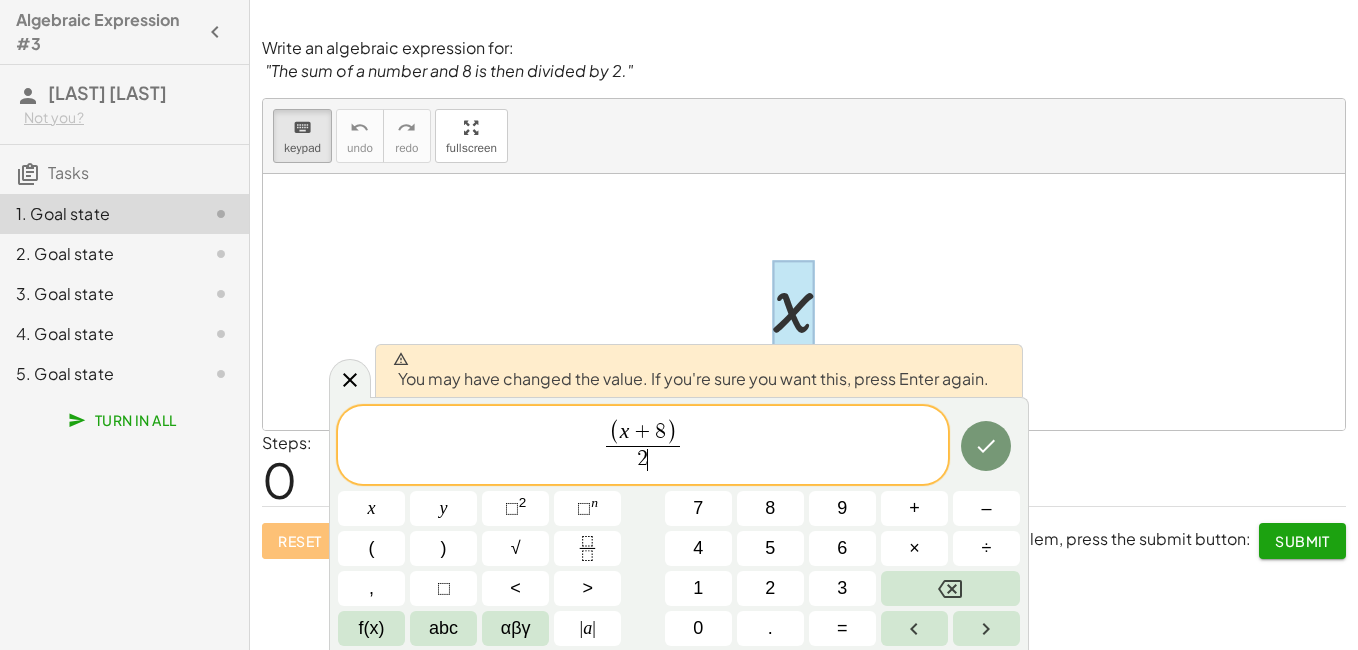 click at bounding box center [986, 446] 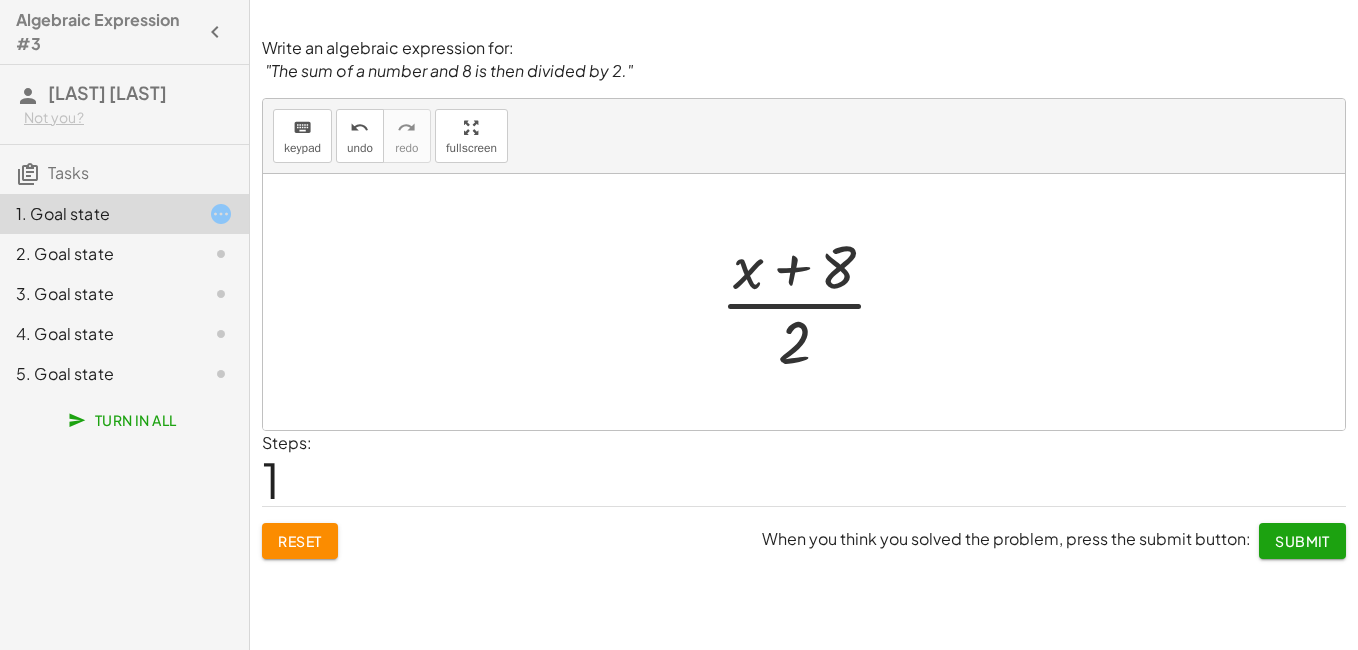click on "Submit" 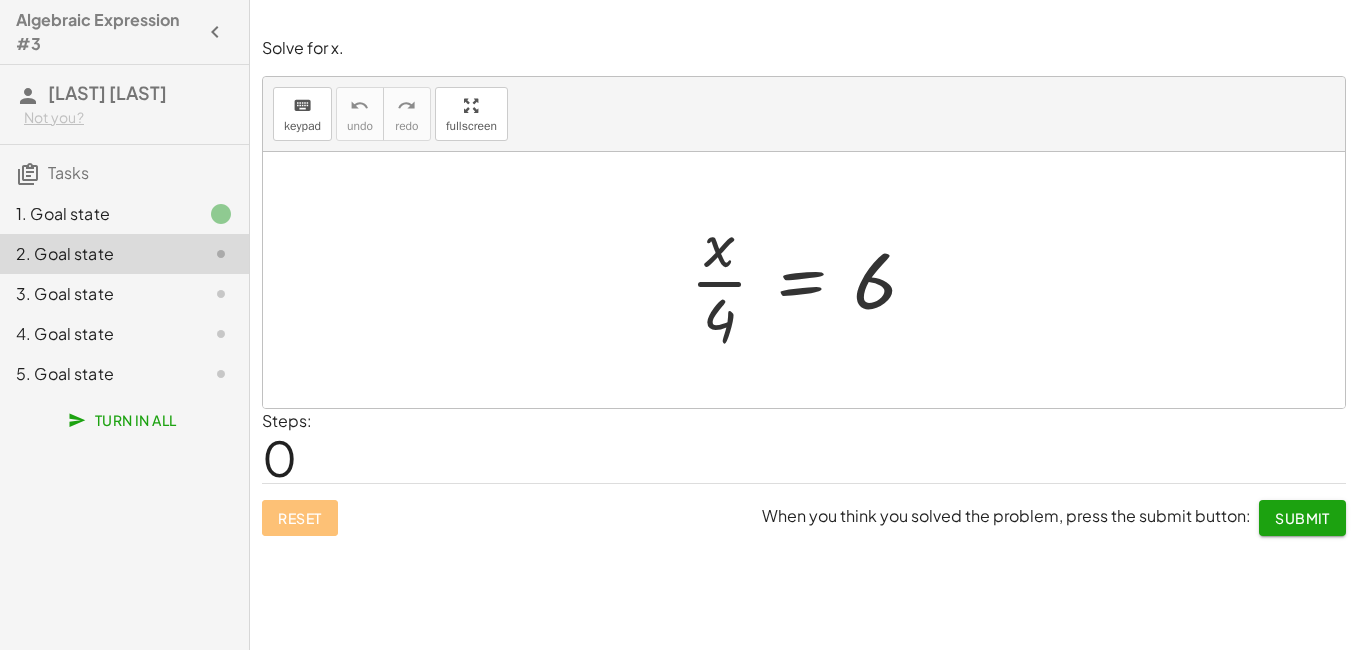 click at bounding box center [811, 280] 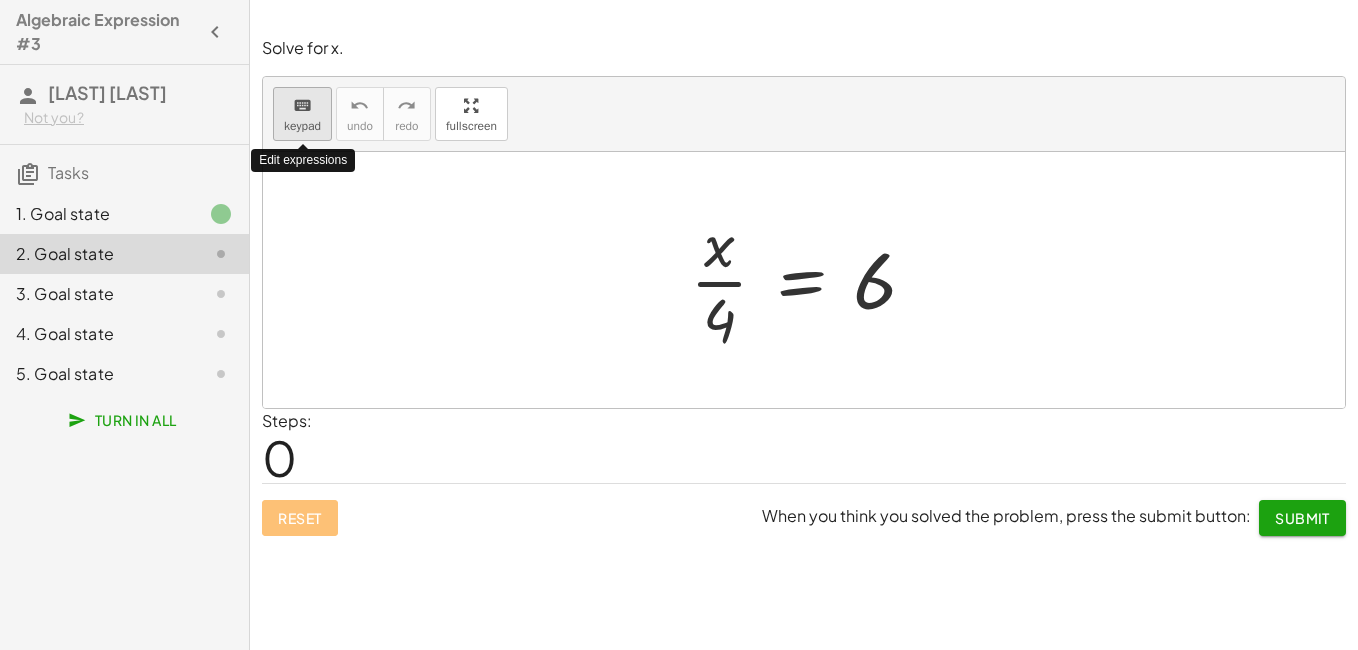 click on "keyboard" at bounding box center [302, 106] 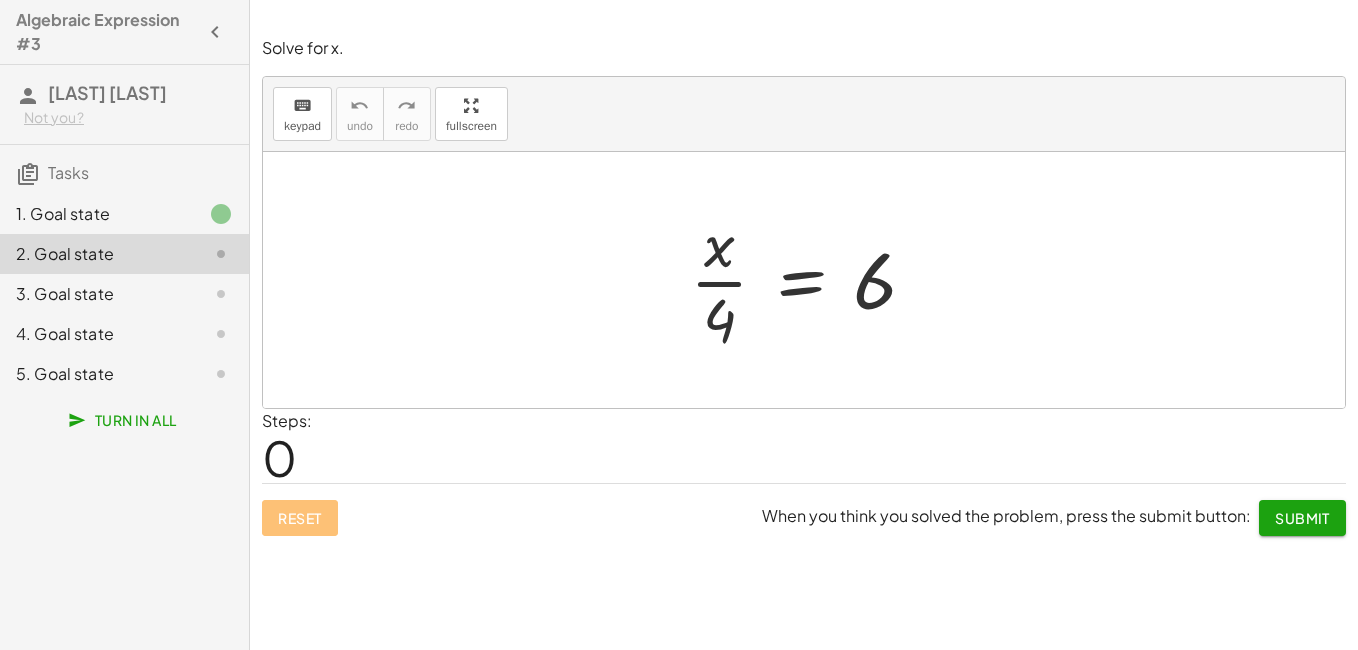 click at bounding box center [811, 280] 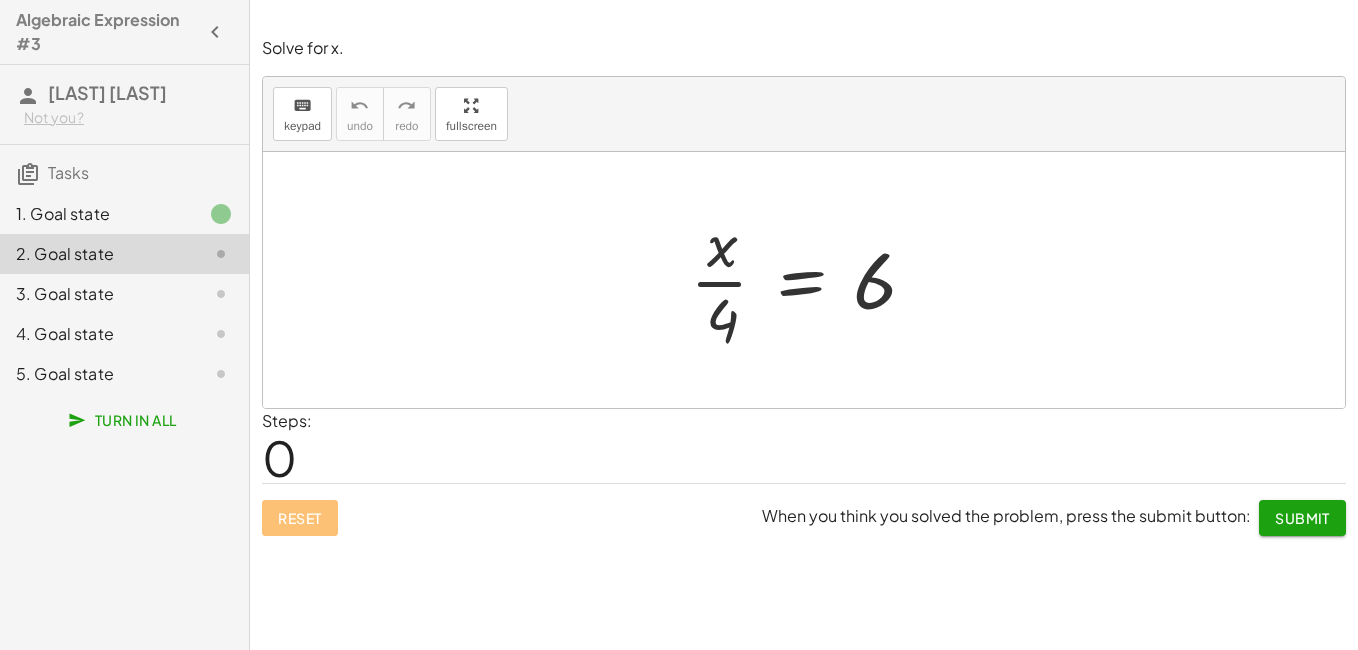 click at bounding box center [811, 280] 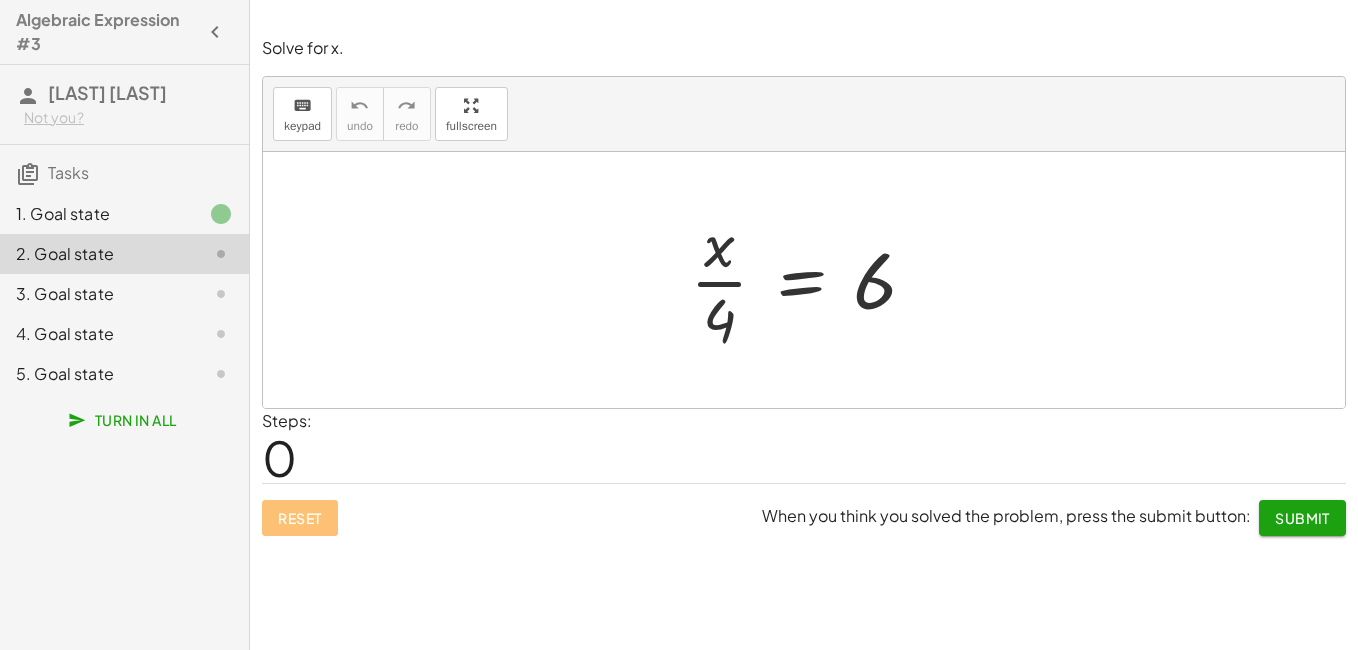 click at bounding box center [811, 280] 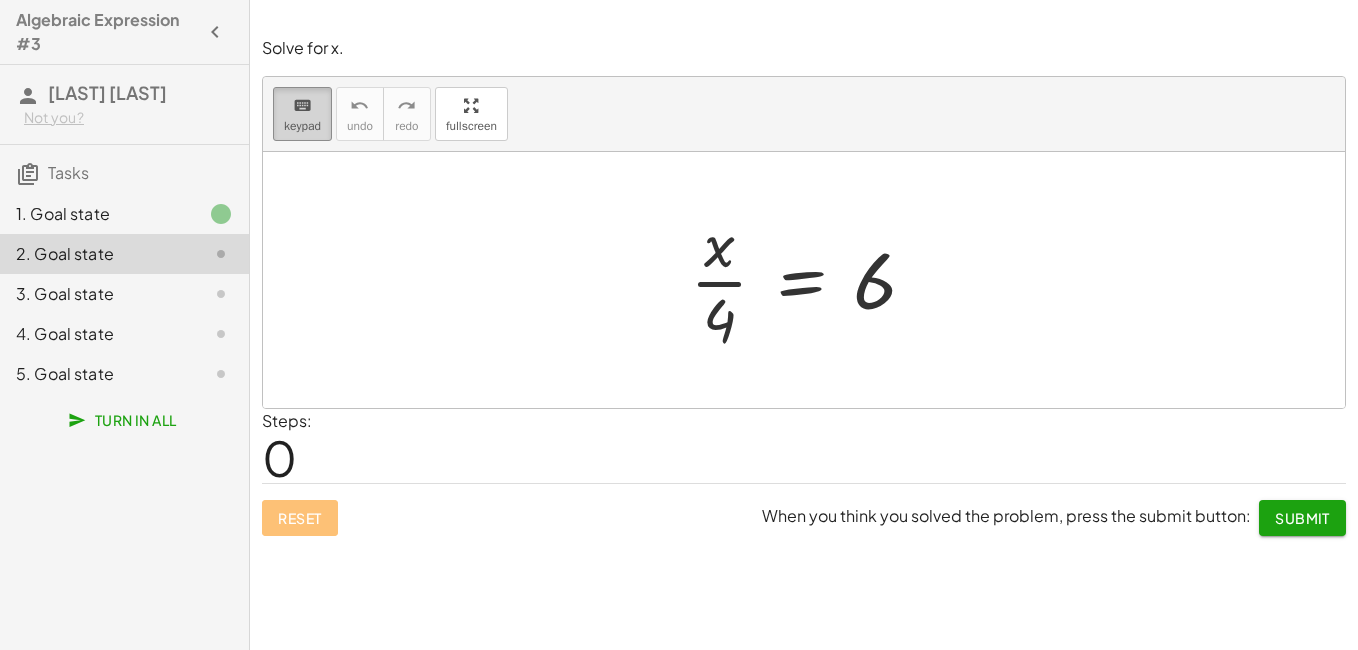 click on "keypad" at bounding box center (302, 126) 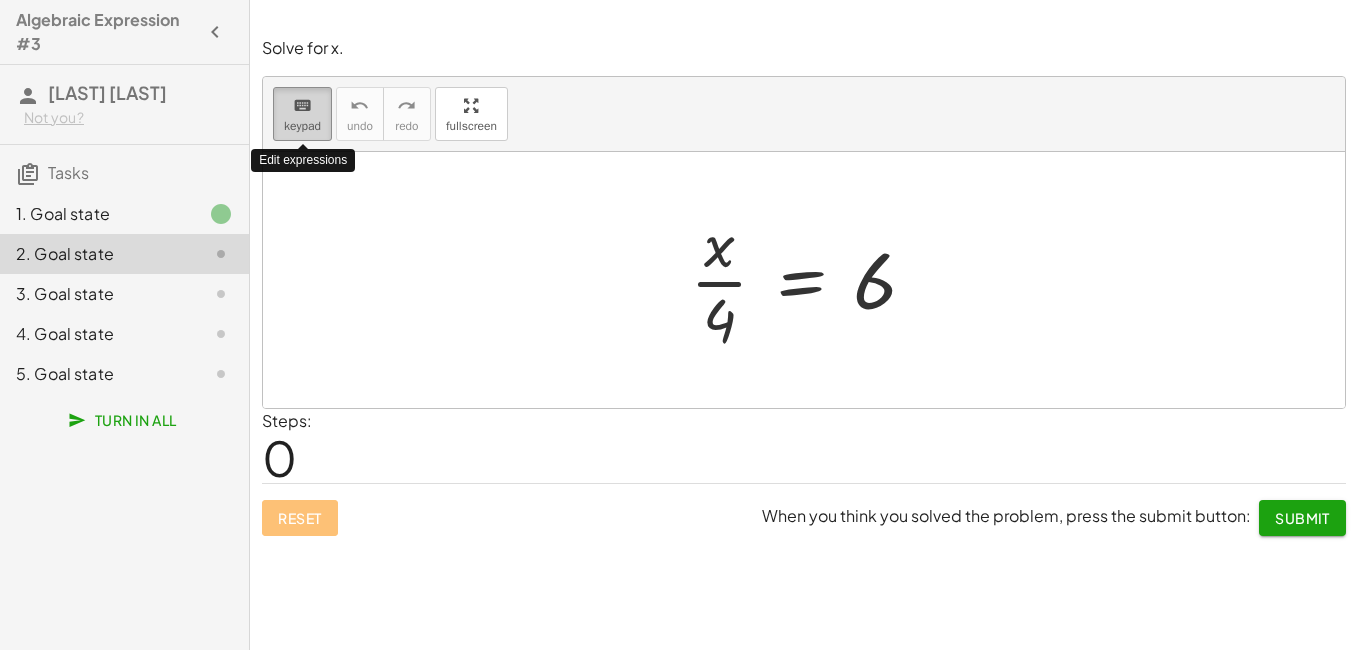 click on "keypad" at bounding box center [302, 126] 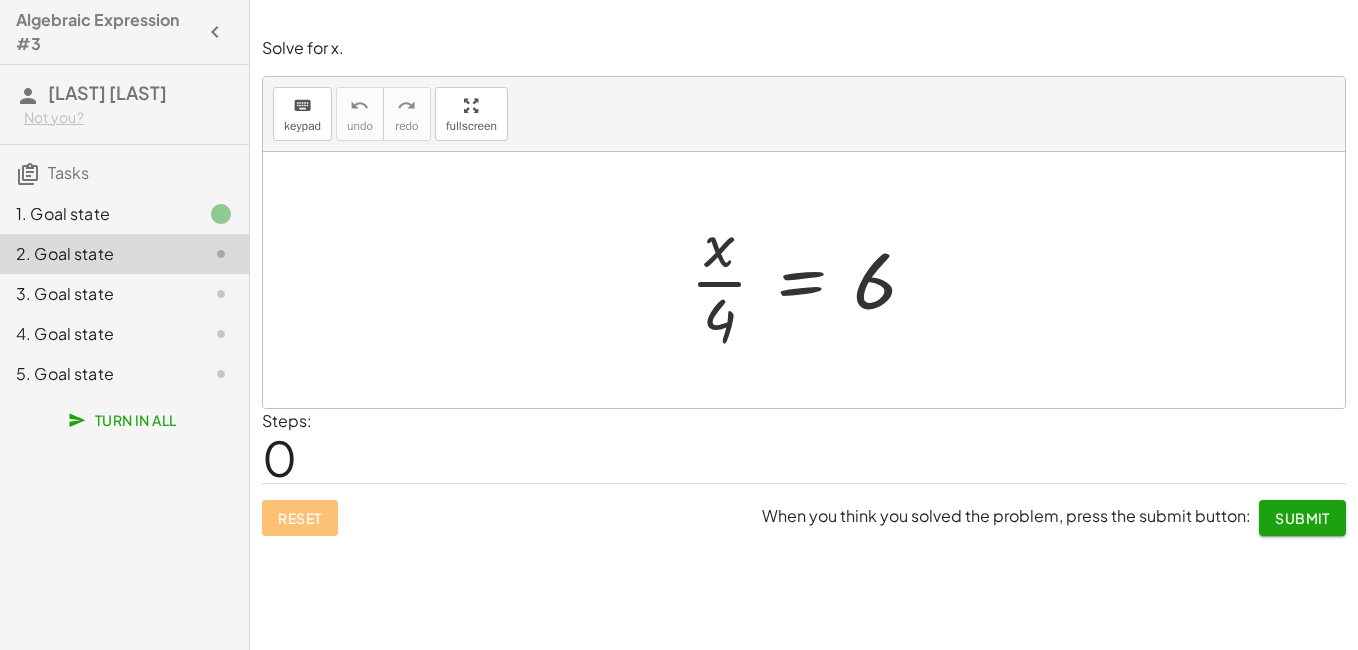 click at bounding box center (811, 280) 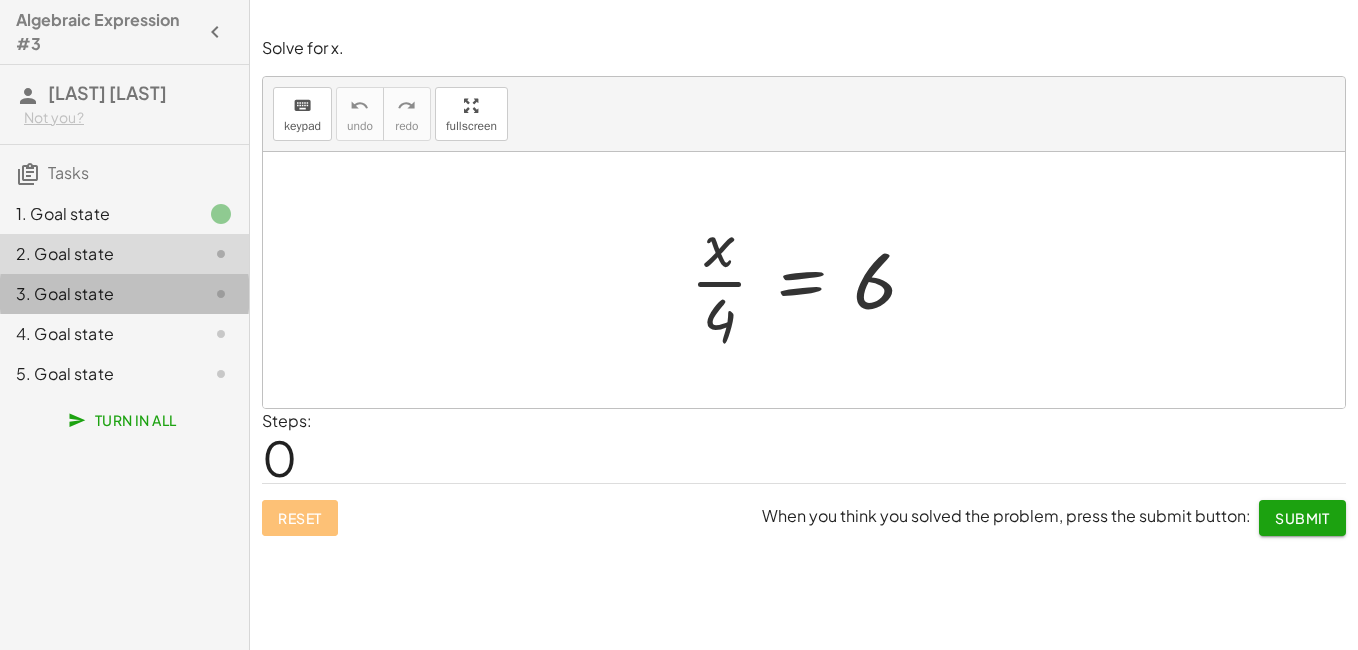 click on "3. Goal state" 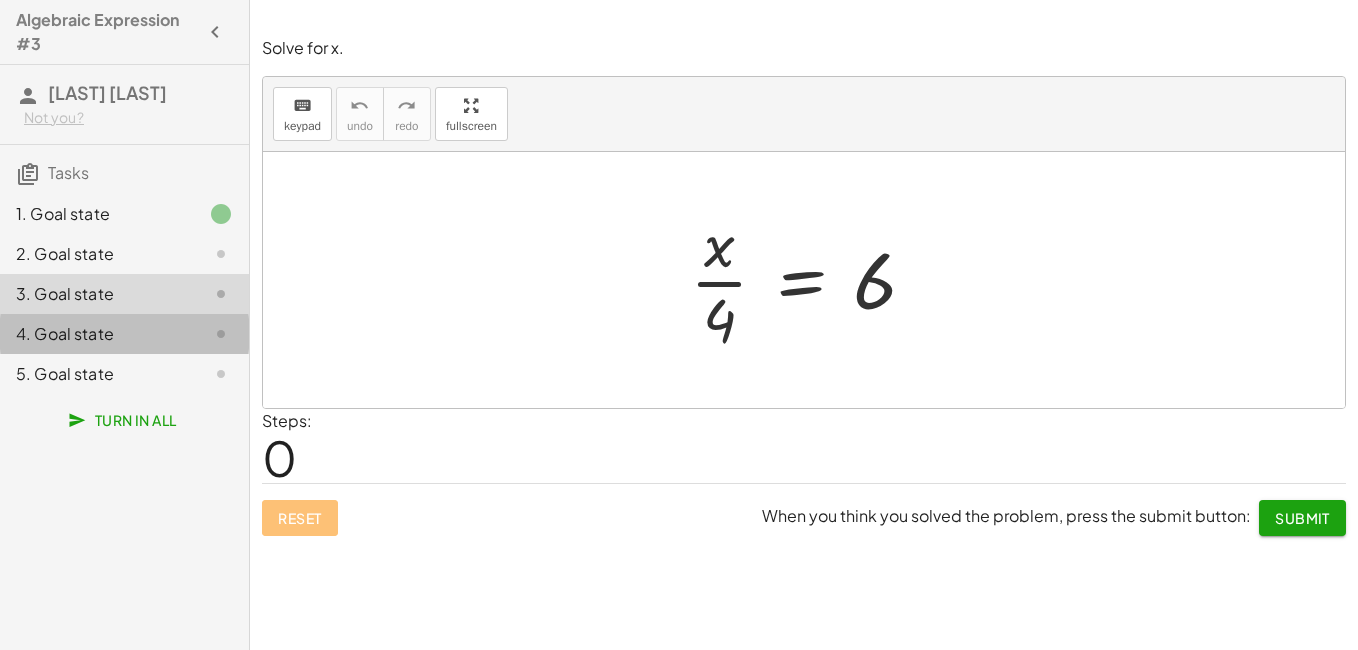 click on "4. Goal state" 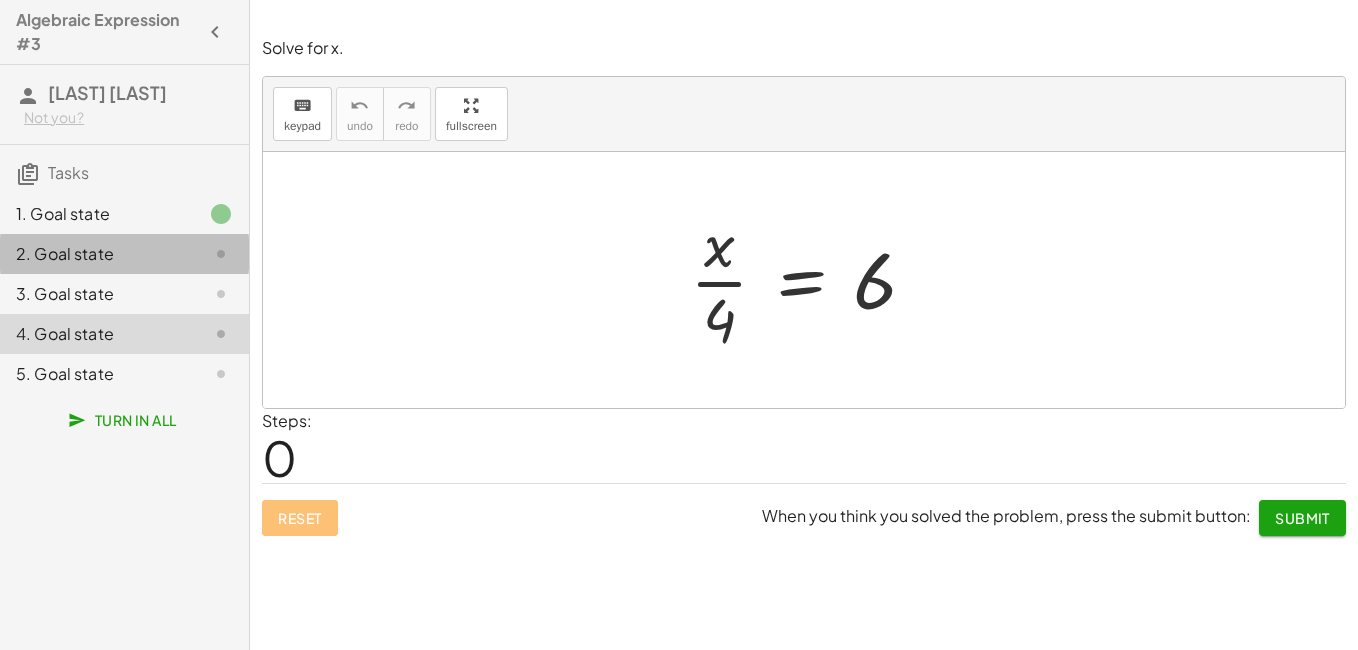 click 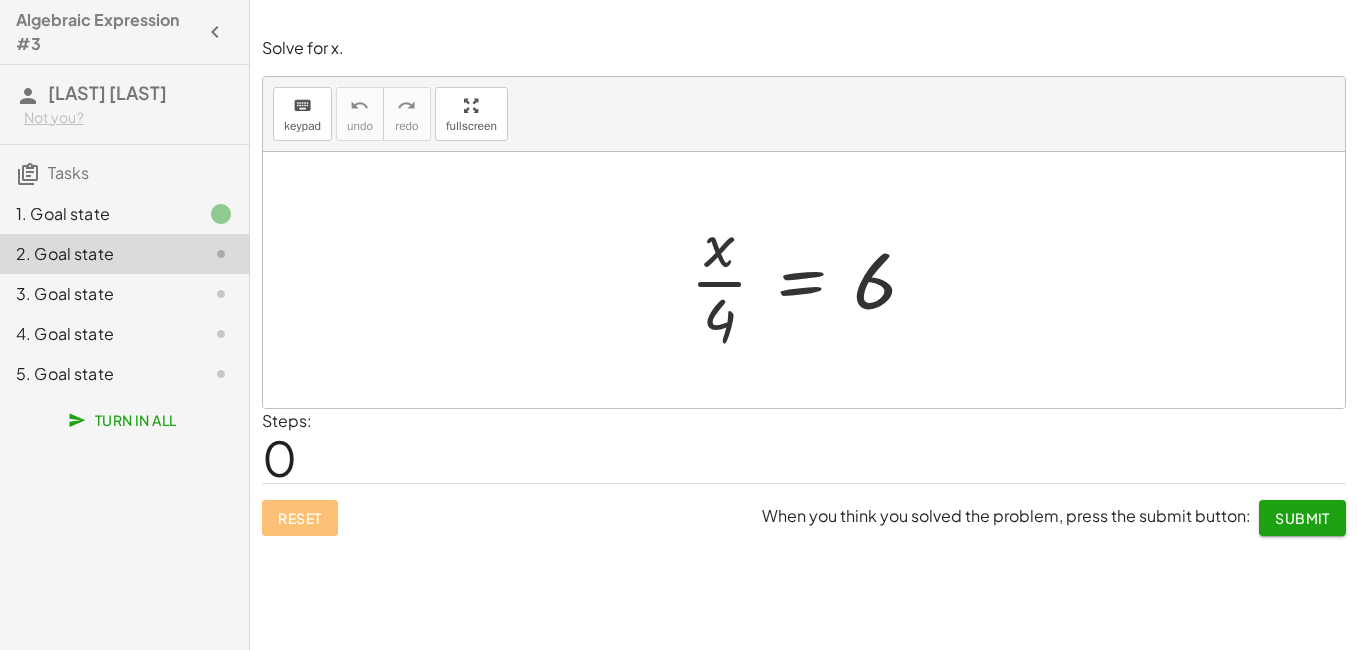 drag, startPoint x: 670, startPoint y: 295, endPoint x: 734, endPoint y: 258, distance: 73.92564 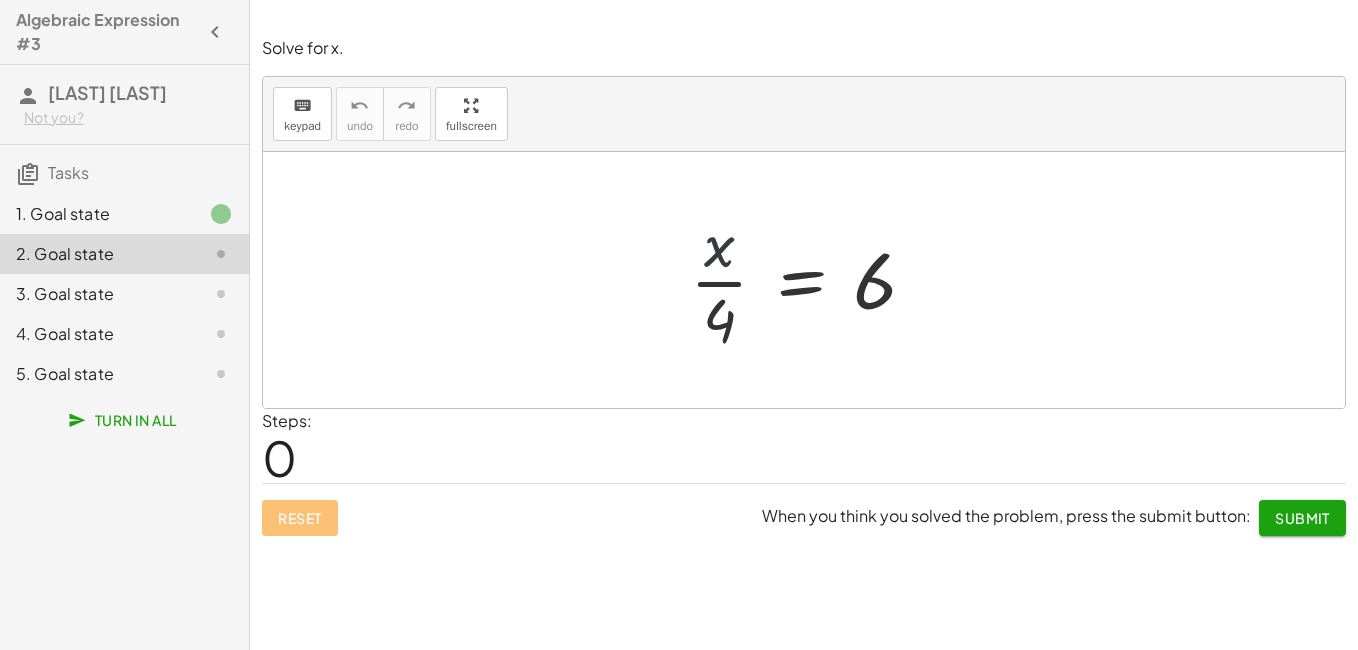 click at bounding box center (811, 280) 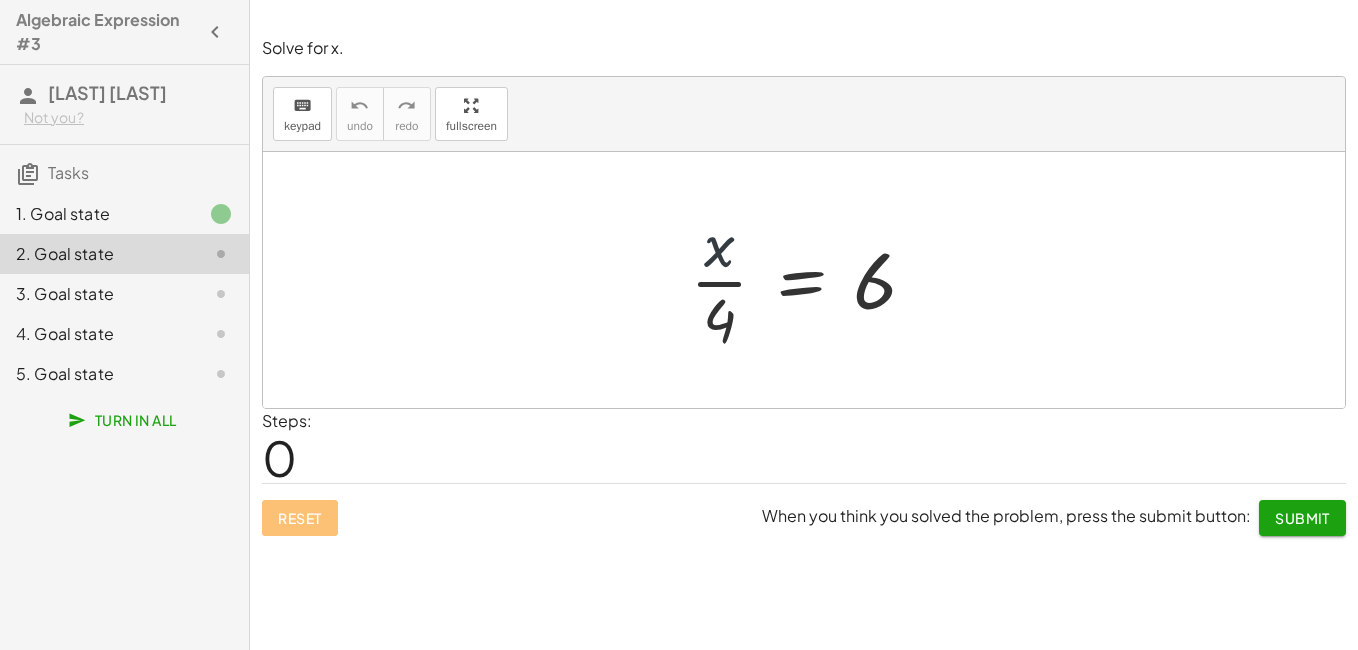 click at bounding box center (811, 280) 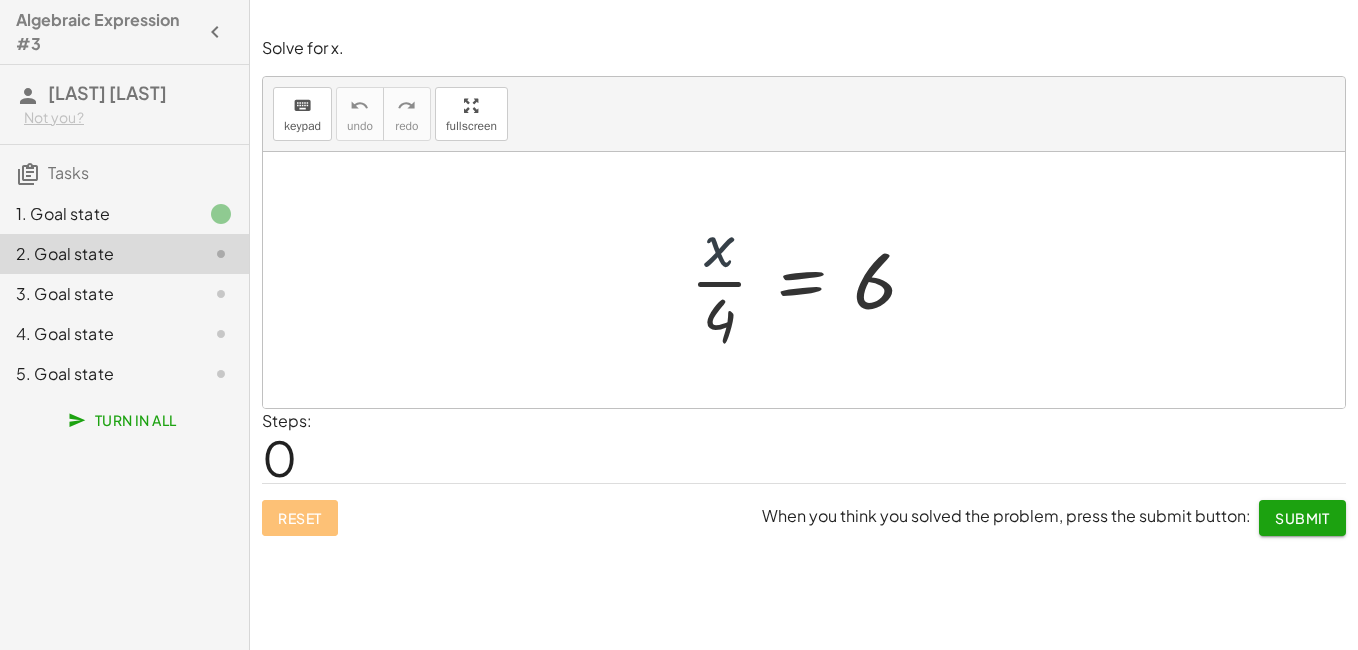 click at bounding box center [811, 280] 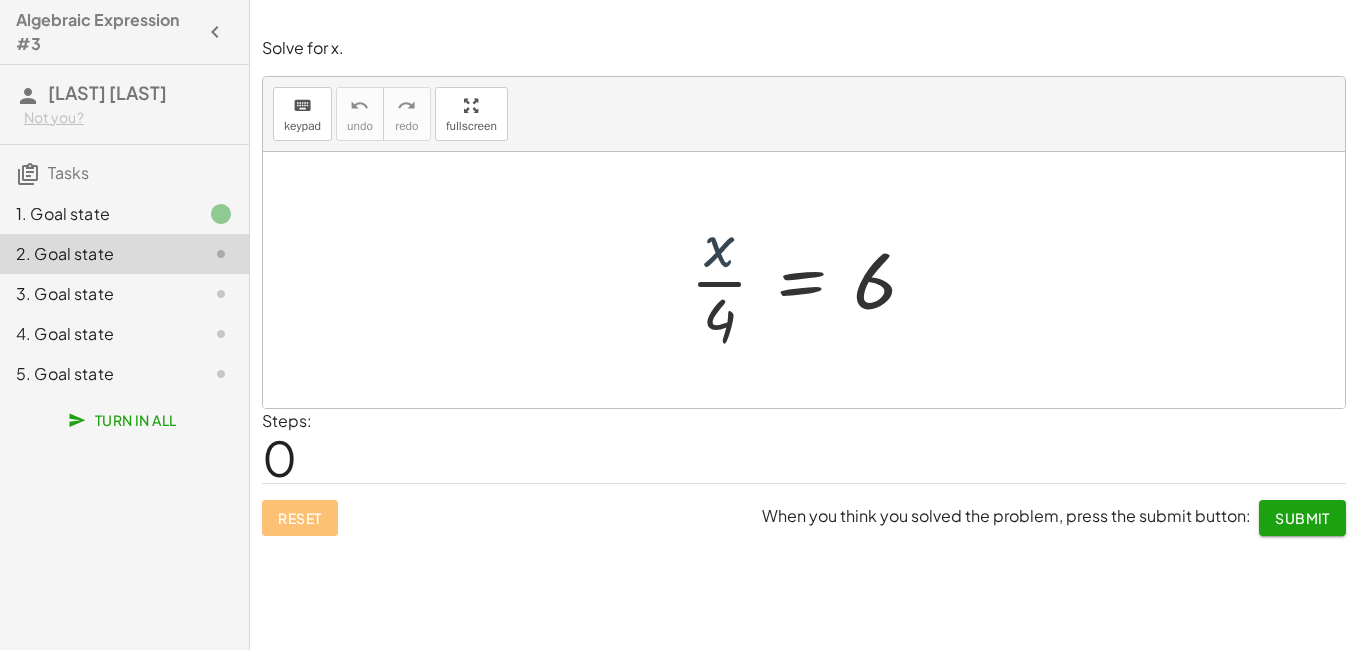 click at bounding box center [811, 280] 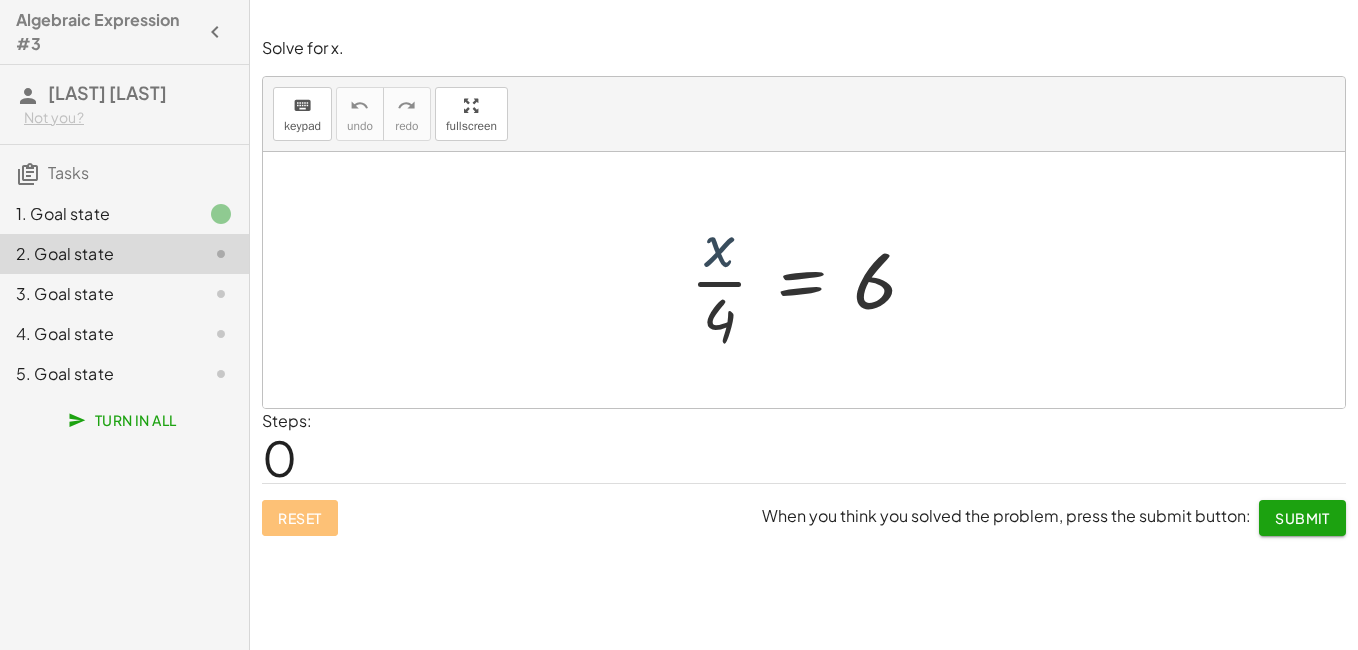 click at bounding box center [811, 280] 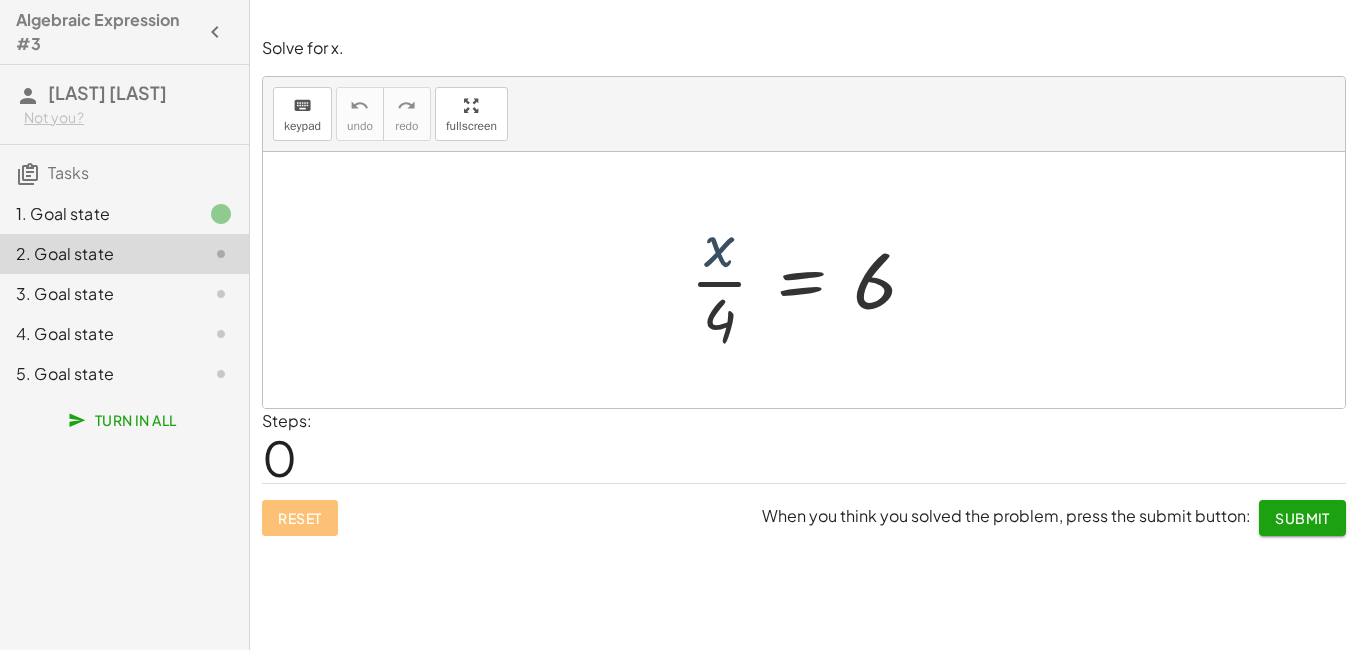 click at bounding box center (811, 280) 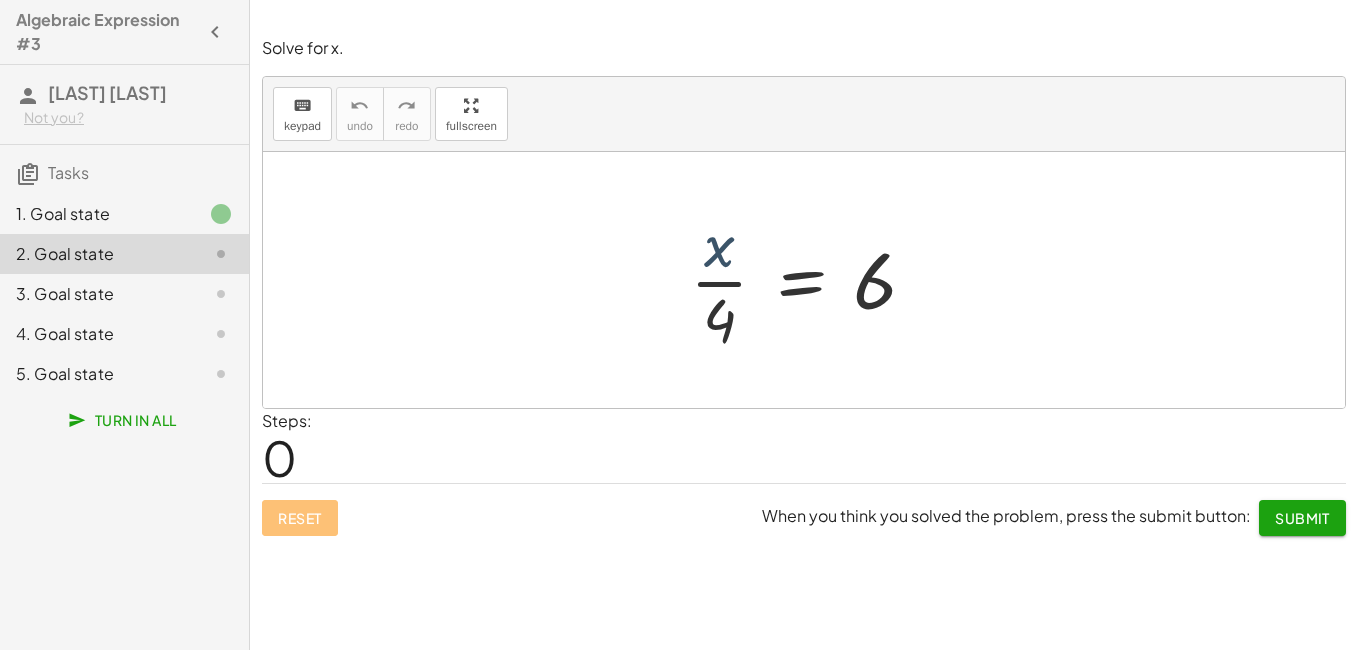 click at bounding box center [811, 280] 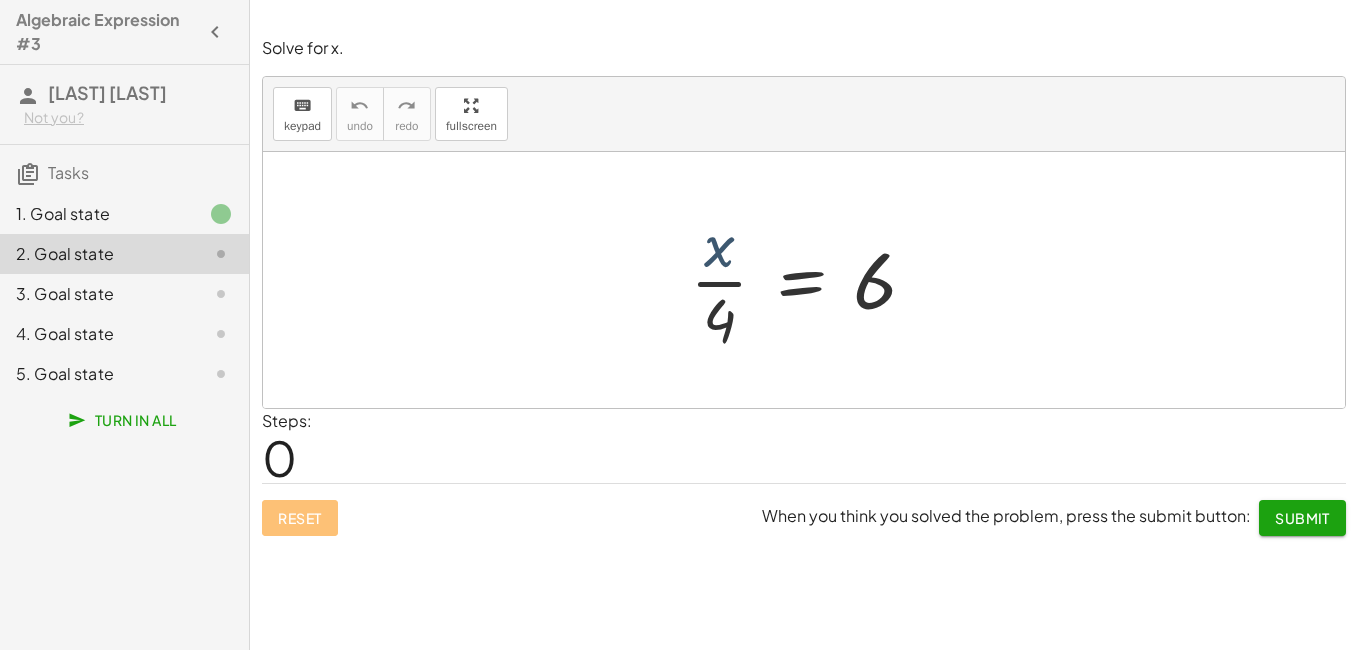 click at bounding box center [811, 280] 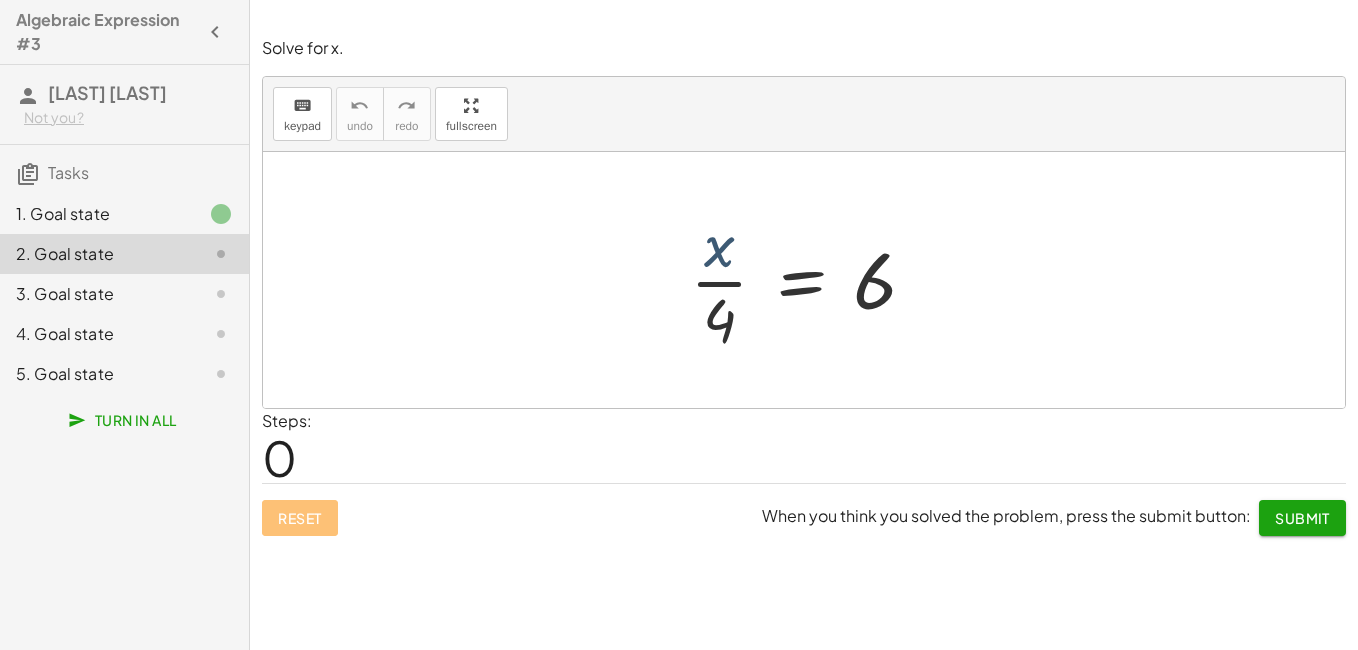 click at bounding box center [811, 280] 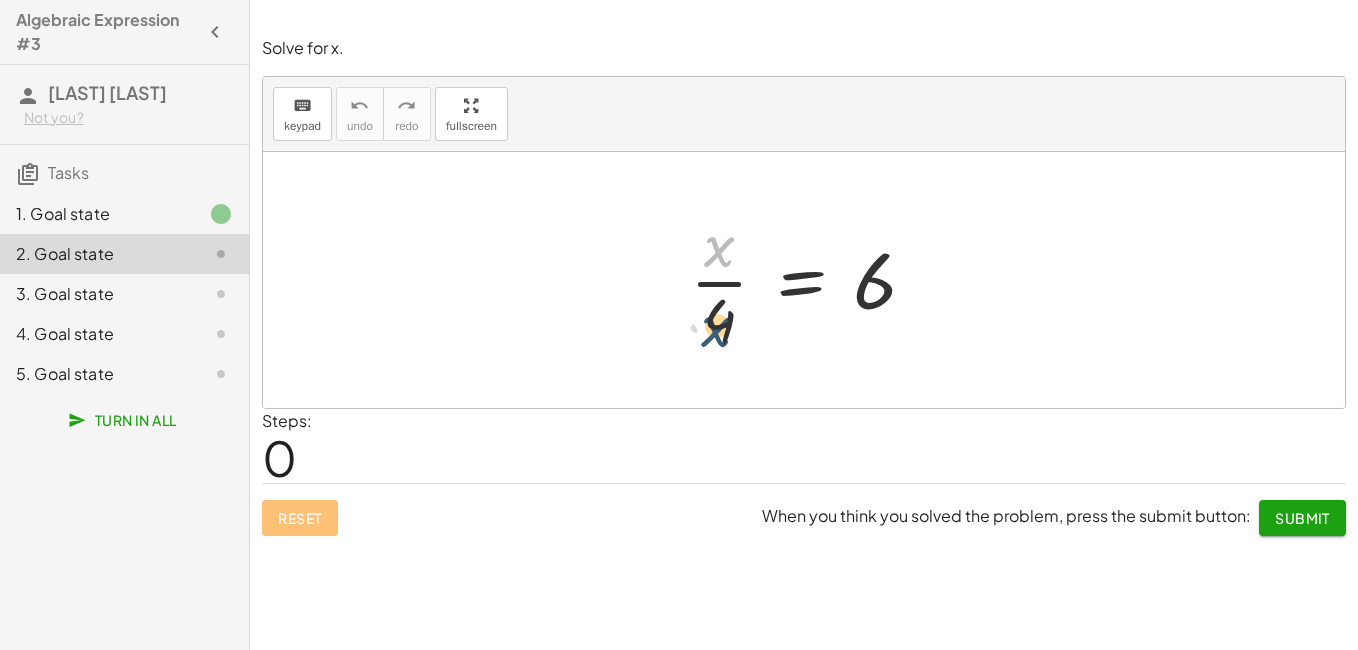 drag, startPoint x: 723, startPoint y: 259, endPoint x: 720, endPoint y: 363, distance: 104.04326 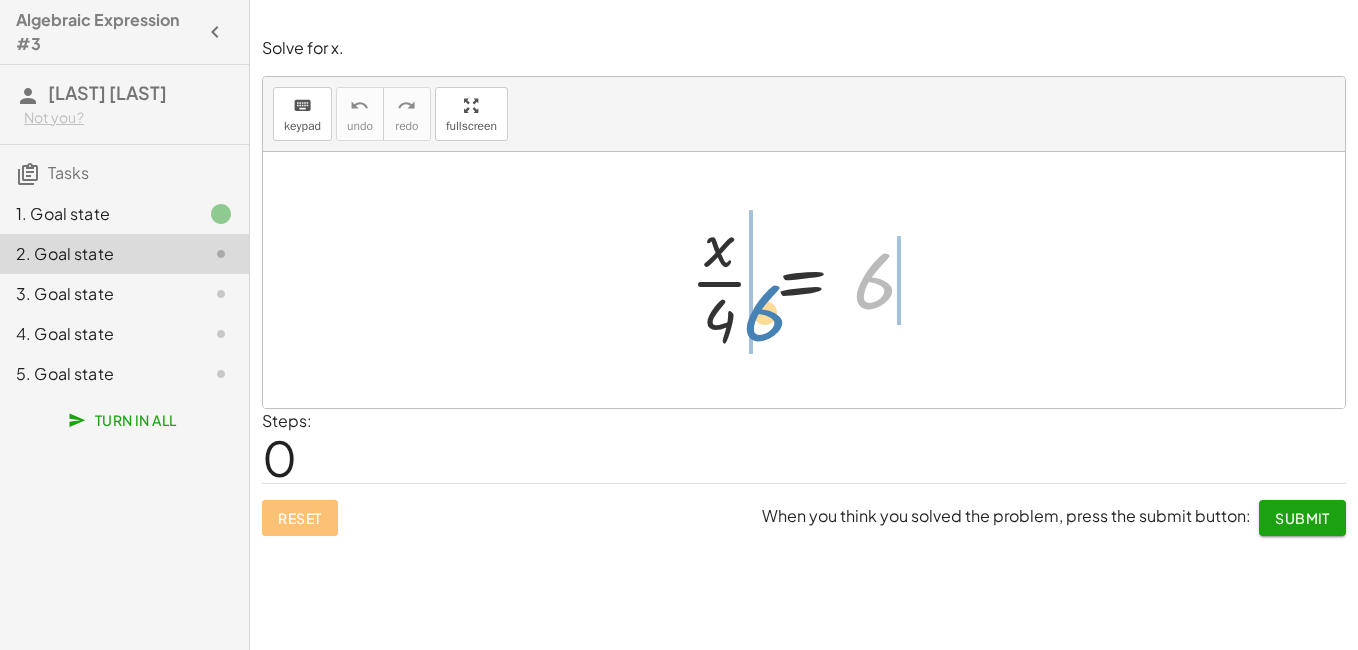 drag, startPoint x: 867, startPoint y: 291, endPoint x: 763, endPoint y: 323, distance: 108.81177 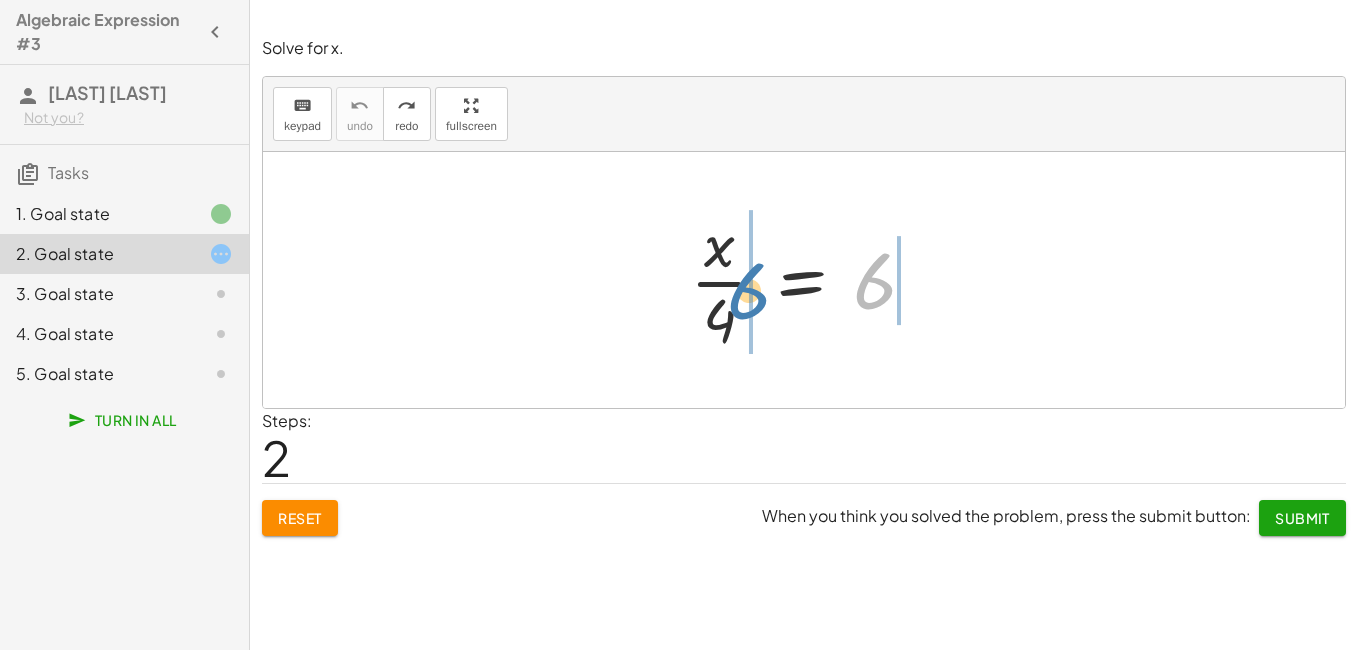 drag, startPoint x: 876, startPoint y: 292, endPoint x: 748, endPoint y: 302, distance: 128.39003 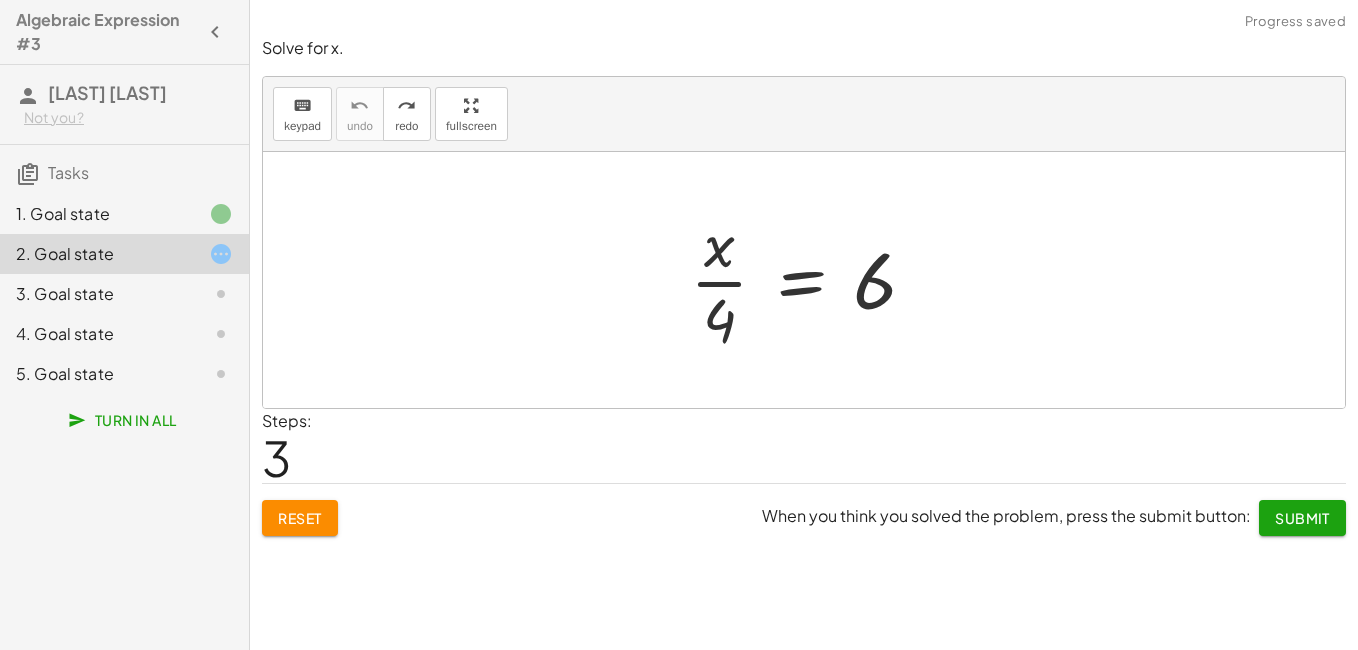 drag, startPoint x: 715, startPoint y: 315, endPoint x: 759, endPoint y: 301, distance: 46.173584 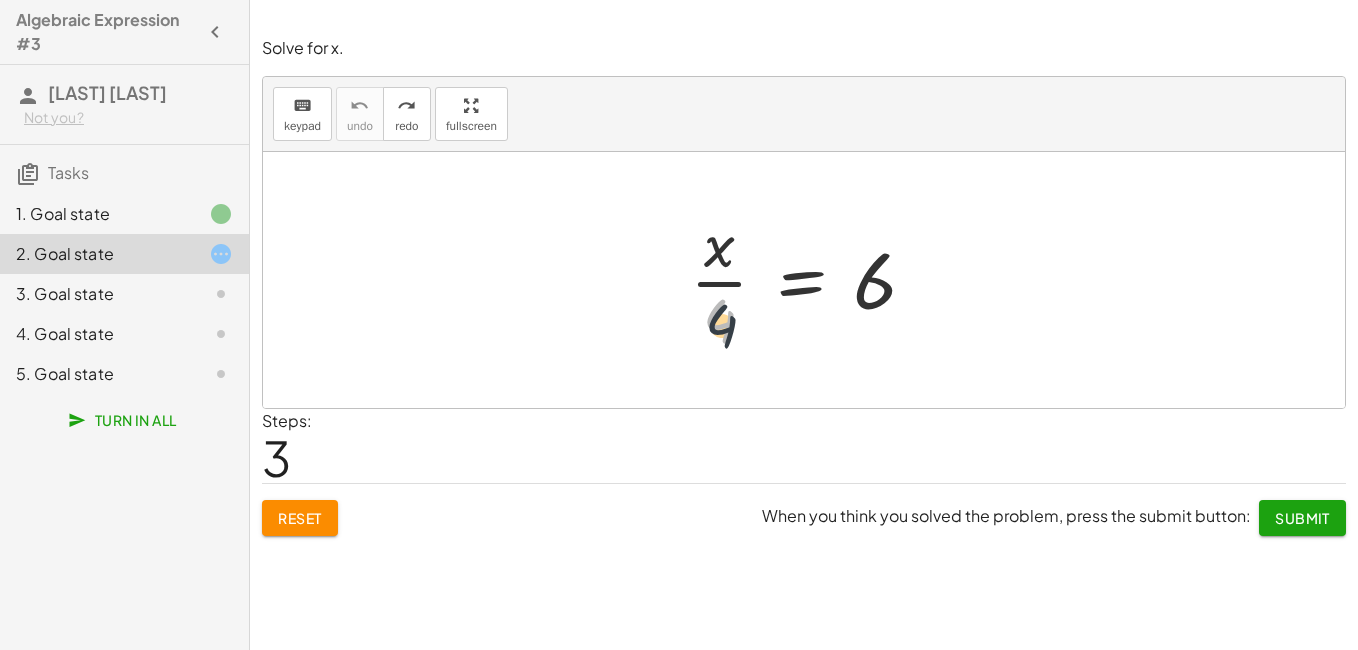drag, startPoint x: 721, startPoint y: 313, endPoint x: 728, endPoint y: 328, distance: 16.552946 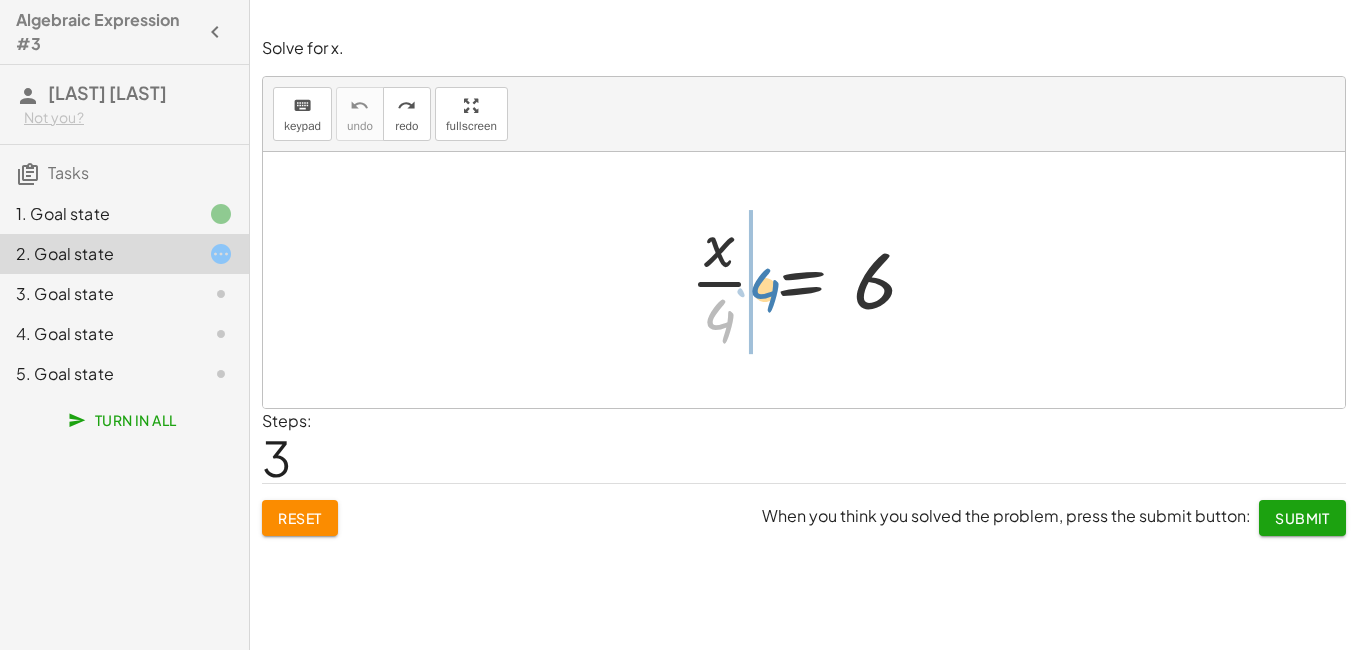 drag, startPoint x: 724, startPoint y: 330, endPoint x: 765, endPoint y: 296, distance: 53.263496 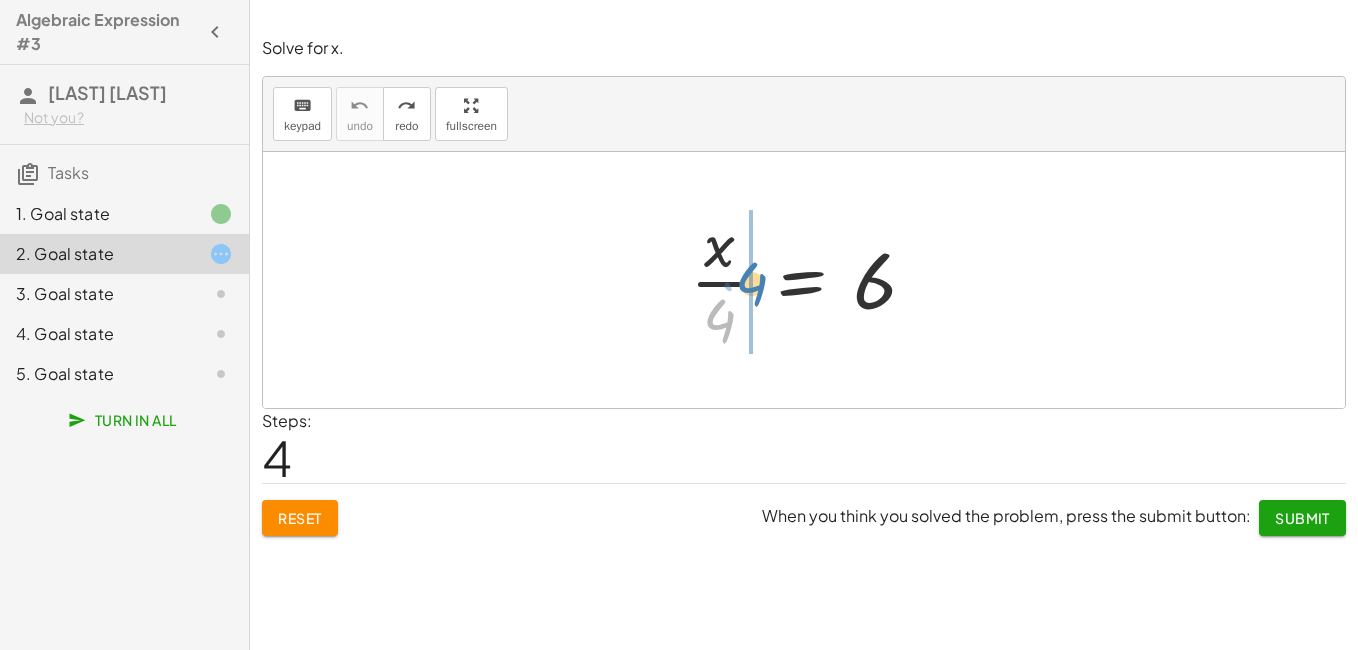 drag, startPoint x: 730, startPoint y: 315, endPoint x: 762, endPoint y: 278, distance: 48.9183 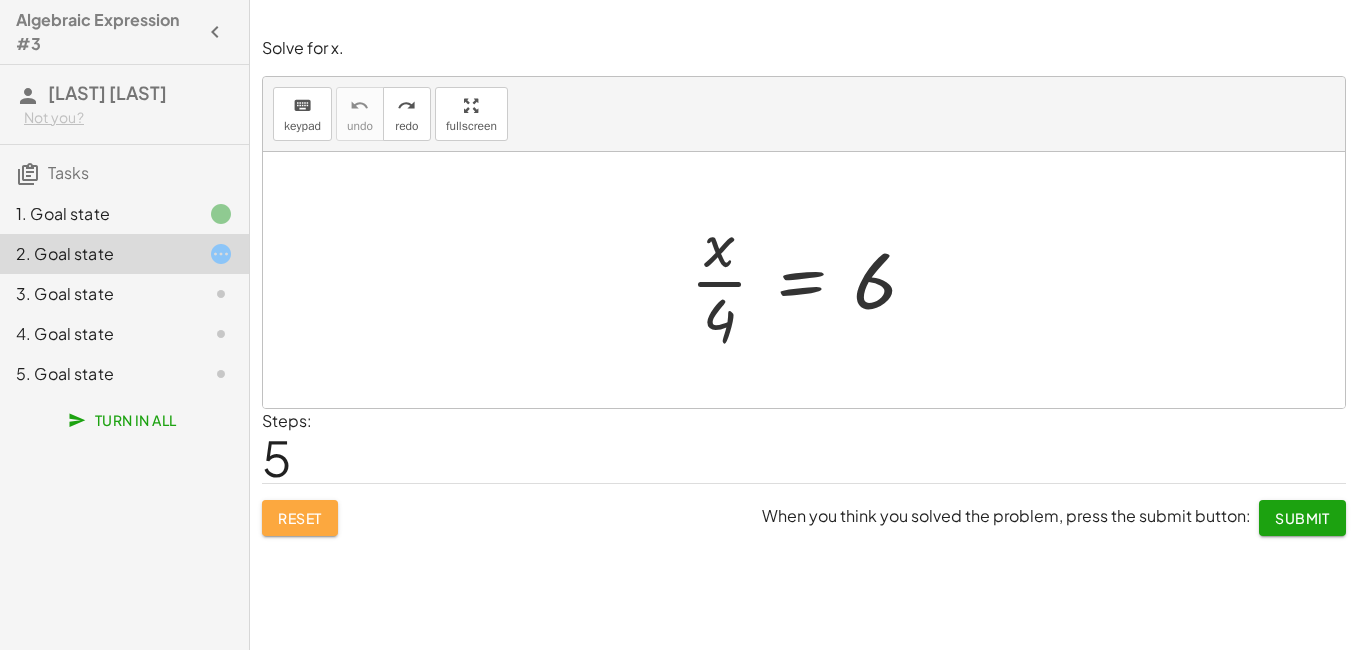click on "Reset" 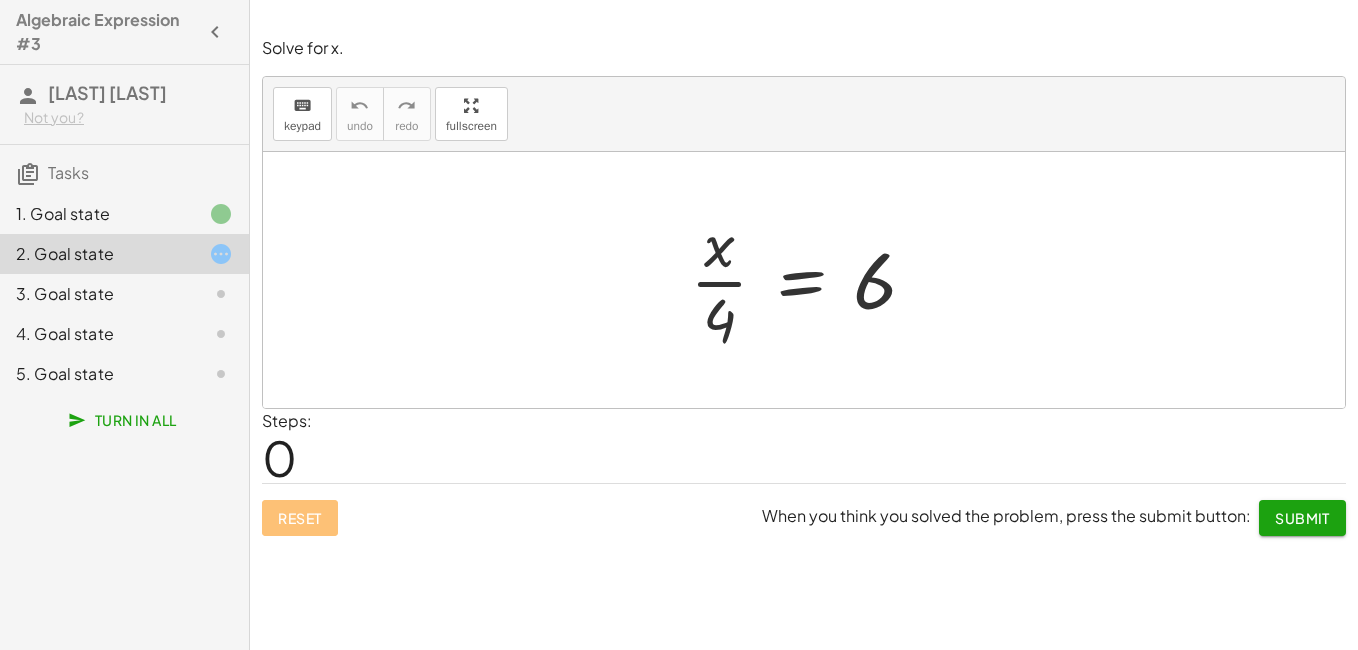 click 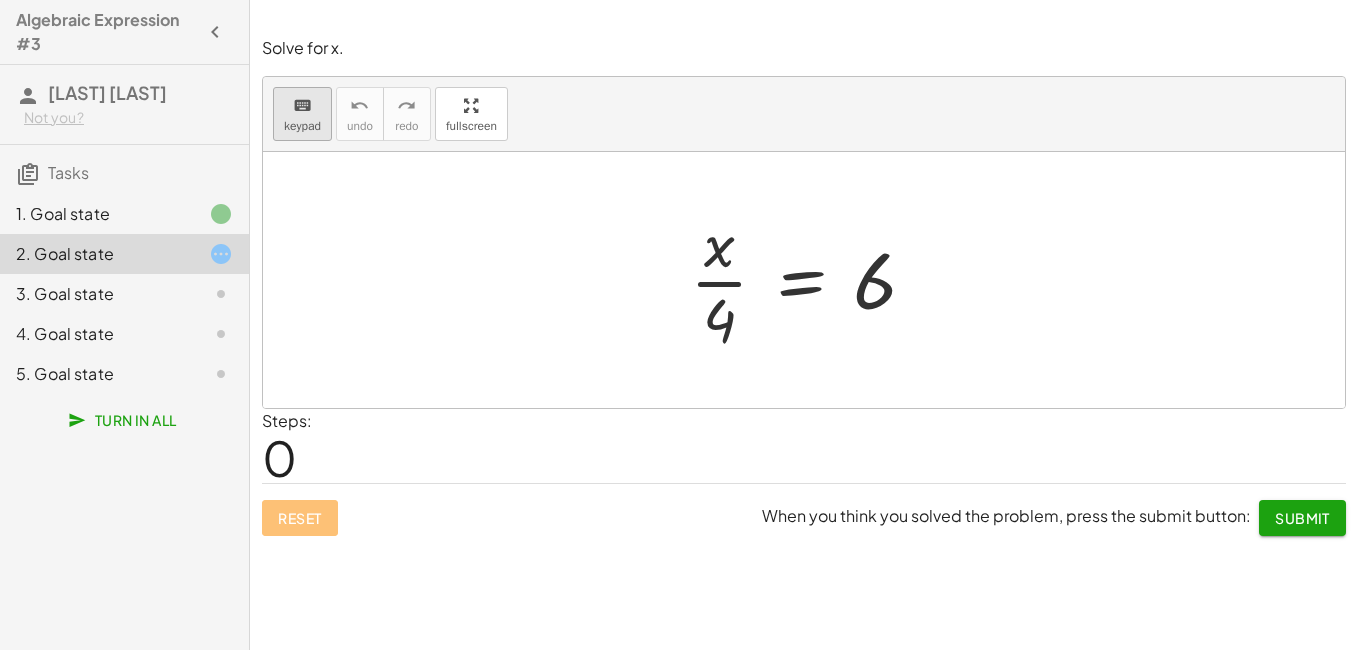 drag, startPoint x: 728, startPoint y: 335, endPoint x: 288, endPoint y: 118, distance: 490.60065 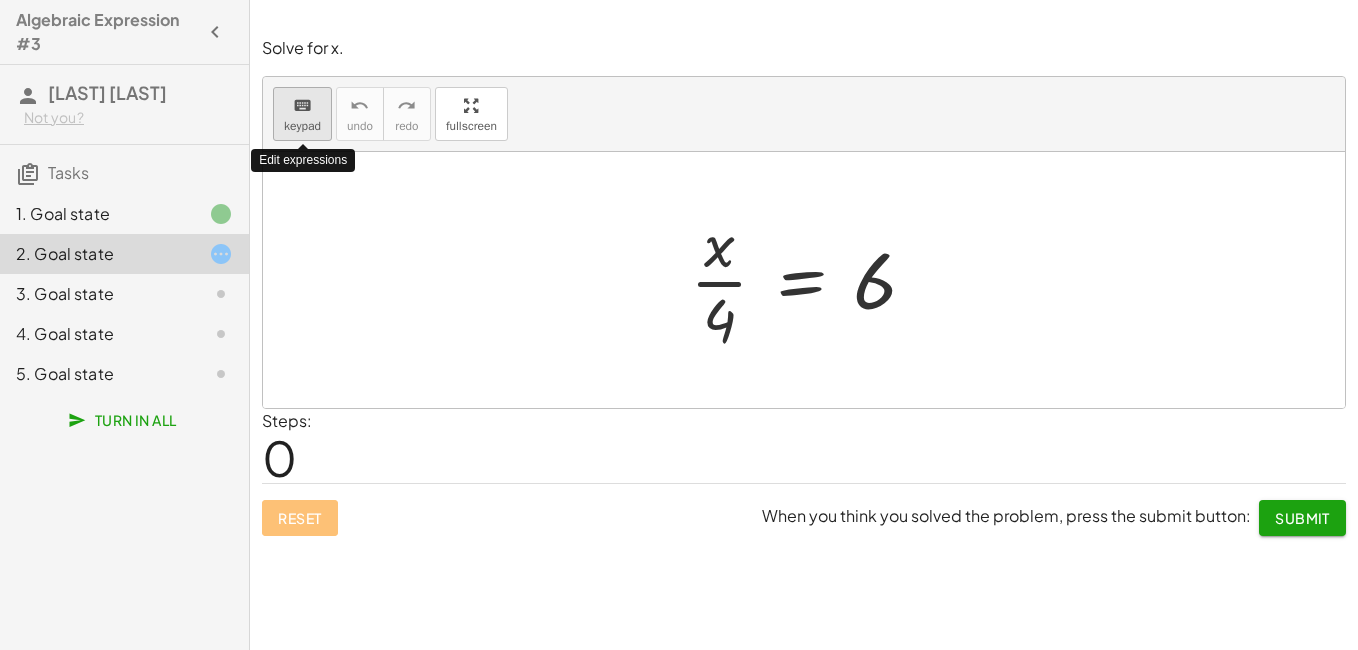 click on "keypad" at bounding box center [302, 126] 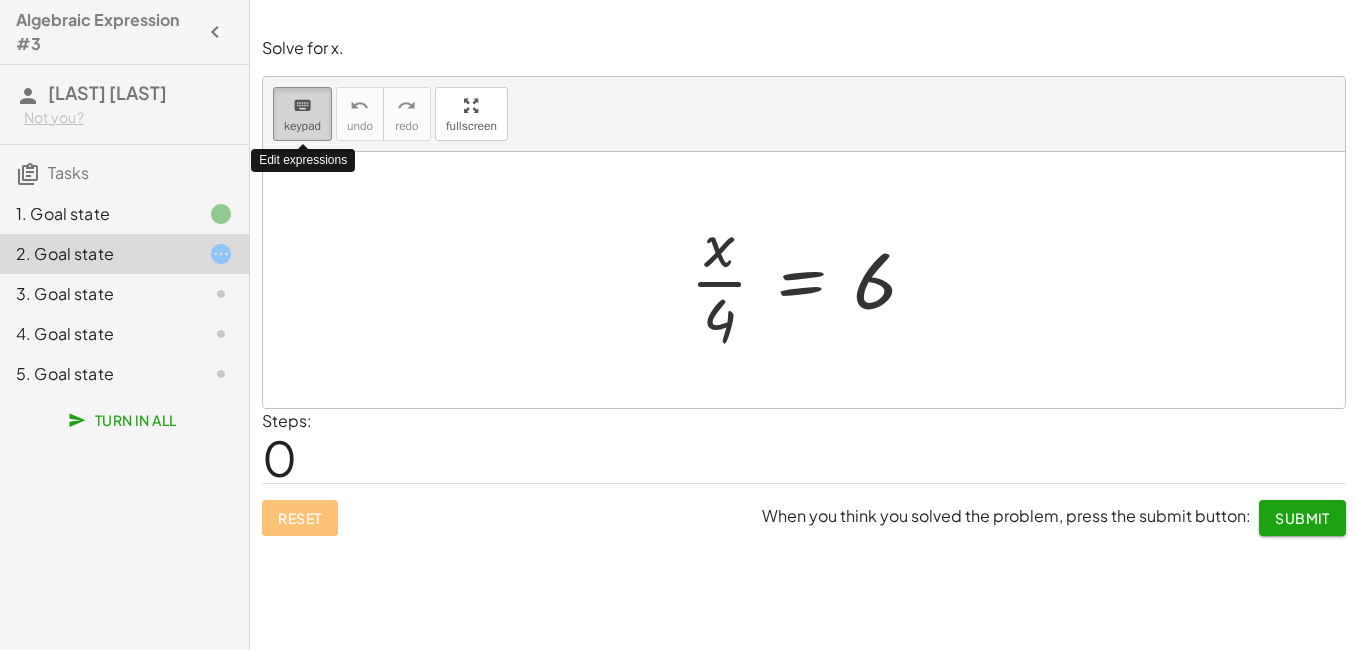 click on "keypad" at bounding box center [302, 126] 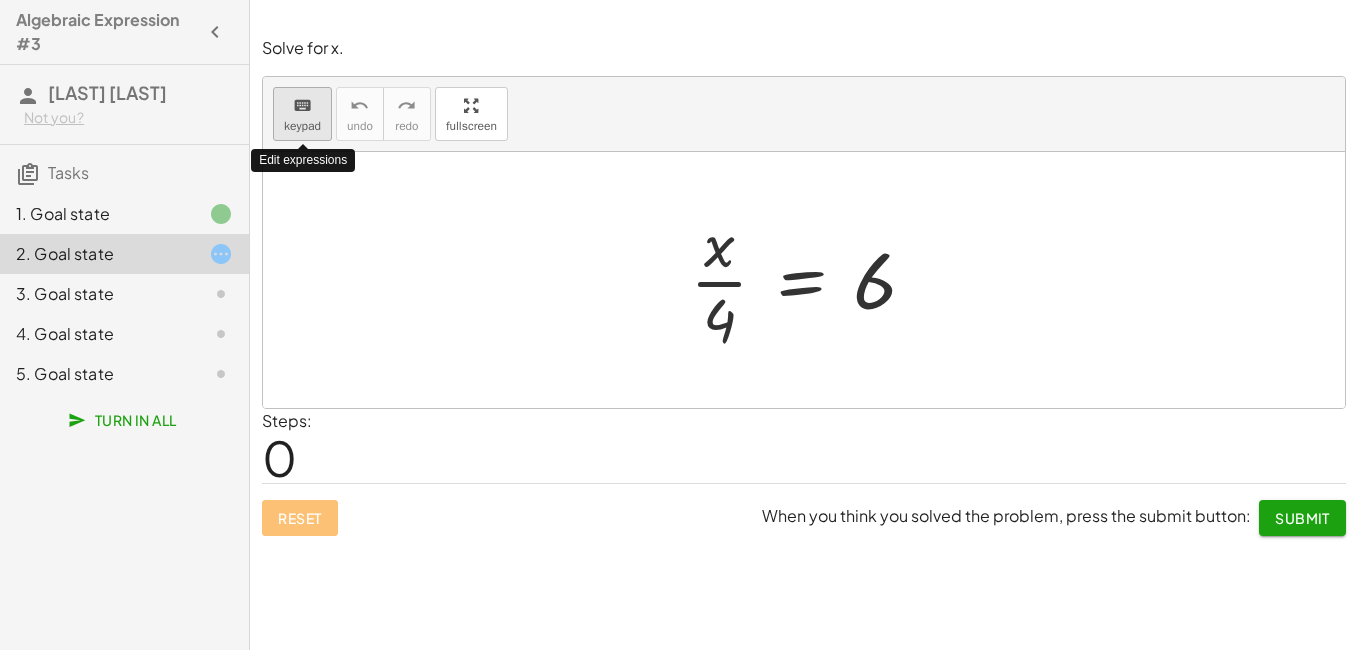 click on "keypad" at bounding box center [302, 126] 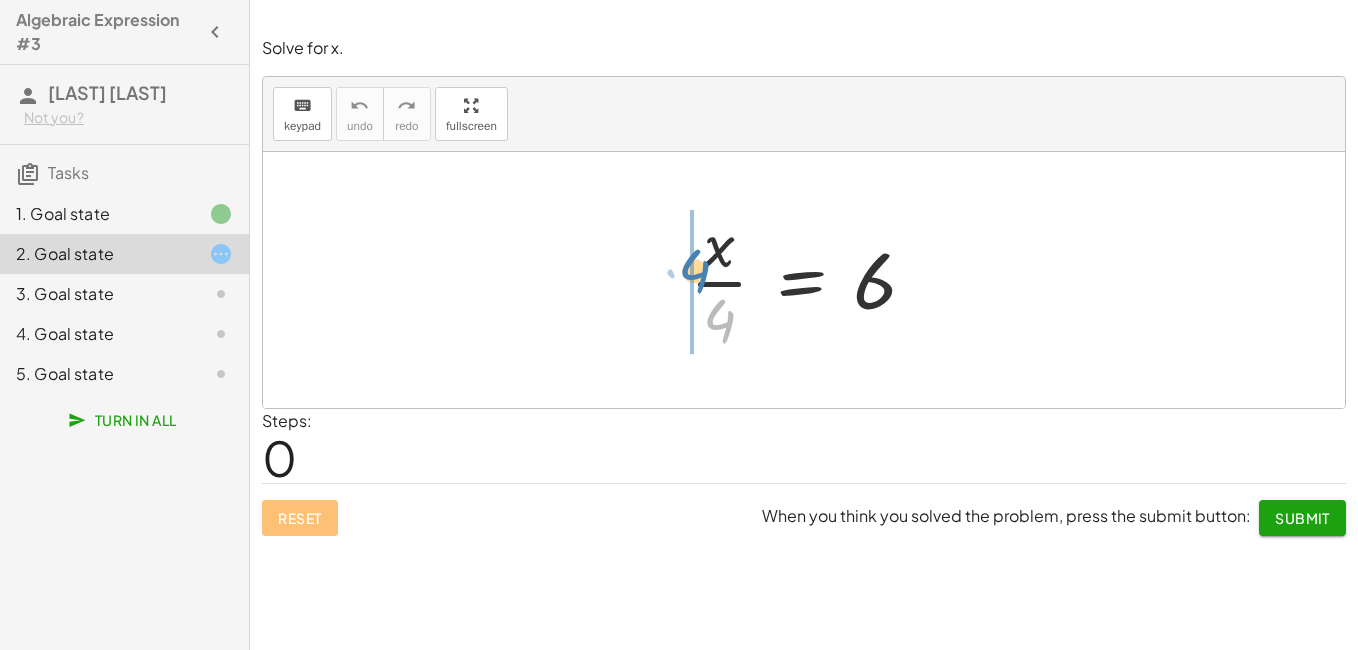 drag, startPoint x: 728, startPoint y: 326, endPoint x: 703, endPoint y: 278, distance: 54.120235 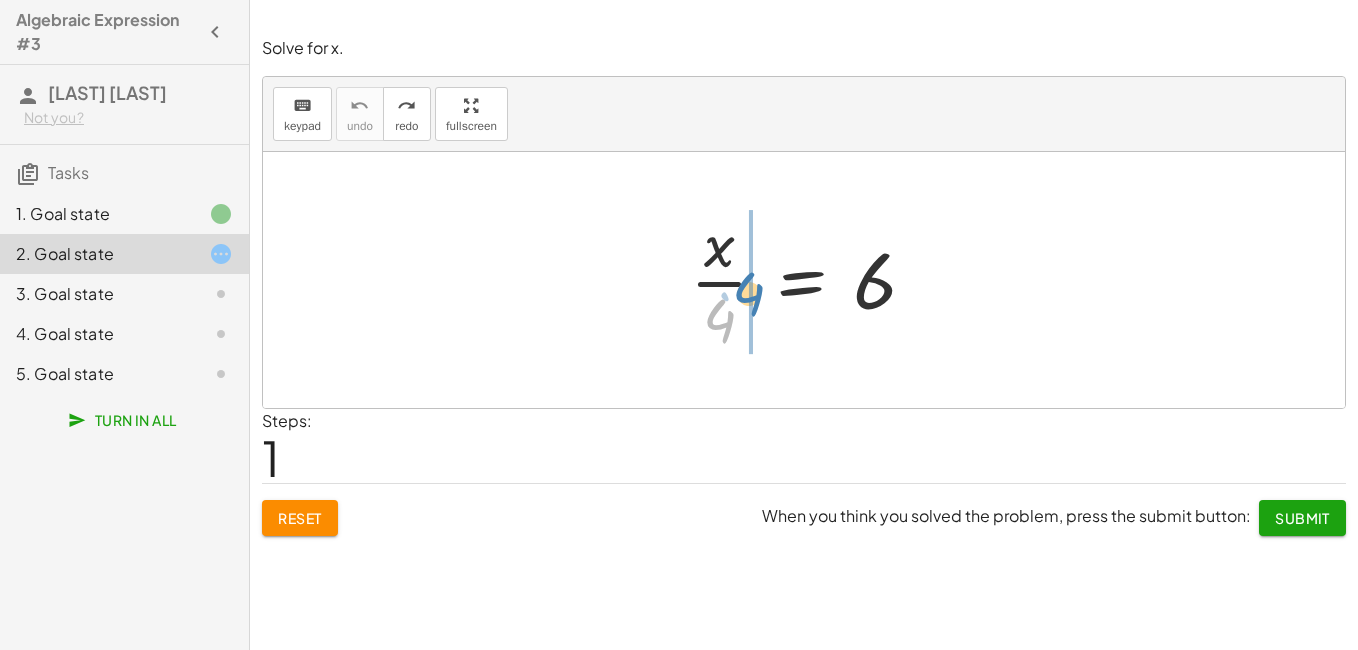 drag, startPoint x: 730, startPoint y: 325, endPoint x: 760, endPoint y: 298, distance: 40.36087 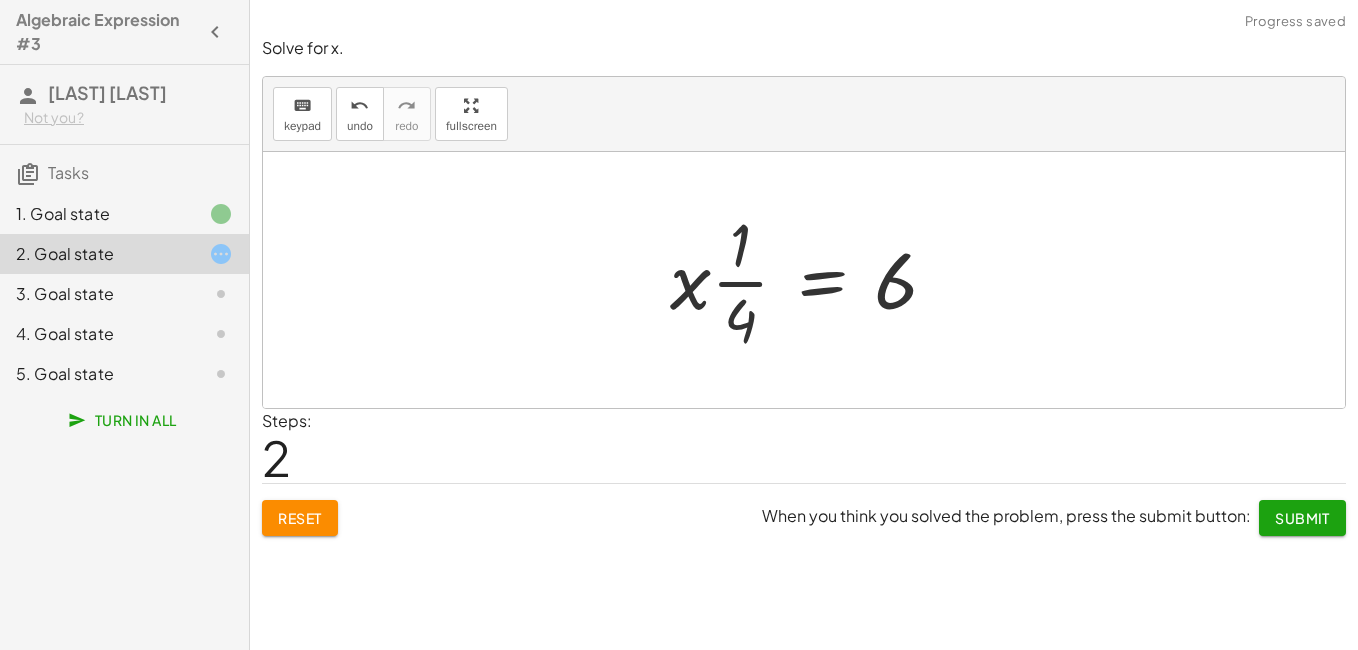 click on "Reset" at bounding box center [300, 518] 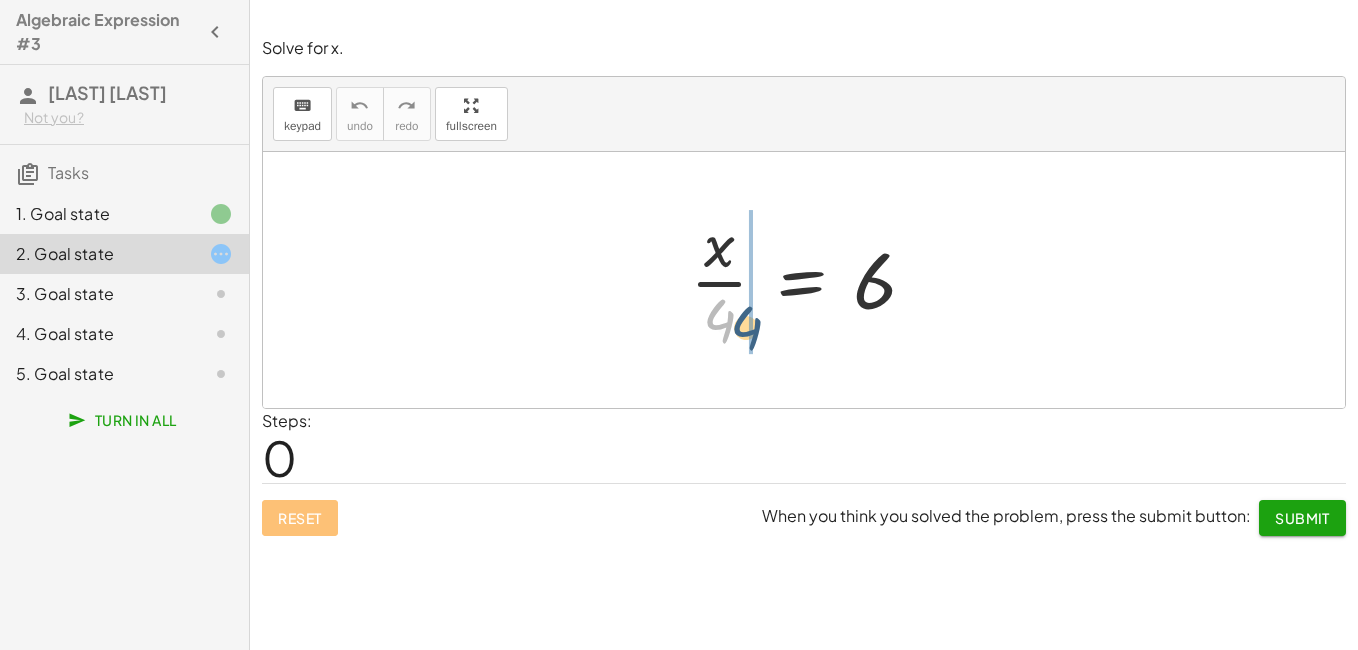 drag, startPoint x: 731, startPoint y: 325, endPoint x: 765, endPoint y: 334, distance: 35.17101 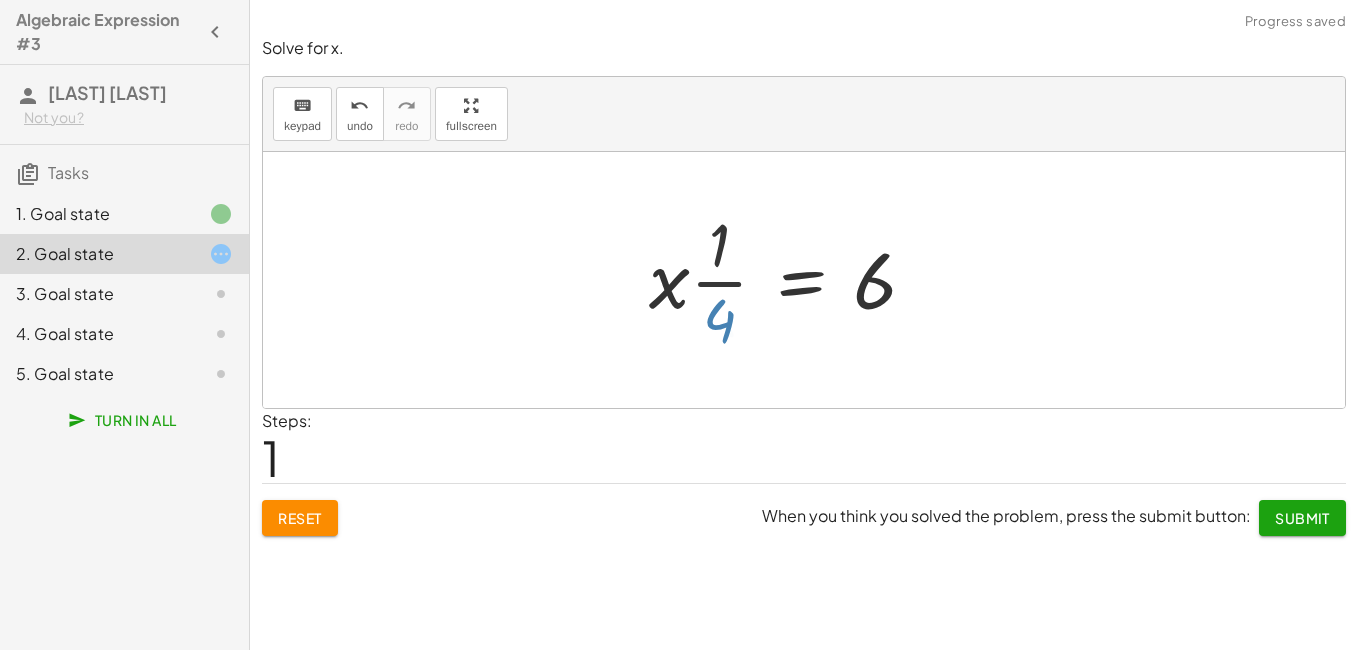 click at bounding box center (790, 280) 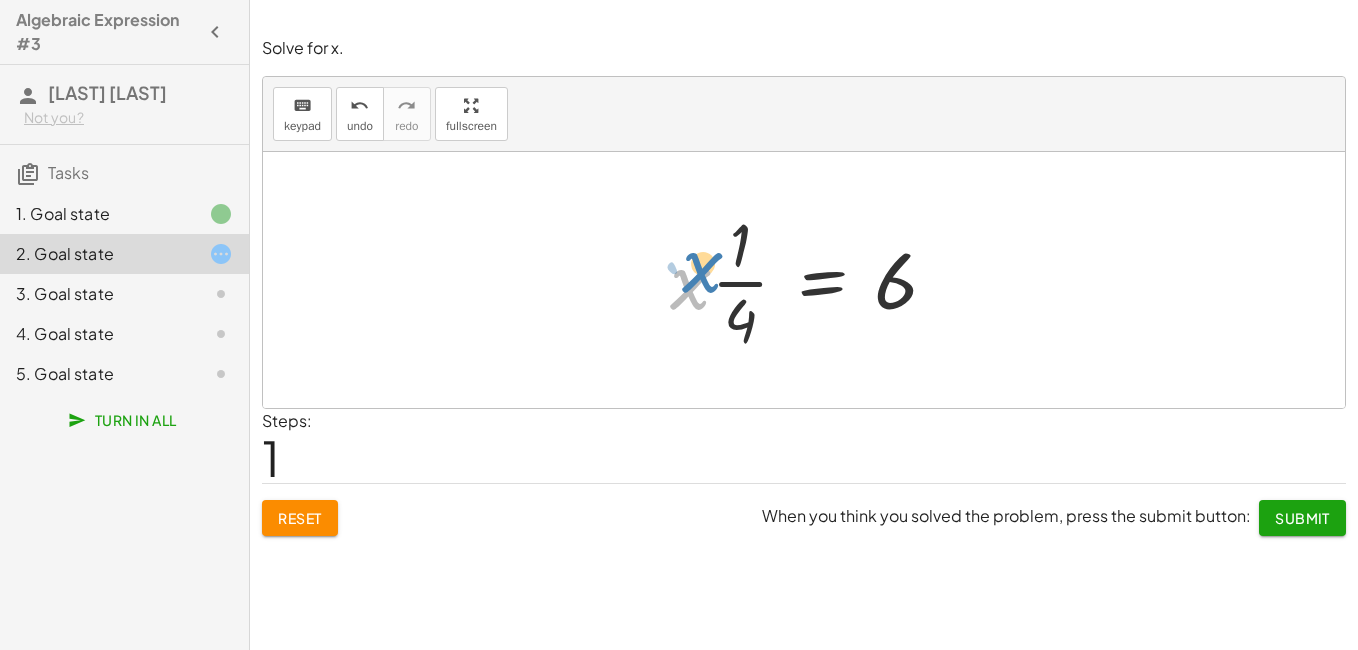drag, startPoint x: 693, startPoint y: 285, endPoint x: 704, endPoint y: 269, distance: 19.416489 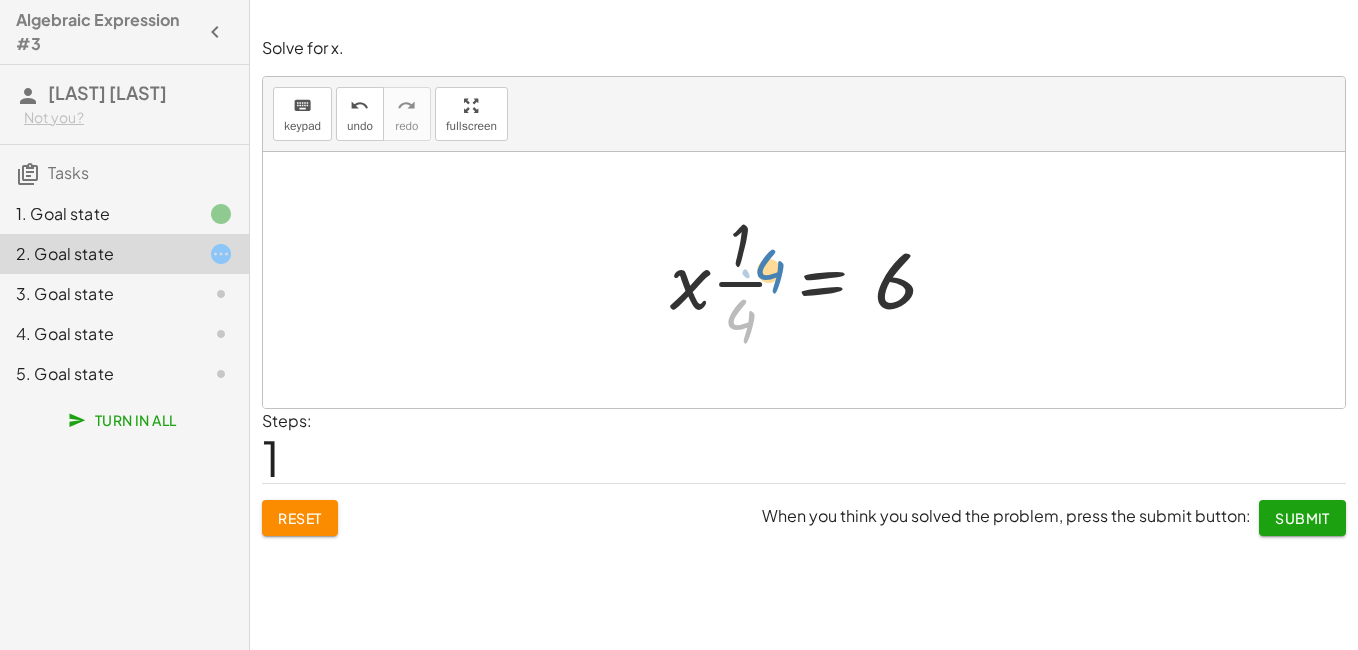 drag, startPoint x: 751, startPoint y: 324, endPoint x: 787, endPoint y: 271, distance: 64.070274 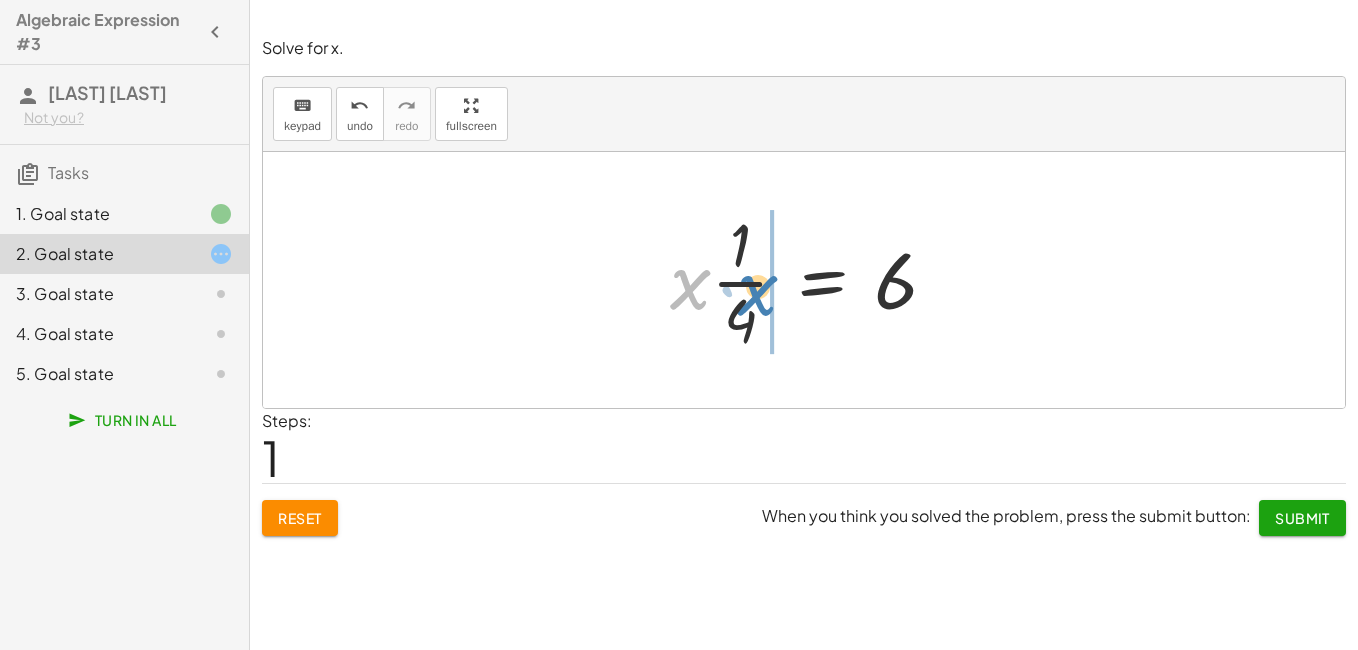 drag, startPoint x: 702, startPoint y: 283, endPoint x: 770, endPoint y: 289, distance: 68.26419 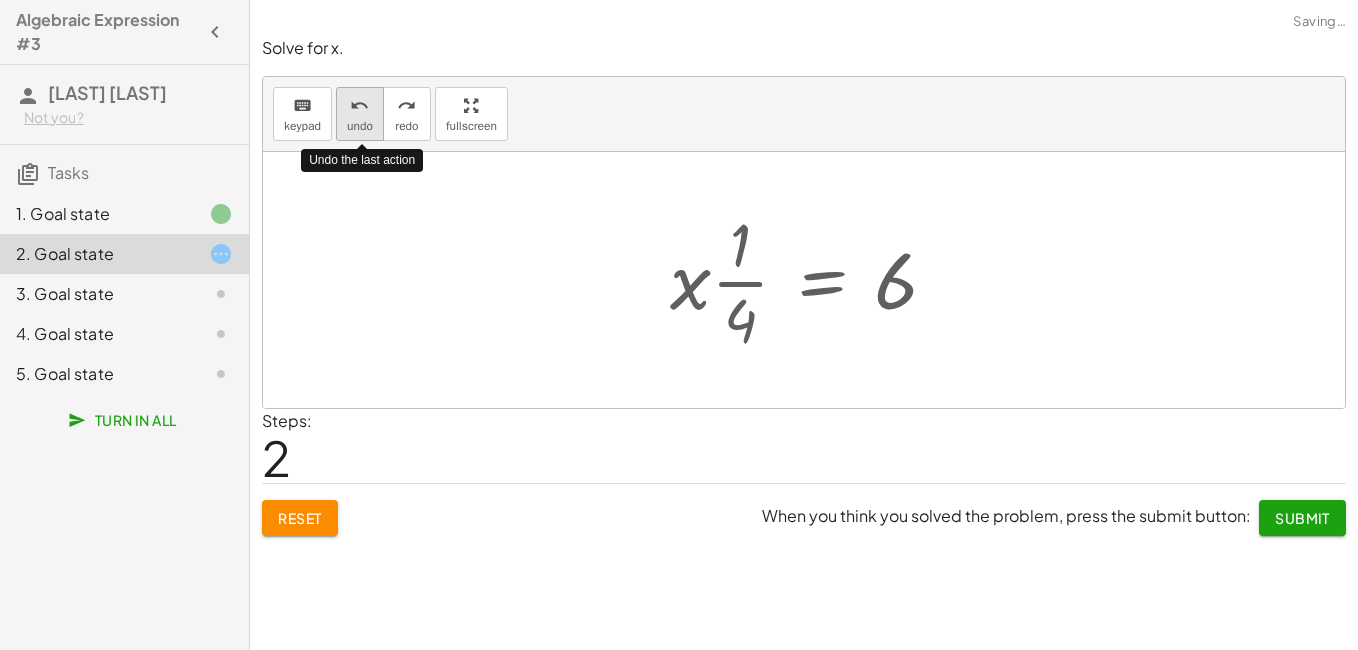 click on "undo" at bounding box center (359, 106) 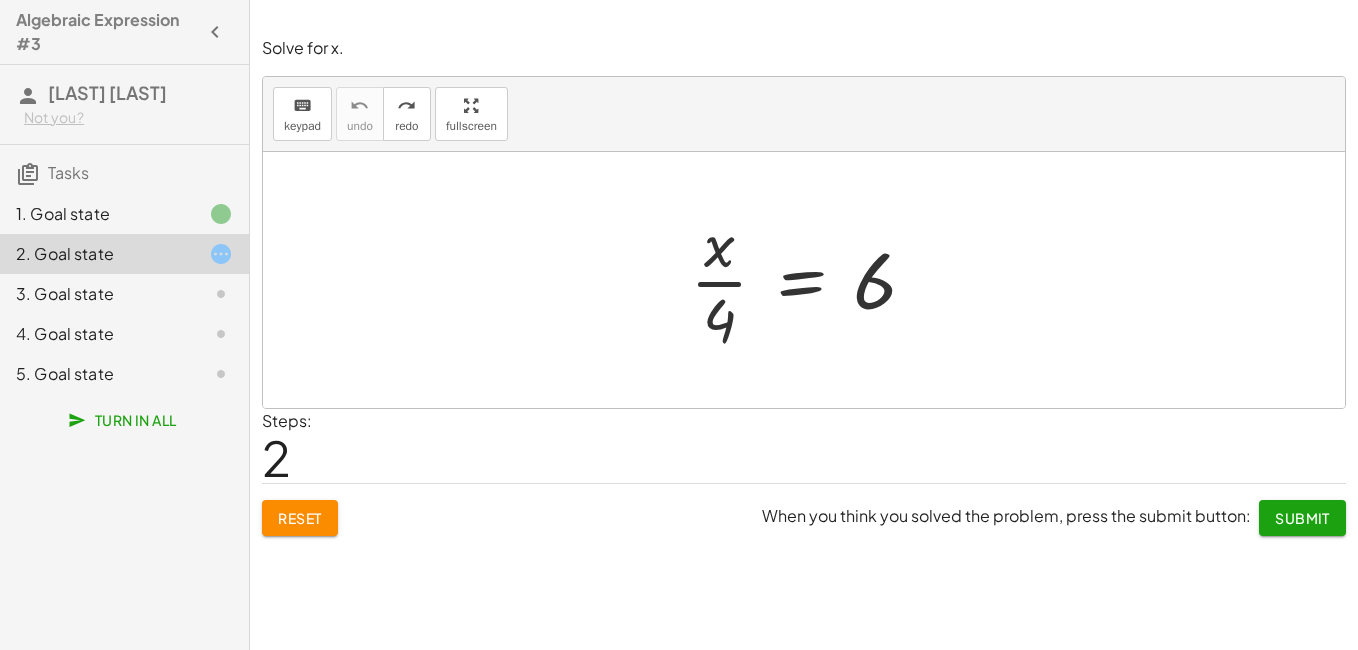 click on "3. Goal state" 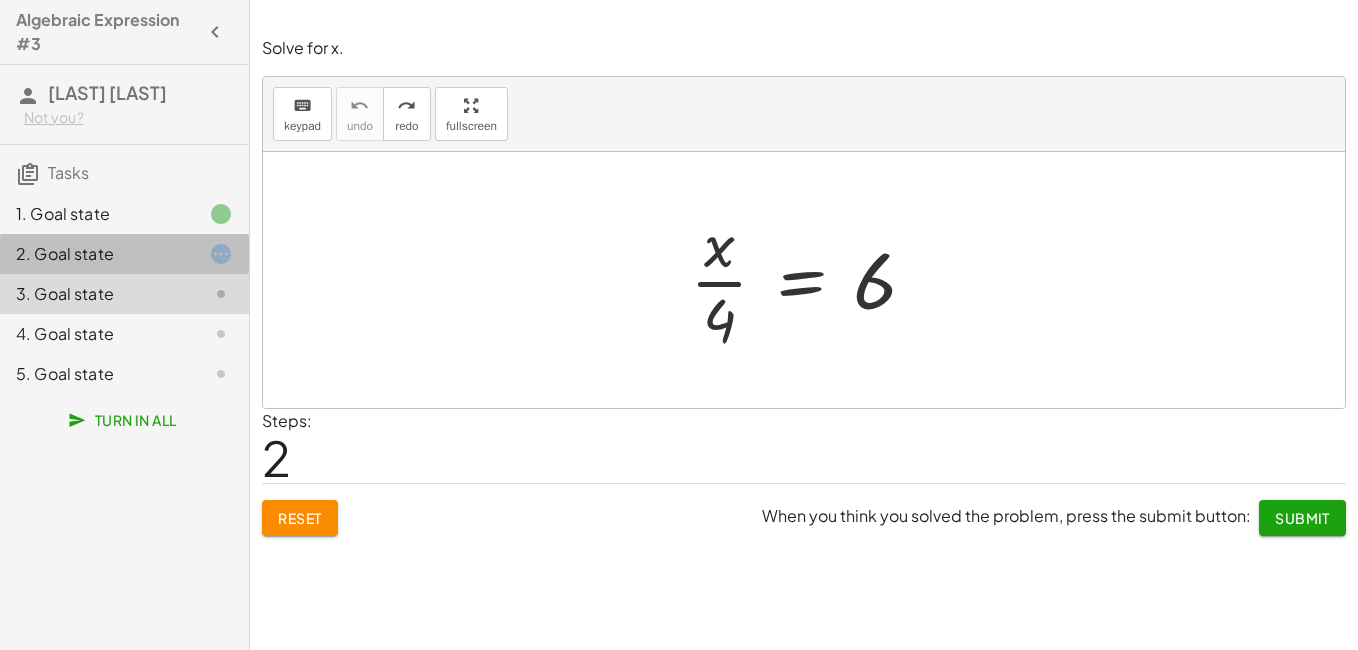 click 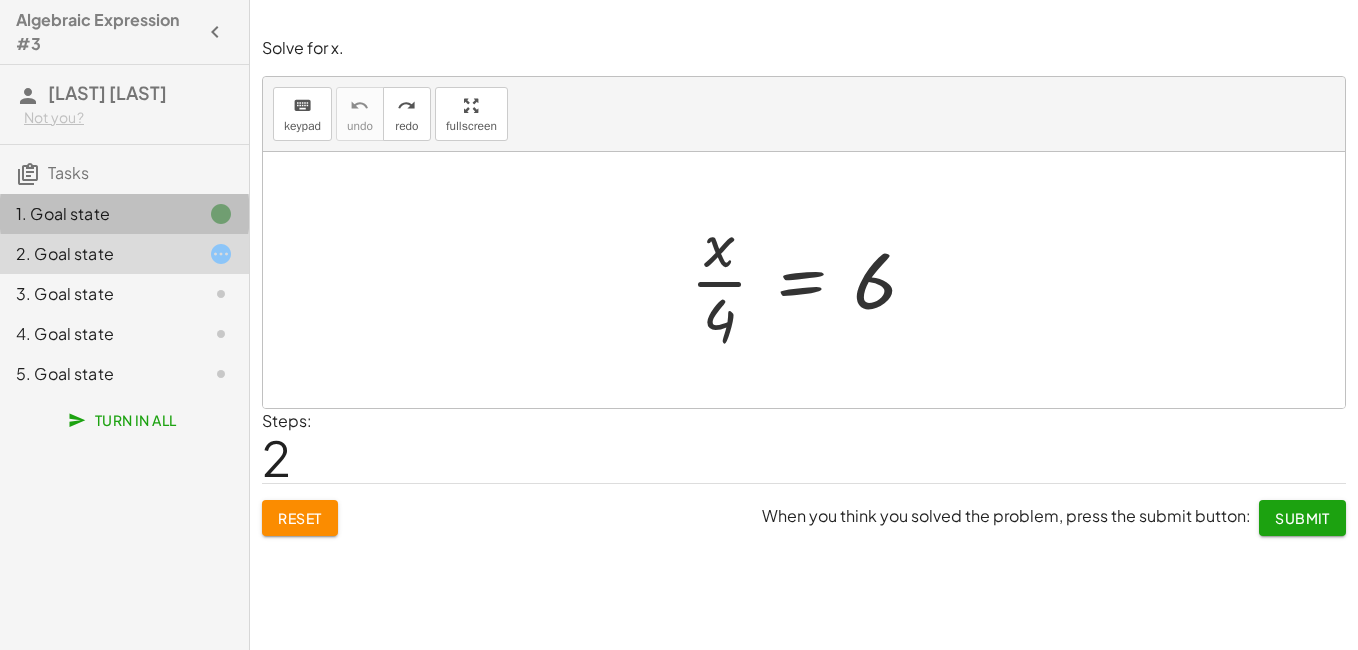 click on "1. Goal state" 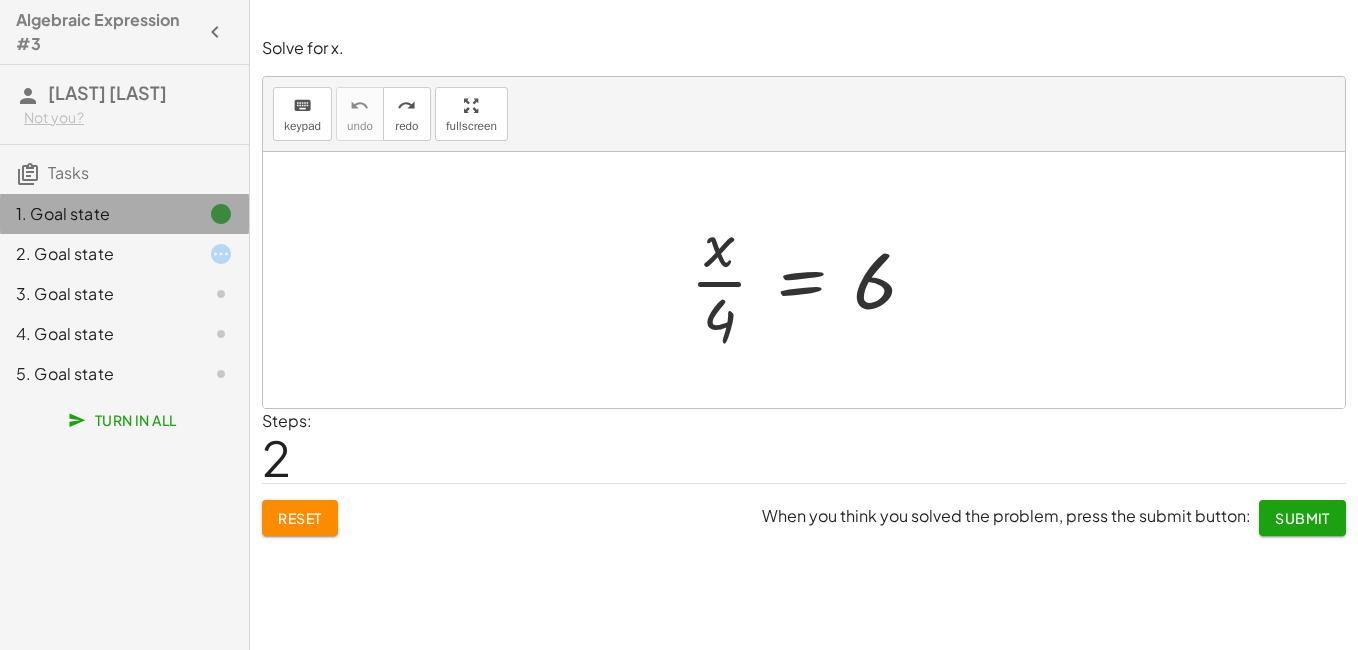 click on "1. Goal state" 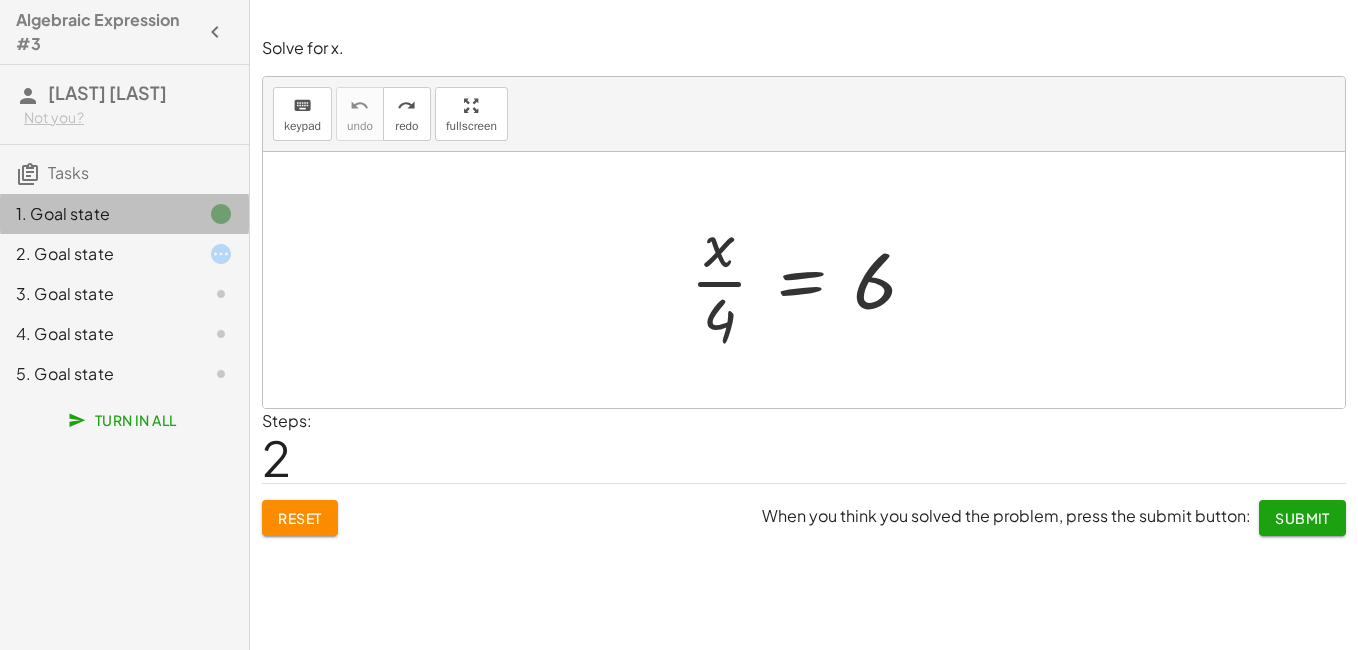 click on "1. Goal state" 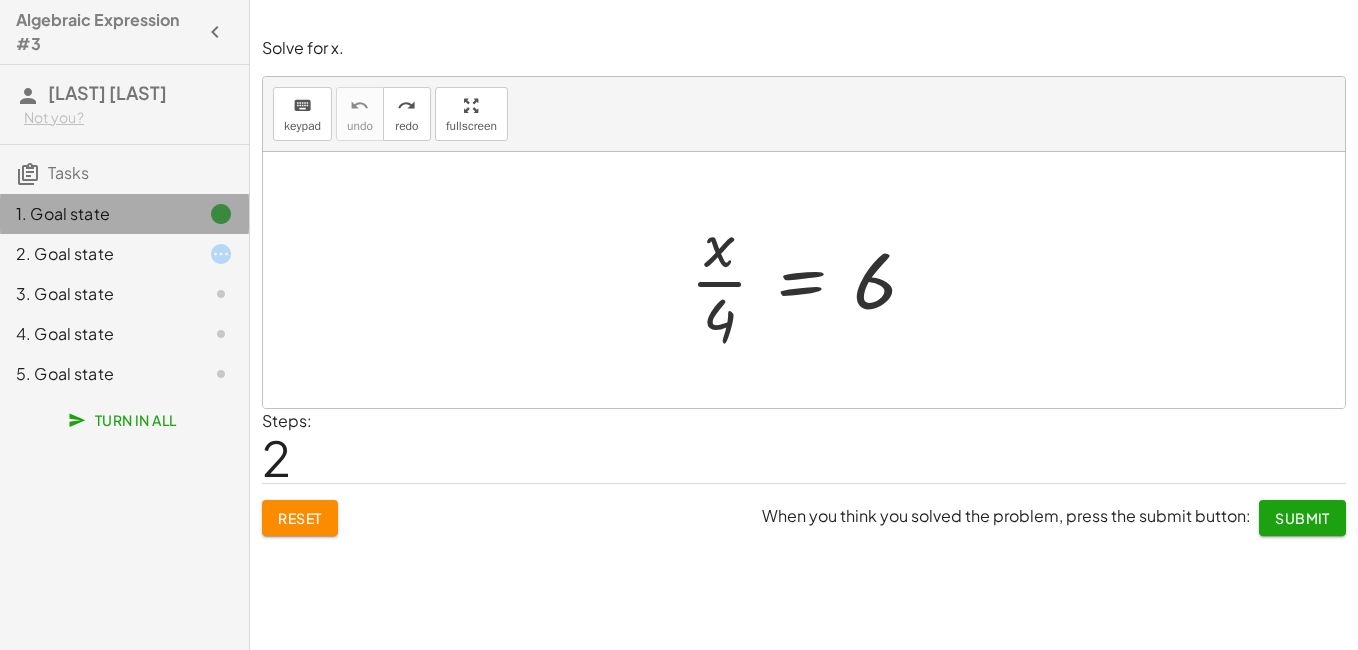 click on "1. Goal state" 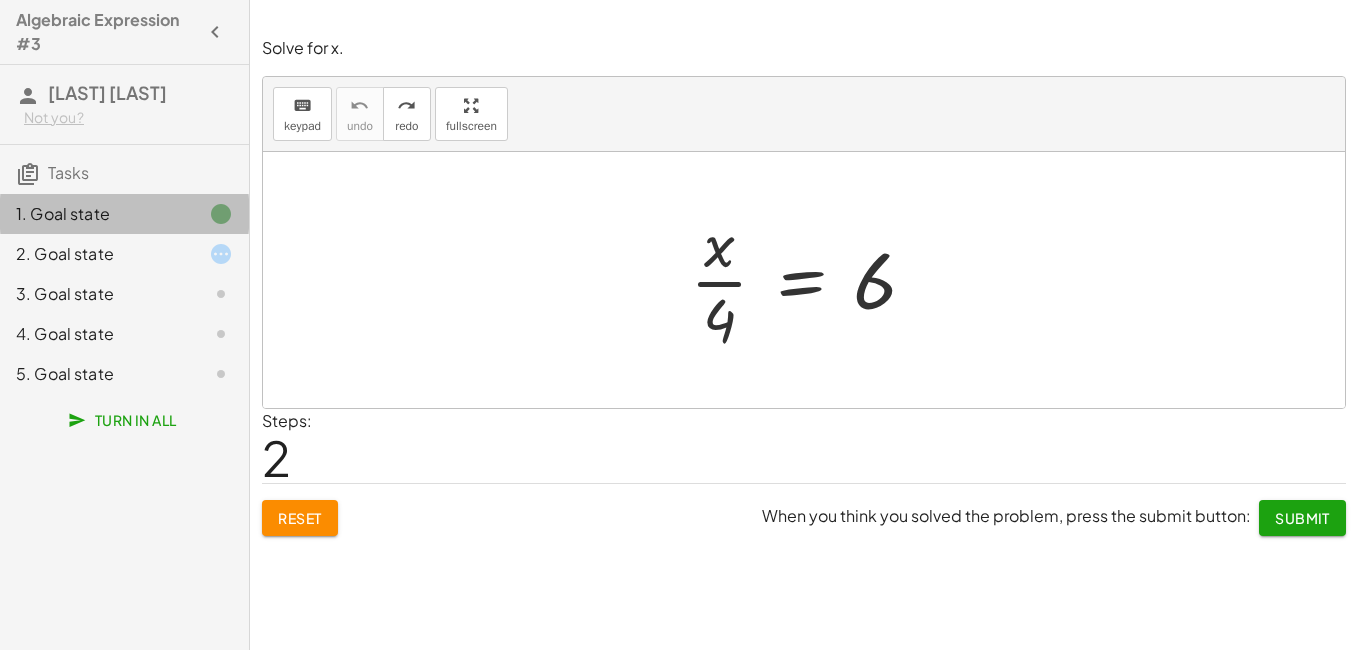 click on "1. Goal state" 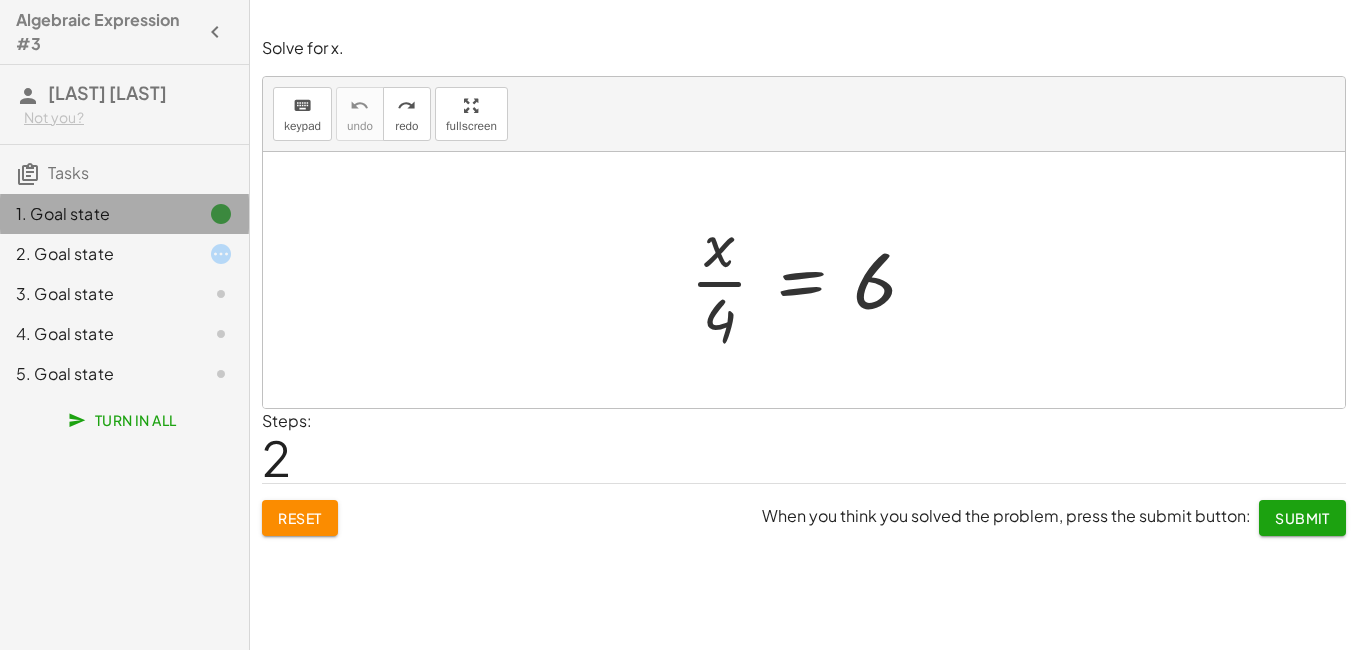 click on "1. Goal state" 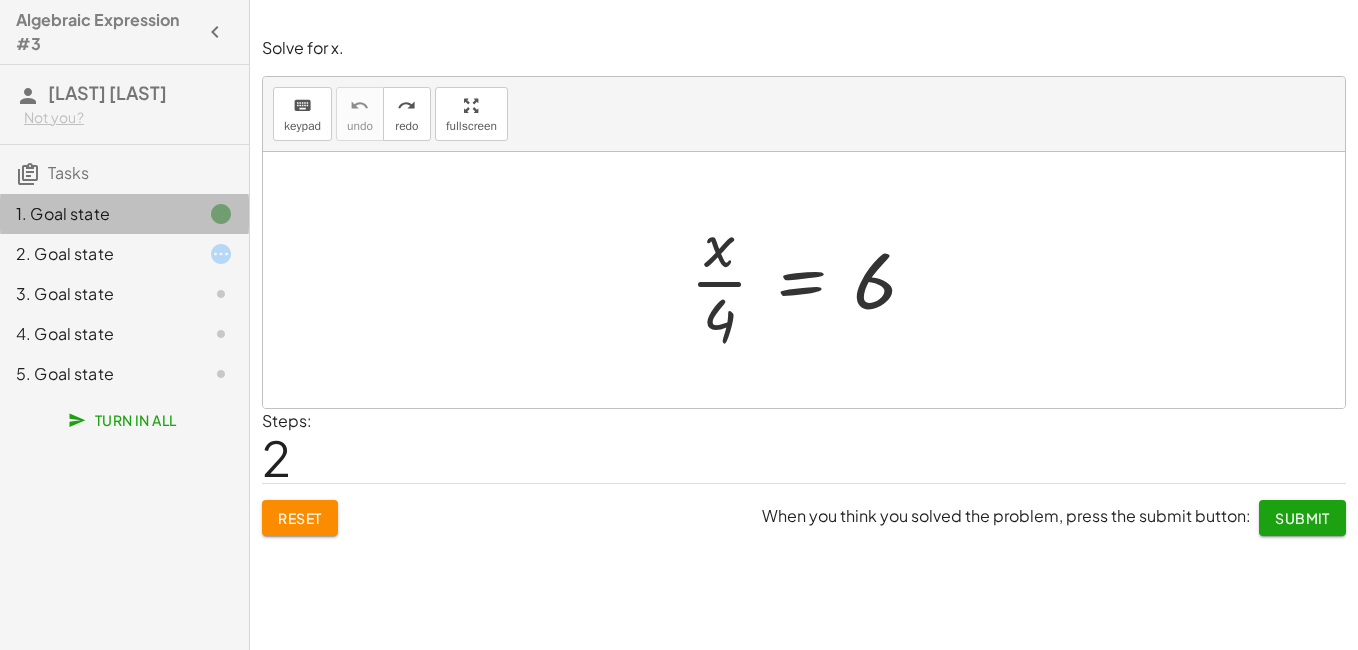 click on "1. Goal state" 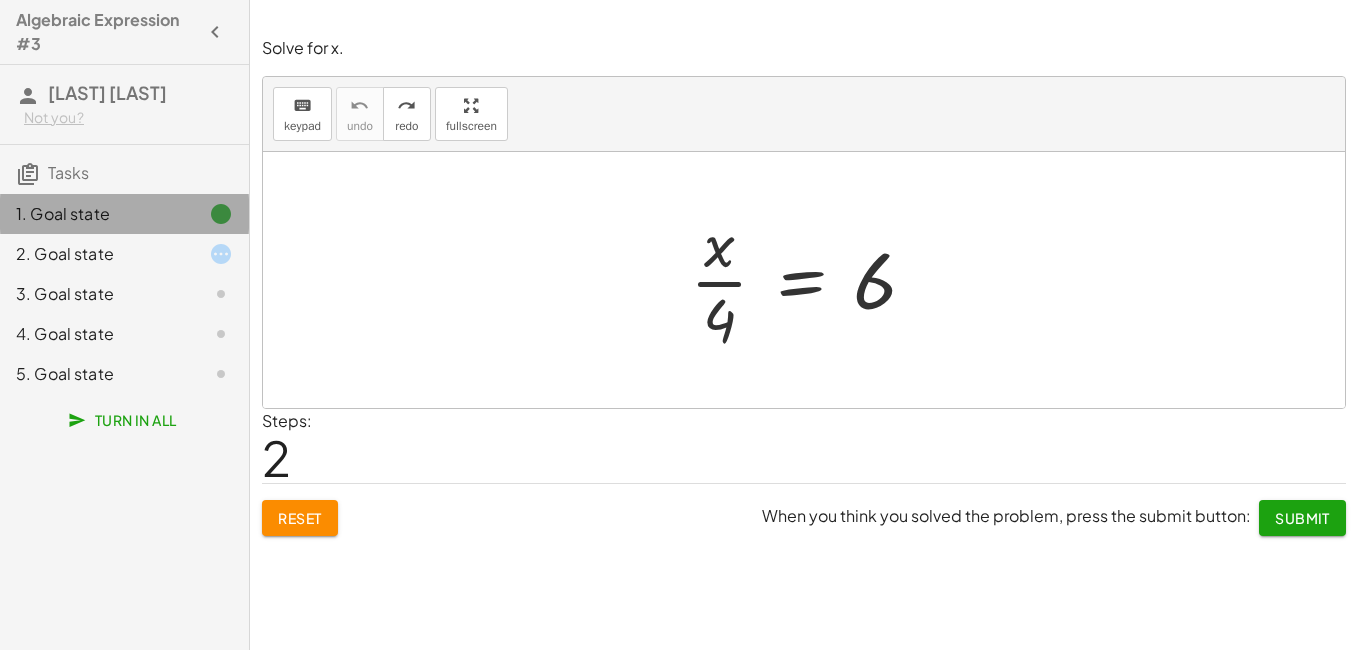 click on "1. Goal state" 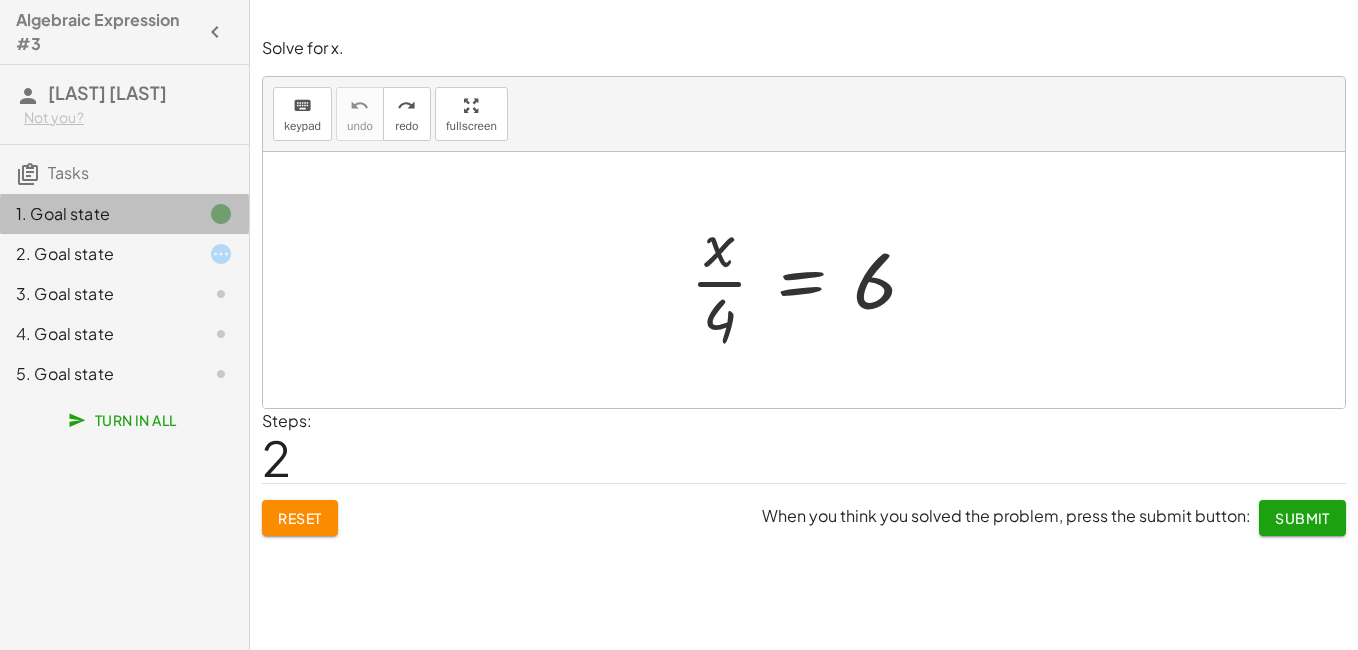 click on "1. Goal state" 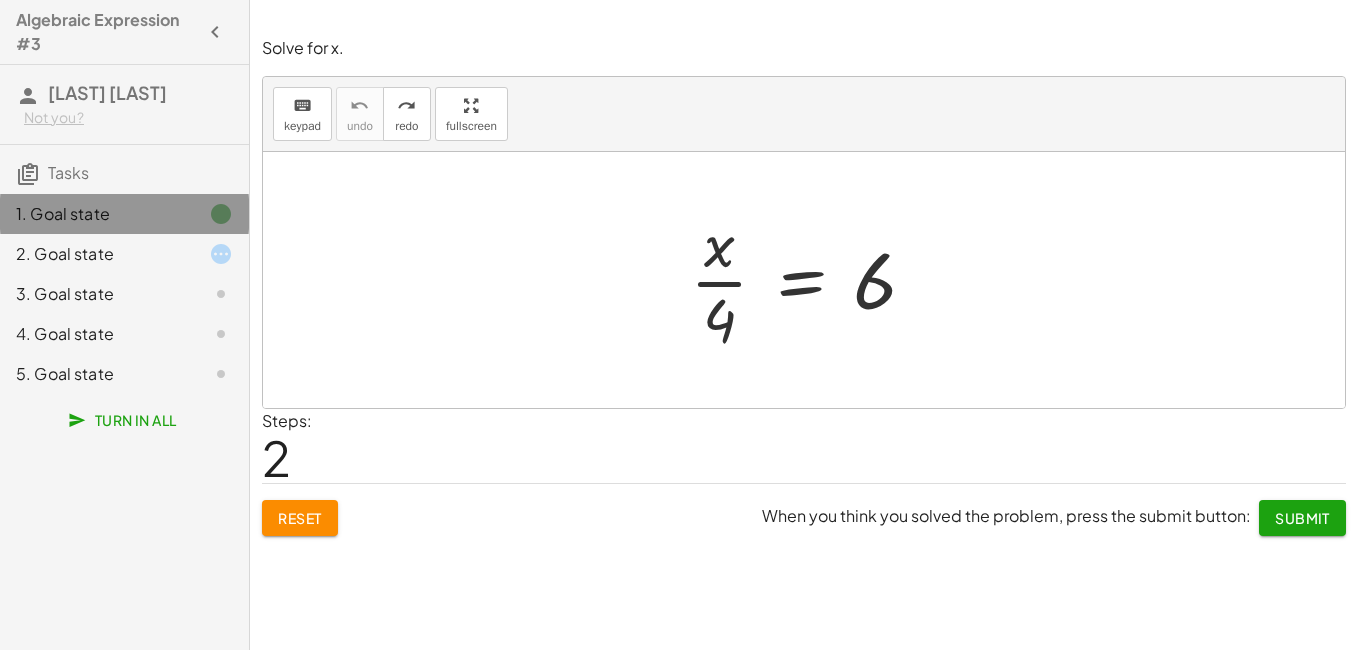 click on "1. Goal state" 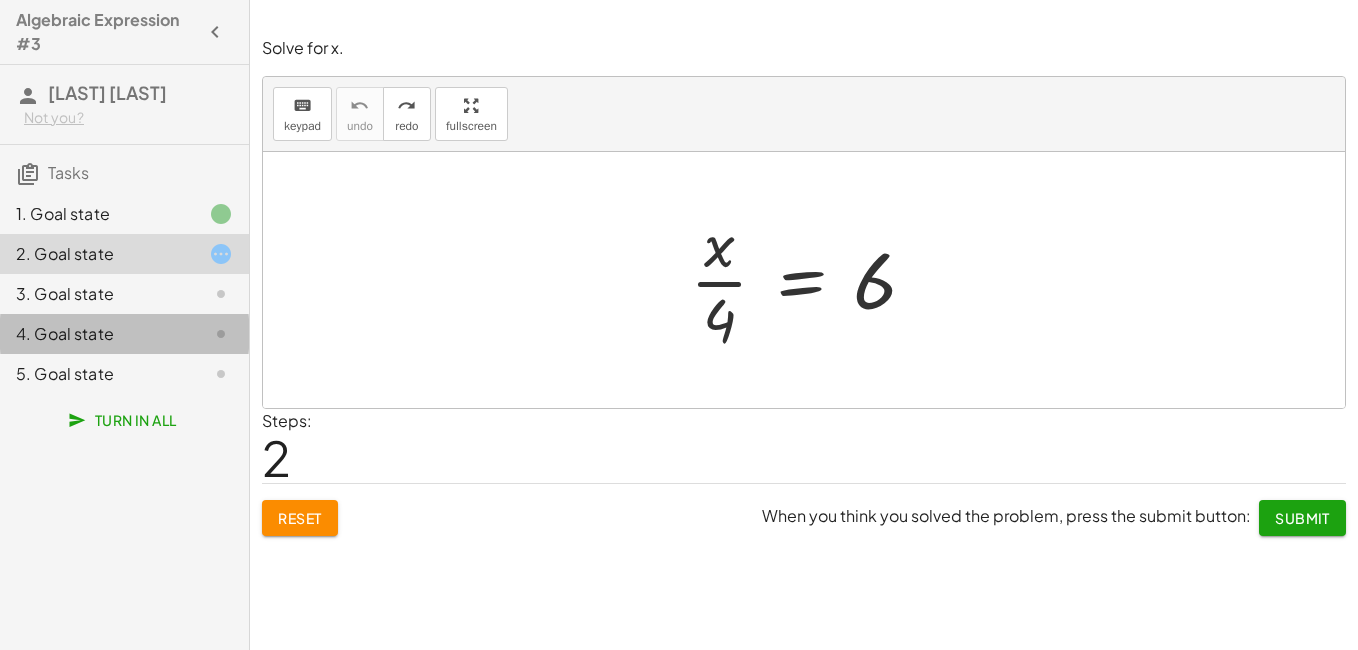 click on "4. Goal state" 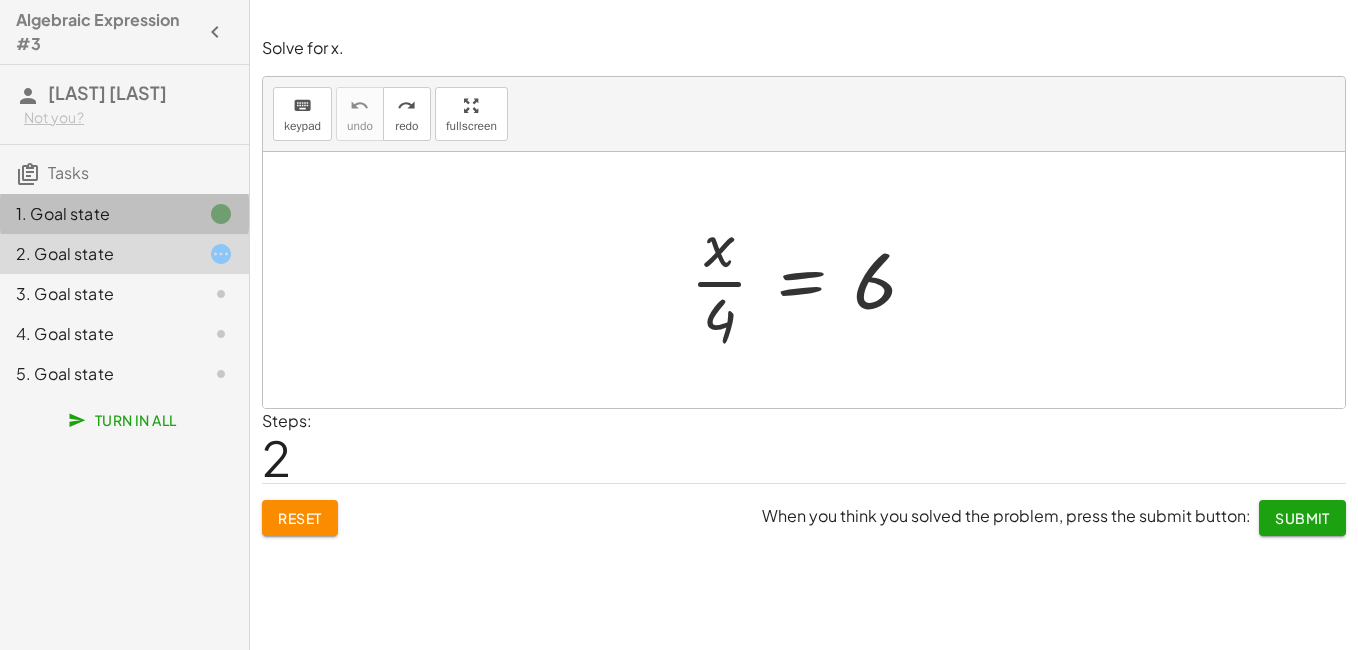 click on "1. Goal state" 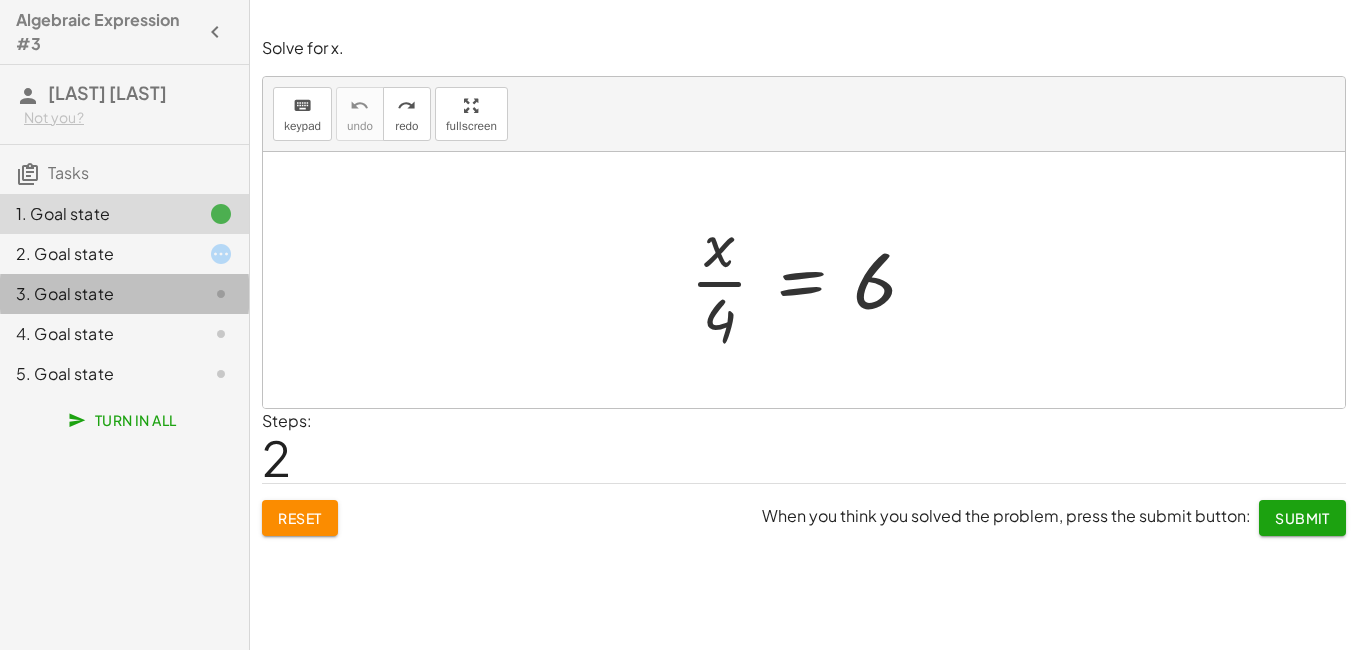 click on "3. Goal state" 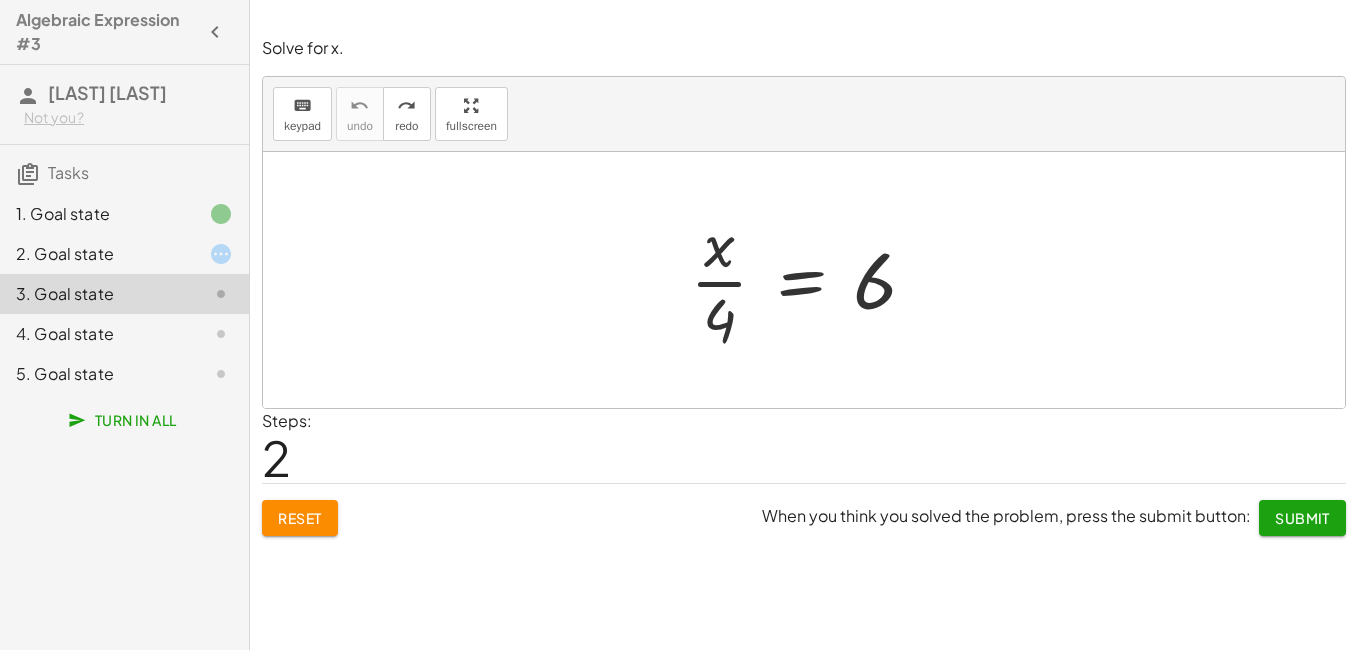 click on "2. Goal state" 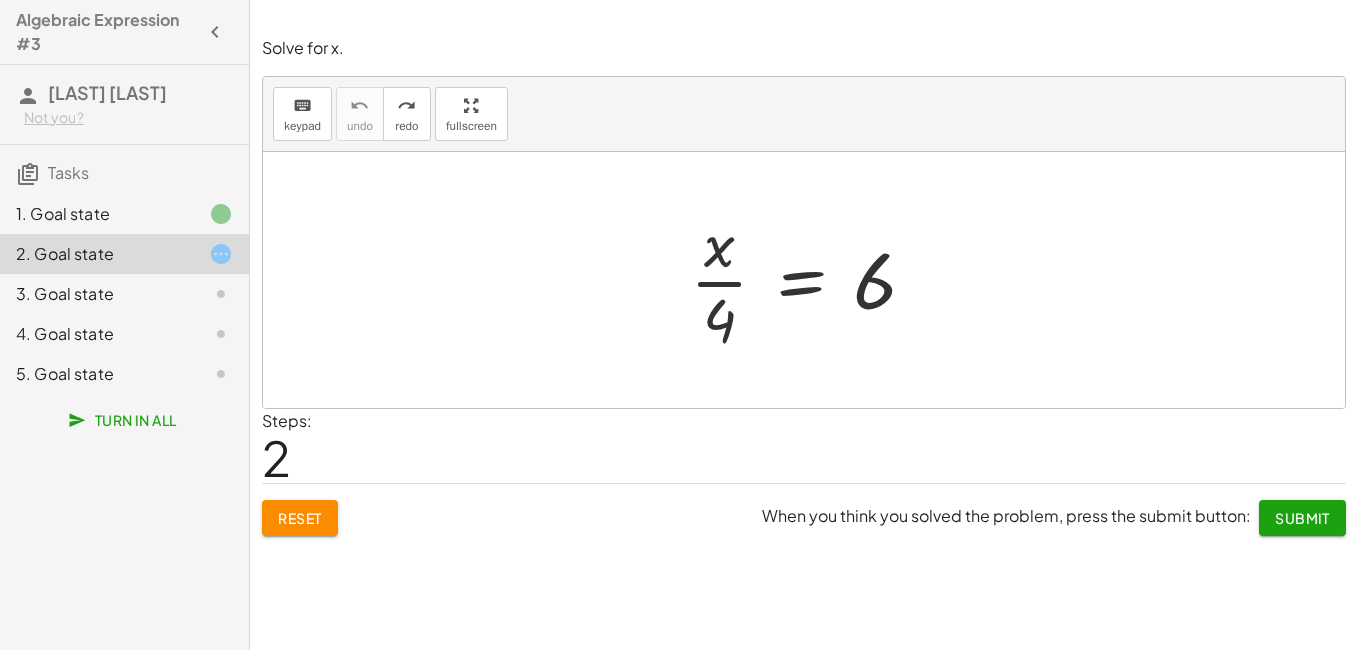 click on "Reset" 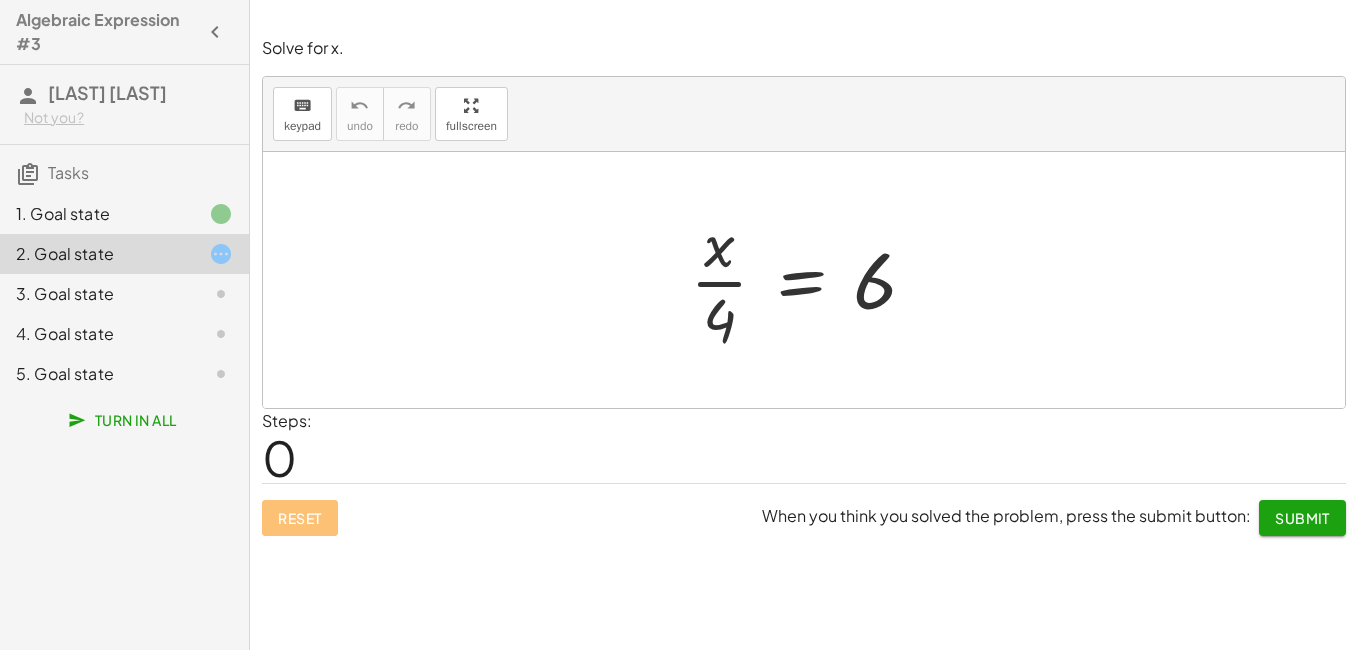 drag, startPoint x: 708, startPoint y: 327, endPoint x: 672, endPoint y: 327, distance: 36 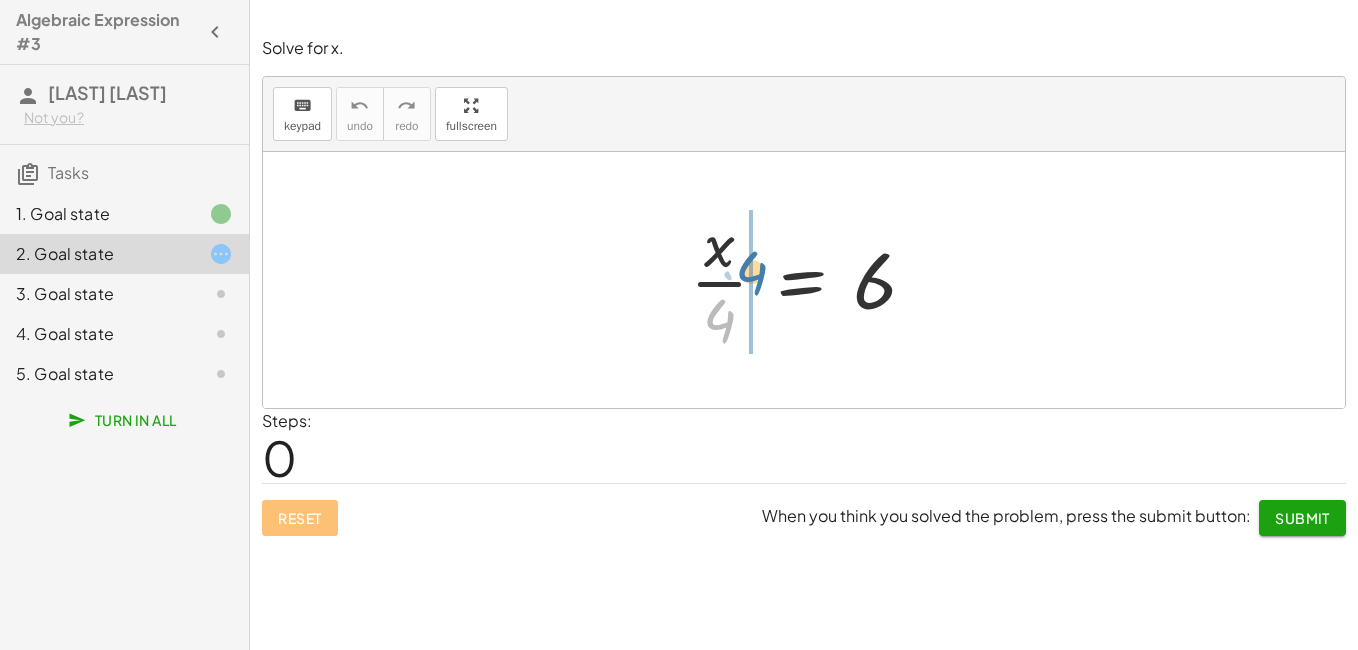 drag, startPoint x: 721, startPoint y: 320, endPoint x: 745, endPoint y: 267, distance: 58.18075 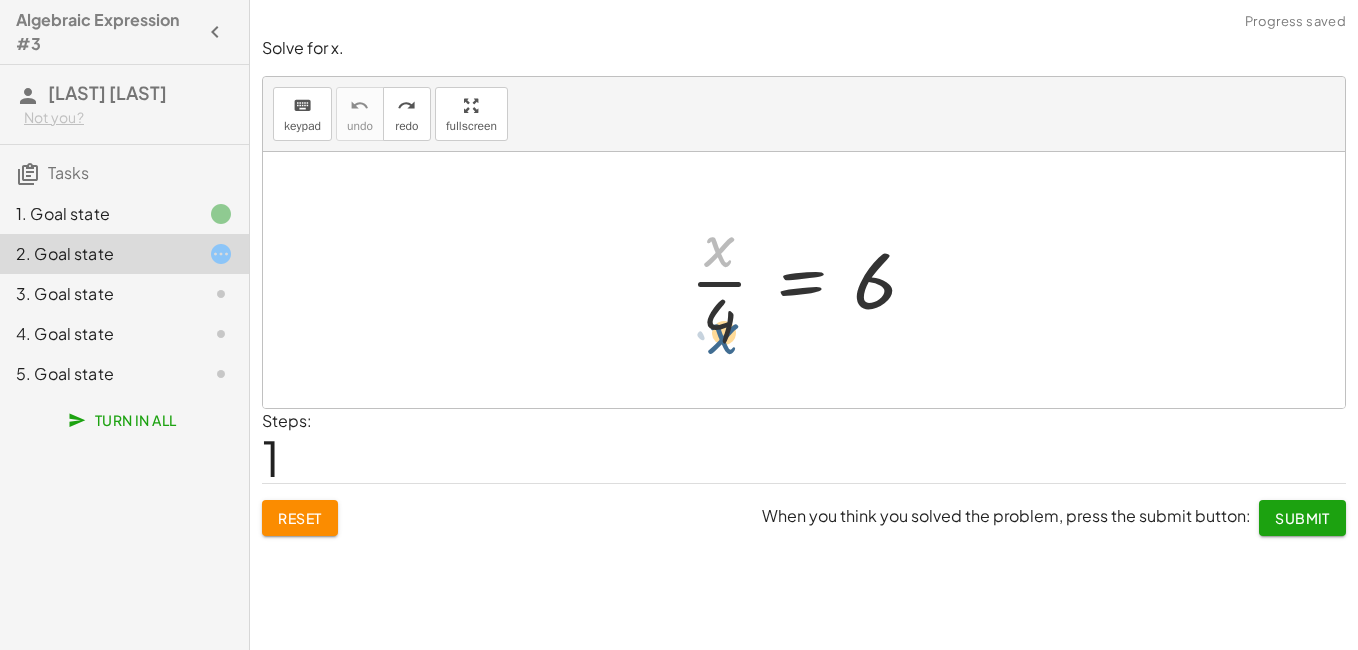 drag, startPoint x: 715, startPoint y: 255, endPoint x: 719, endPoint y: 344, distance: 89.08984 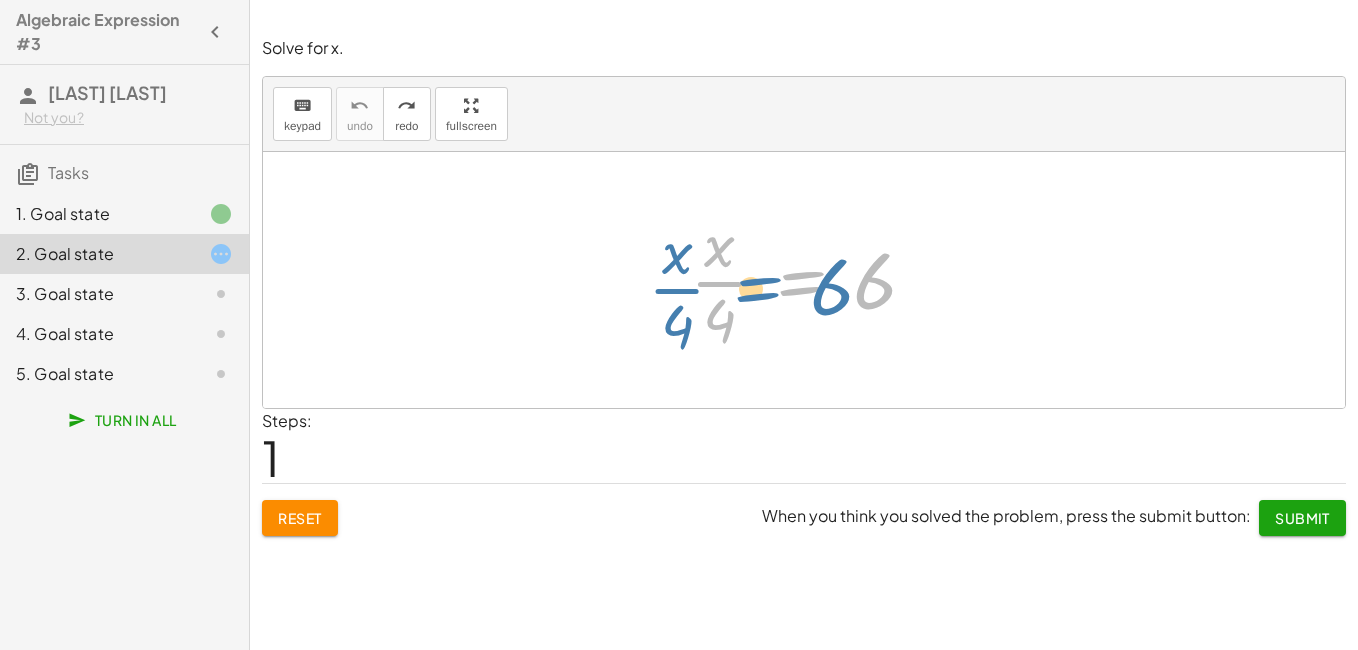 drag, startPoint x: 809, startPoint y: 278, endPoint x: 769, endPoint y: 288, distance: 41.231056 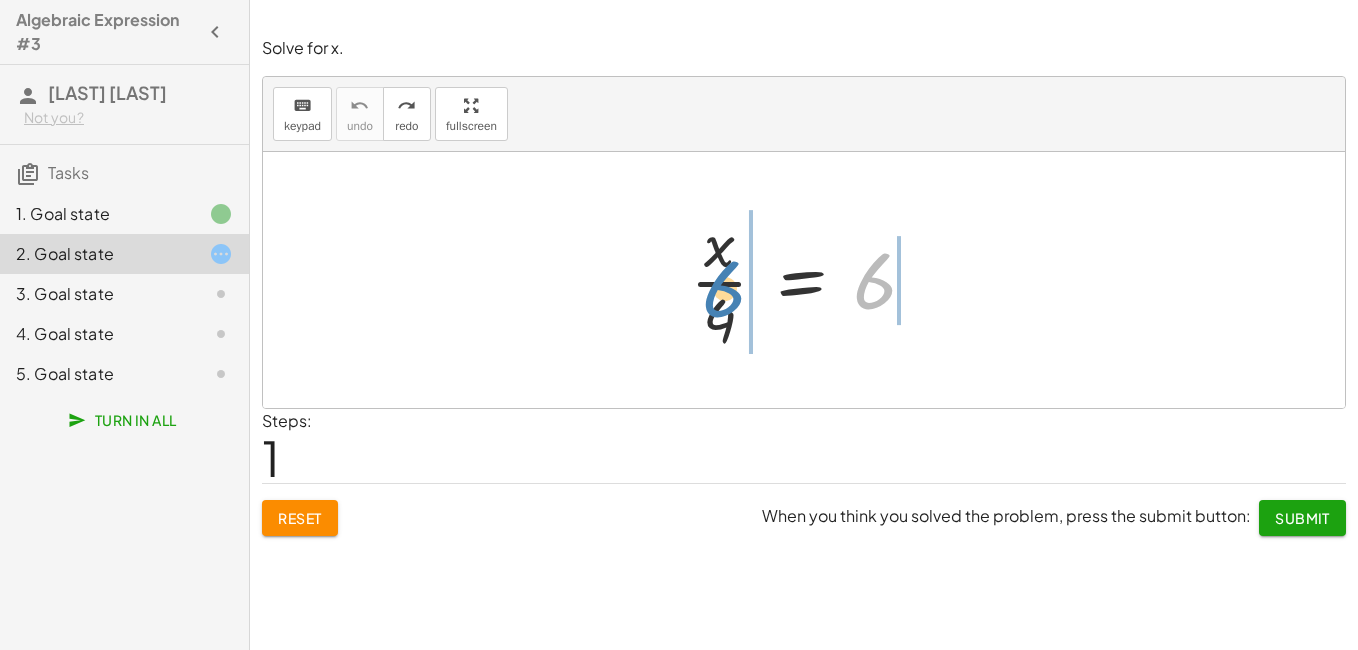 drag, startPoint x: 862, startPoint y: 303, endPoint x: 727, endPoint y: 311, distance: 135.23683 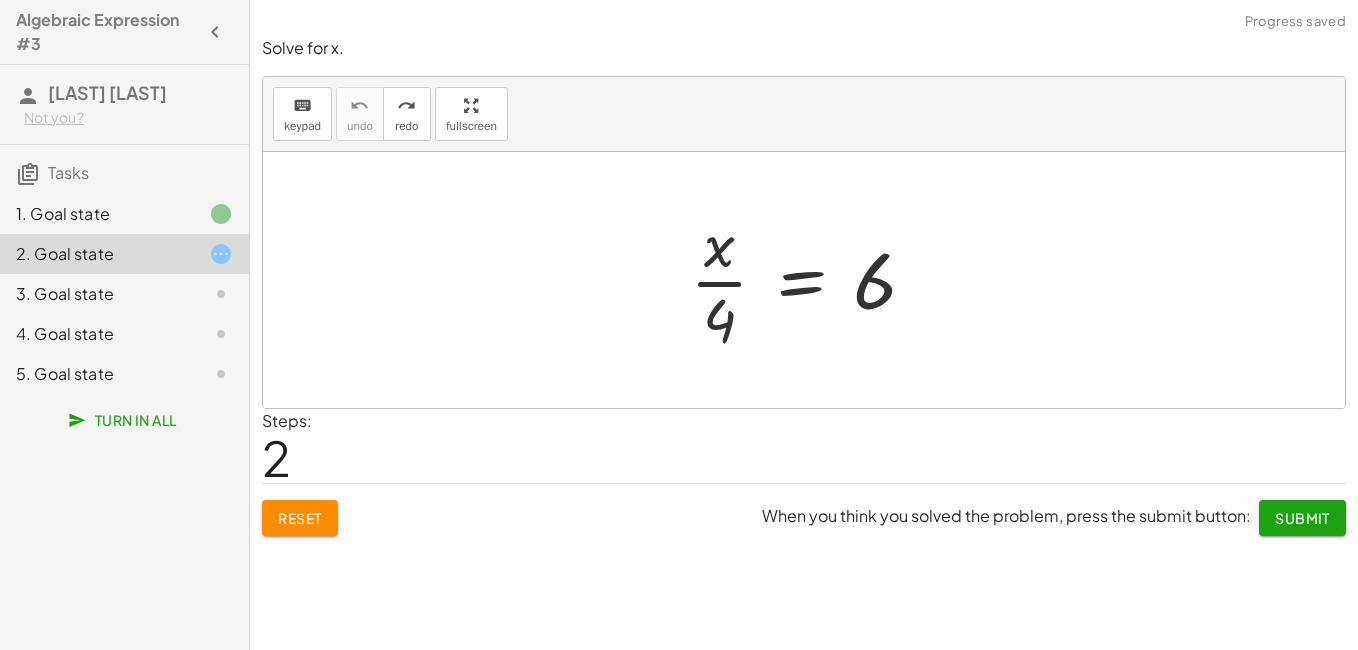 click at bounding box center (811, 280) 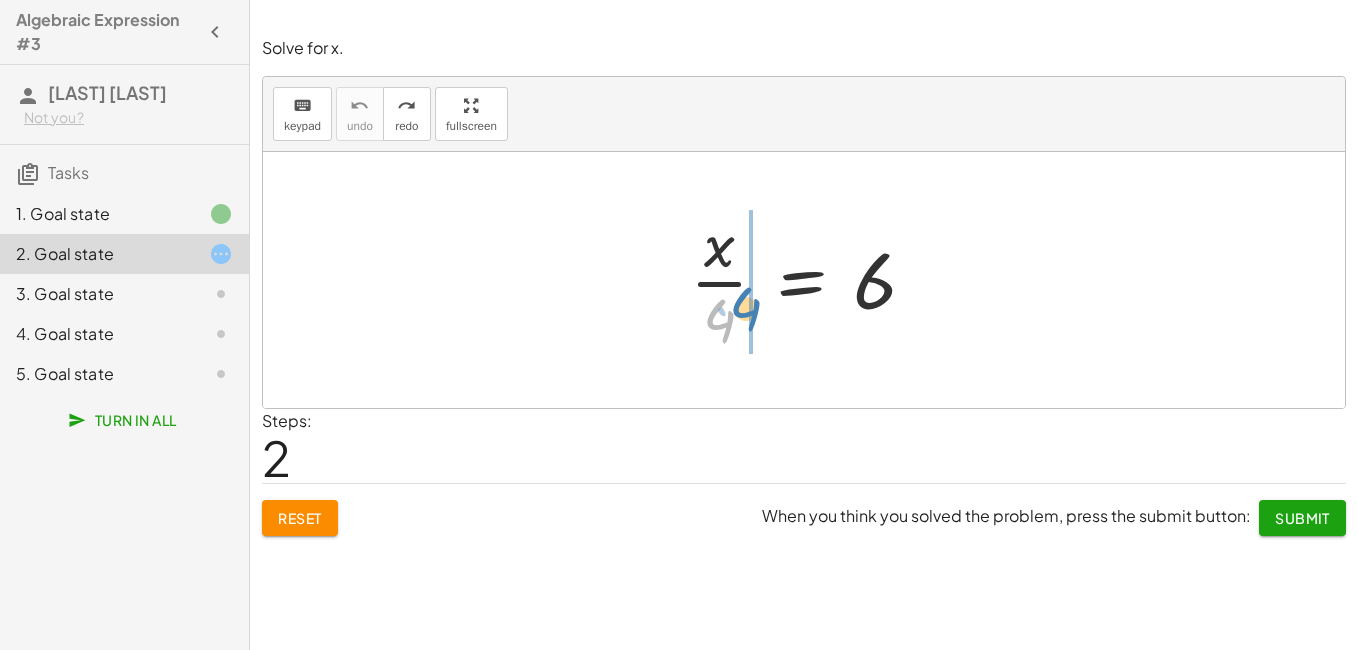drag, startPoint x: 733, startPoint y: 330, endPoint x: 758, endPoint y: 316, distance: 28.653097 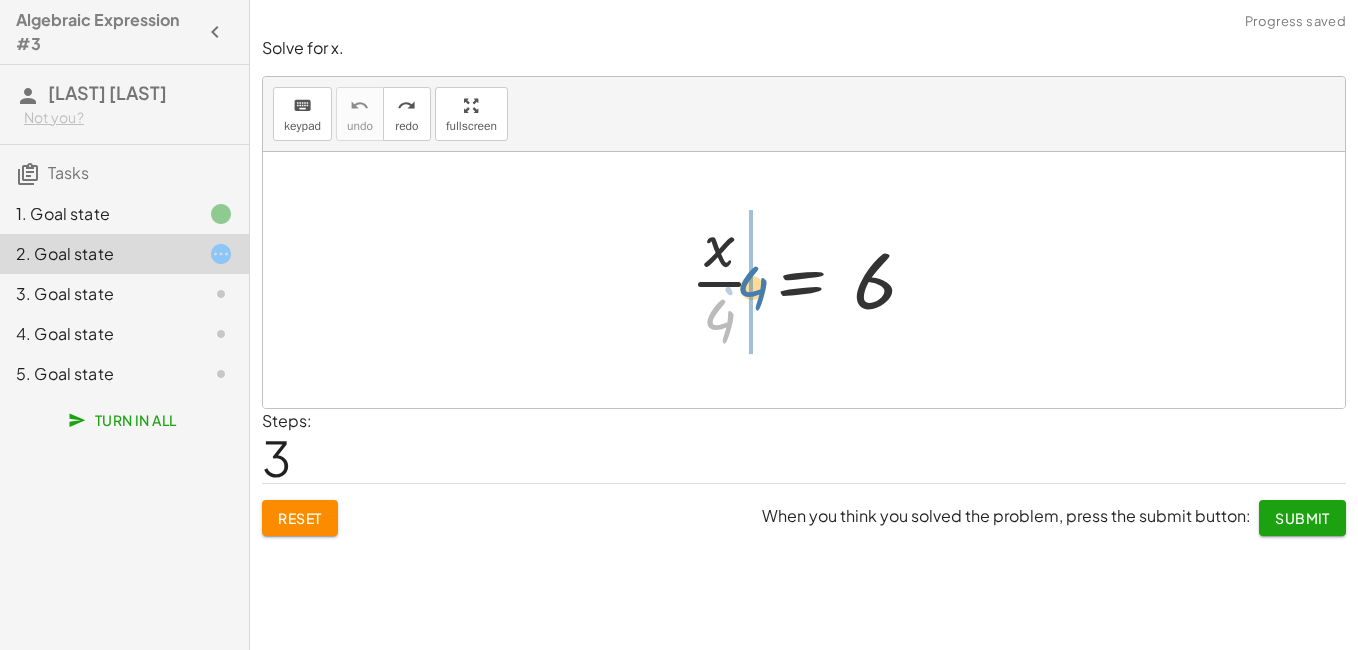 drag, startPoint x: 714, startPoint y: 314, endPoint x: 735, endPoint y: 286, distance: 35 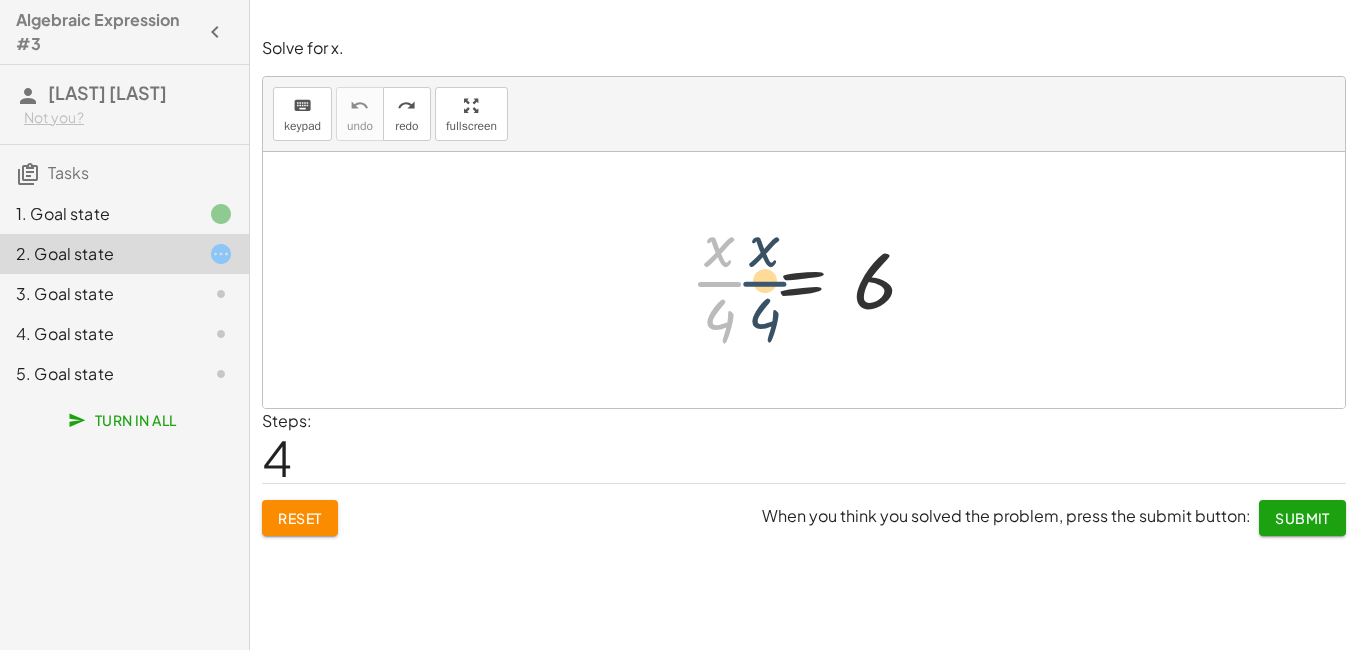 drag, startPoint x: 711, startPoint y: 288, endPoint x: 763, endPoint y: 287, distance: 52.009613 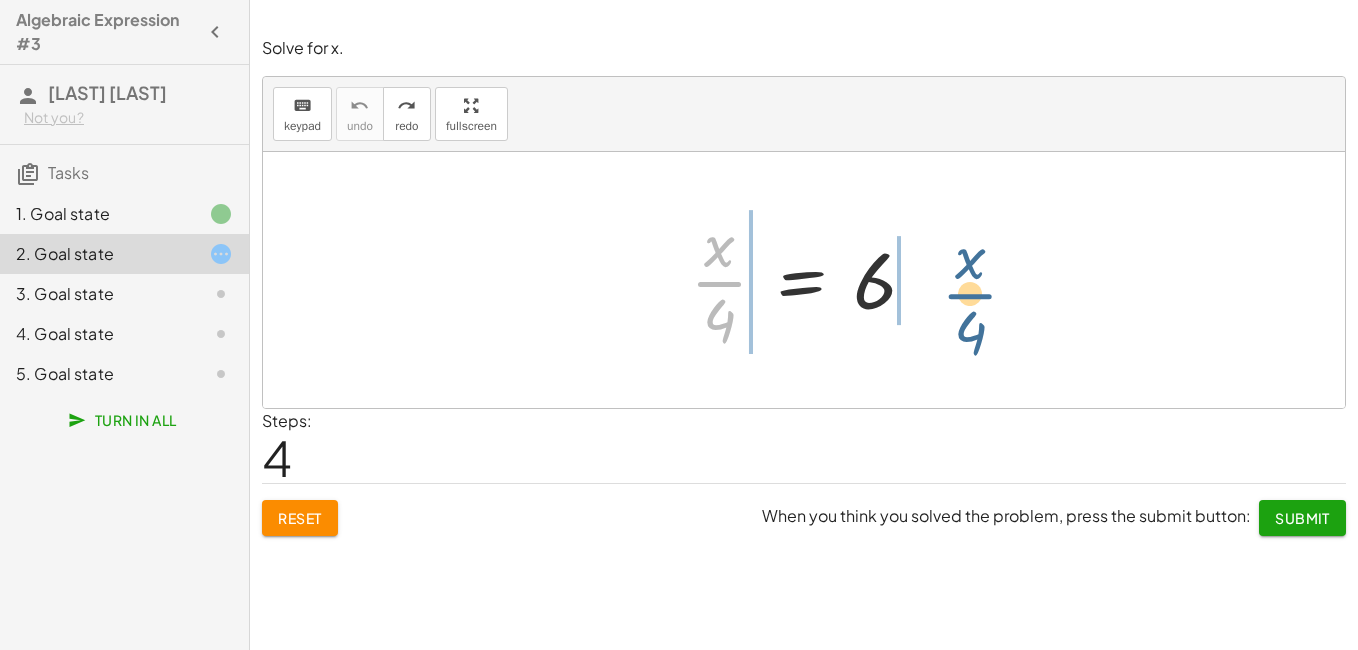 drag, startPoint x: 739, startPoint y: 284, endPoint x: 1018, endPoint y: 295, distance: 279.21677 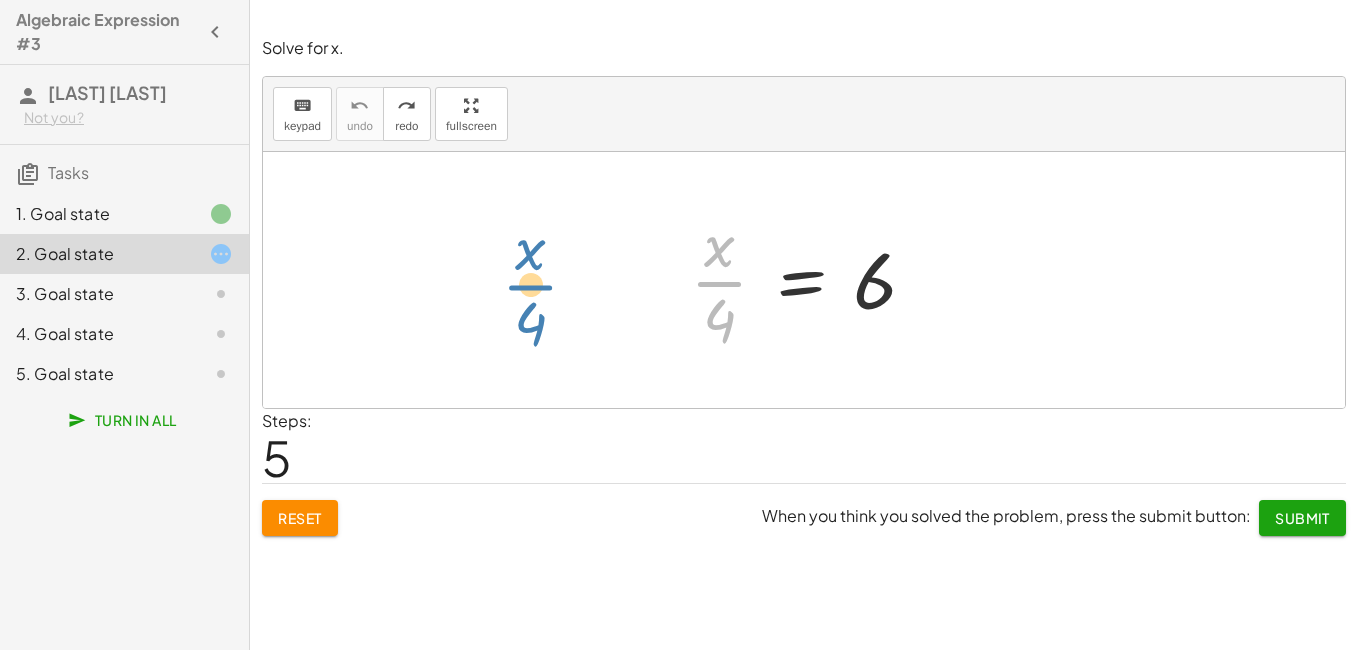 drag, startPoint x: 718, startPoint y: 287, endPoint x: 1092, endPoint y: 187, distance: 387.1382 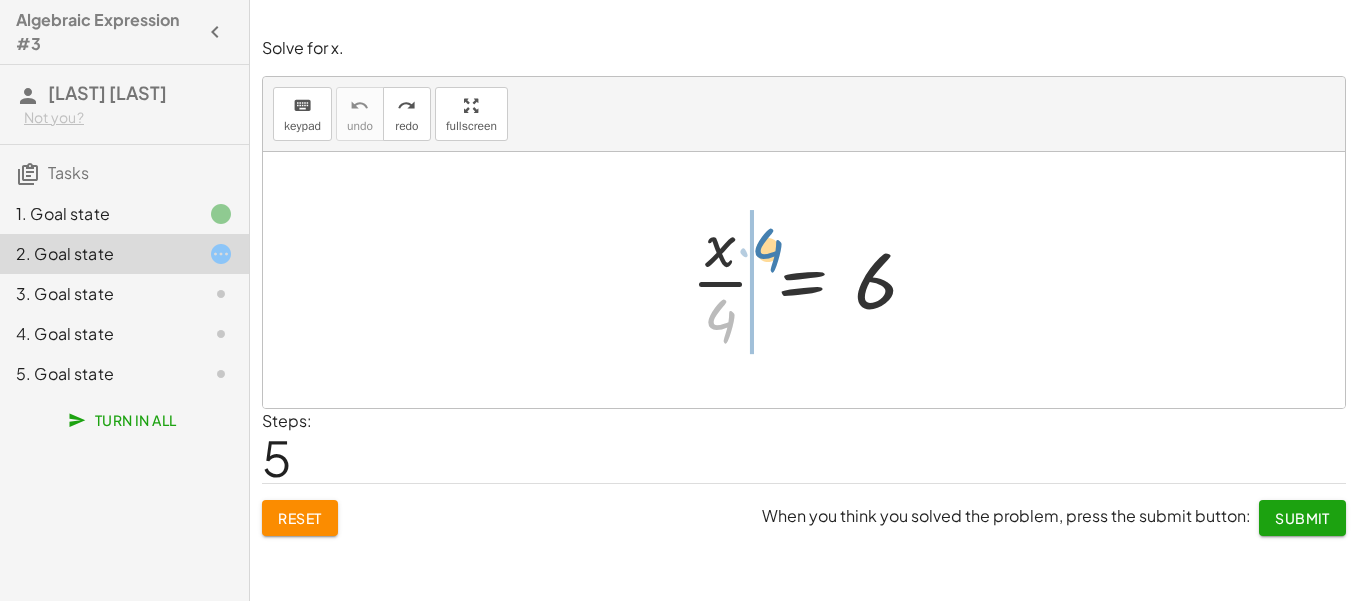 drag, startPoint x: 726, startPoint y: 328, endPoint x: 772, endPoint y: 267, distance: 76.40026 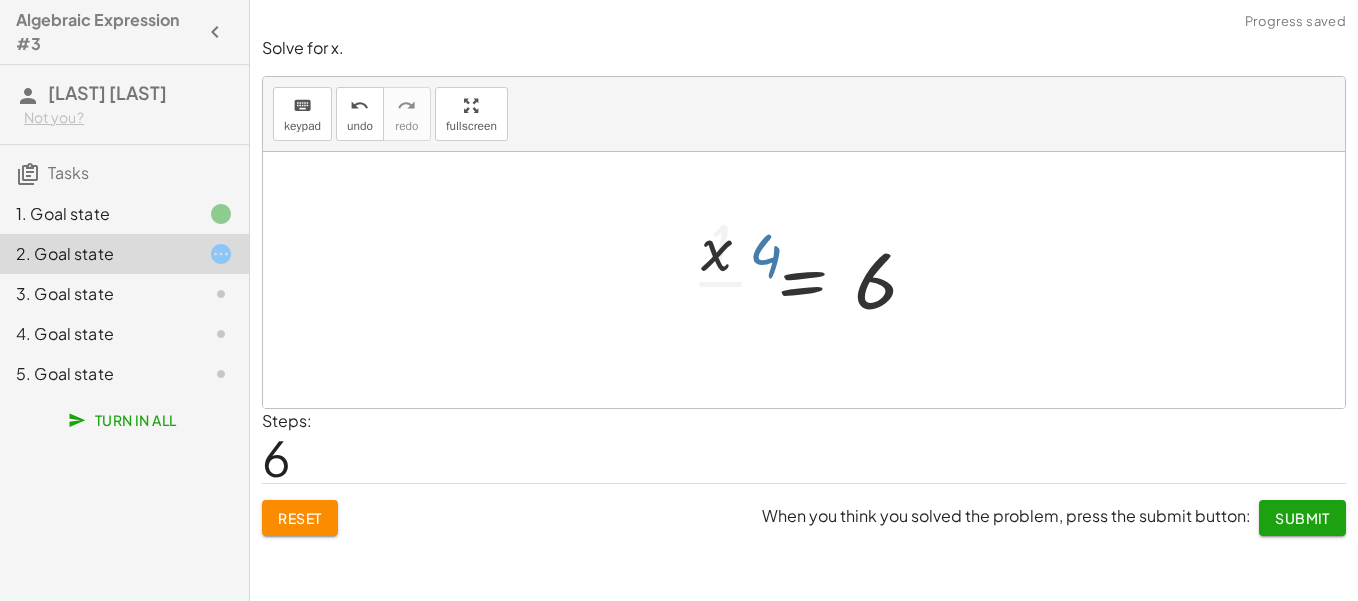 click at bounding box center (791, 280) 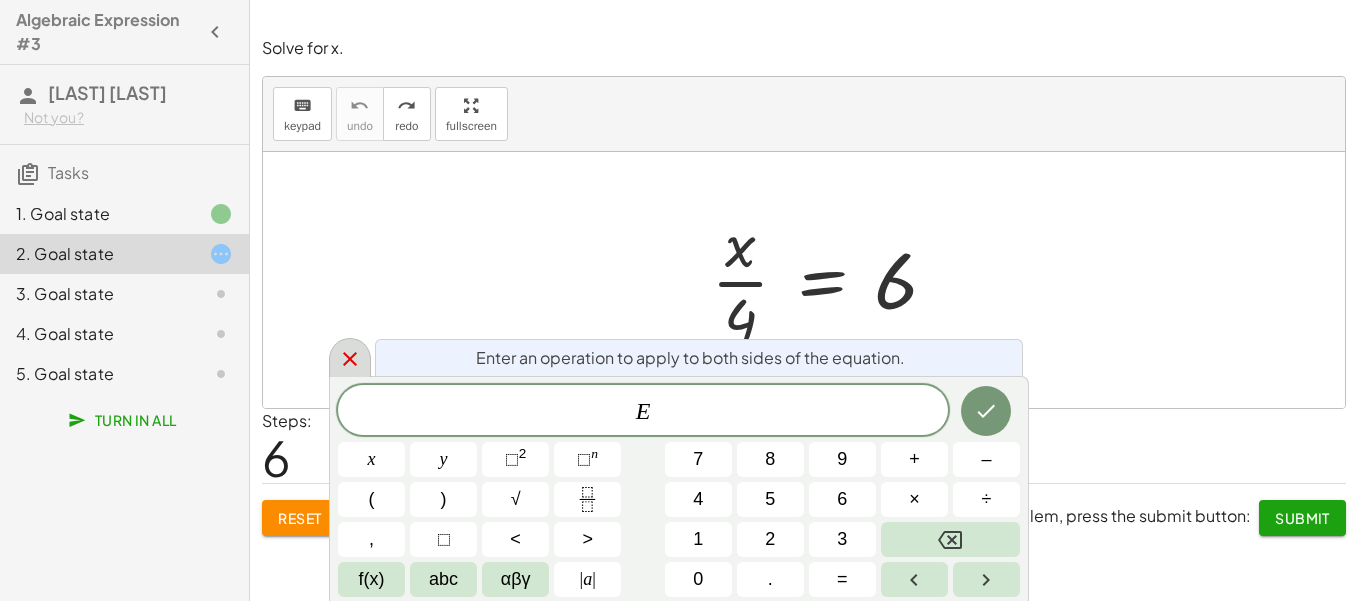 click 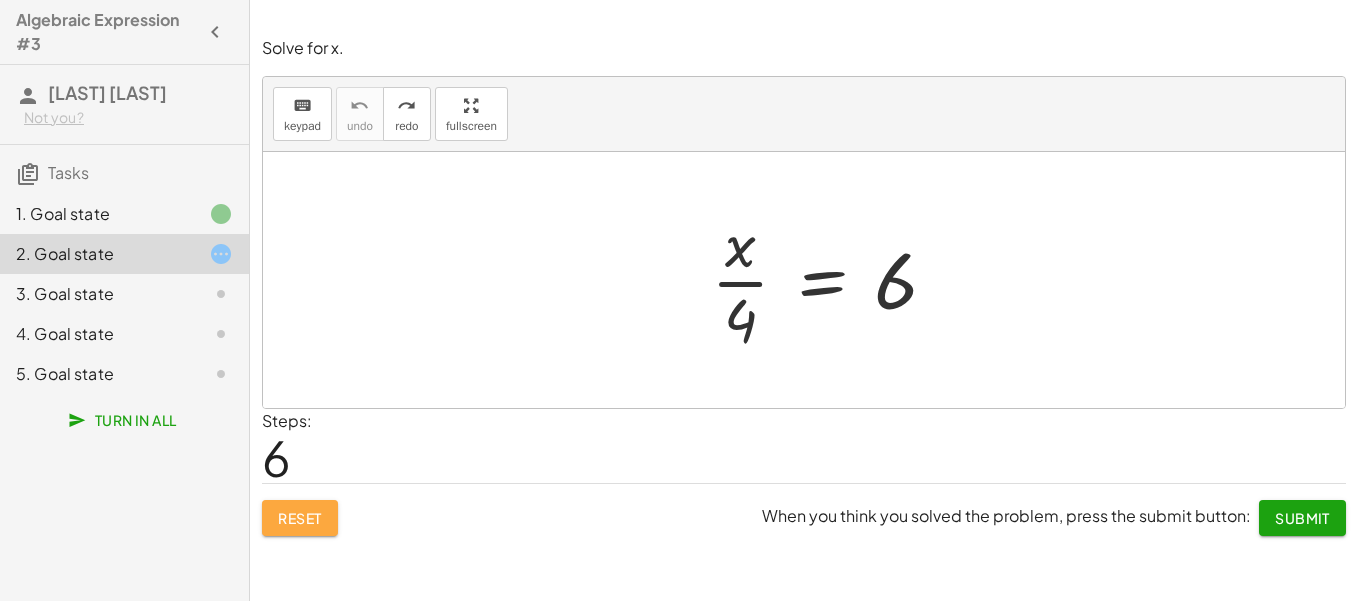 click on "Reset" 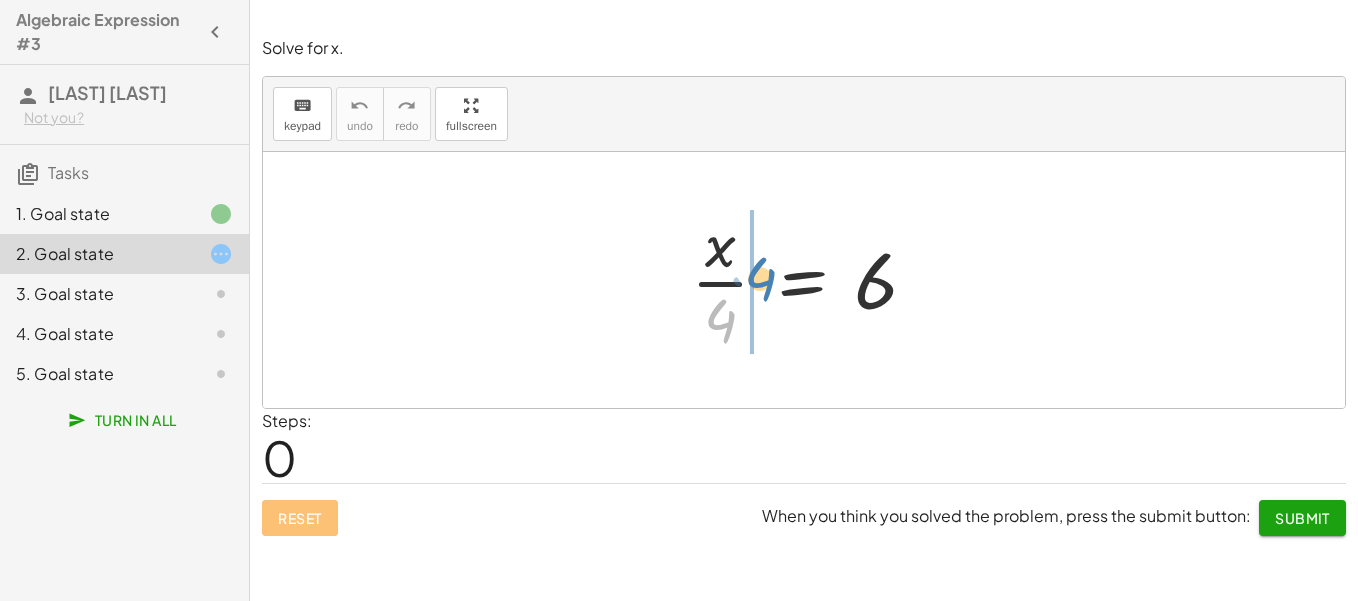 drag, startPoint x: 729, startPoint y: 330, endPoint x: 765, endPoint y: 291, distance: 53.075417 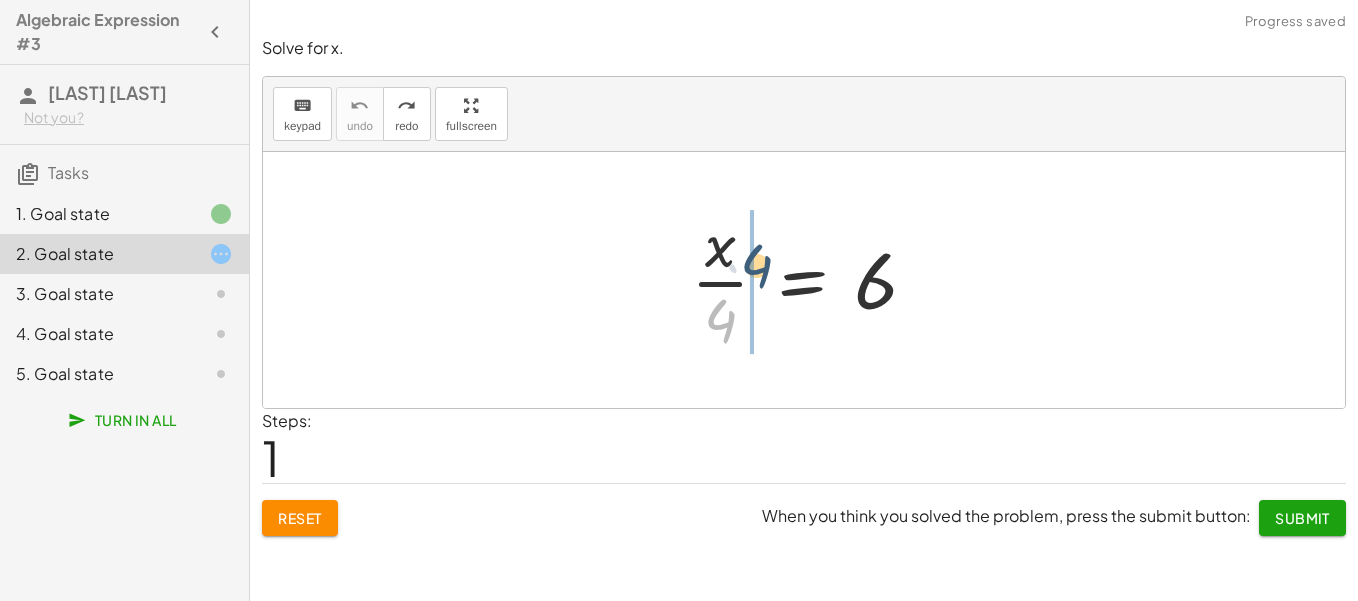 drag, startPoint x: 727, startPoint y: 325, endPoint x: 764, endPoint y: 268, distance: 67.95587 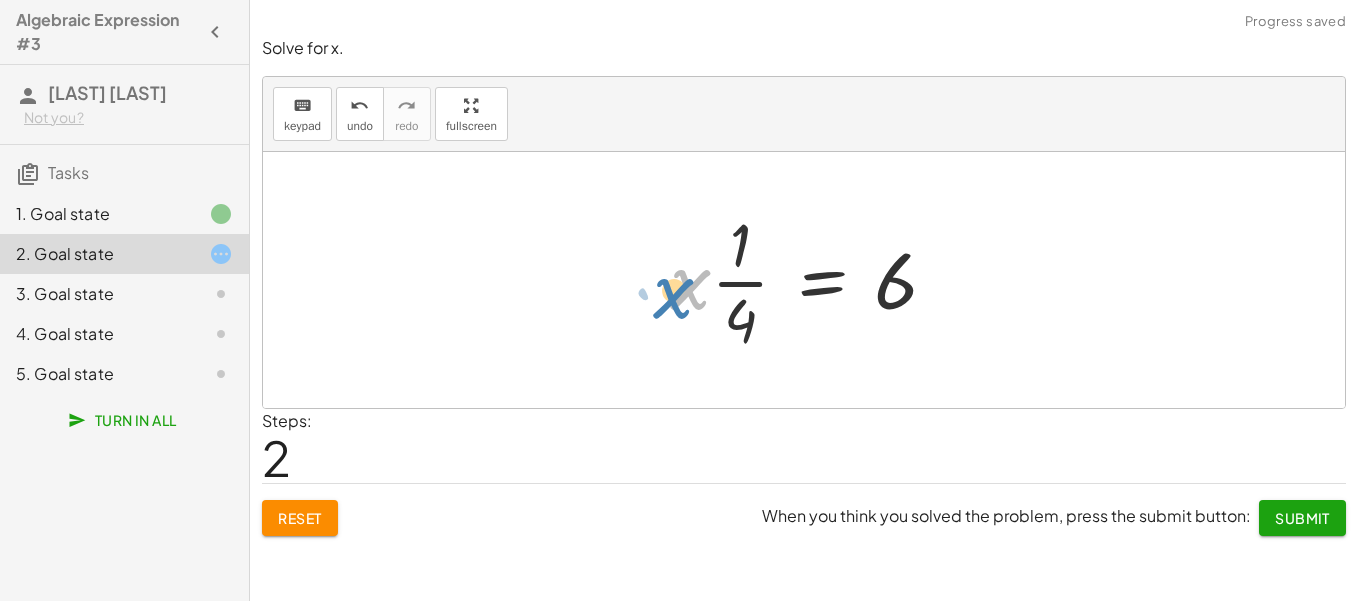 drag, startPoint x: 692, startPoint y: 282, endPoint x: 675, endPoint y: 292, distance: 19.723083 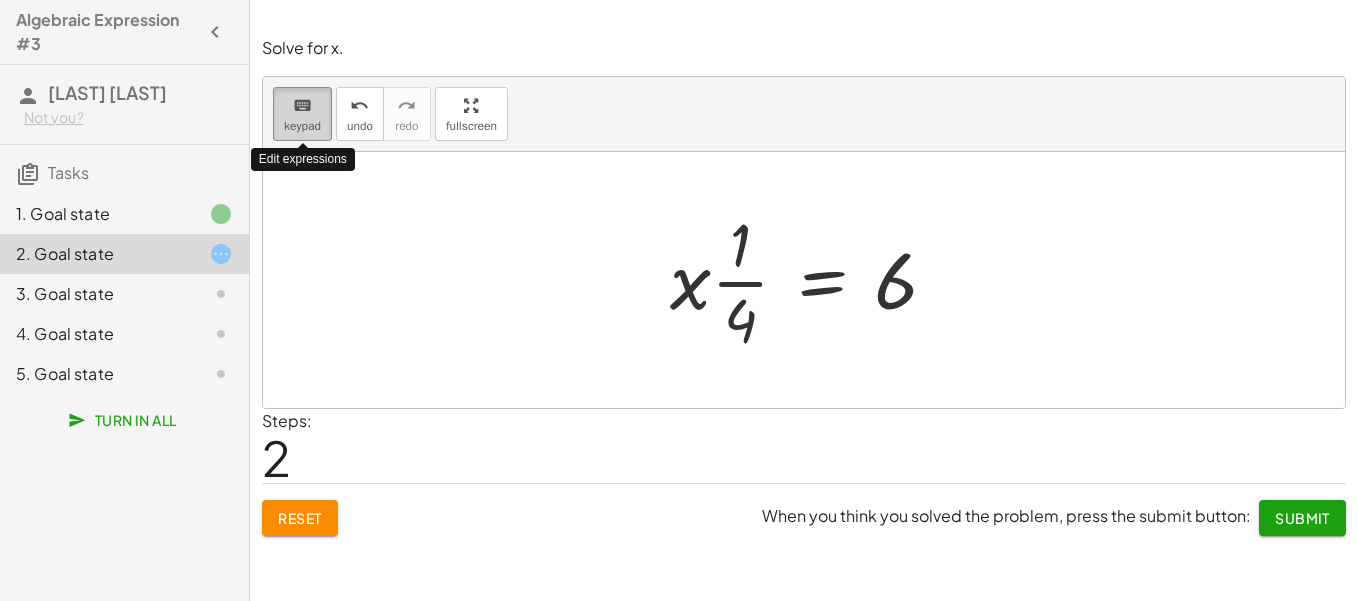 click on "keyboard" at bounding box center [302, 105] 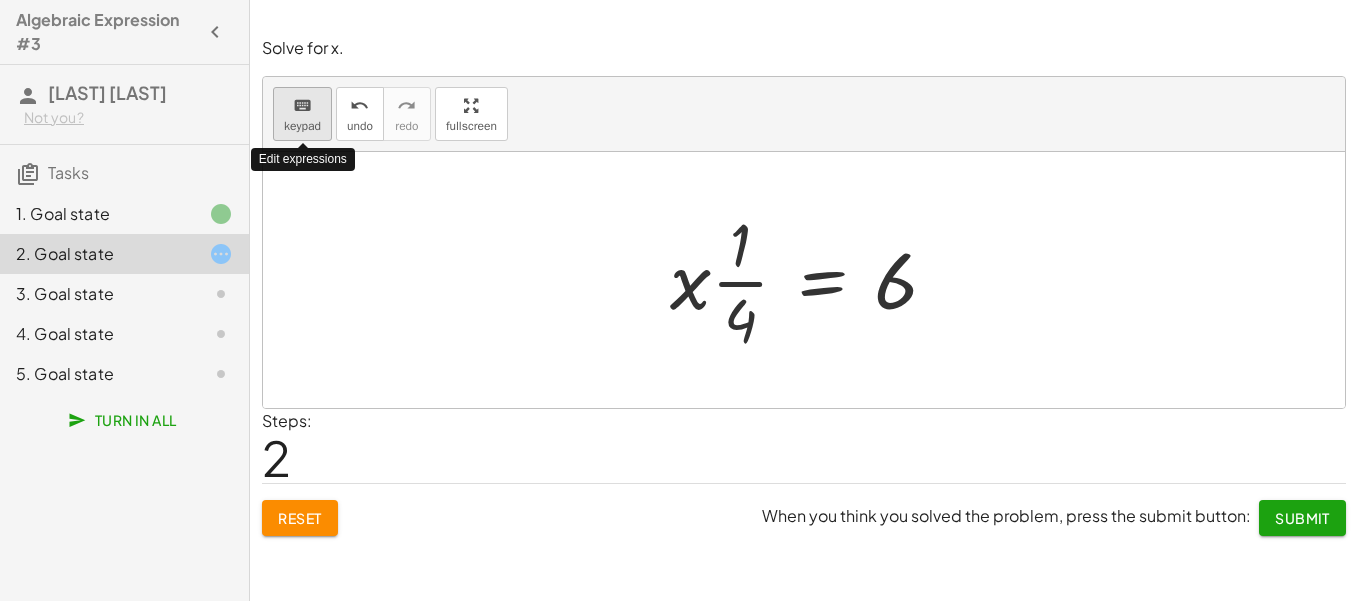 click on "keyboard" at bounding box center (302, 105) 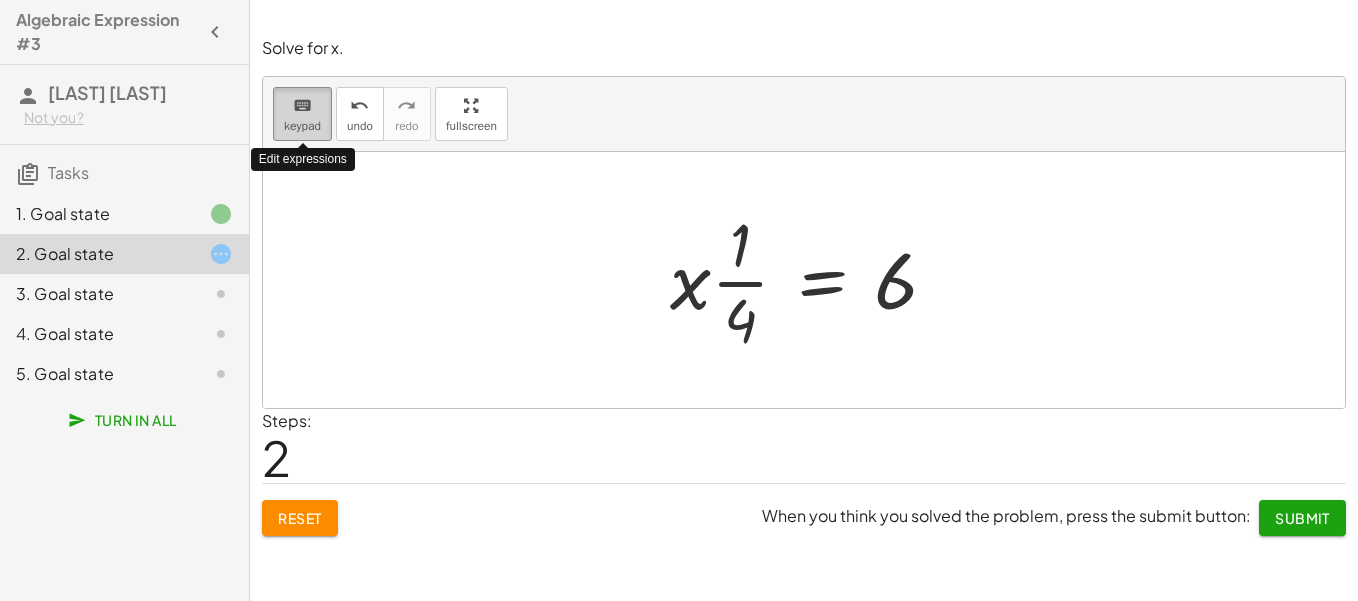 click on "keypad" at bounding box center (302, 126) 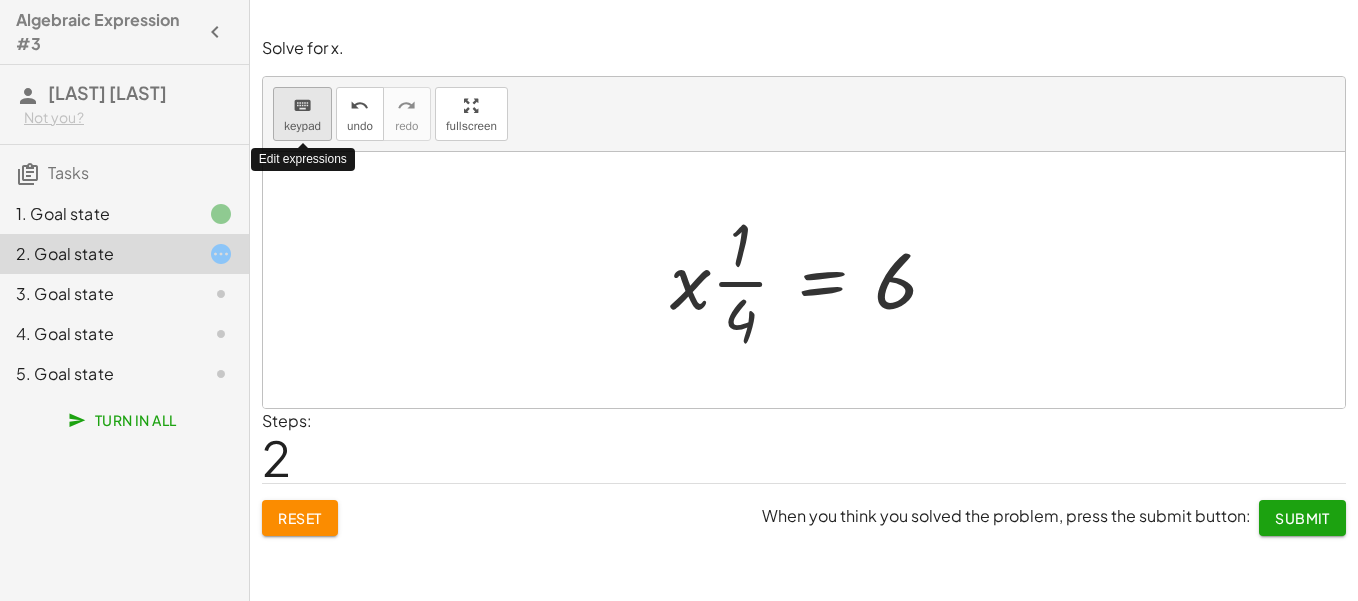 click on "keypad" at bounding box center [302, 126] 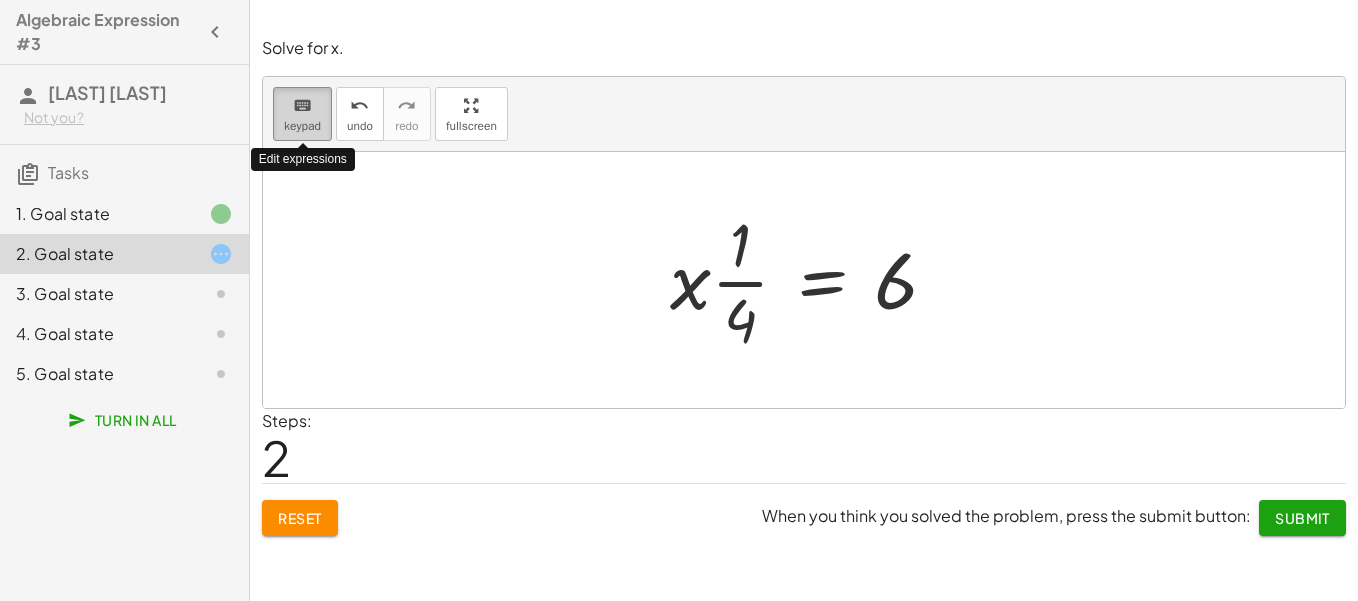 click on "keypad" at bounding box center (302, 126) 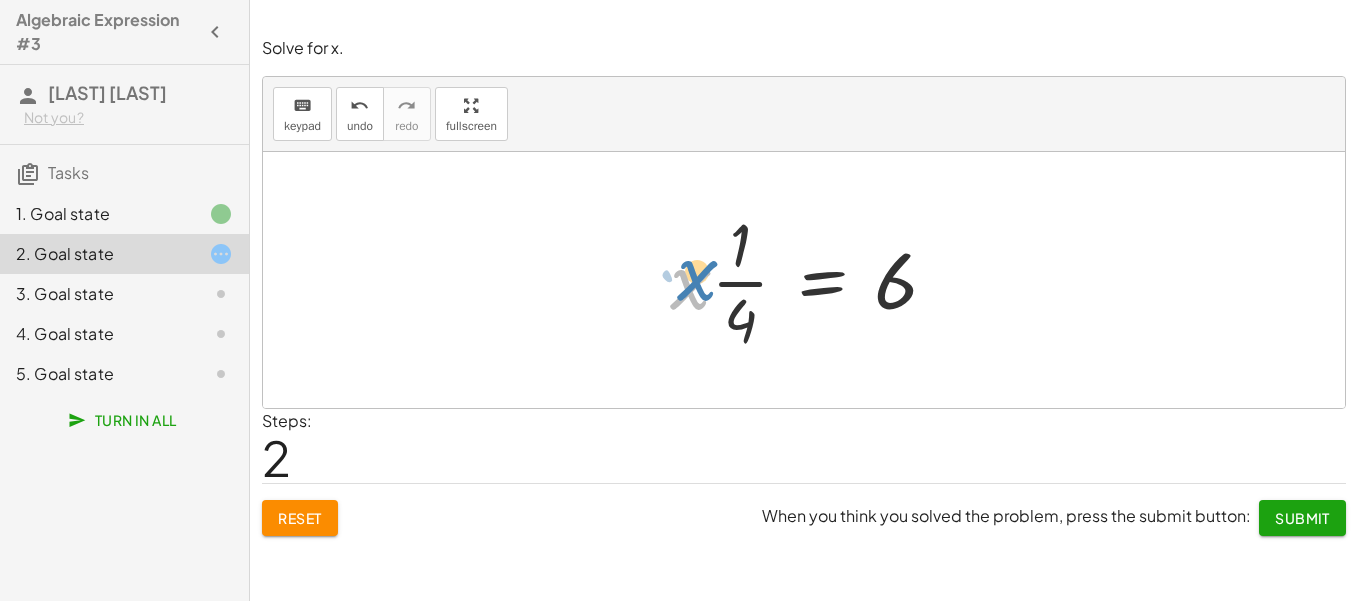 drag, startPoint x: 689, startPoint y: 289, endPoint x: 694, endPoint y: 279, distance: 11.18034 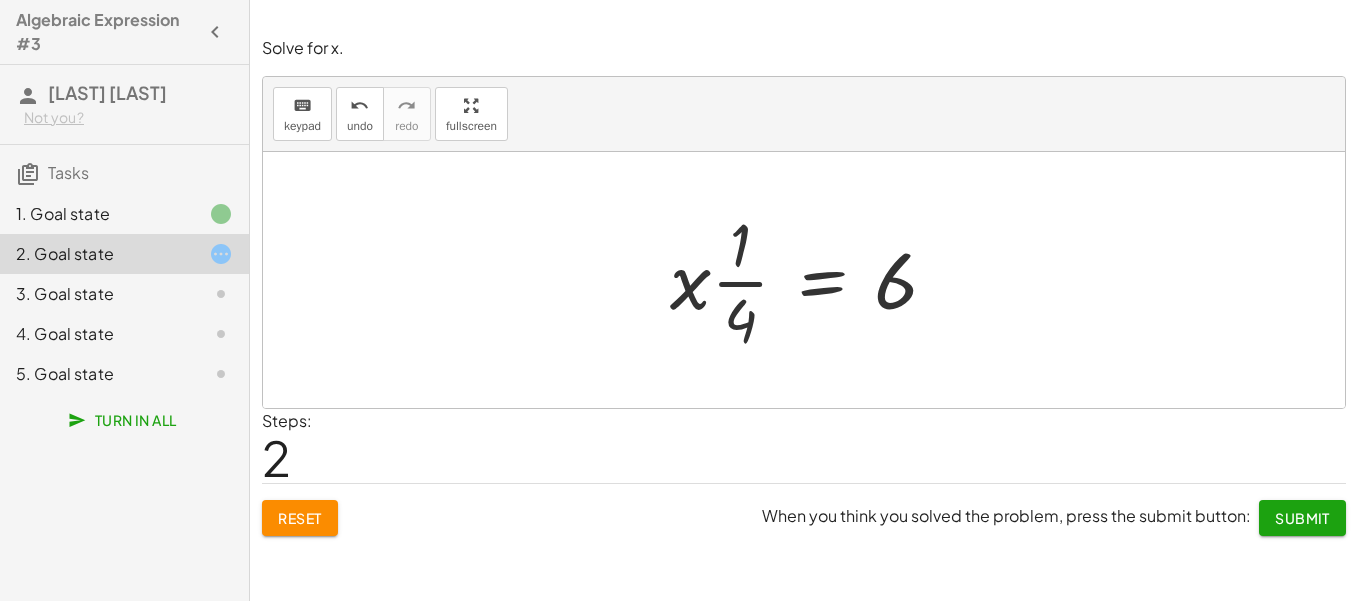 drag, startPoint x: 642, startPoint y: 223, endPoint x: 911, endPoint y: 297, distance: 278.99283 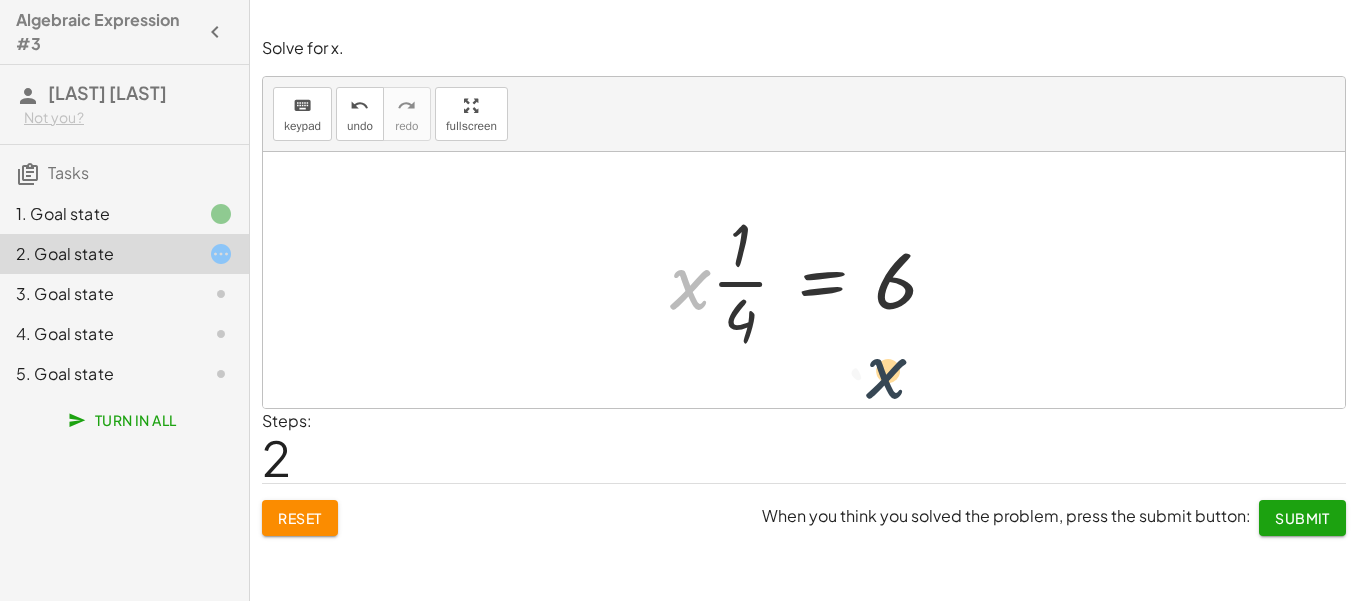 drag, startPoint x: 671, startPoint y: 214, endPoint x: 896, endPoint y: 320, distance: 248.71872 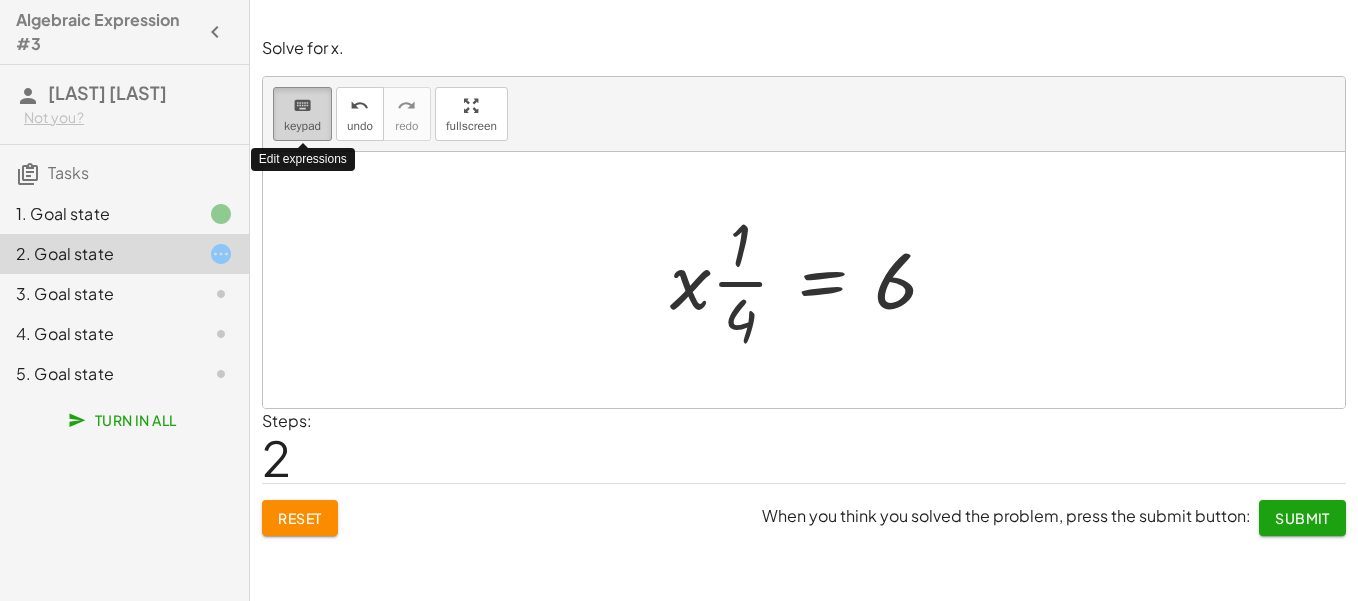 click on "keyboard keypad" at bounding box center [302, 114] 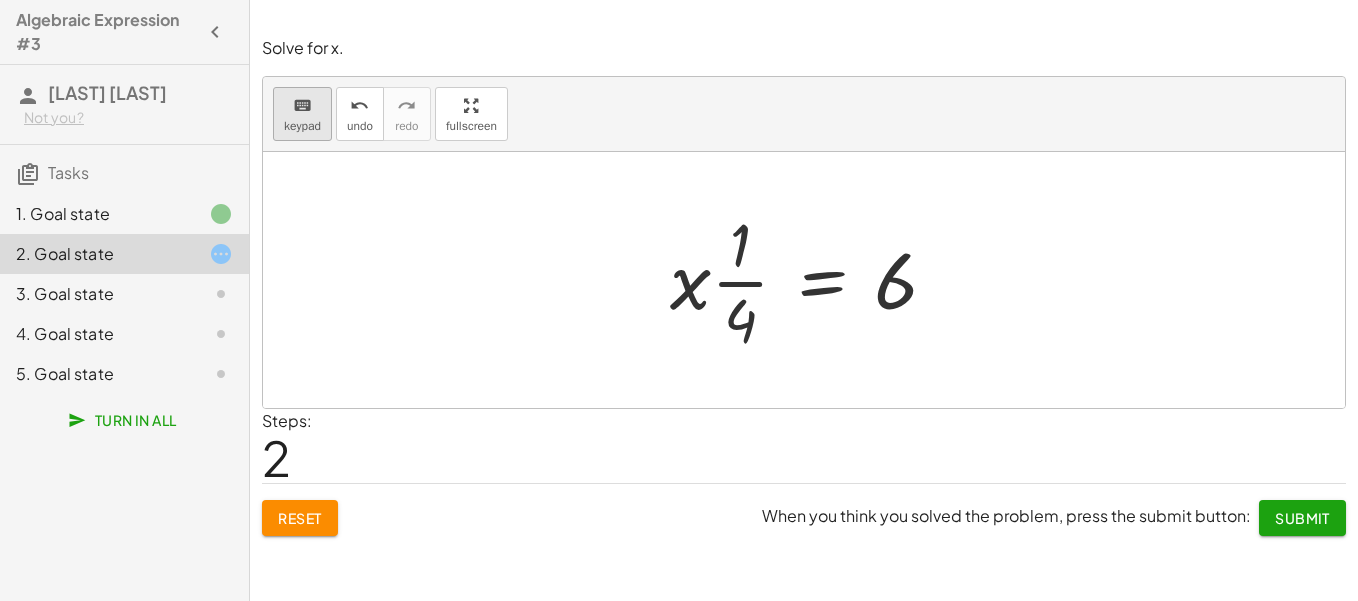 click on "keyboard" at bounding box center [302, 106] 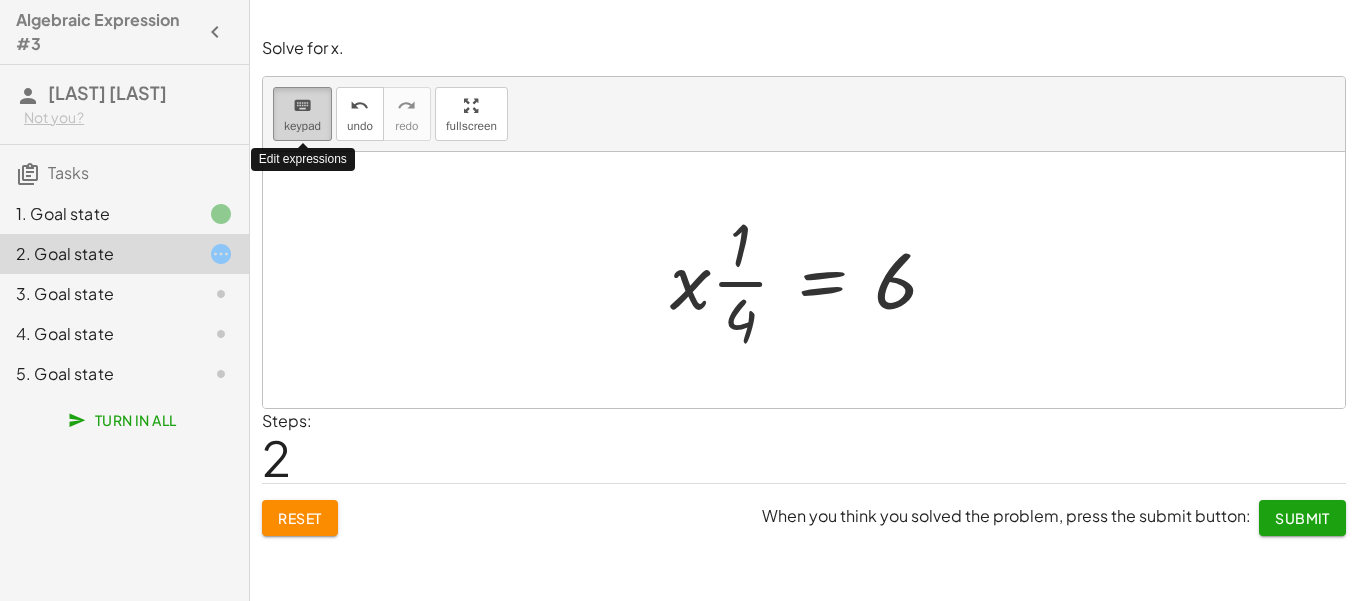 click on "keyboard" at bounding box center [302, 106] 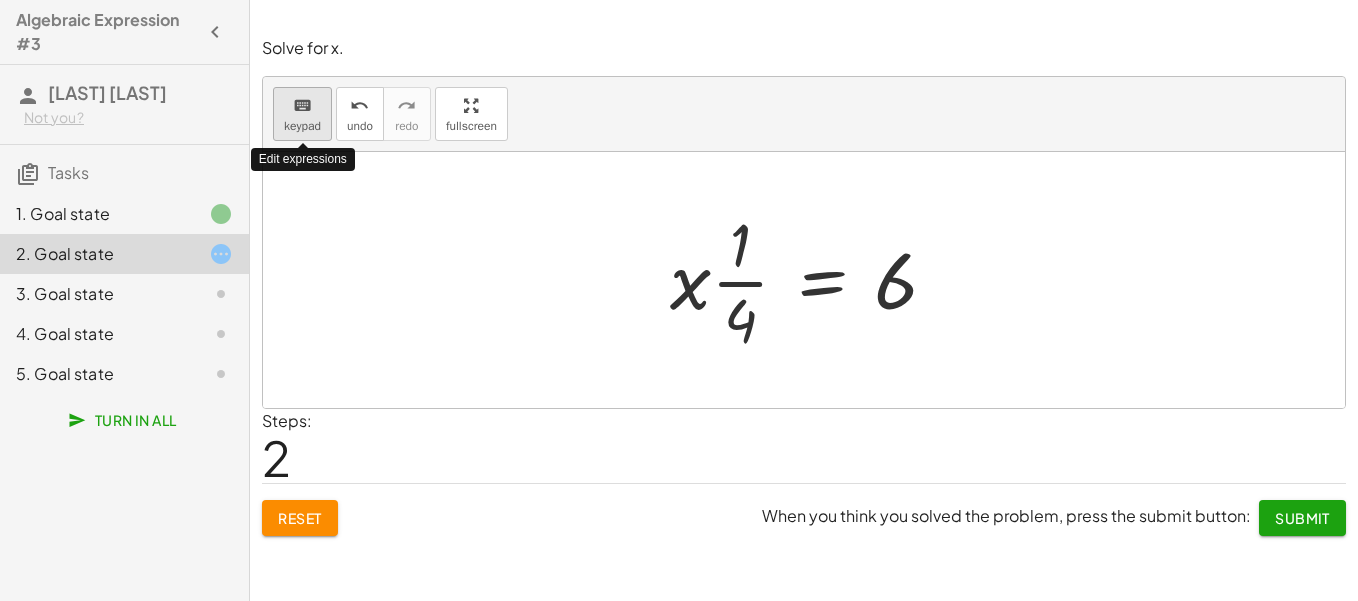 click on "keyboard" at bounding box center (302, 106) 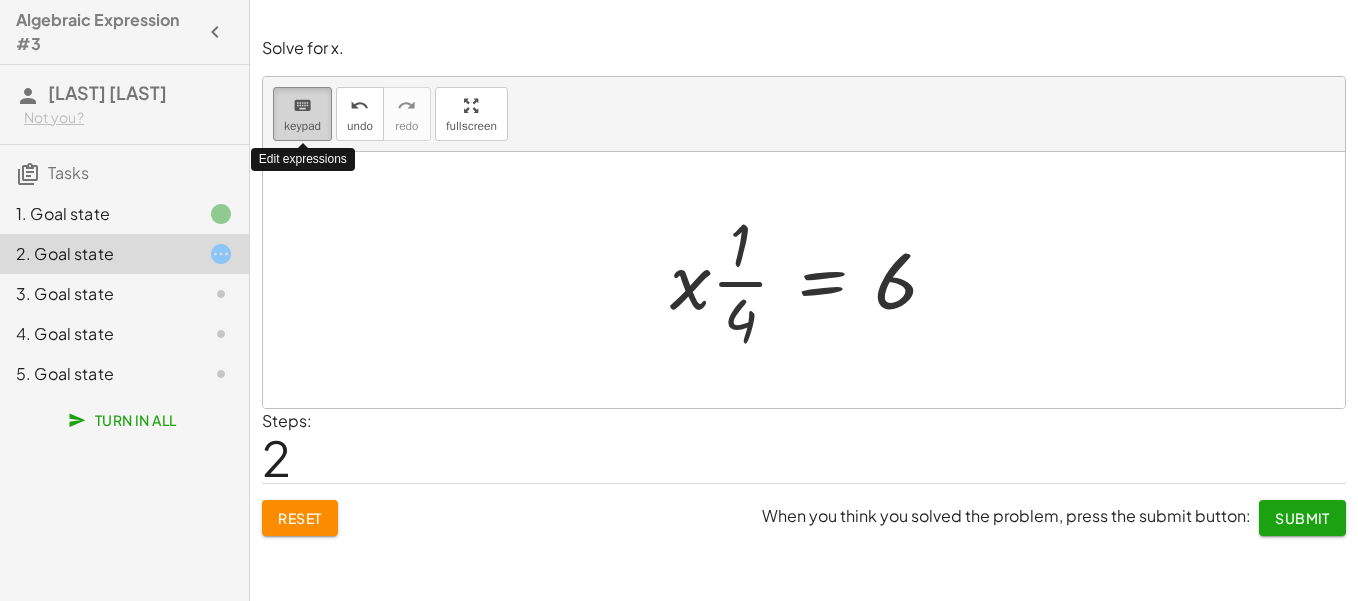 click on "keyboard" at bounding box center (302, 106) 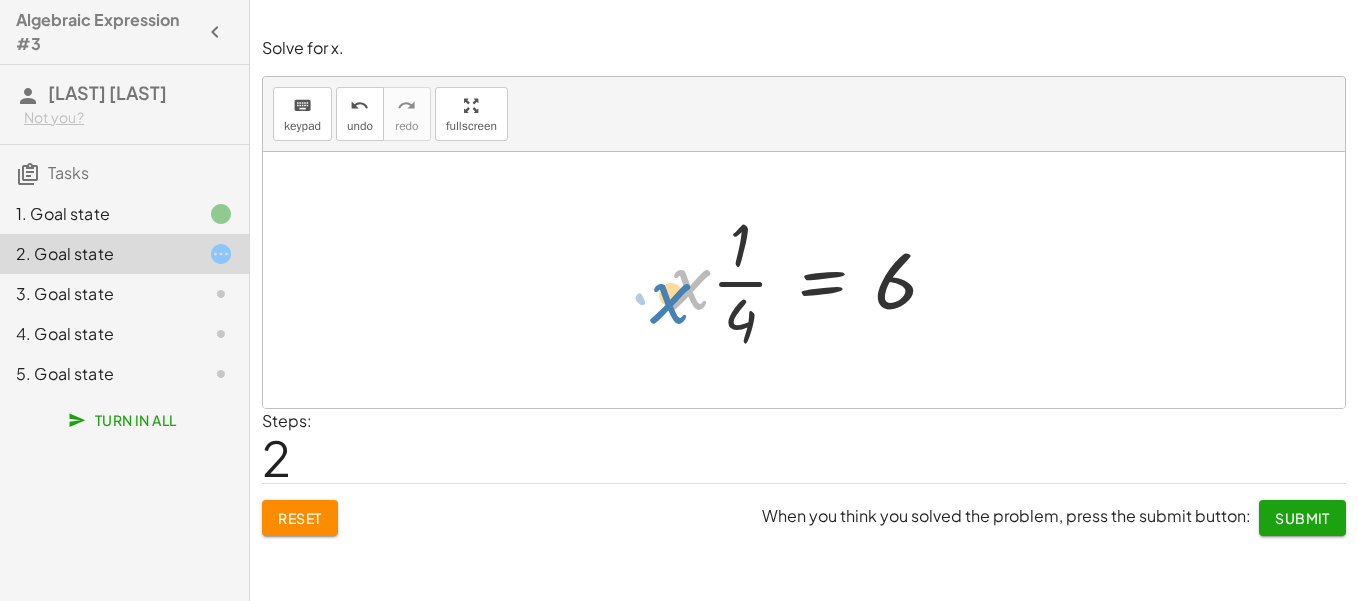 click at bounding box center [811, 280] 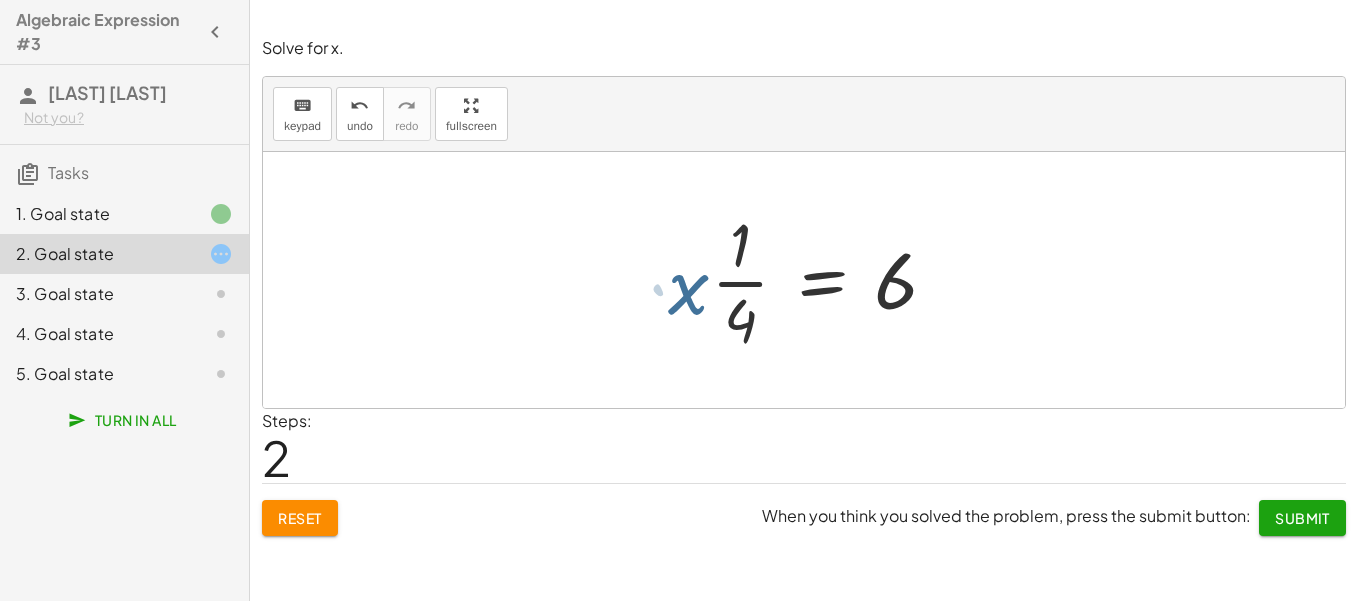 click at bounding box center (811, 280) 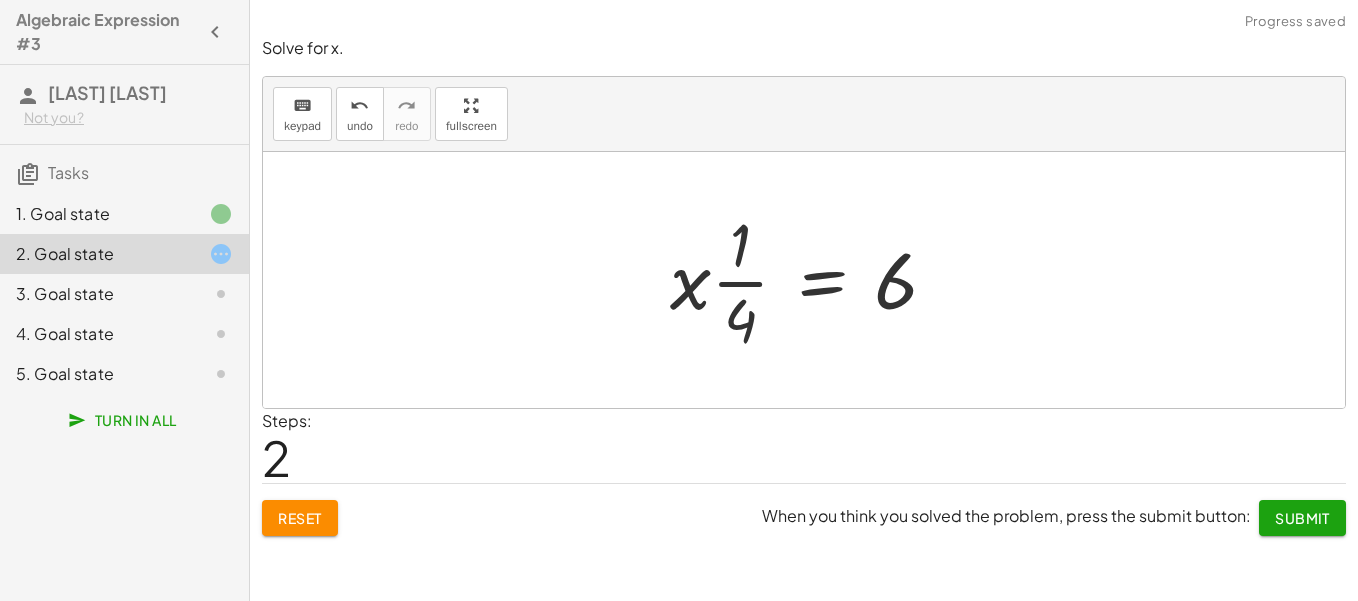 click at bounding box center (811, 280) 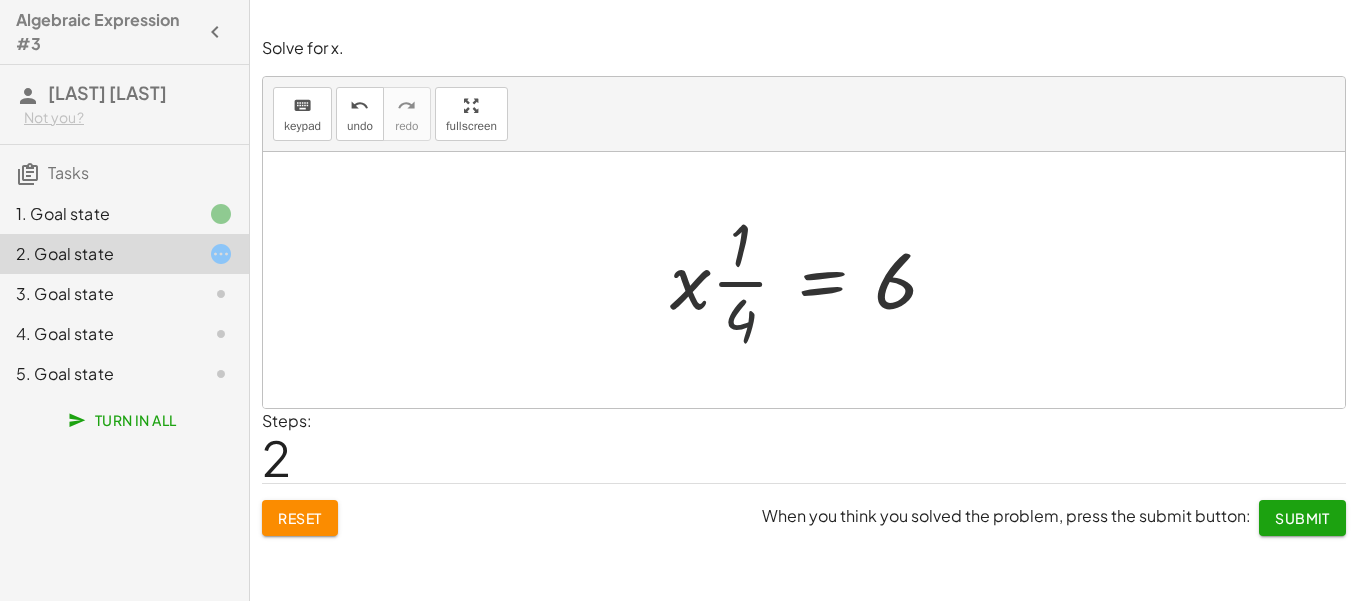 click at bounding box center (811, 280) 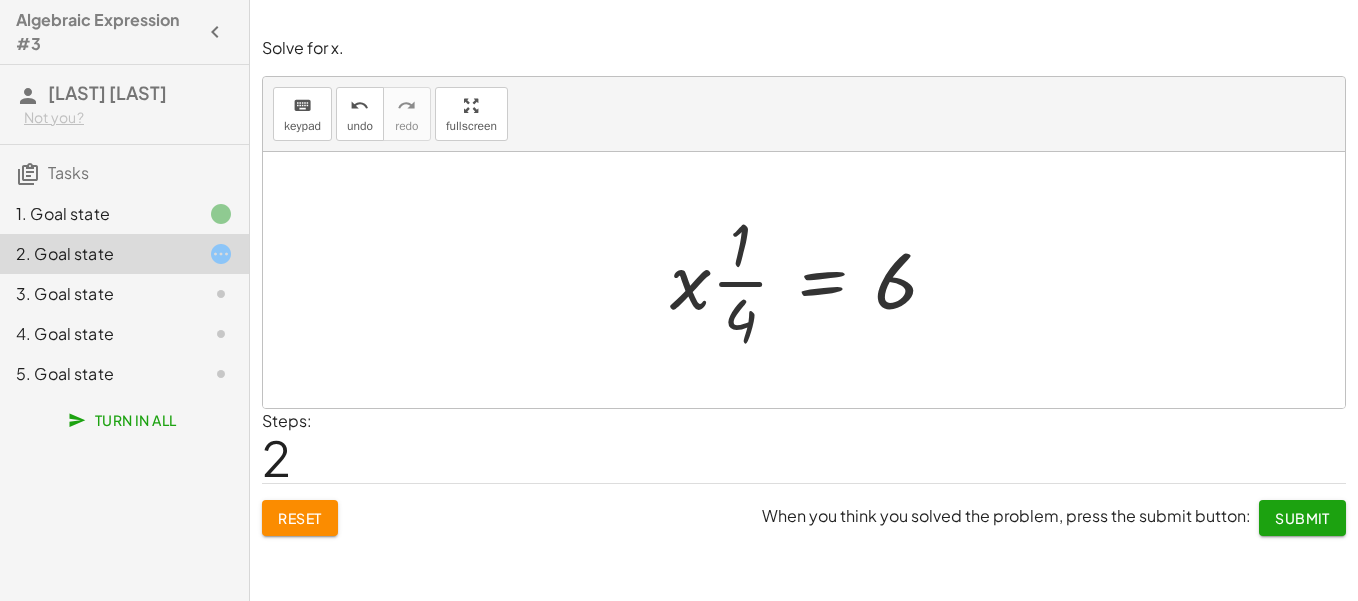 click at bounding box center [811, 280] 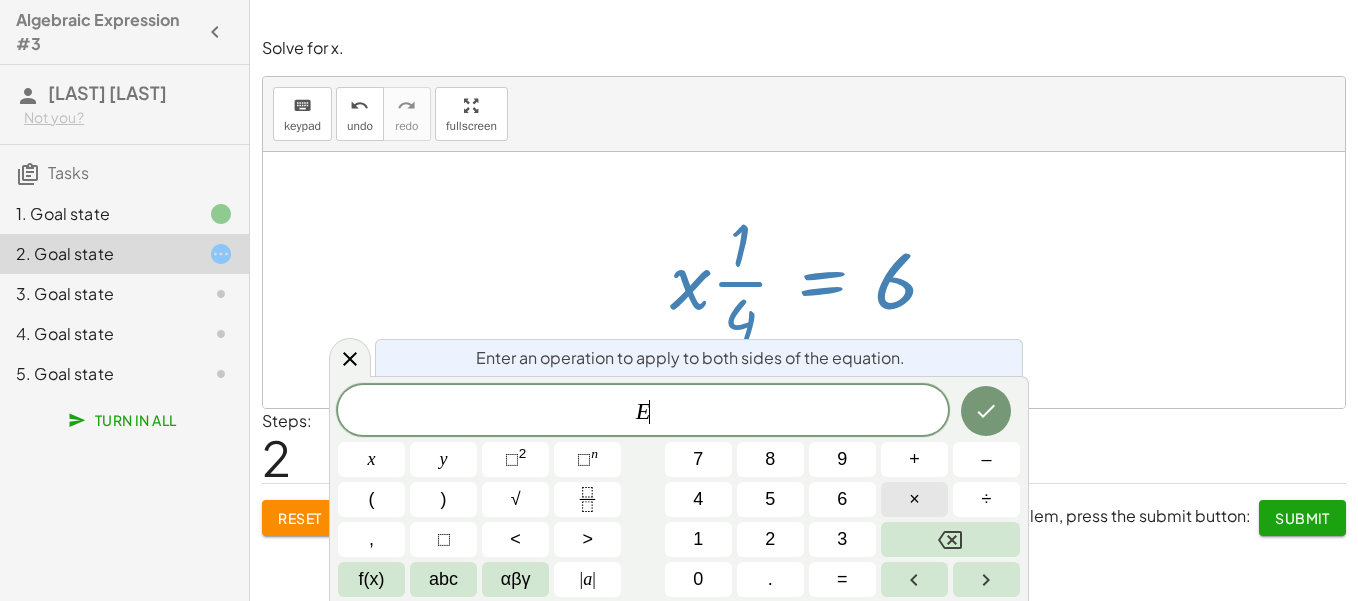 click on "×" at bounding box center [914, 499] 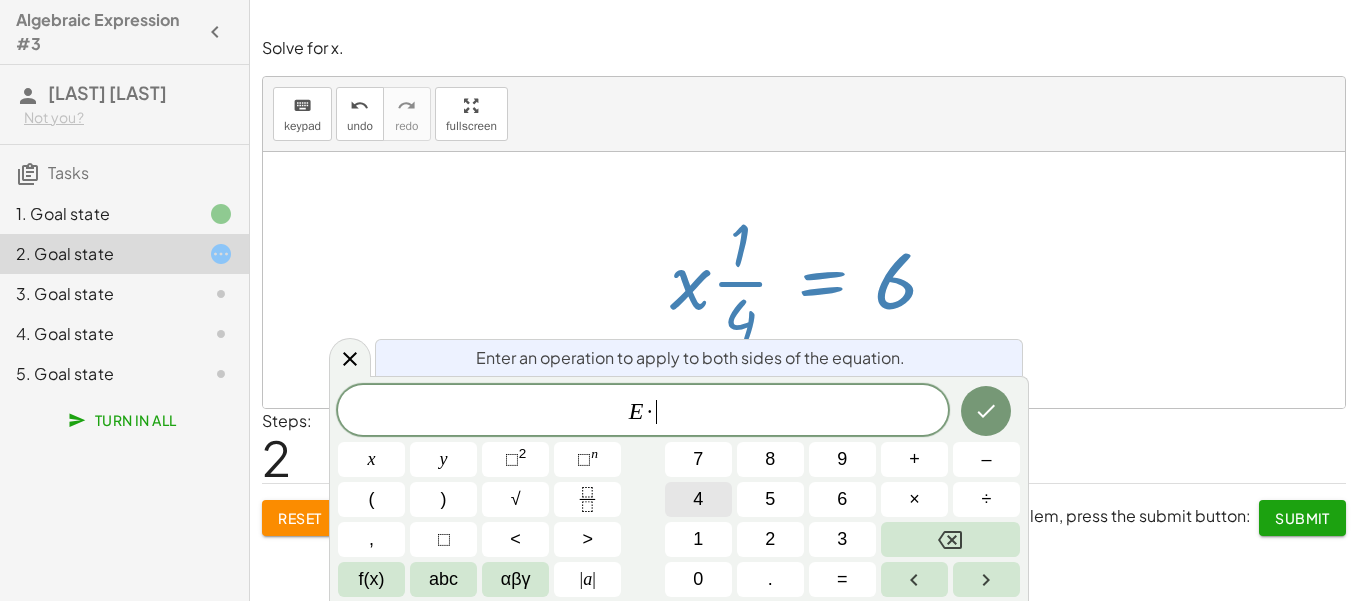 click on "4" at bounding box center [698, 499] 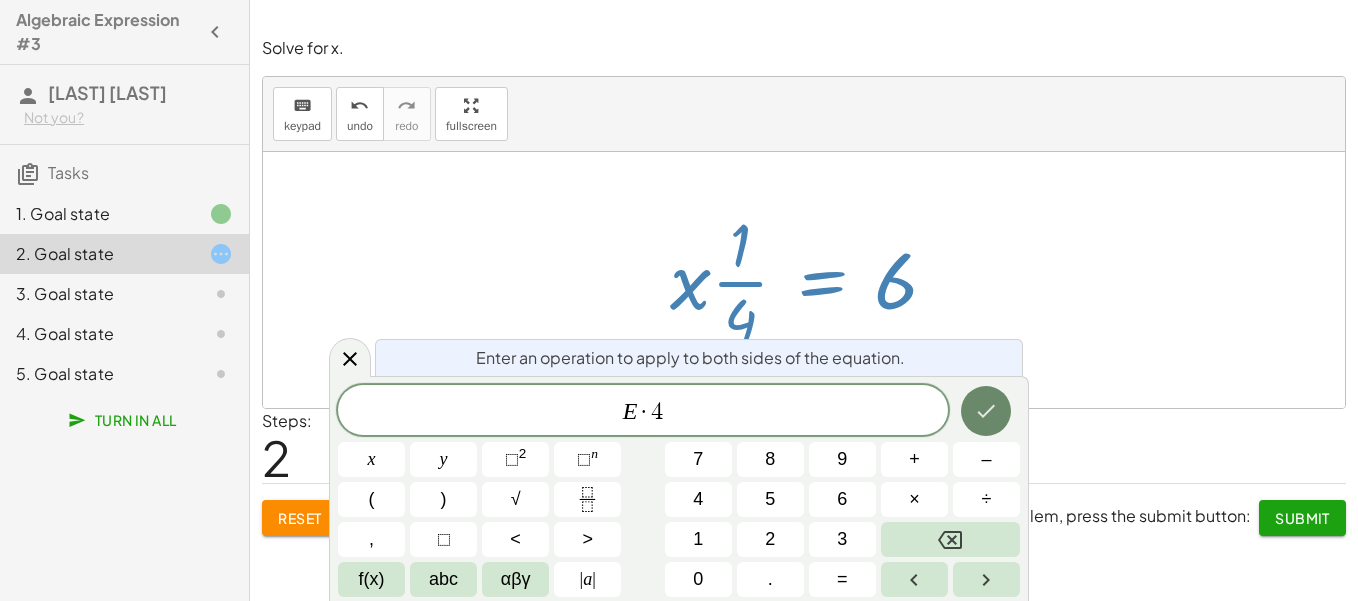 click 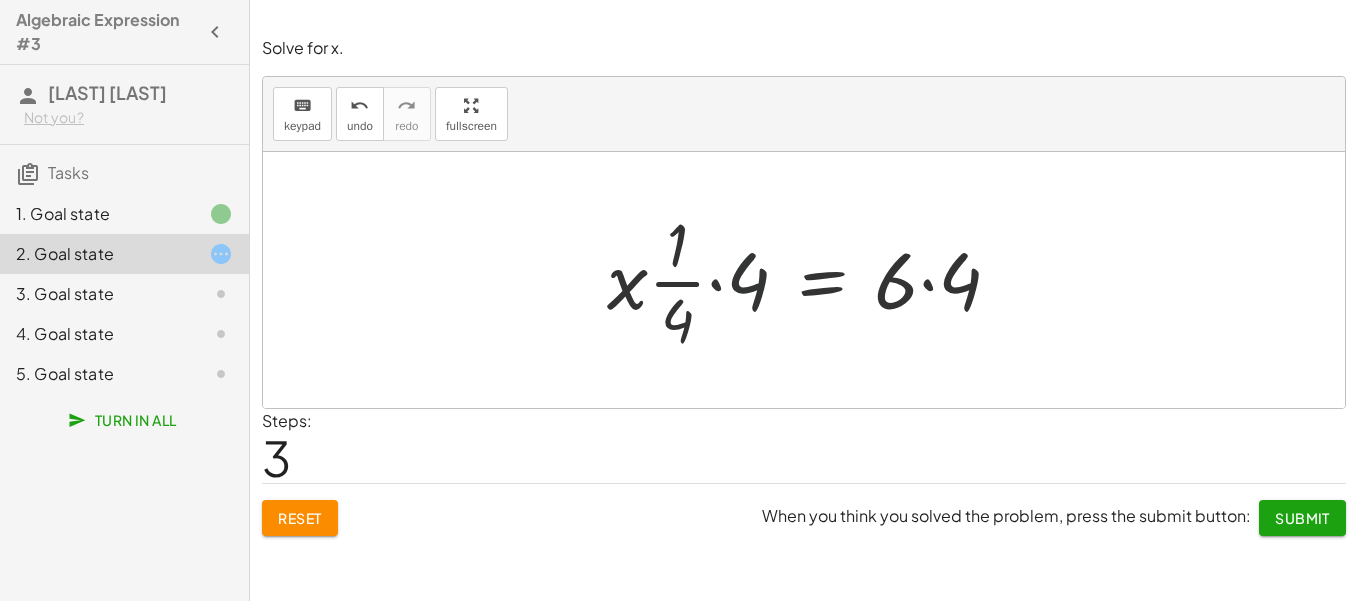 click at bounding box center [812, 280] 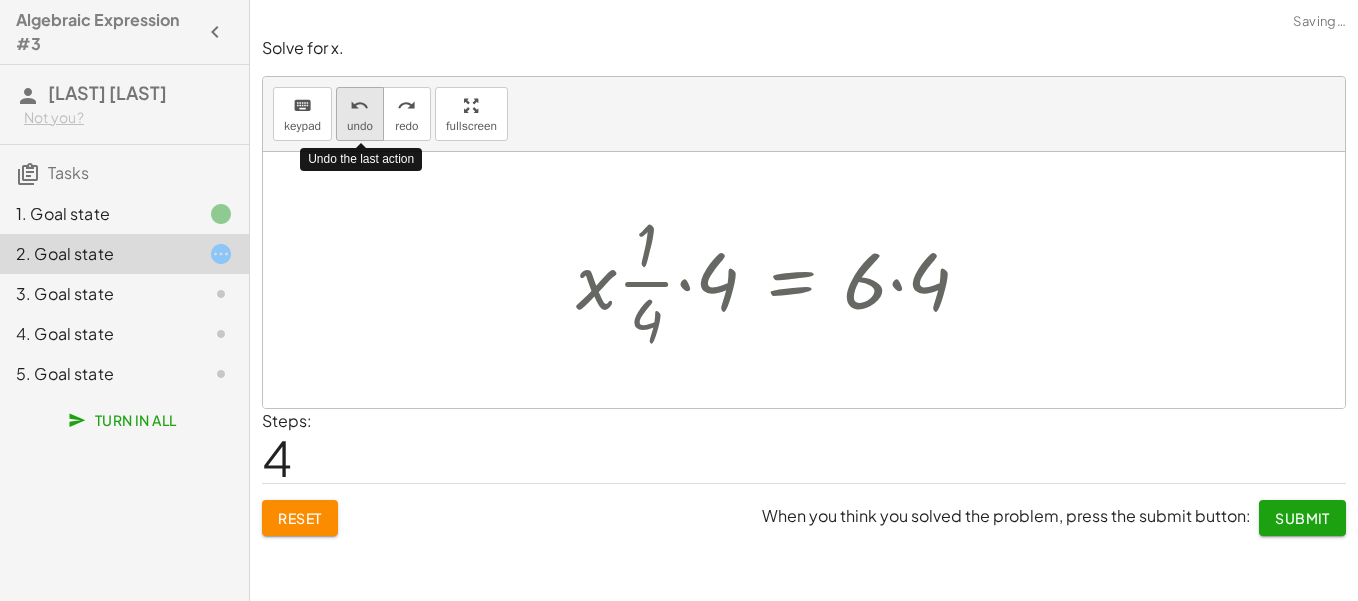 click on "undo" at bounding box center [360, 126] 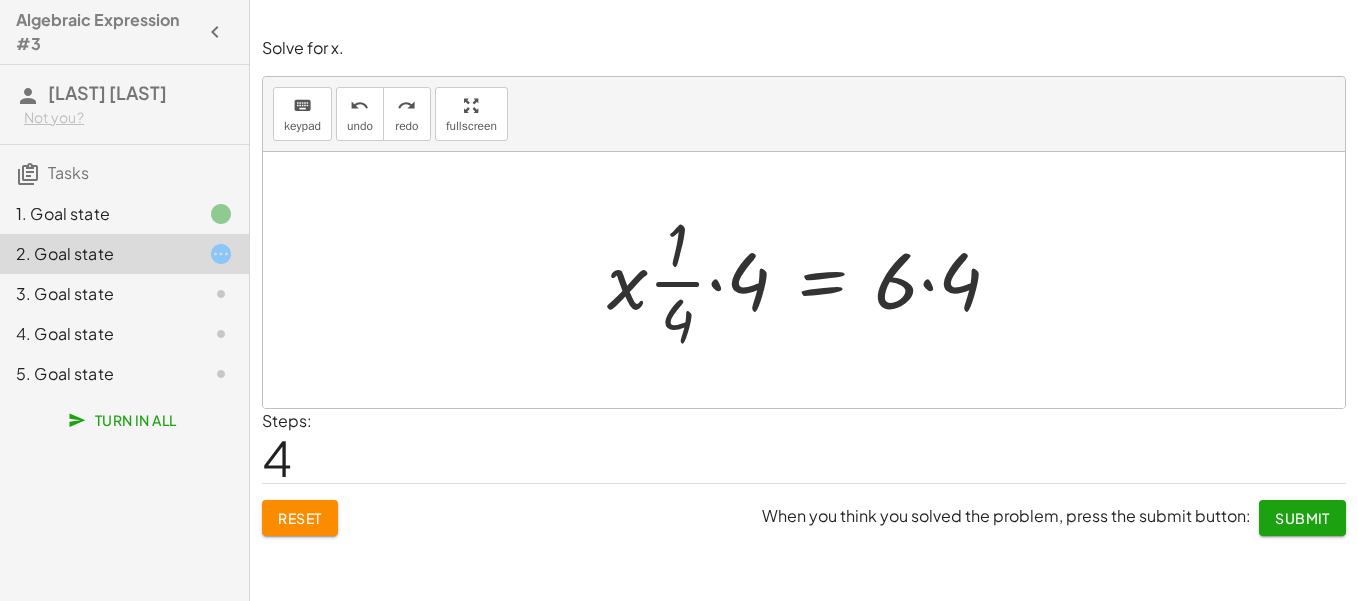 click at bounding box center (812, 280) 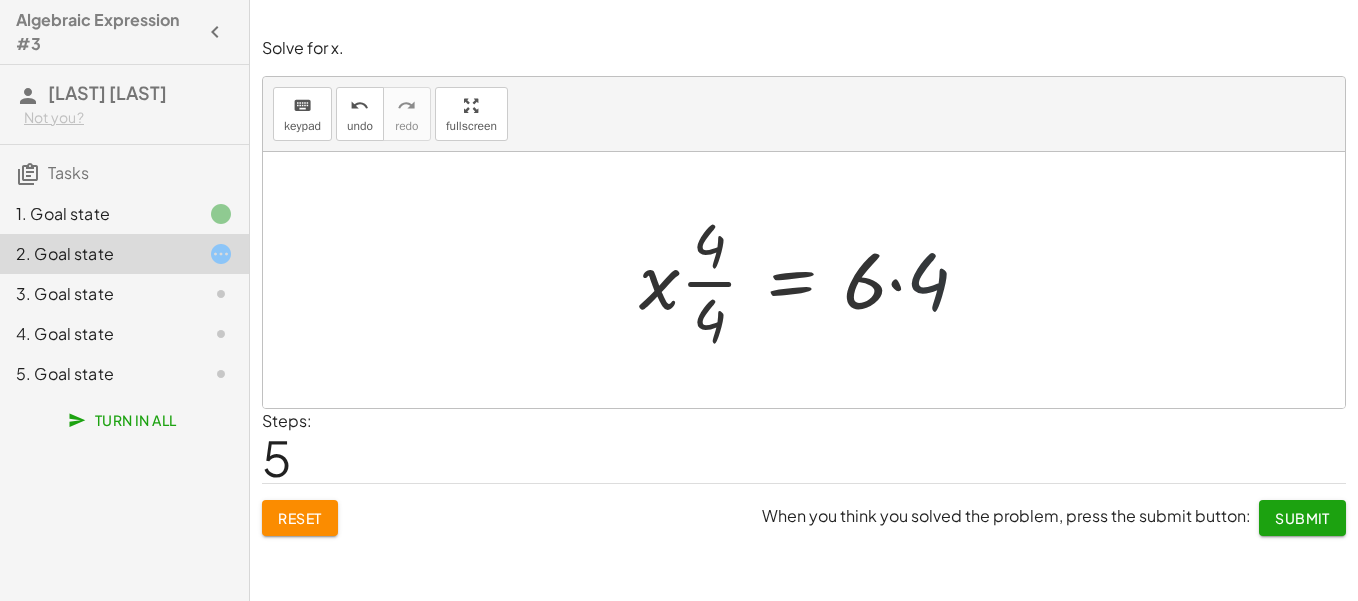 click at bounding box center (812, 280) 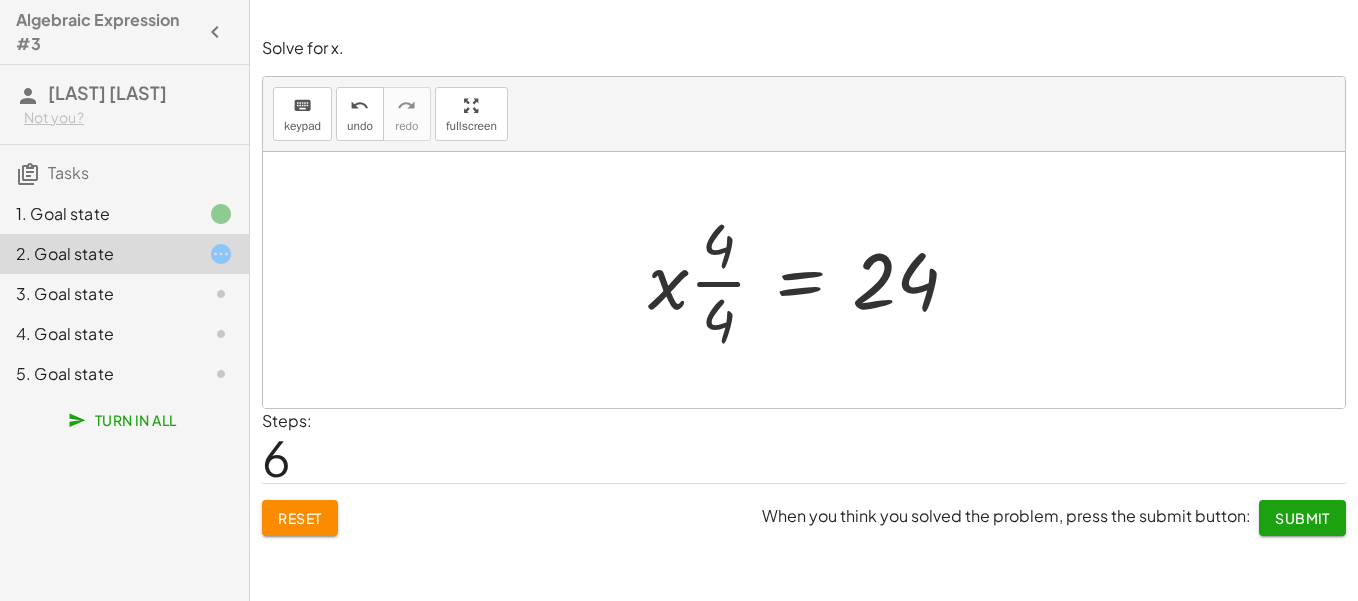 click at bounding box center [811, 280] 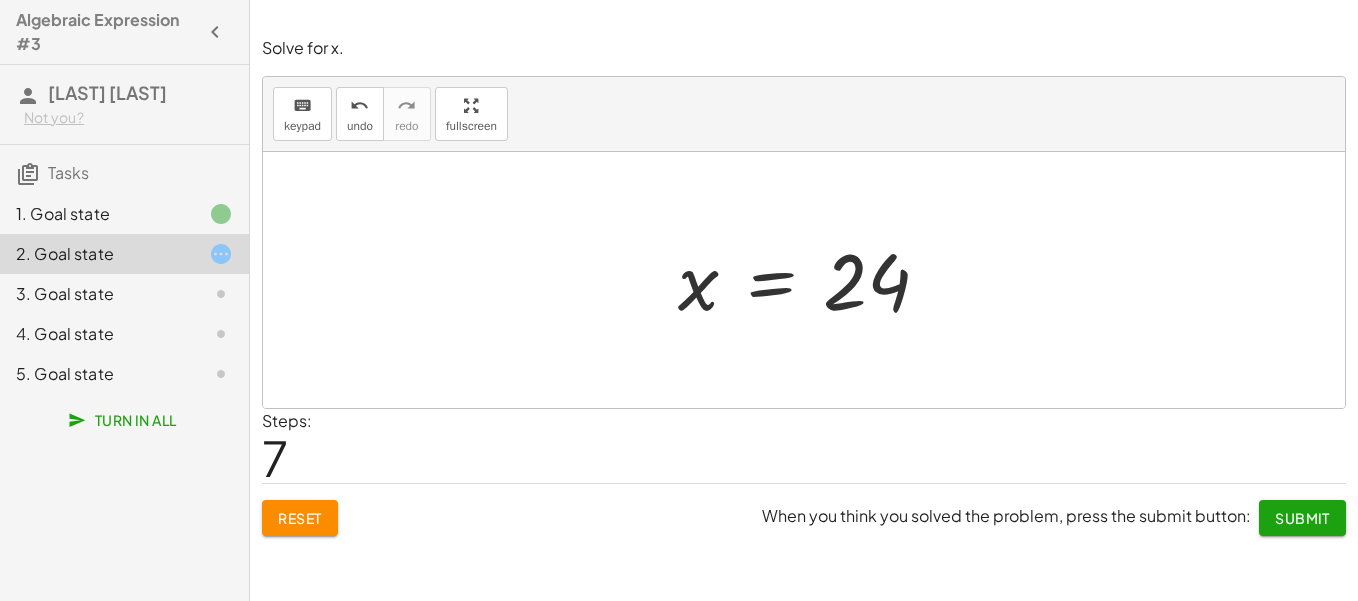 click on "Submit" 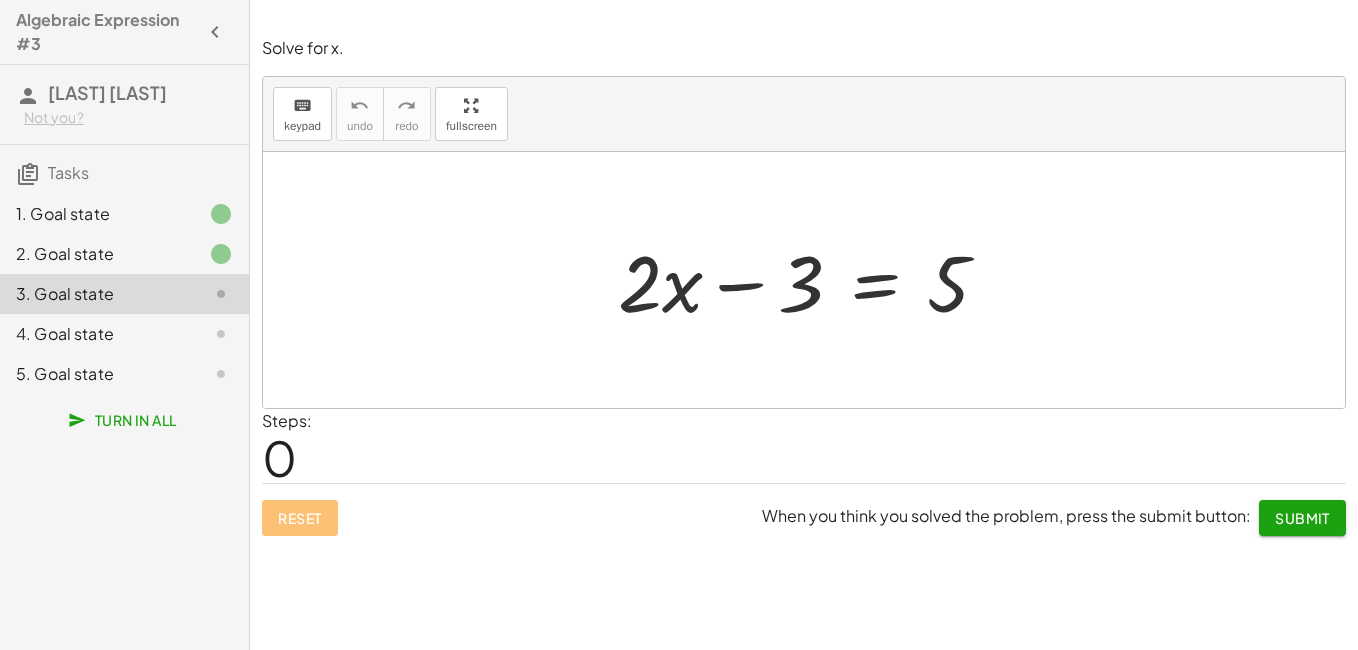 click at bounding box center (811, 280) 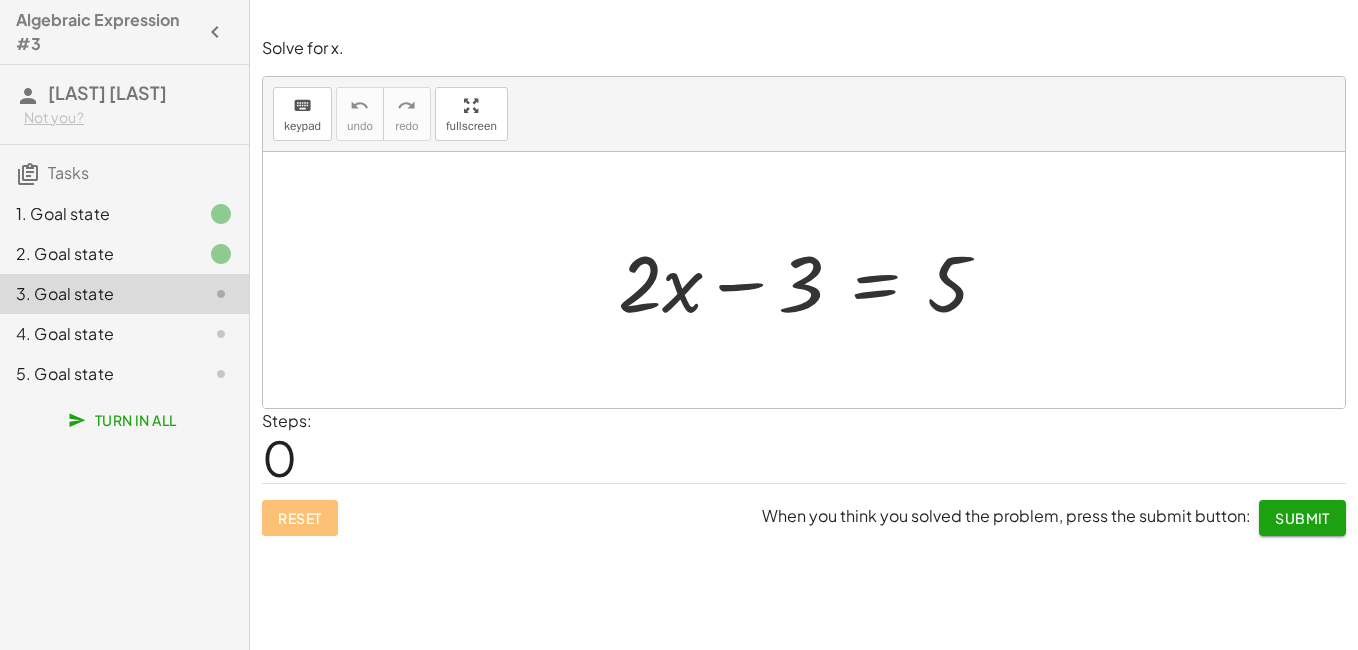 click at bounding box center [811, 280] 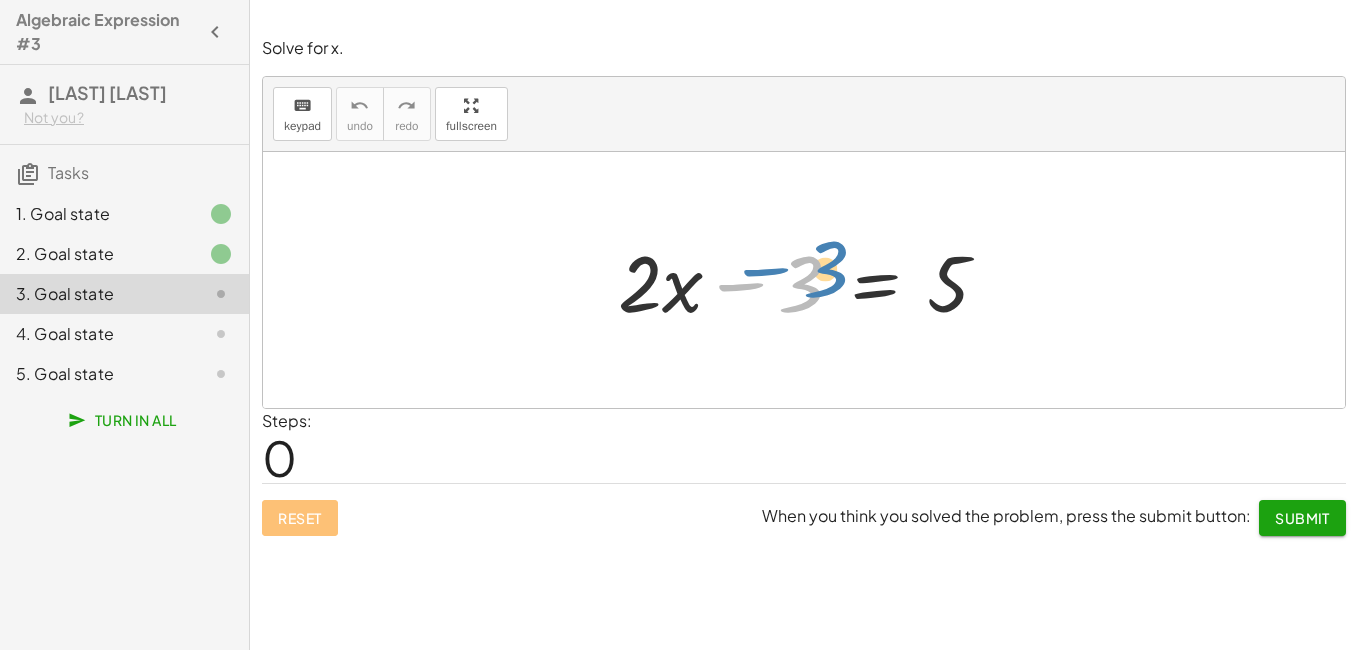 drag, startPoint x: 801, startPoint y: 291, endPoint x: 830, endPoint y: 278, distance: 31.780497 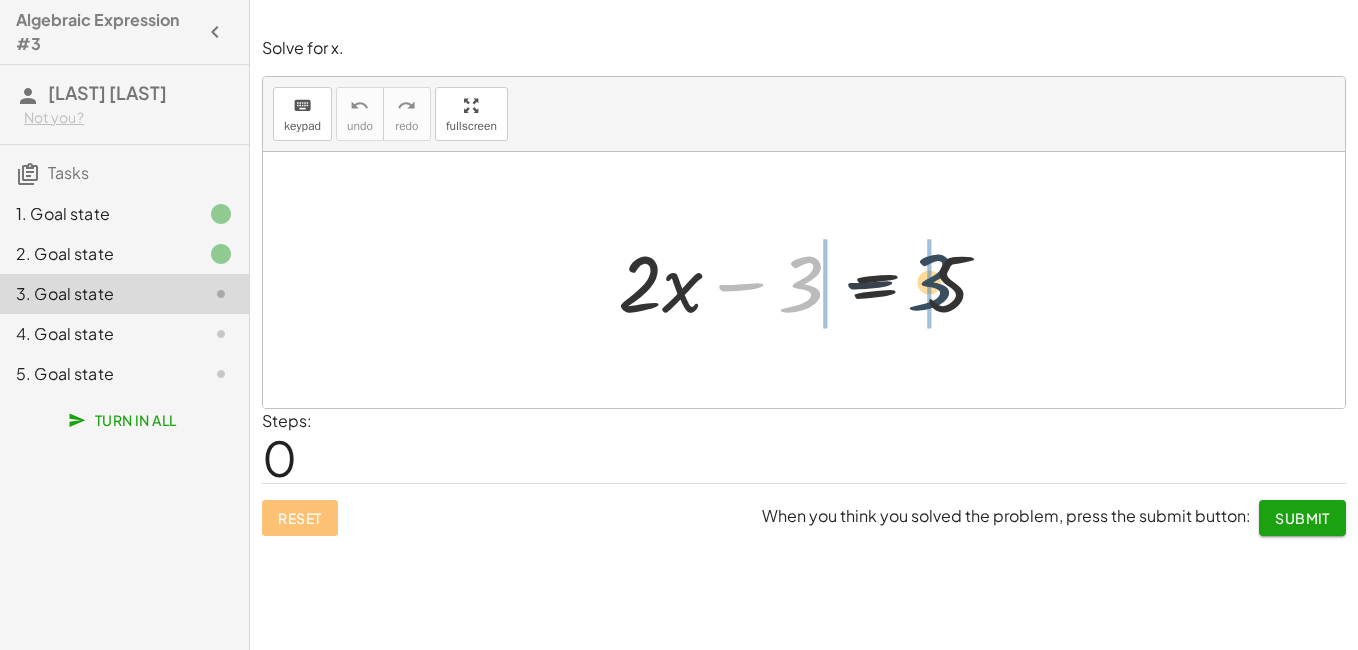 drag, startPoint x: 808, startPoint y: 289, endPoint x: 1004, endPoint y: 285, distance: 196.04082 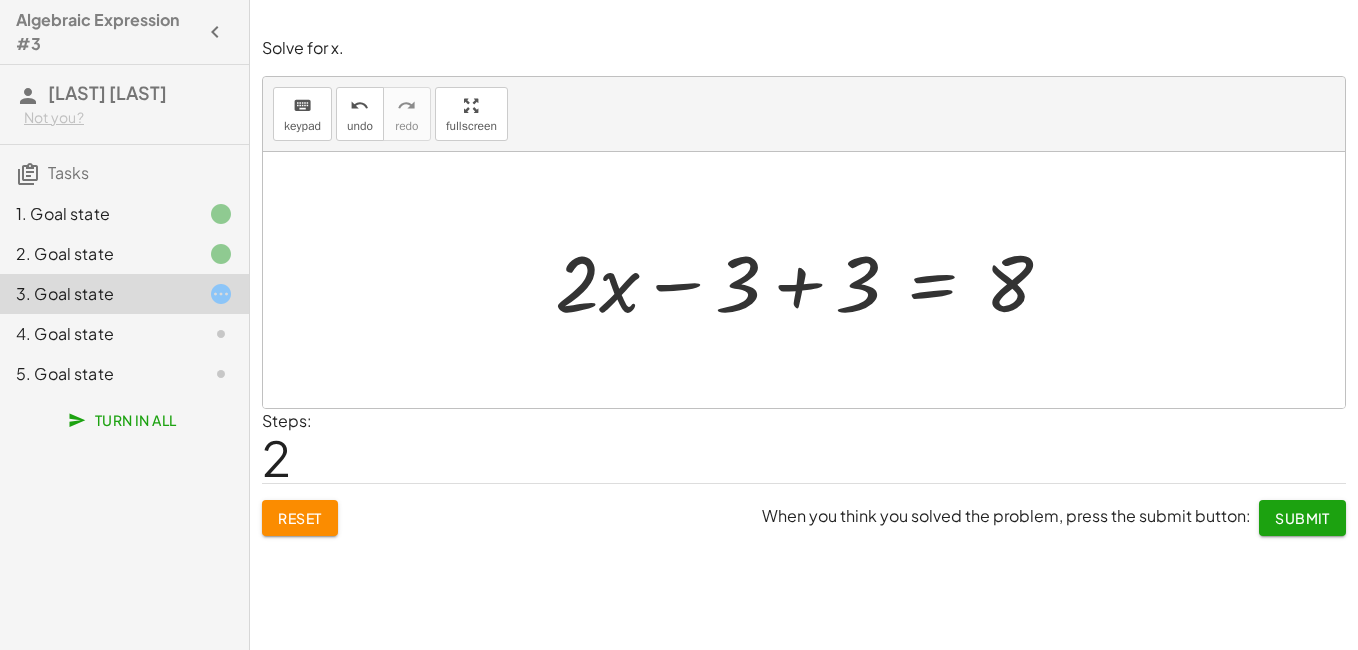click at bounding box center (811, 280) 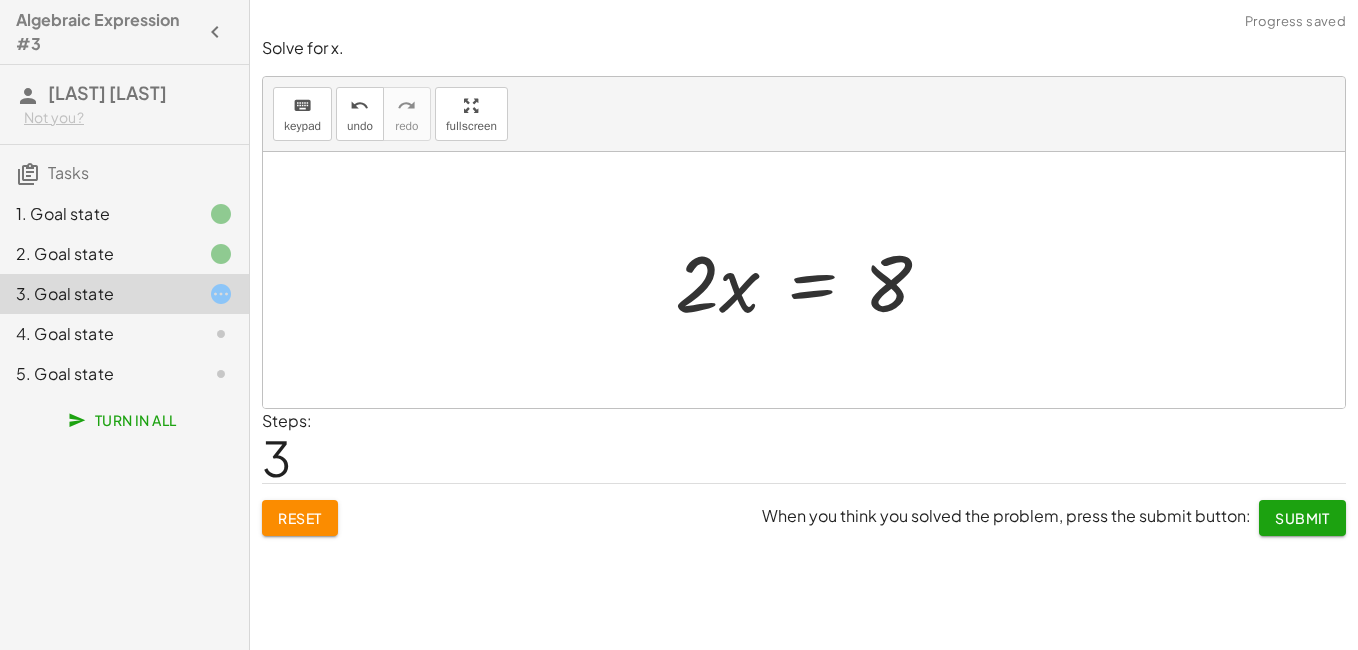 click at bounding box center (811, 280) 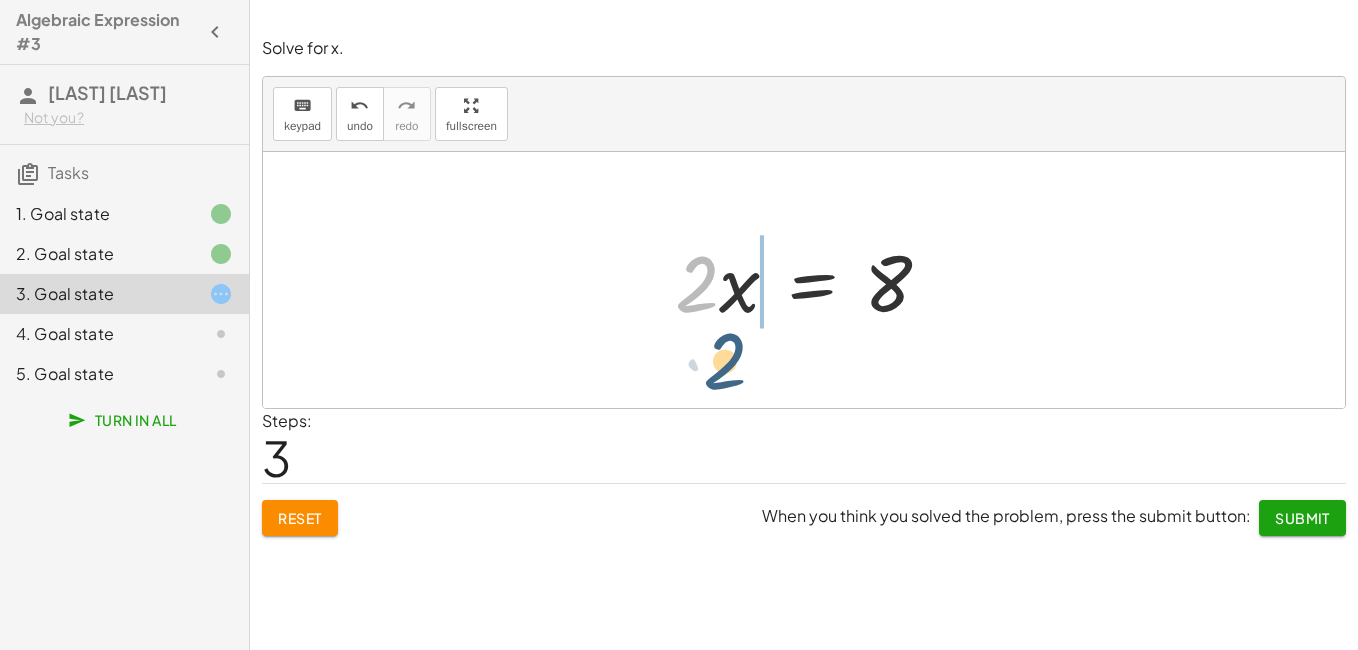drag, startPoint x: 707, startPoint y: 306, endPoint x: 735, endPoint y: 405, distance: 102.88343 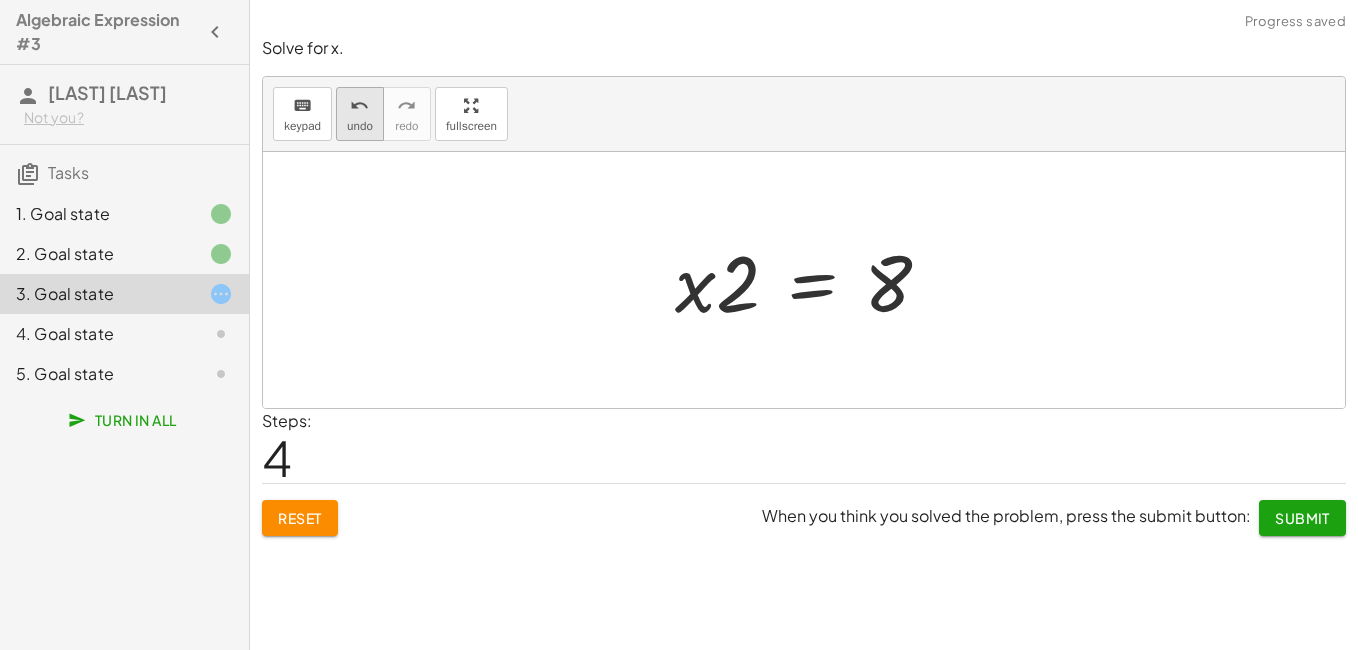 click on "undo undo" at bounding box center (360, 114) 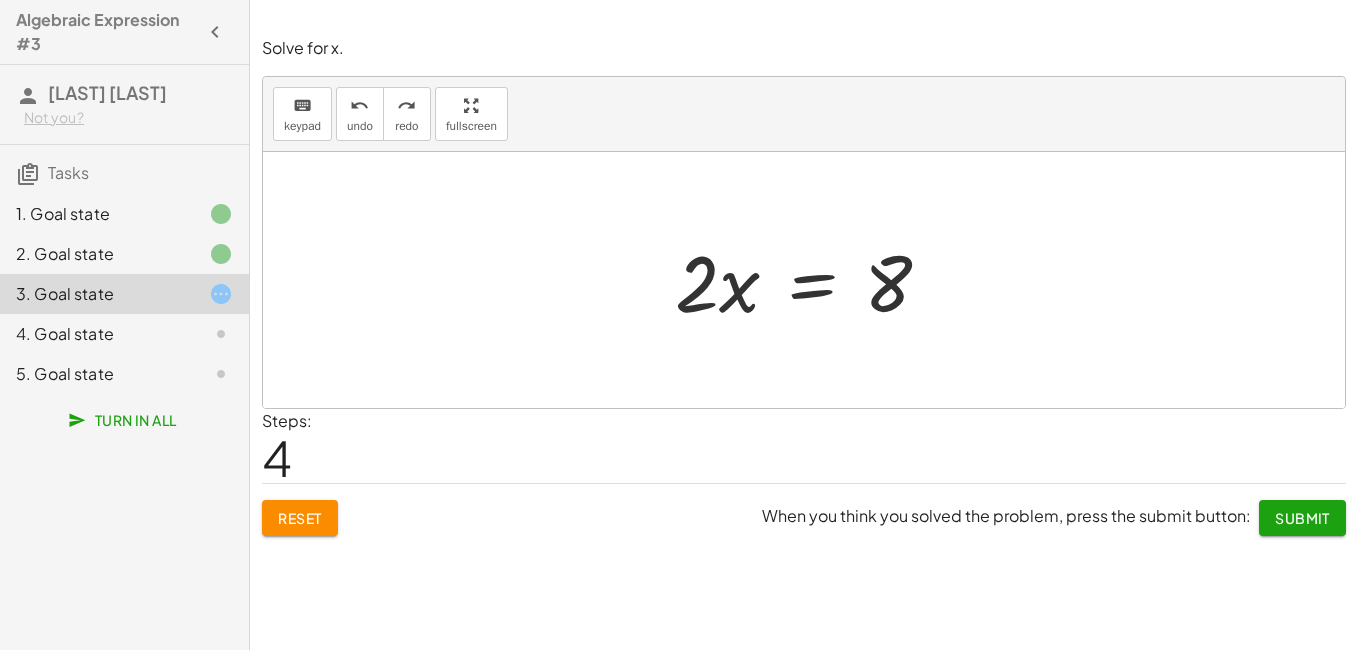 drag, startPoint x: 681, startPoint y: 310, endPoint x: 733, endPoint y: 408, distance: 110.94143 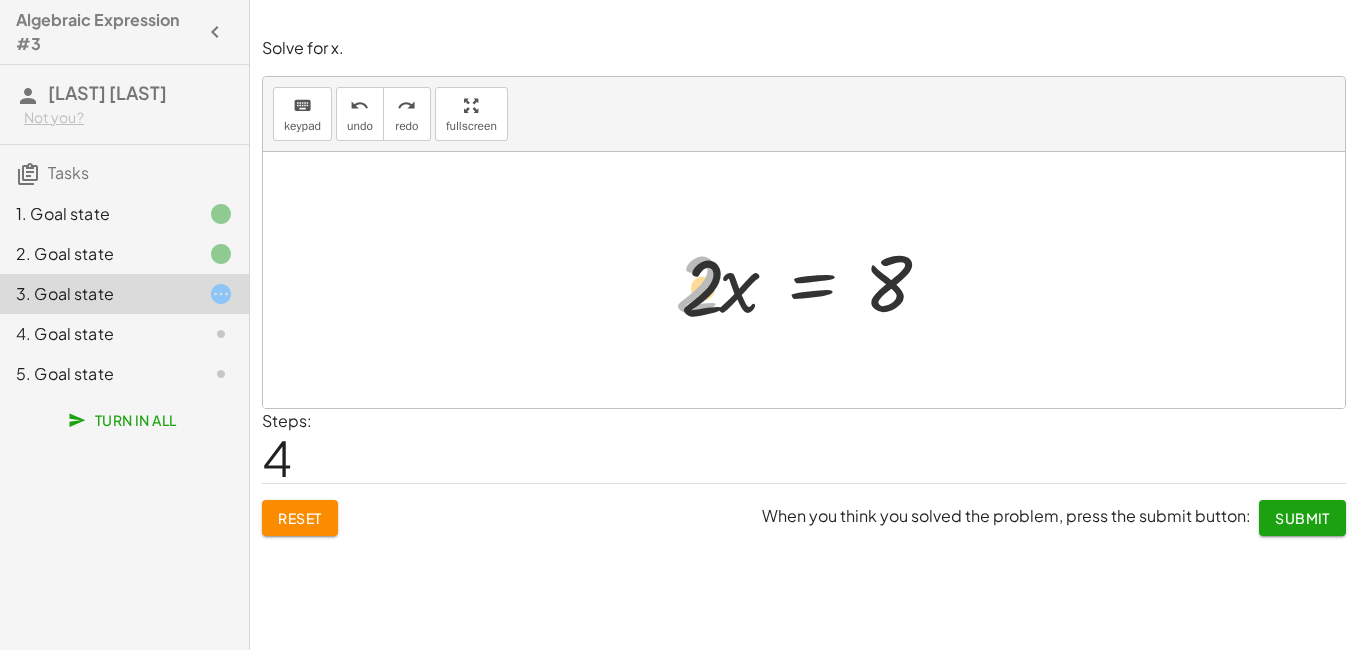 drag, startPoint x: 733, startPoint y: 408, endPoint x: 719, endPoint y: 326, distance: 83.18654 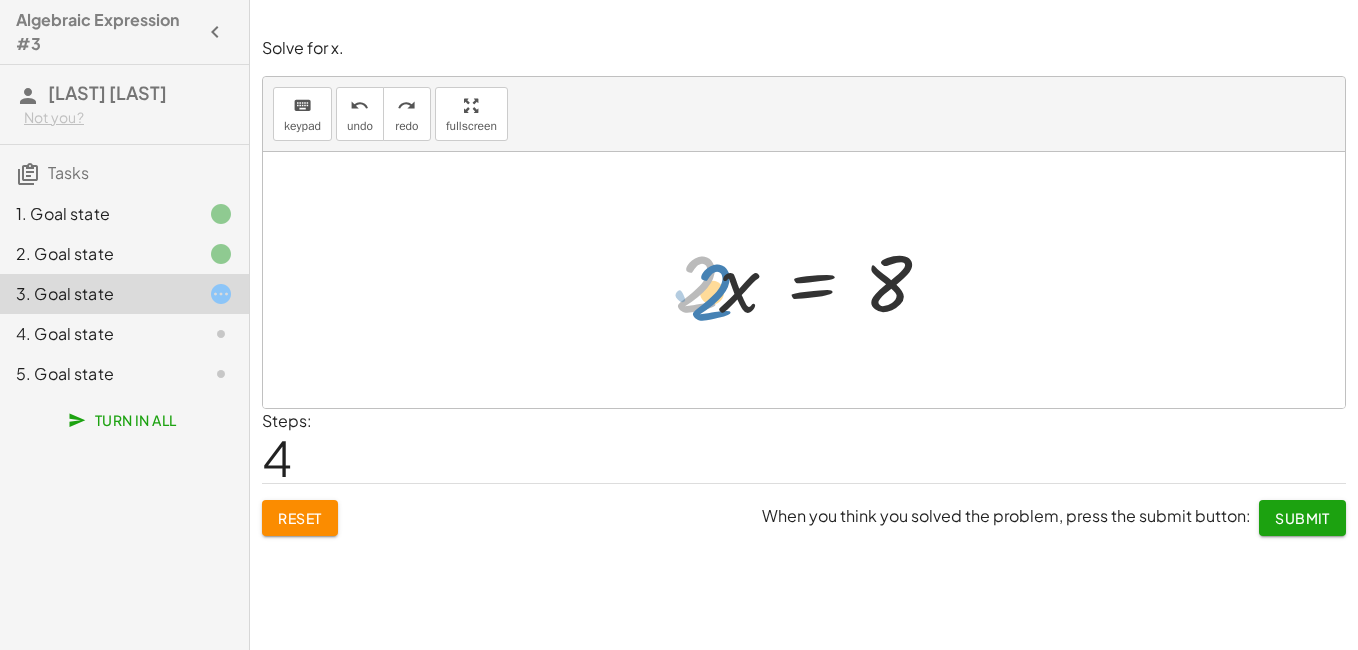 drag, startPoint x: 709, startPoint y: 272, endPoint x: 724, endPoint y: 279, distance: 16.552946 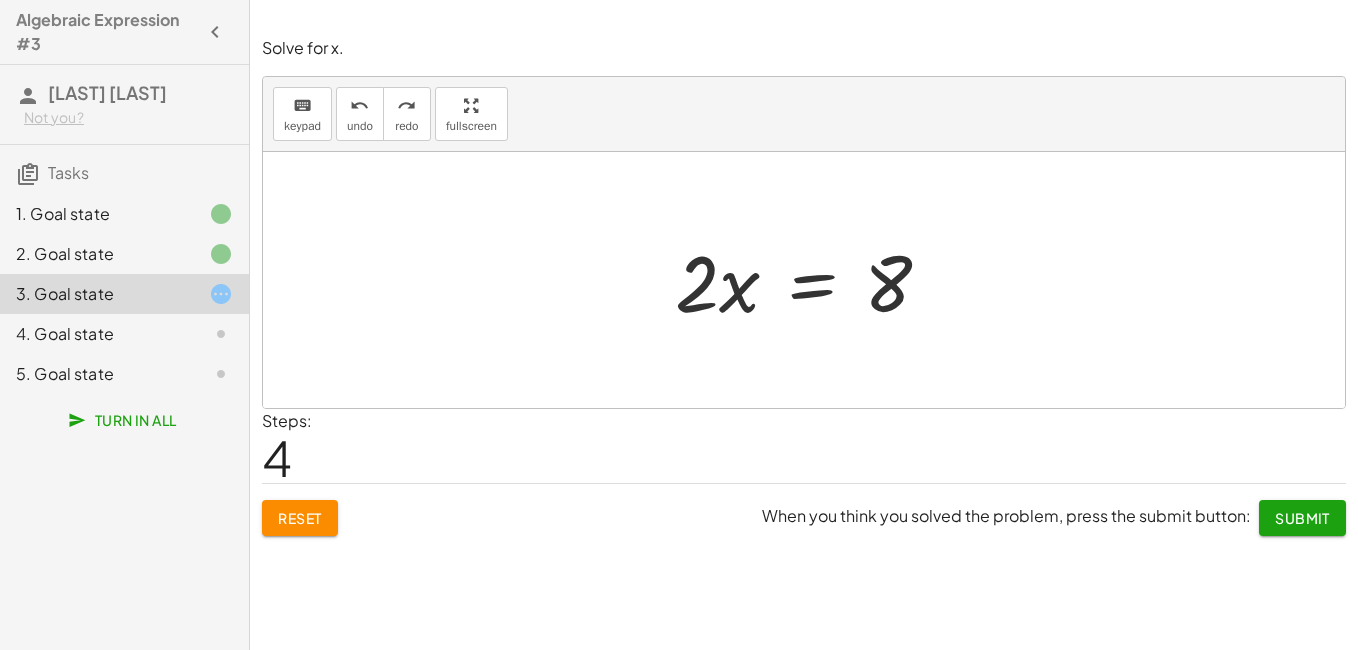 click at bounding box center [811, 280] 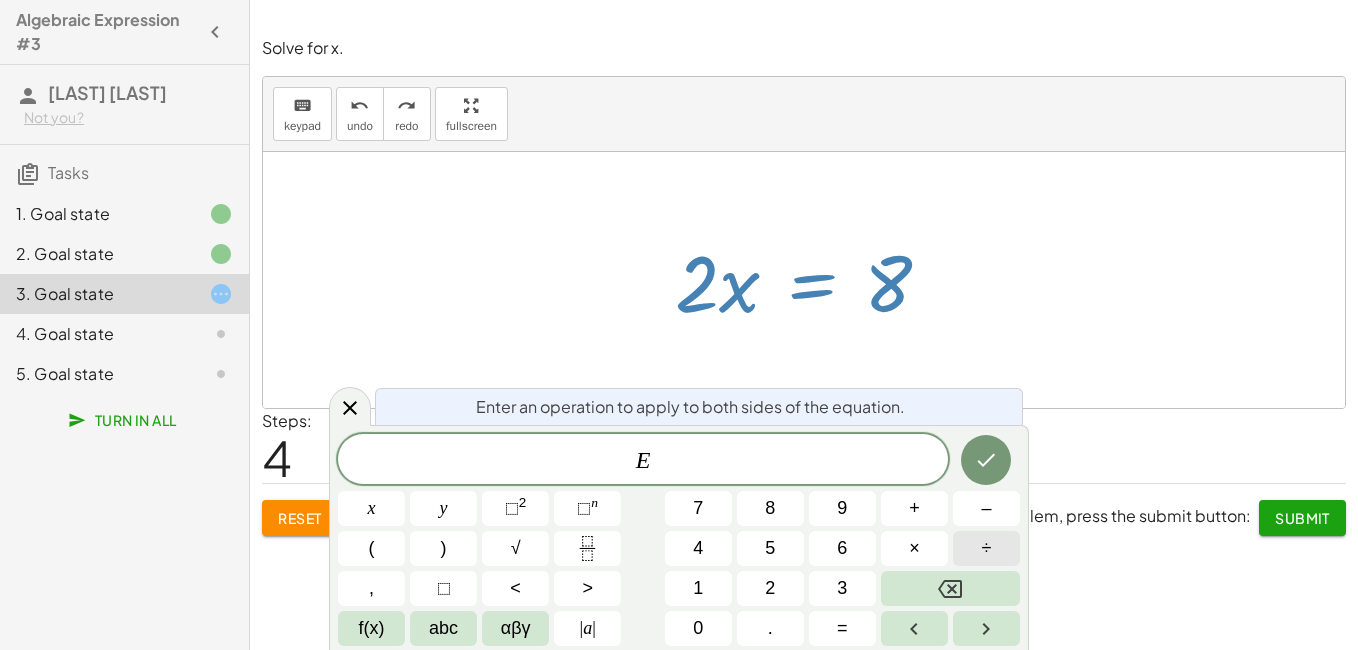 click on "÷" at bounding box center (986, 548) 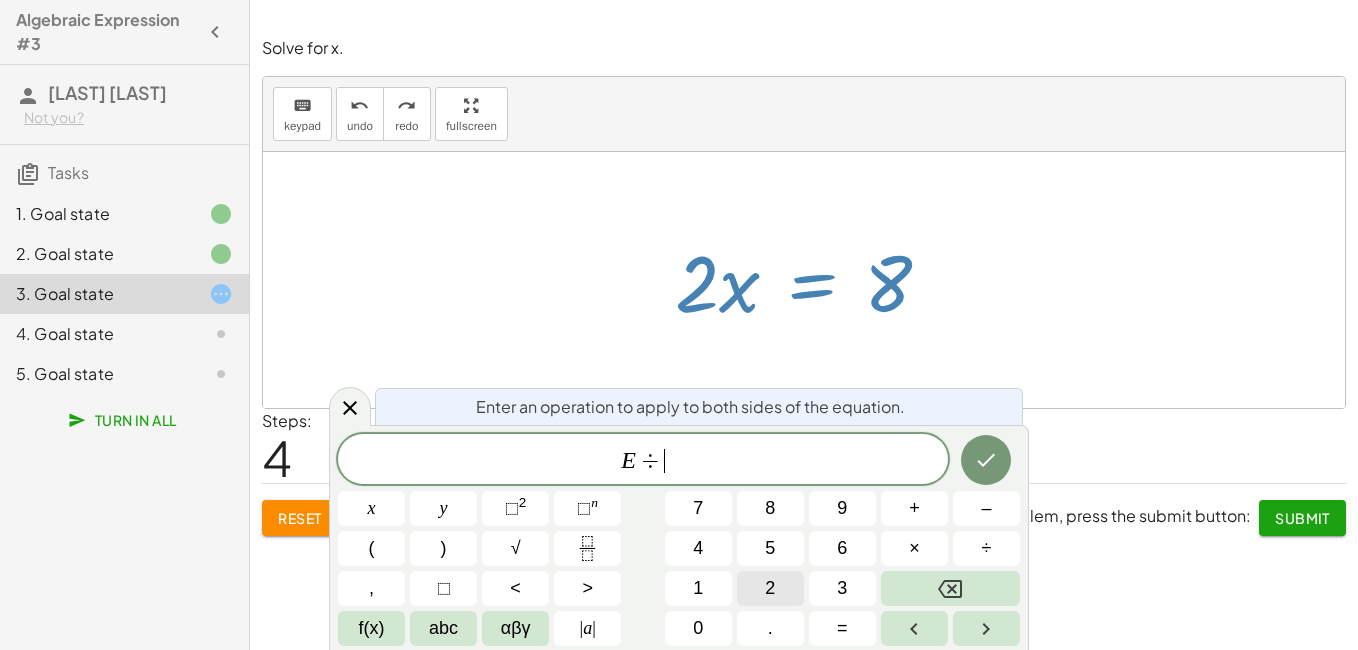 click on "2" at bounding box center (770, 588) 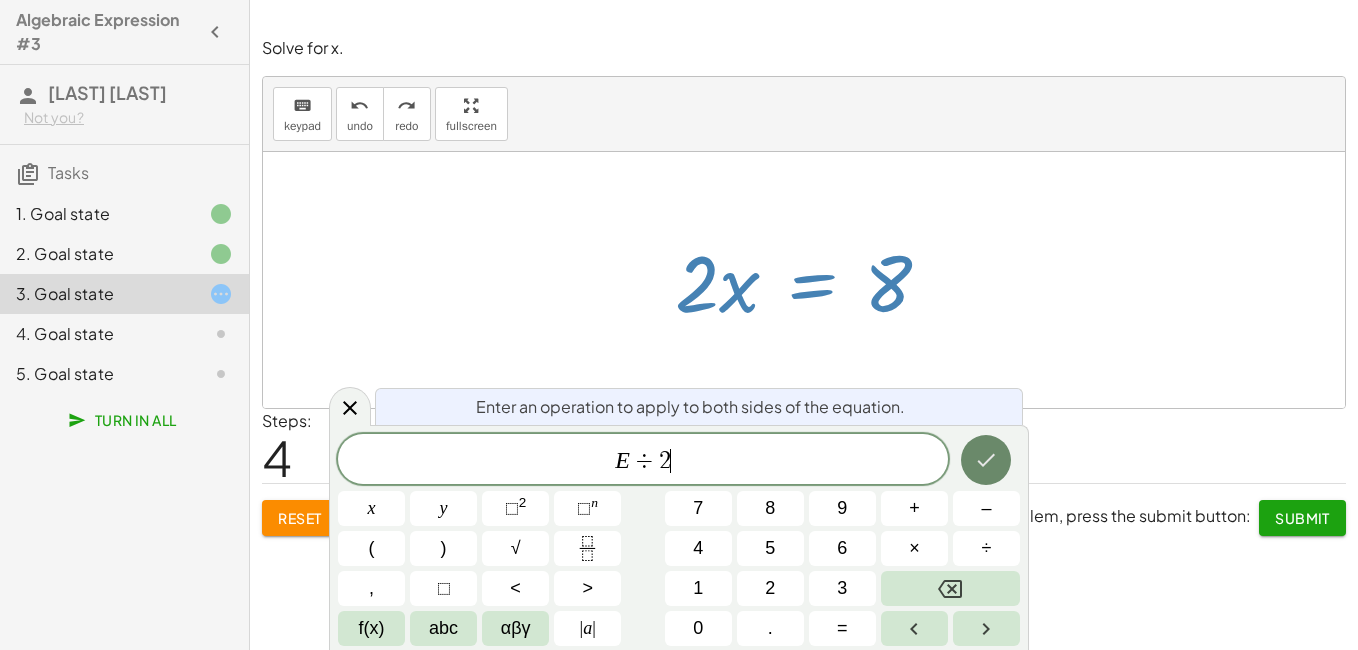 click at bounding box center (986, 460) 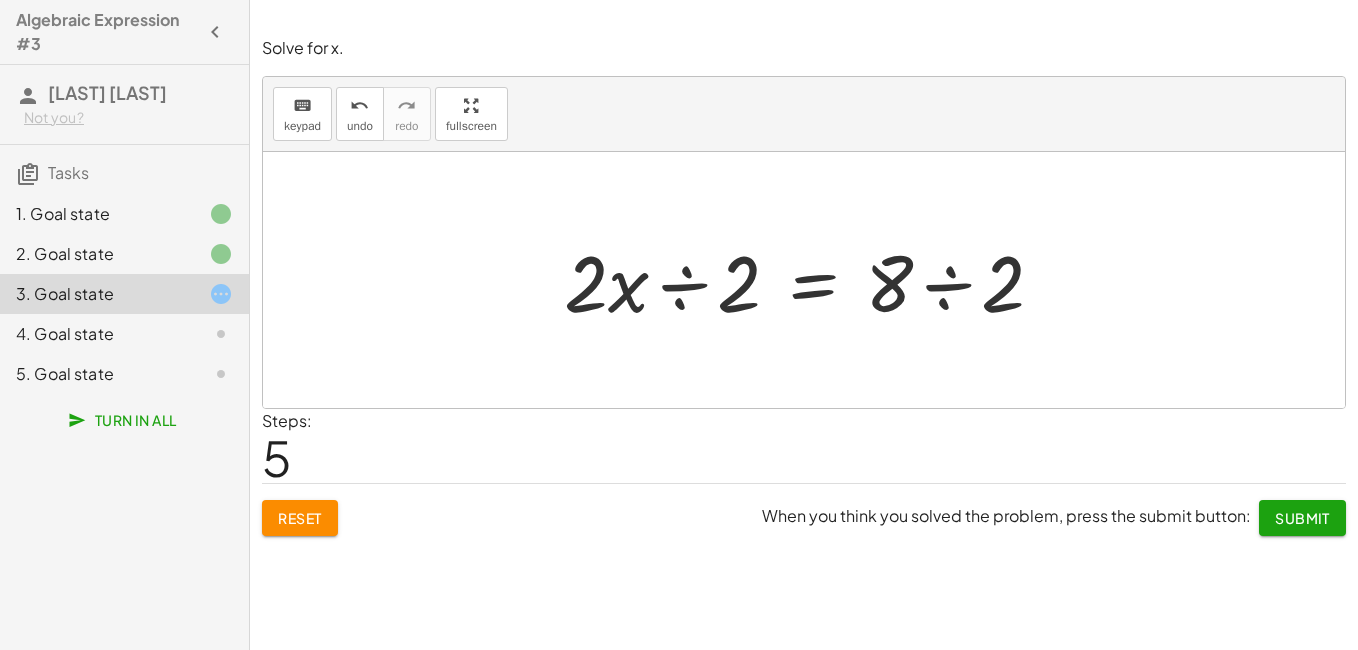 click at bounding box center (812, 280) 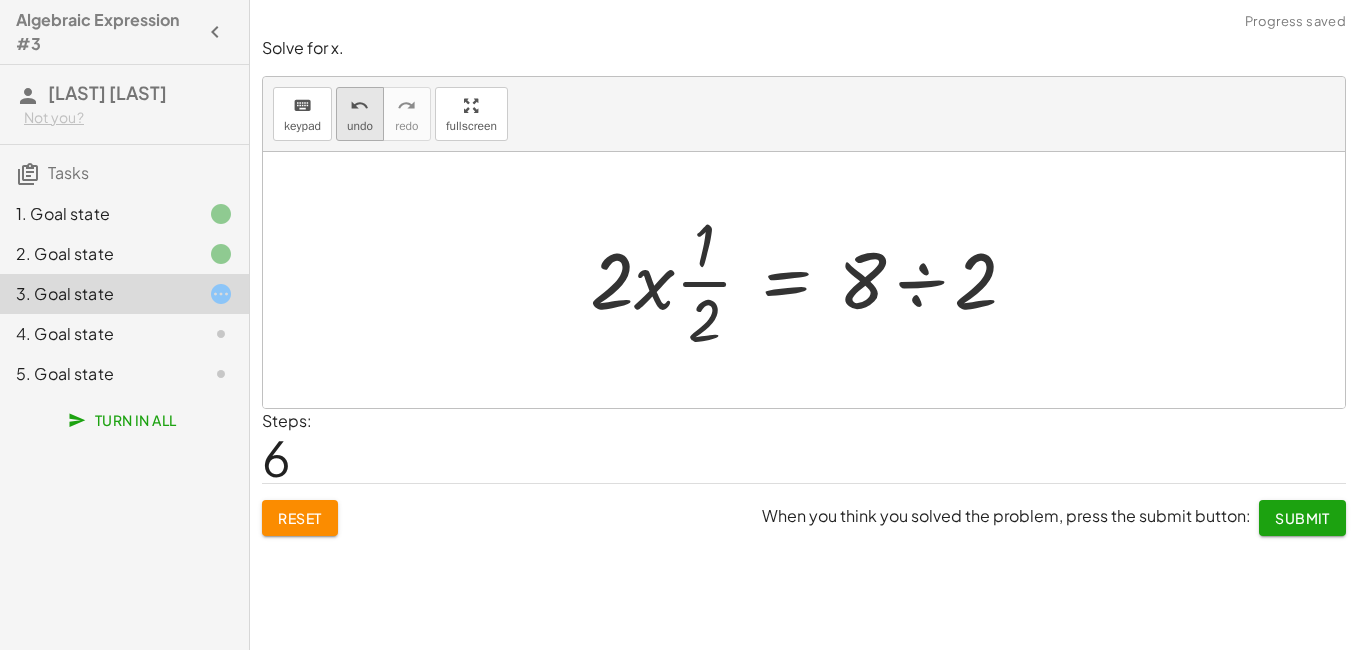 click on "undo undo" at bounding box center [360, 114] 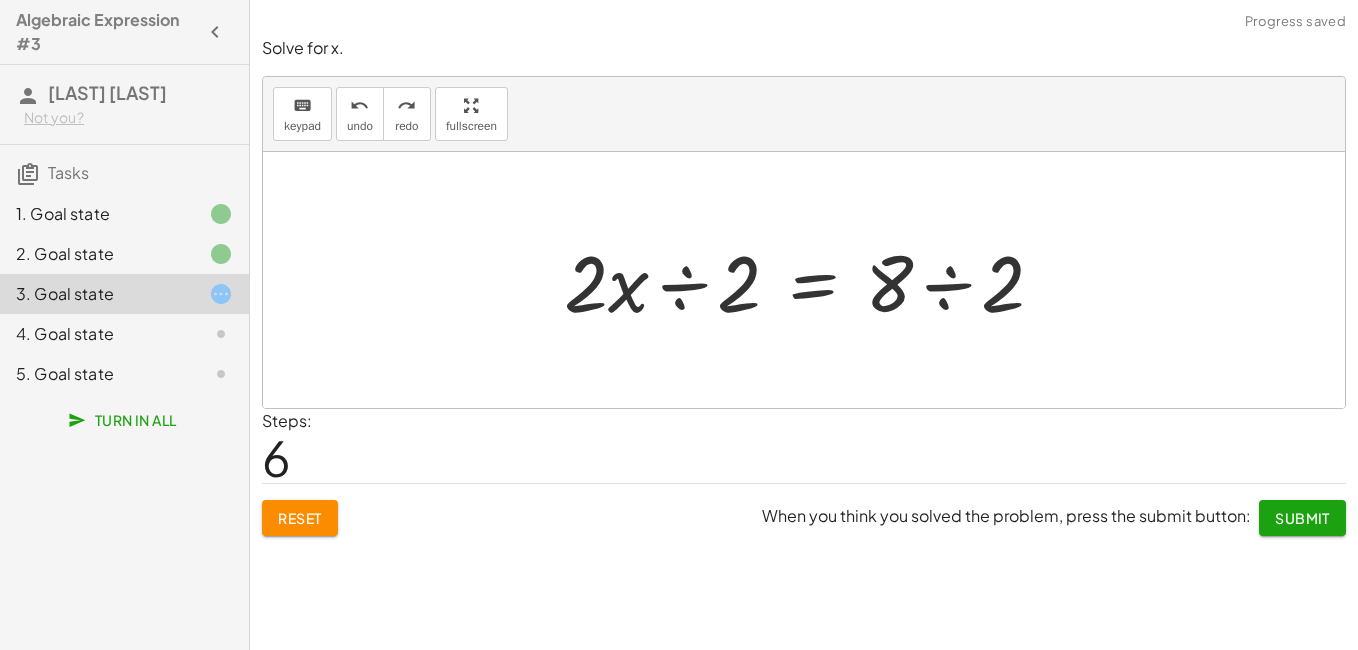 click at bounding box center [812, 280] 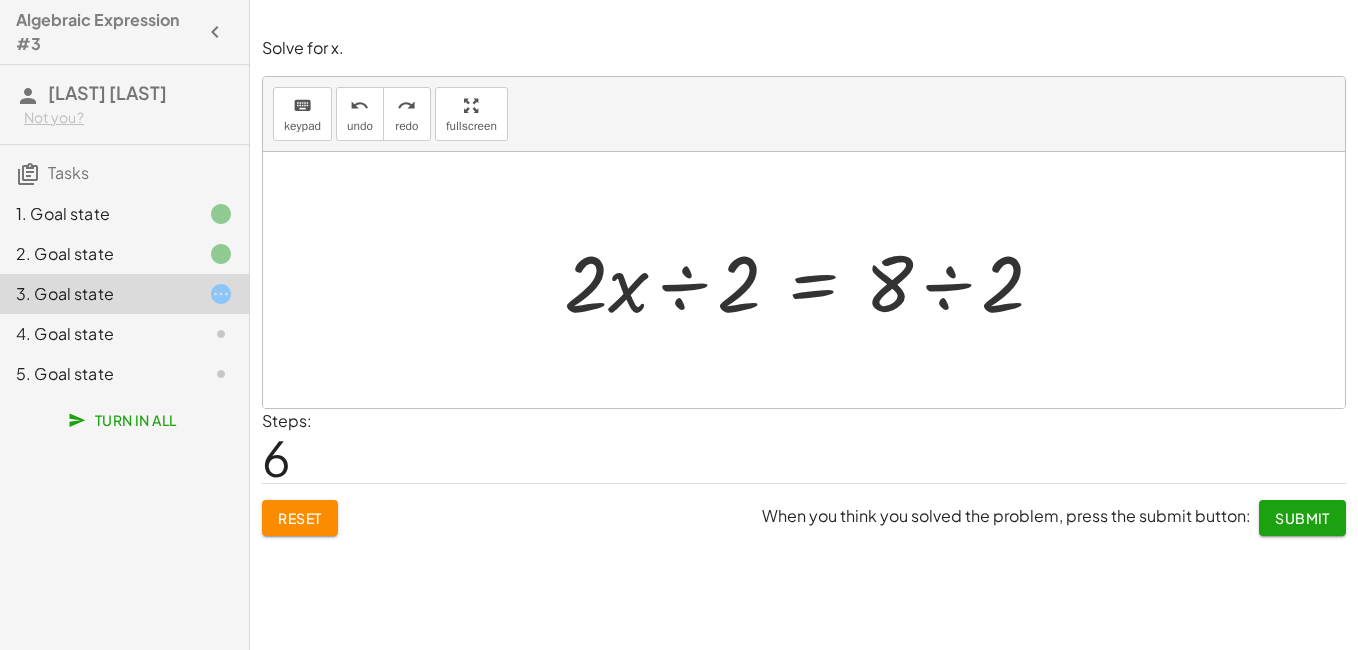 click at bounding box center [812, 280] 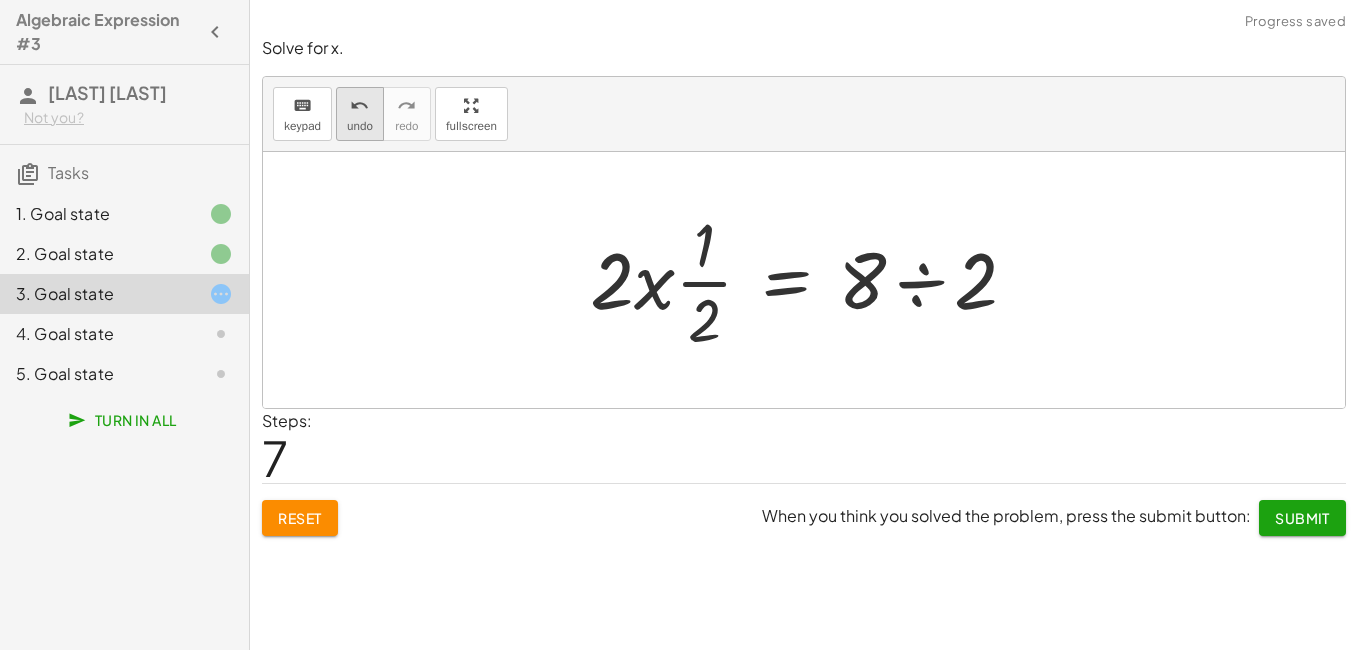click on "undo" at bounding box center [360, 105] 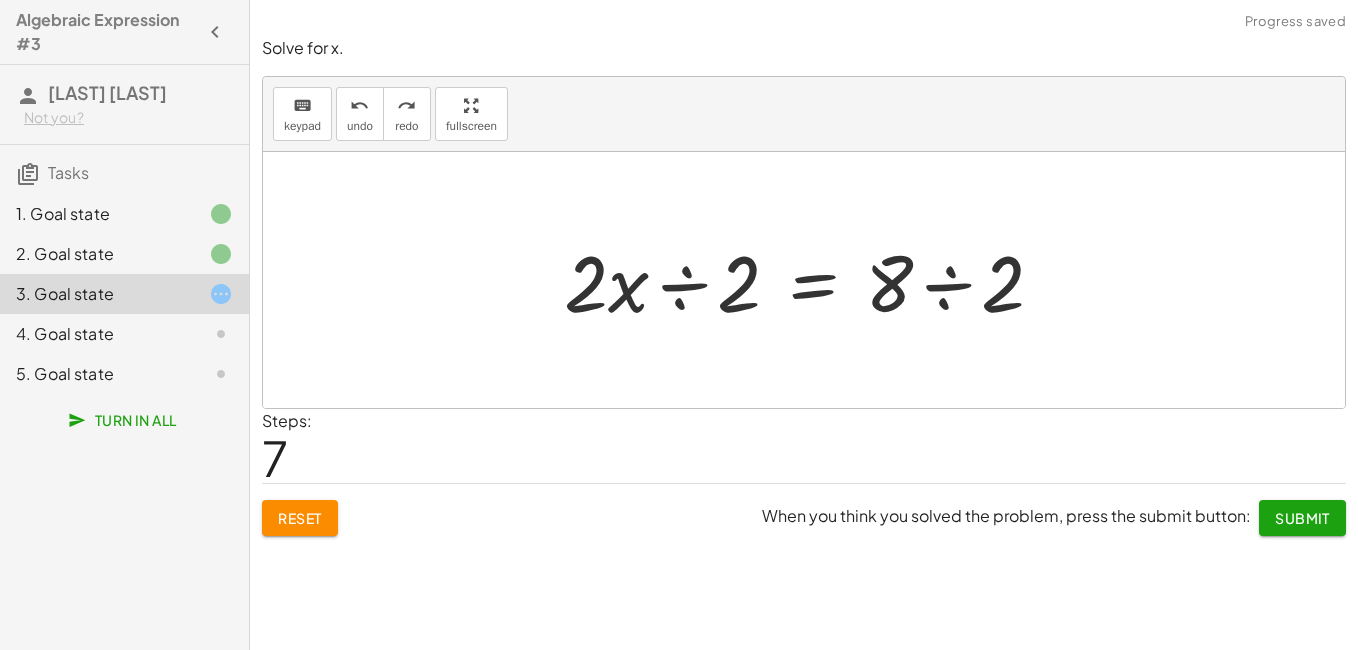 click at bounding box center [812, 280] 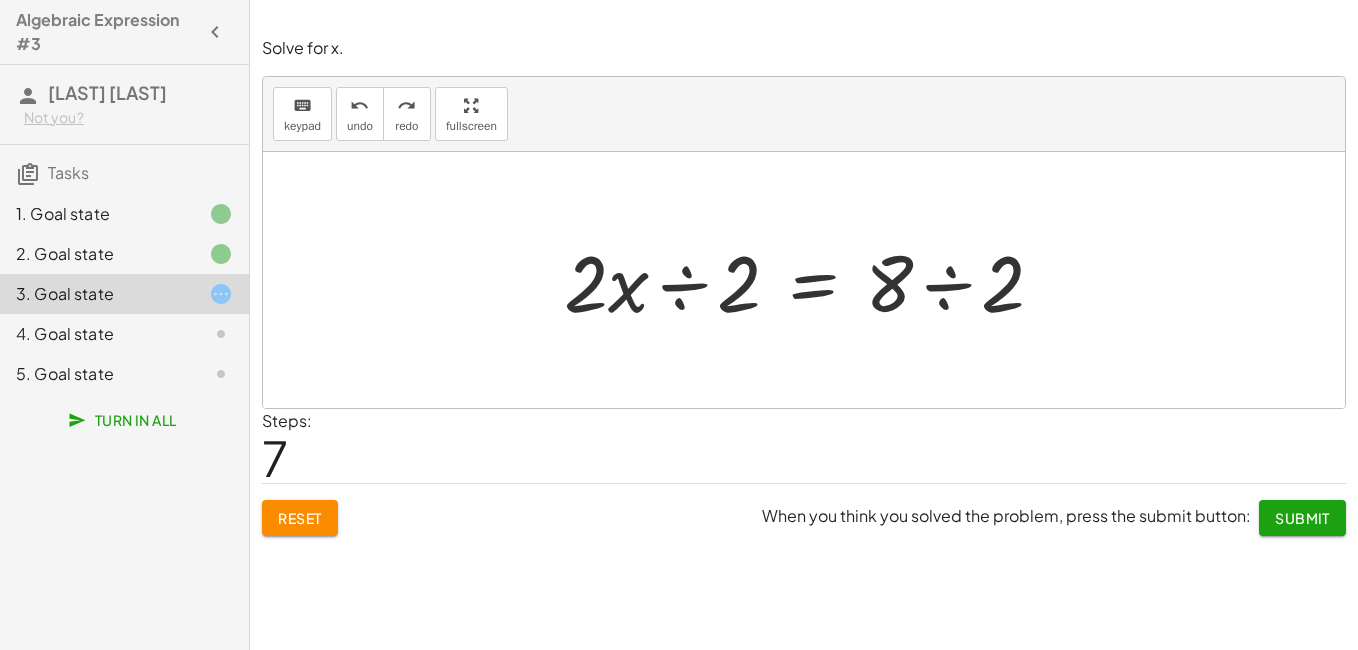 click at bounding box center (812, 280) 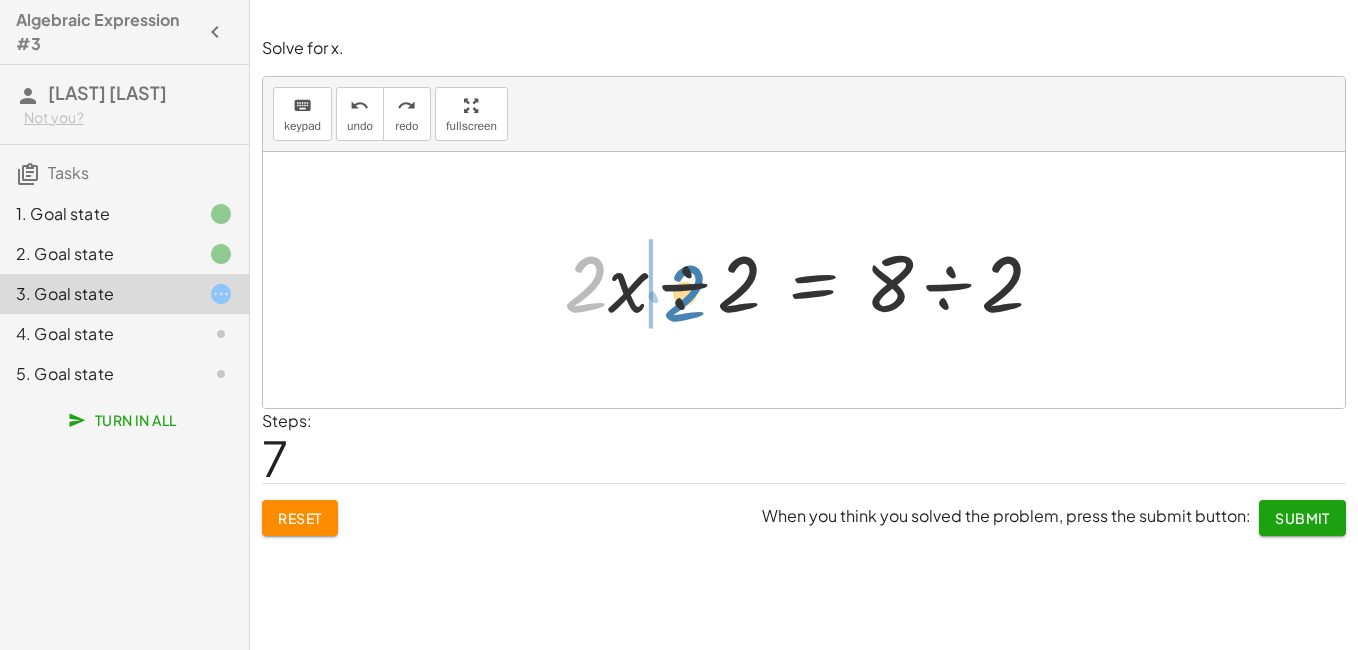drag, startPoint x: 579, startPoint y: 294, endPoint x: 681, endPoint y: 309, distance: 103.09704 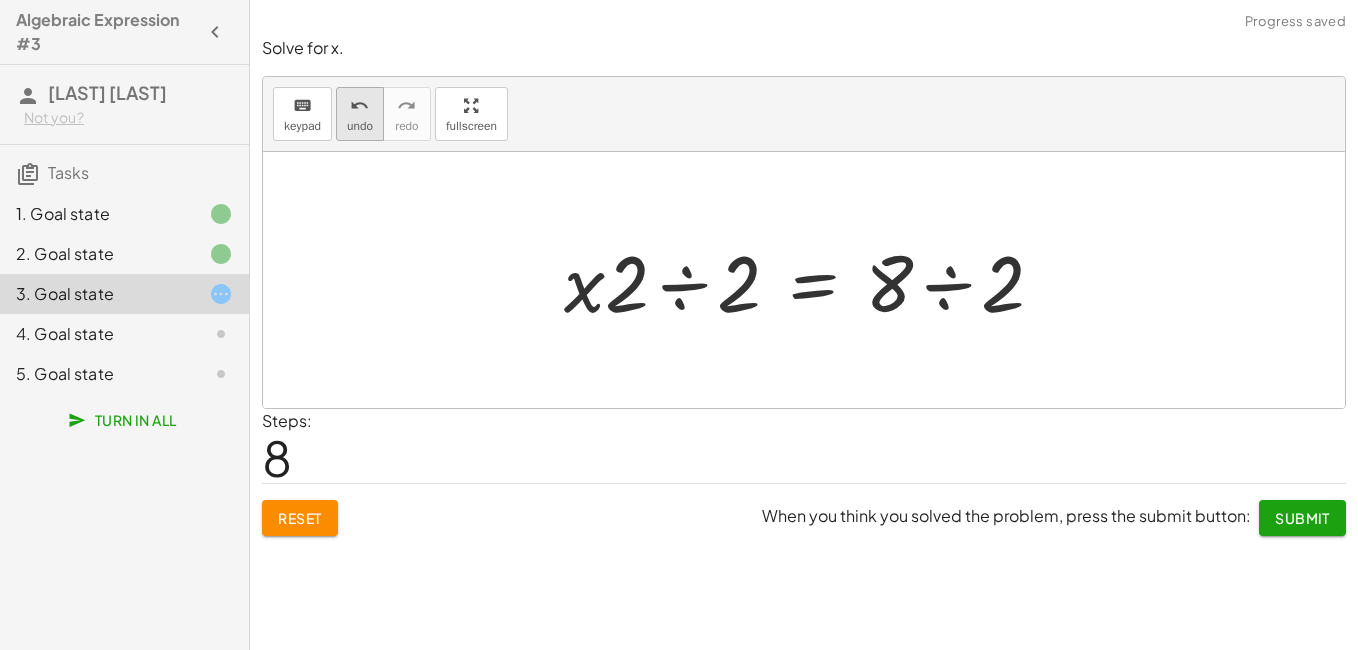 click on "undo undo" at bounding box center [360, 114] 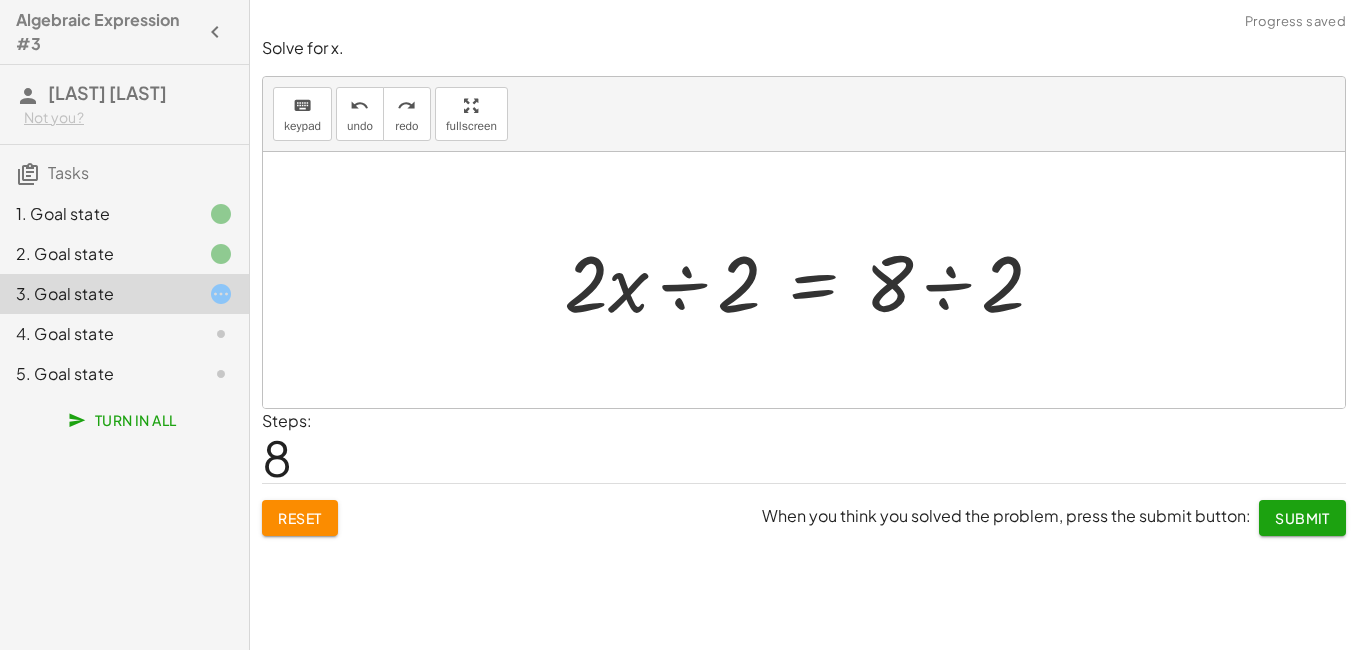 drag, startPoint x: 693, startPoint y: 285, endPoint x: 610, endPoint y: 278, distance: 83.294655 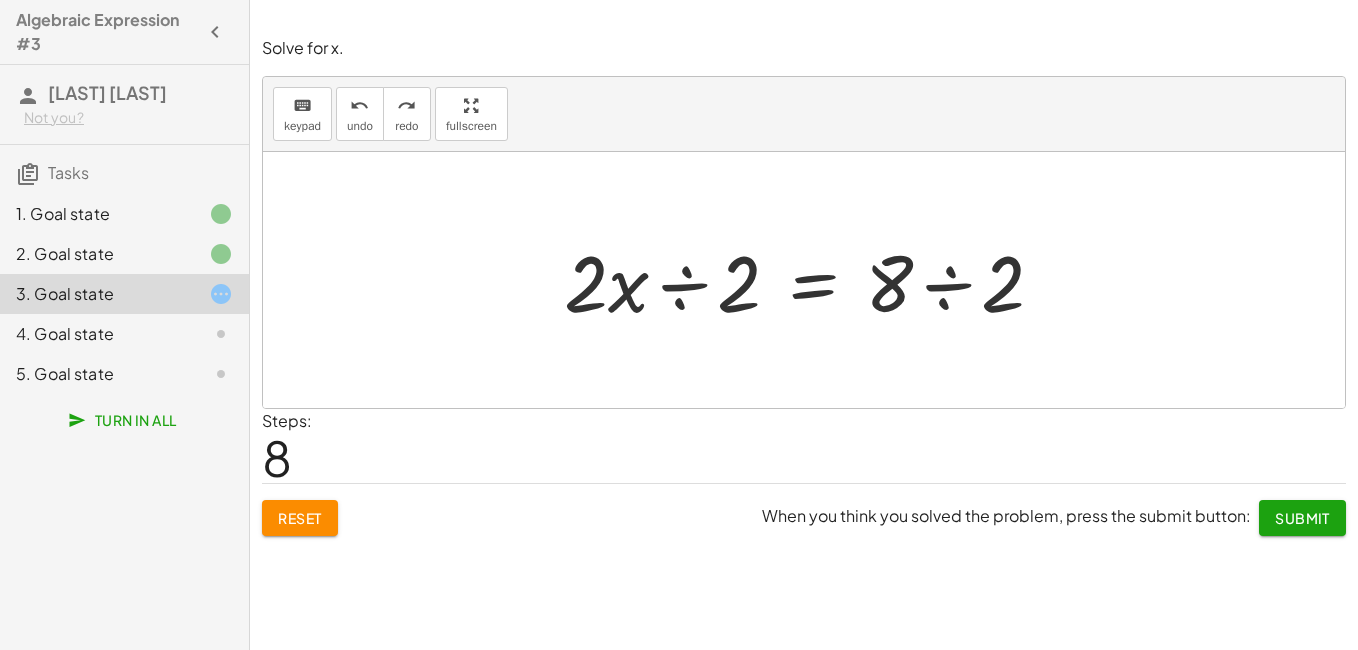 click at bounding box center [812, 280] 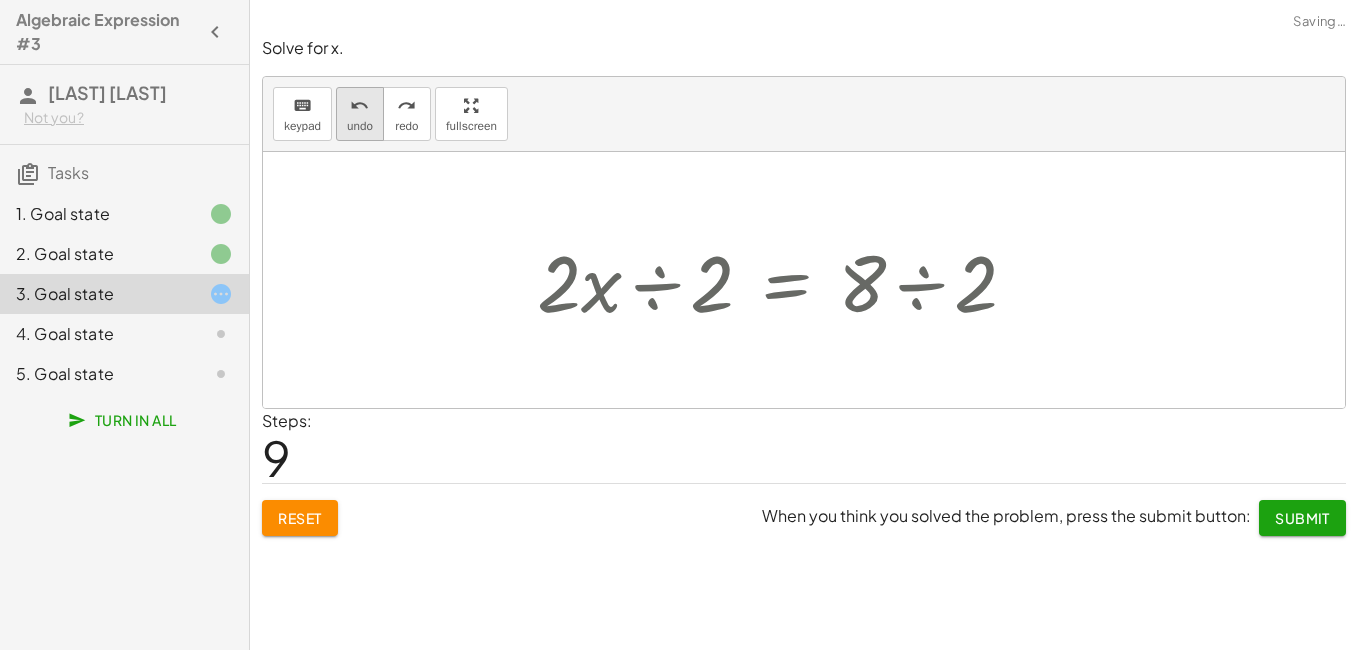 click on "undo" at bounding box center (360, 105) 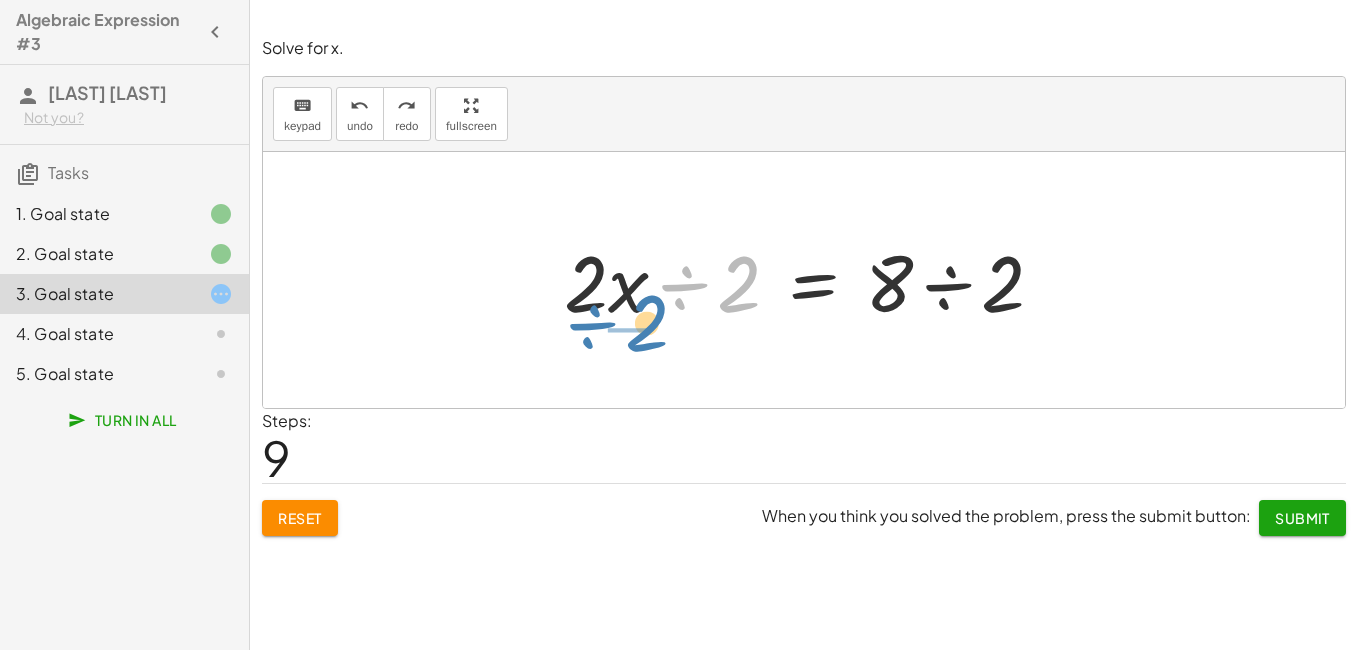 drag, startPoint x: 696, startPoint y: 287, endPoint x: 603, endPoint y: 324, distance: 100.08996 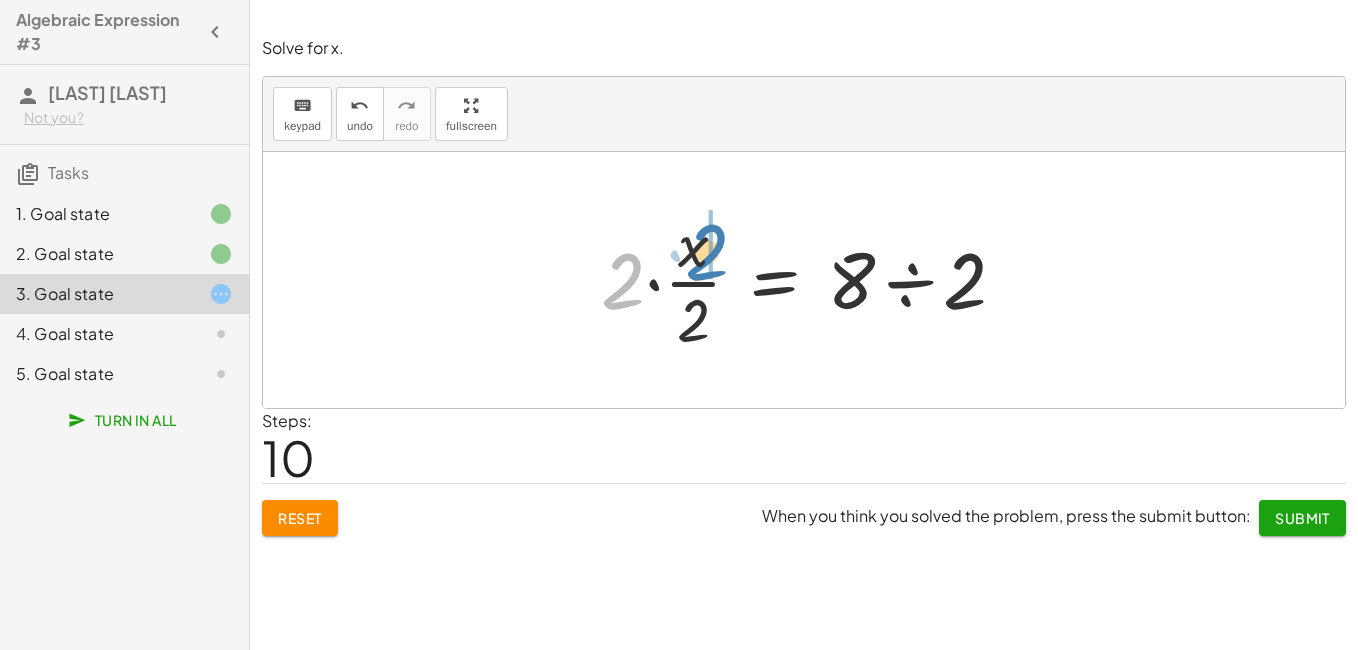 drag, startPoint x: 625, startPoint y: 287, endPoint x: 708, endPoint y: 258, distance: 87.92042 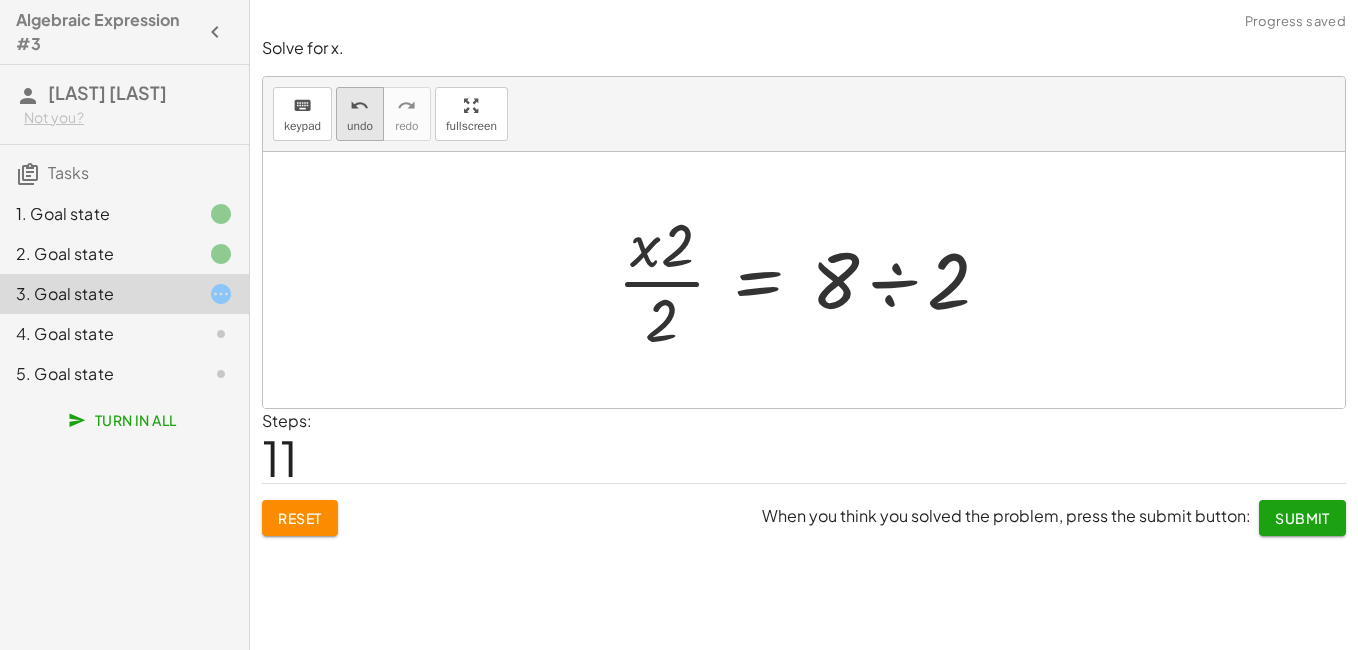 click on "undo undo" at bounding box center [360, 114] 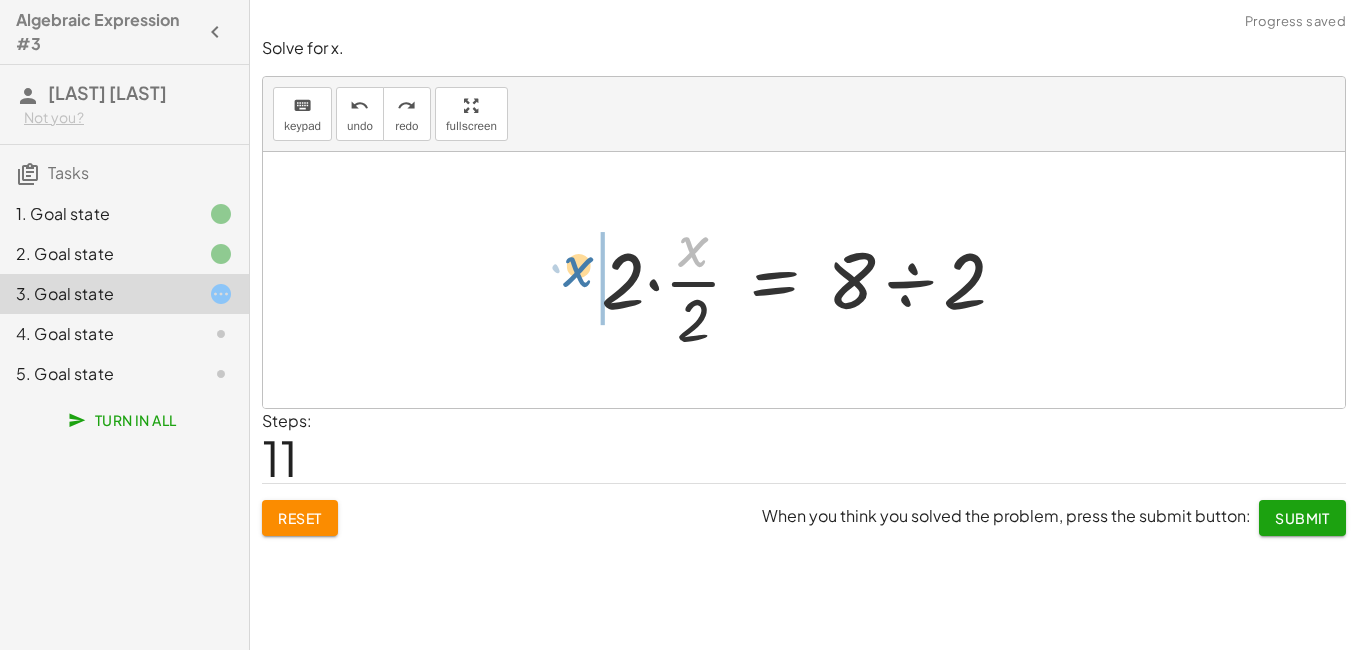 drag, startPoint x: 690, startPoint y: 255, endPoint x: 572, endPoint y: 274, distance: 119.519875 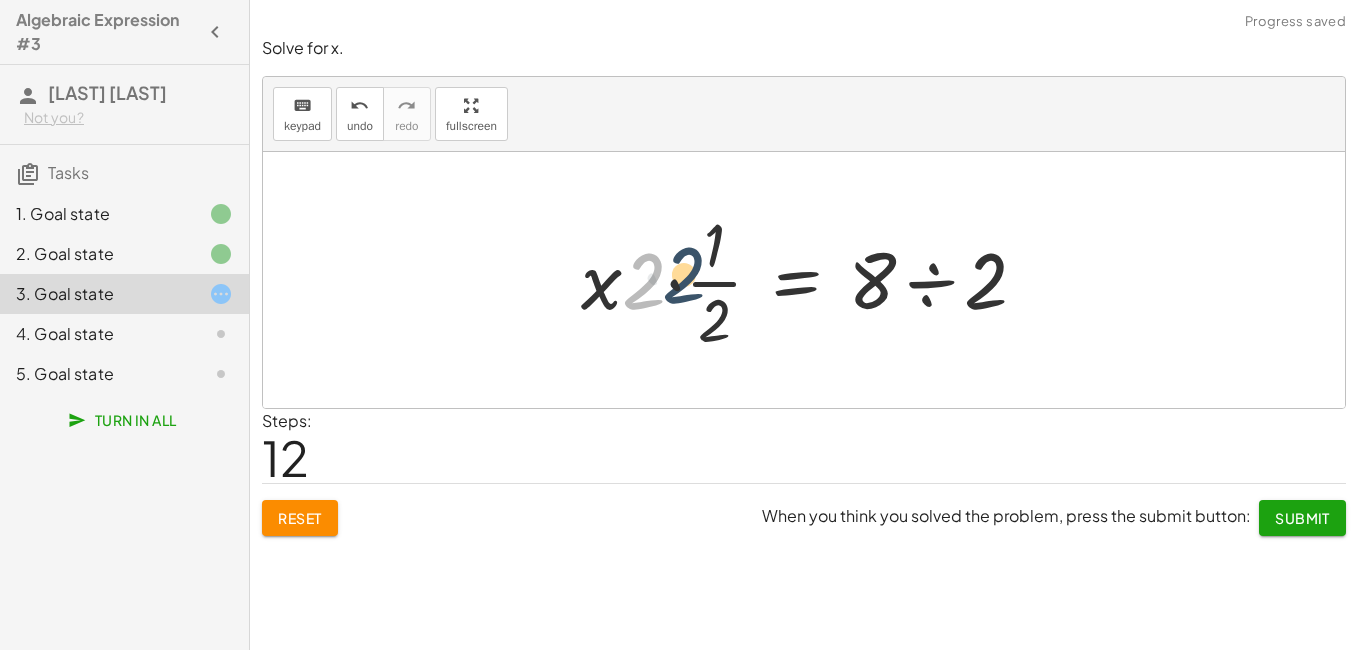 drag, startPoint x: 658, startPoint y: 270, endPoint x: 685, endPoint y: 189, distance: 85.3815 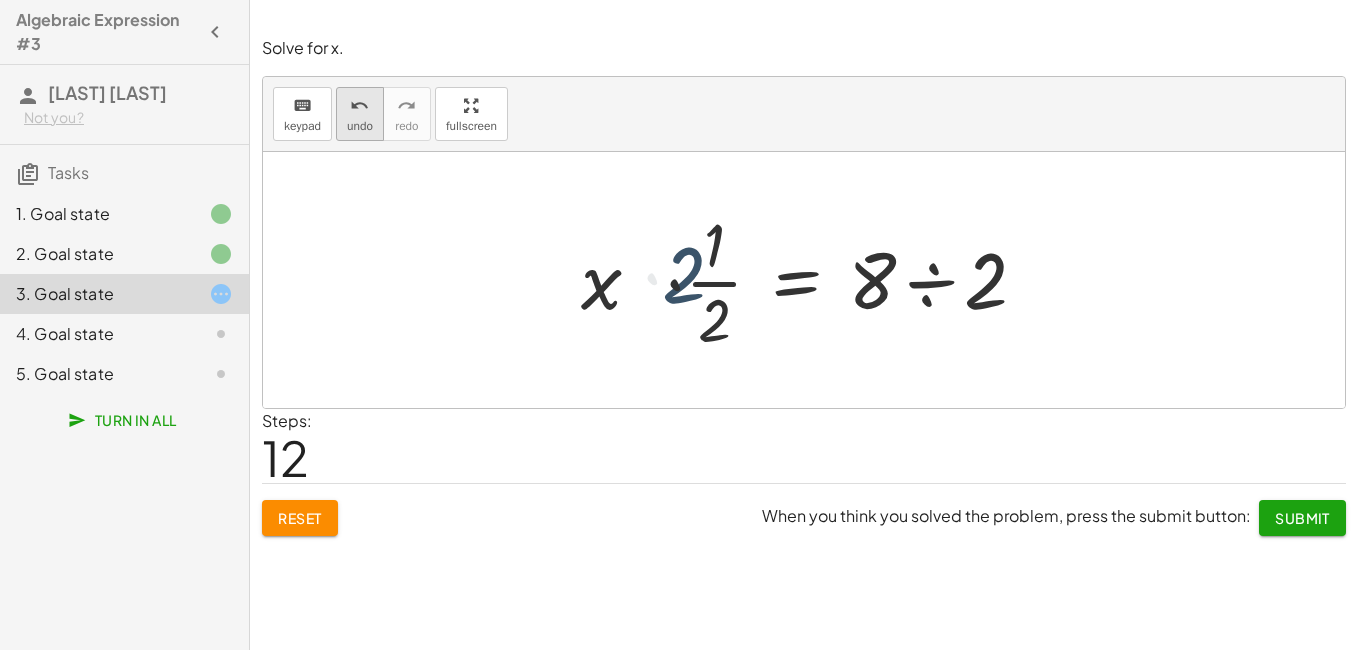click on "undo" at bounding box center [359, 106] 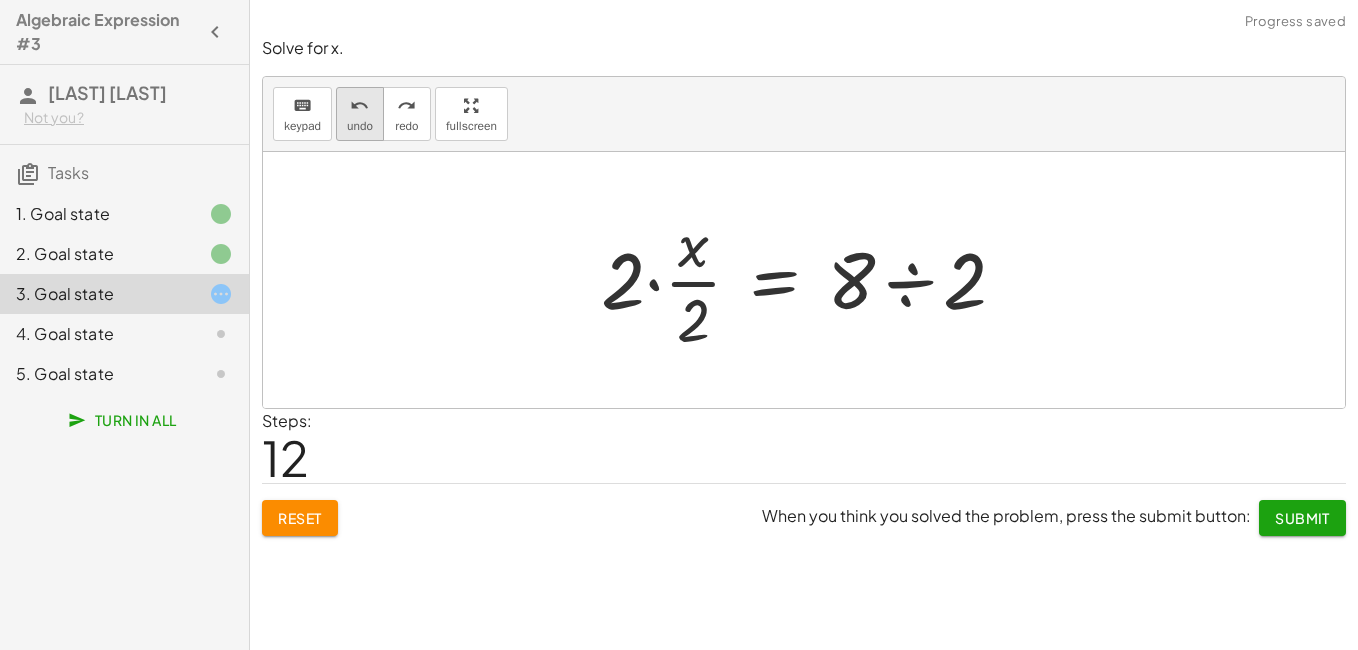 click on "undo undo" at bounding box center (360, 114) 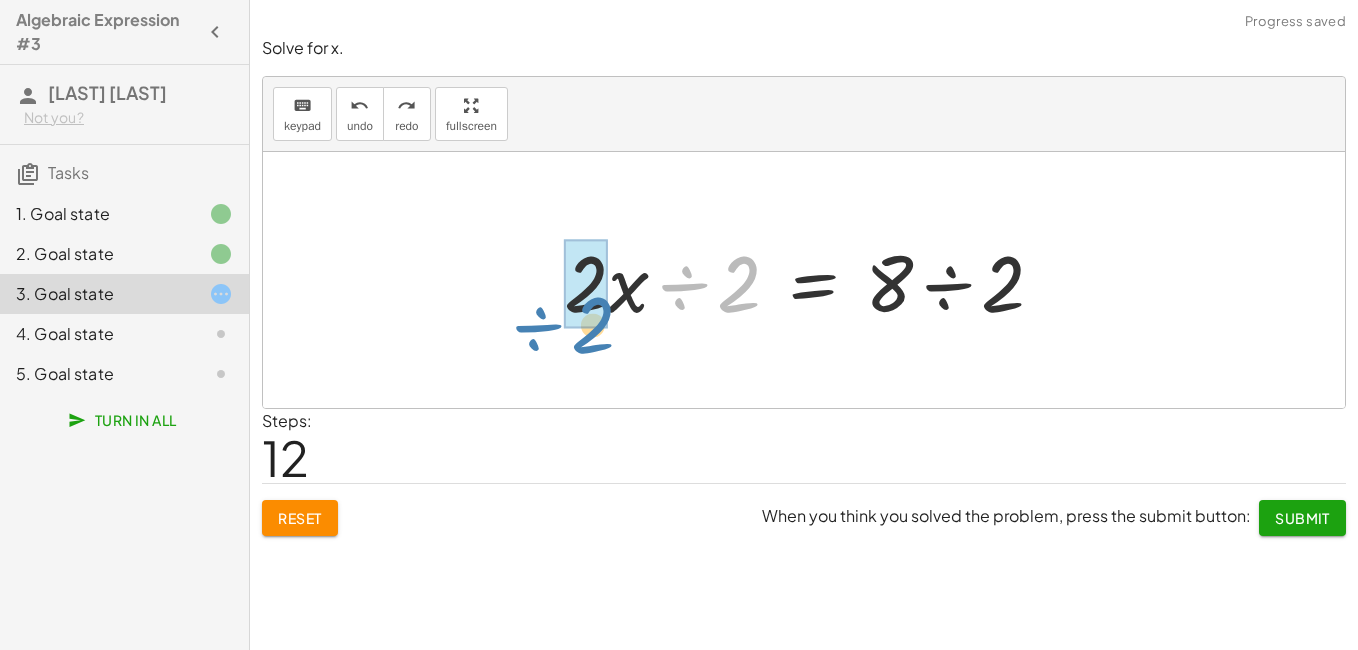 drag, startPoint x: 724, startPoint y: 305, endPoint x: 579, endPoint y: 339, distance: 148.93288 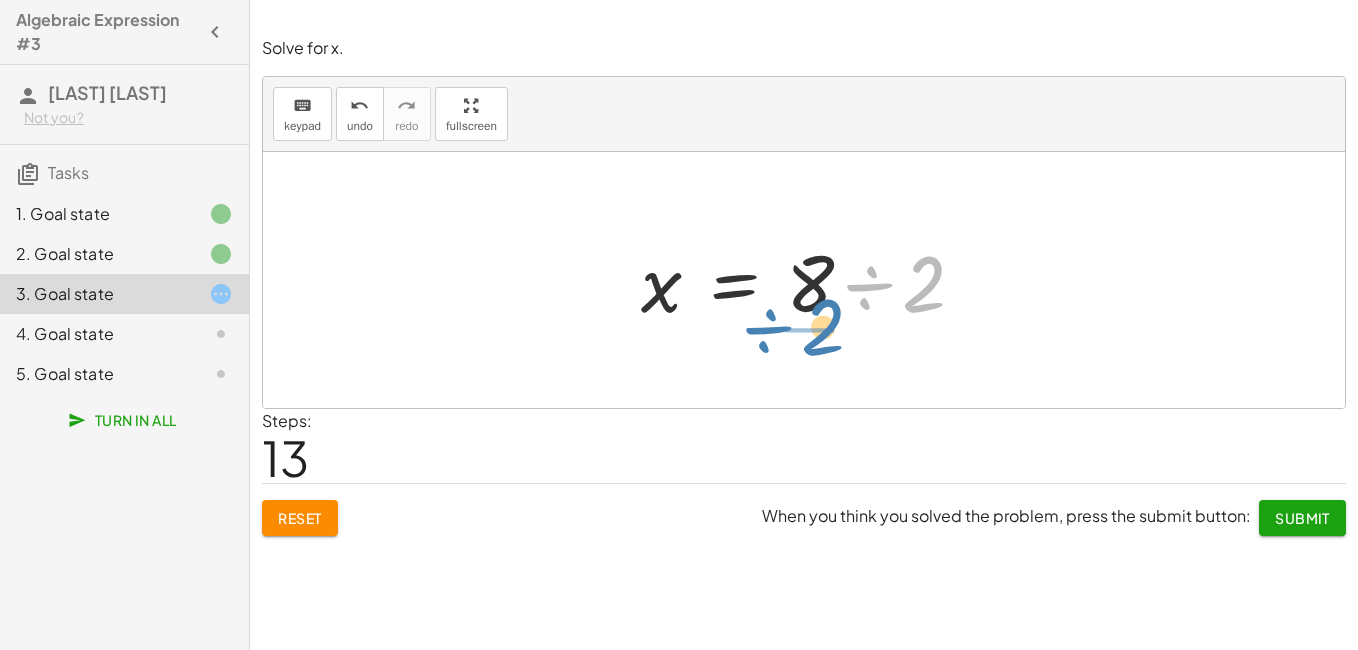 drag, startPoint x: 927, startPoint y: 294, endPoint x: 826, endPoint y: 337, distance: 109.77249 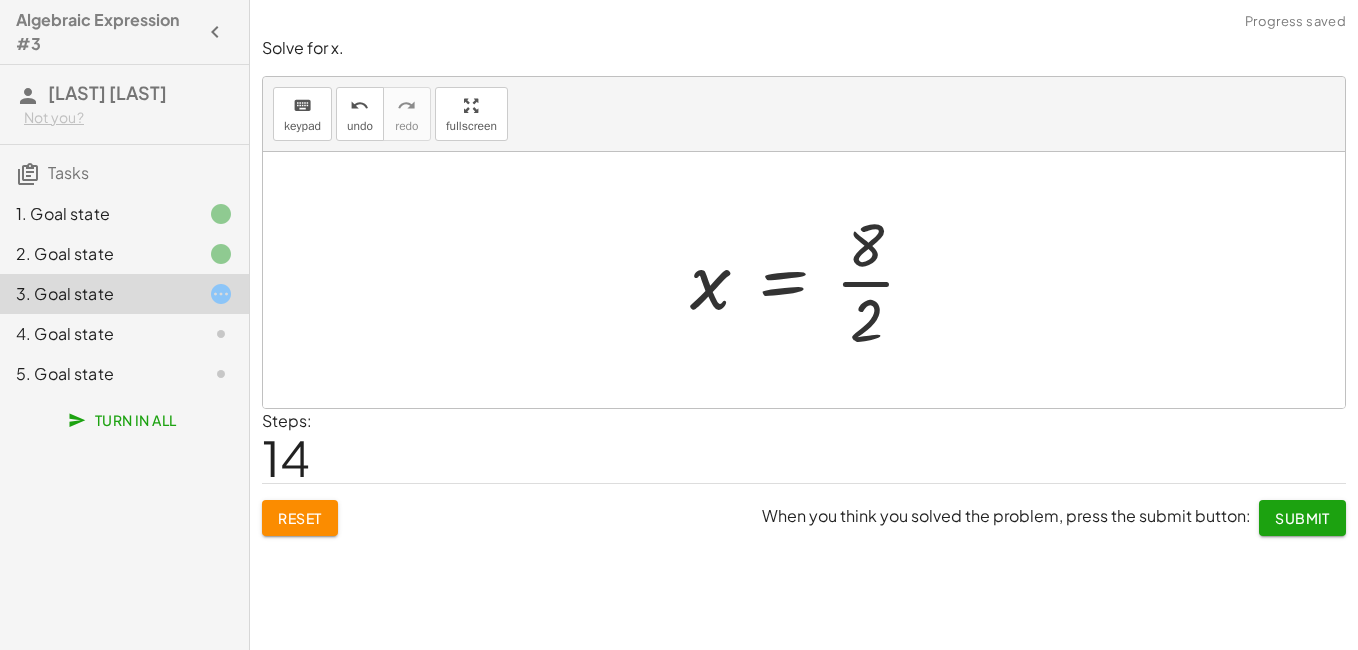 click at bounding box center (811, 280) 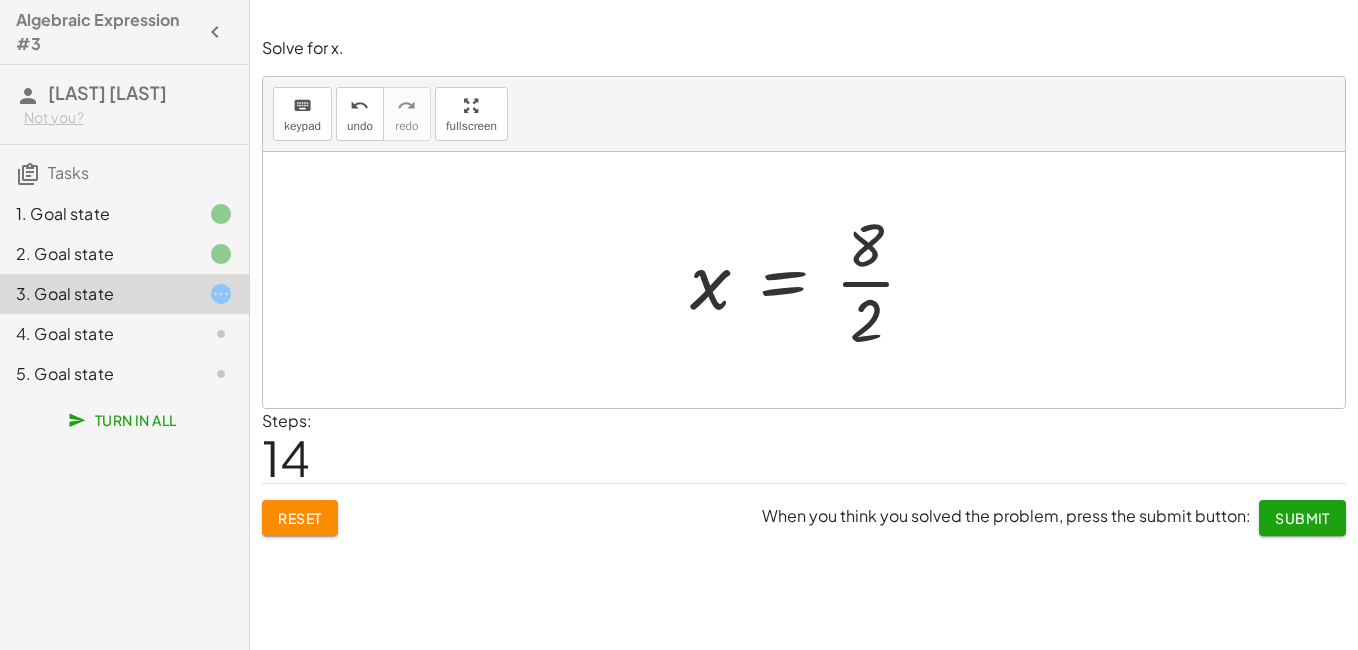 drag, startPoint x: 871, startPoint y: 314, endPoint x: 878, endPoint y: 282, distance: 32.75668 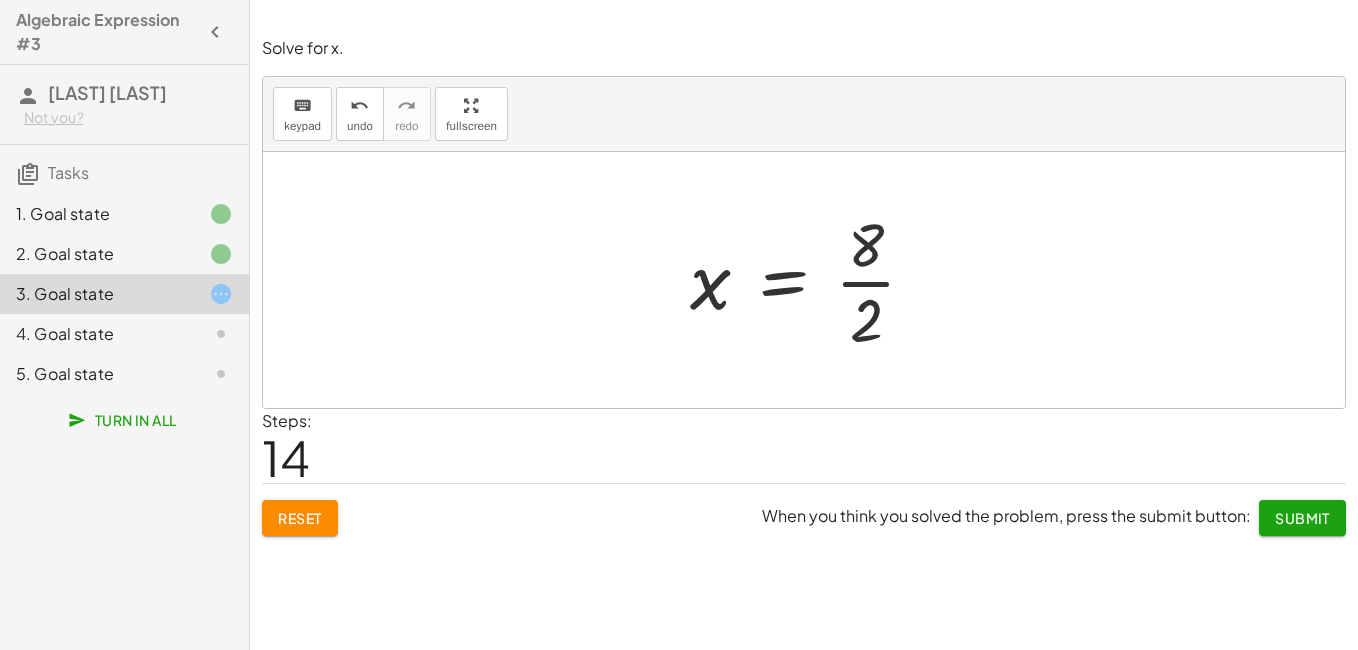 drag, startPoint x: 878, startPoint y: 282, endPoint x: 850, endPoint y: 284, distance: 28.071337 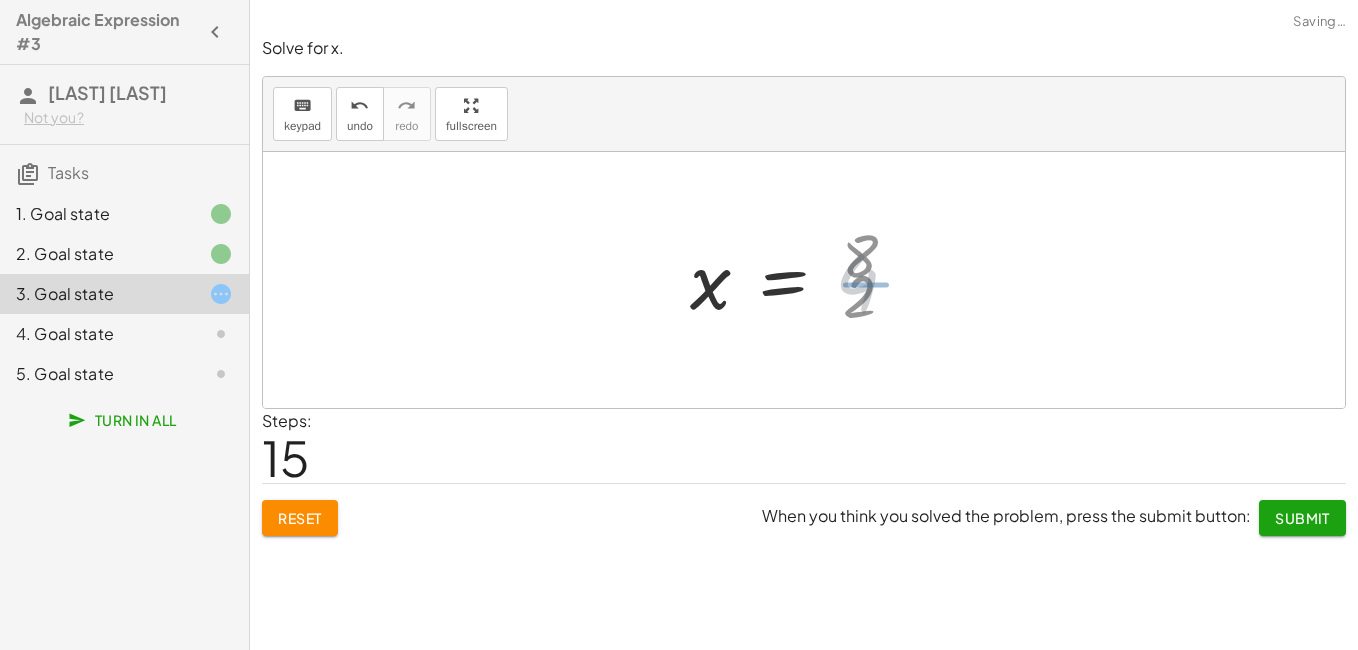 click at bounding box center [802, 280] 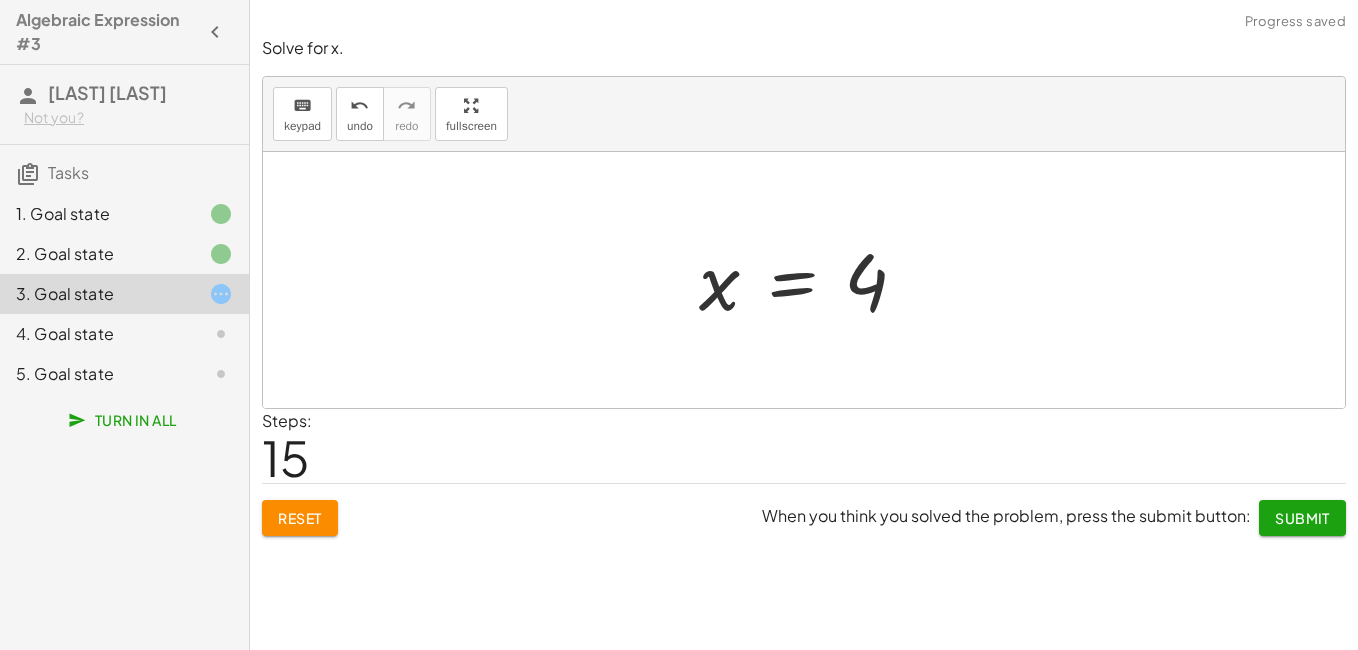 click on "Submit" 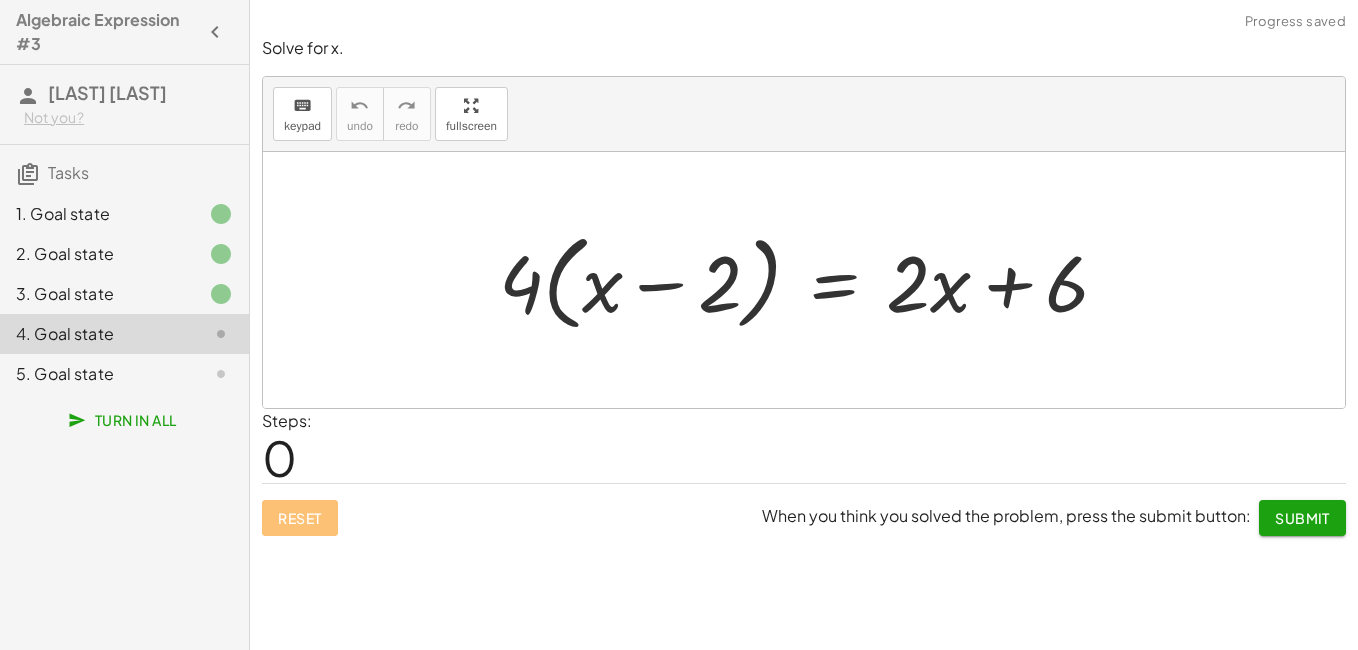 click 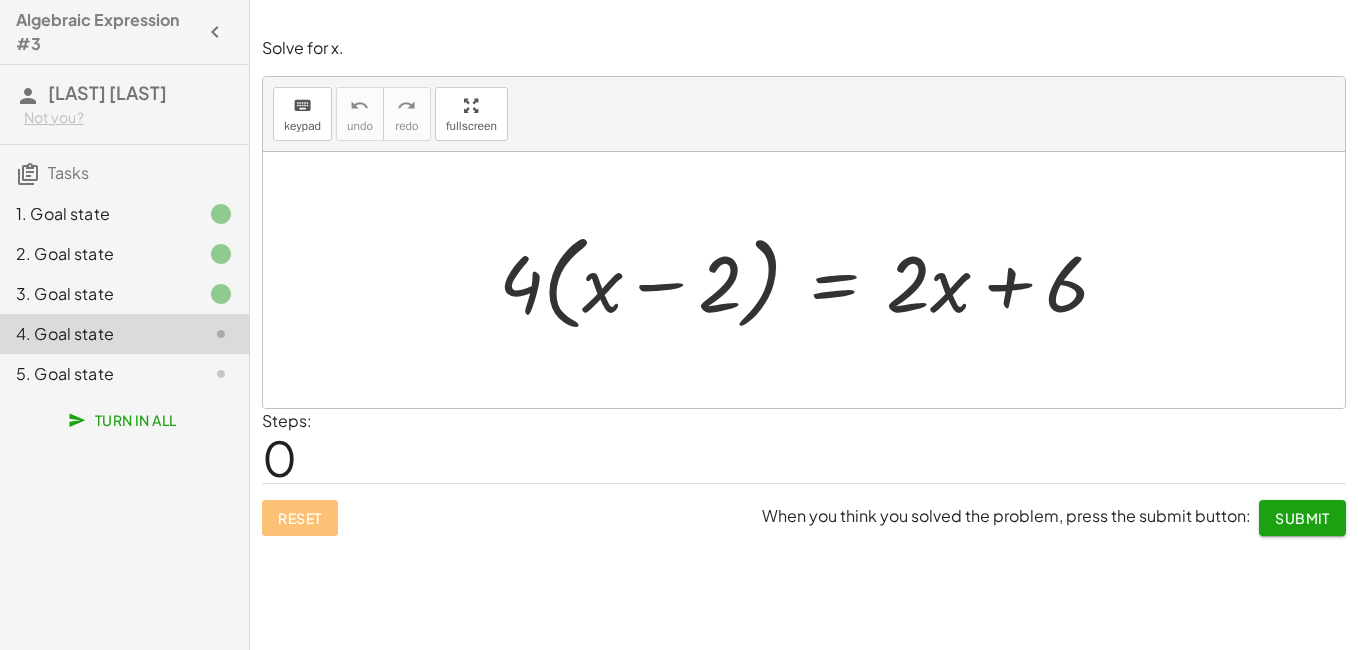 click at bounding box center (812, 280) 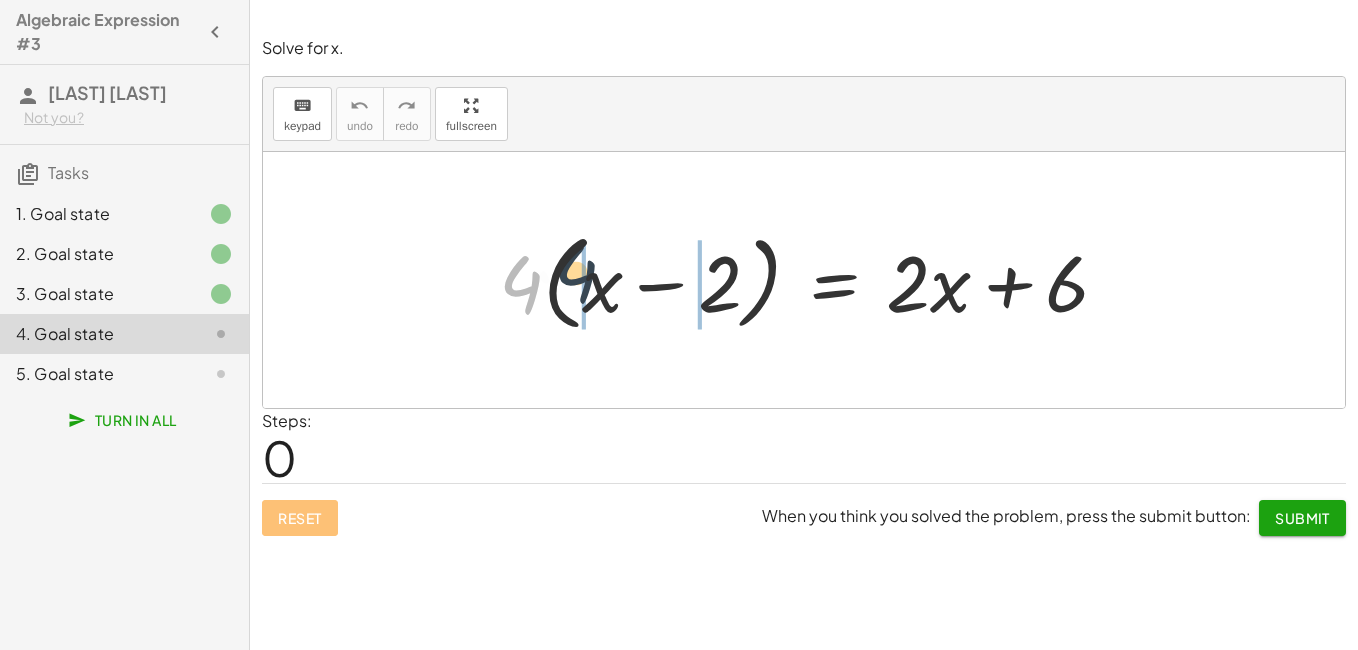 drag, startPoint x: 533, startPoint y: 290, endPoint x: 608, endPoint y: 274, distance: 76.687675 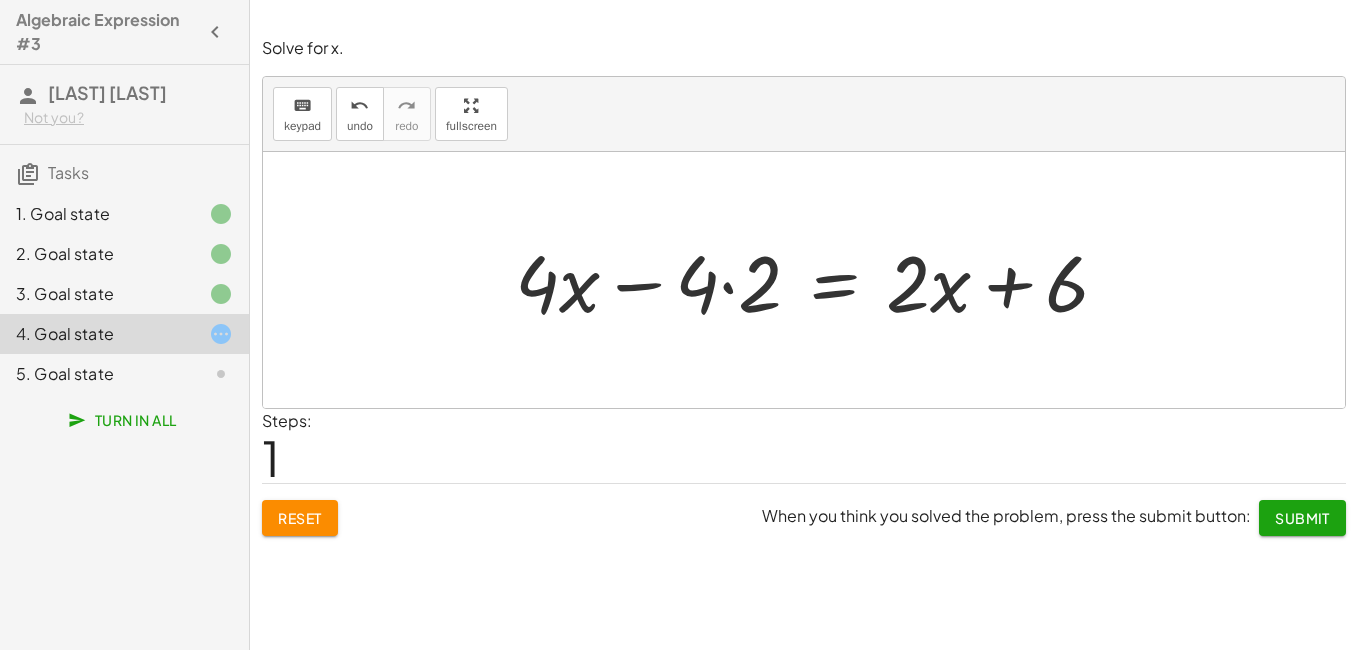 click at bounding box center (820, 280) 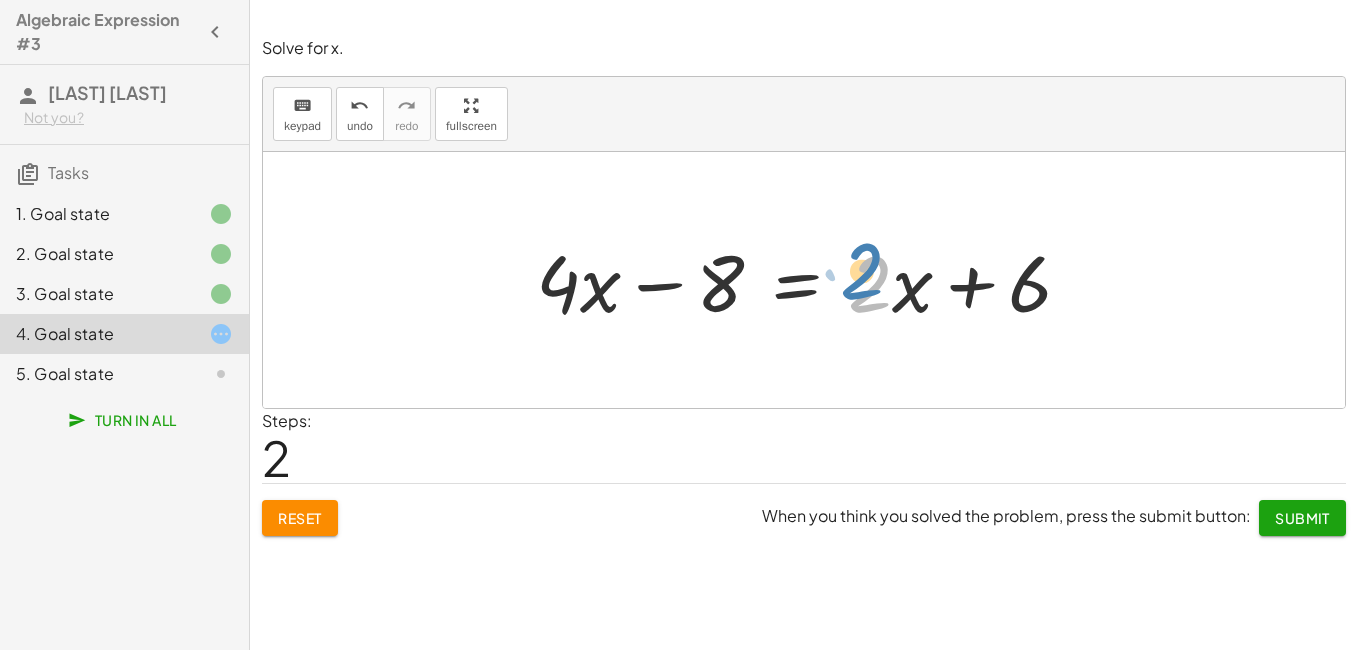 drag, startPoint x: 875, startPoint y: 288, endPoint x: 867, endPoint y: 276, distance: 14.422205 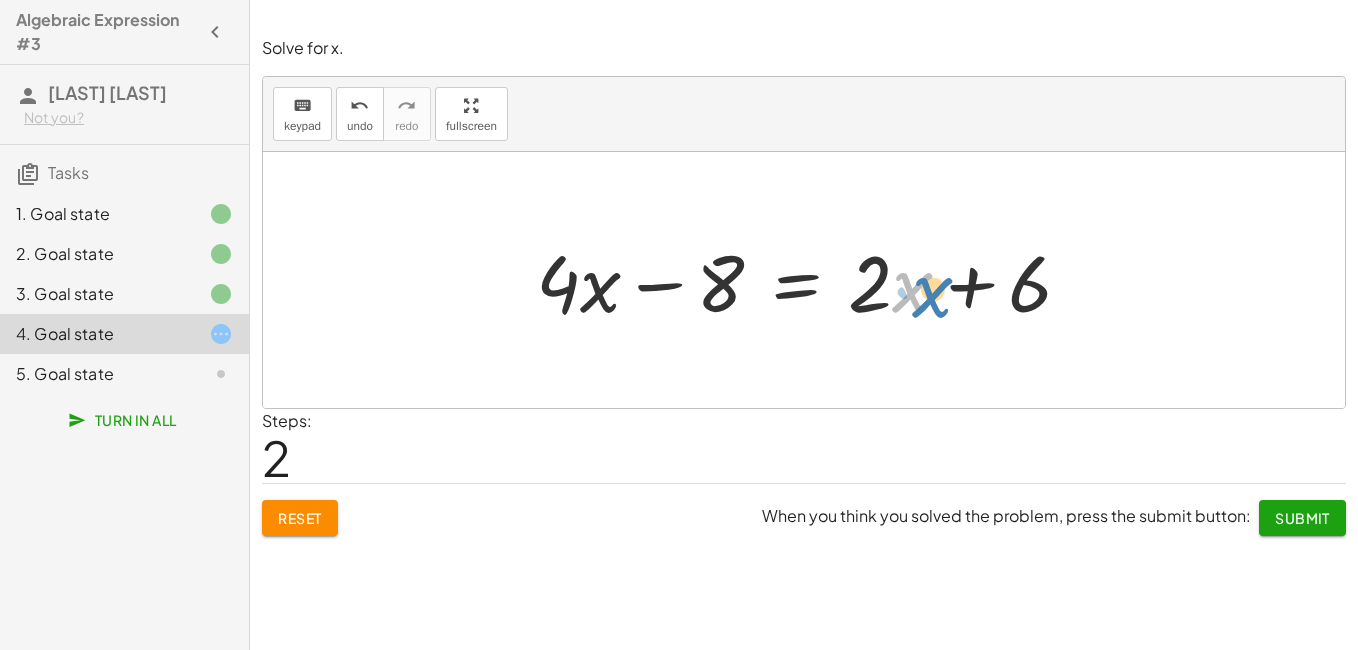 drag, startPoint x: 910, startPoint y: 291, endPoint x: 932, endPoint y: 296, distance: 22.561028 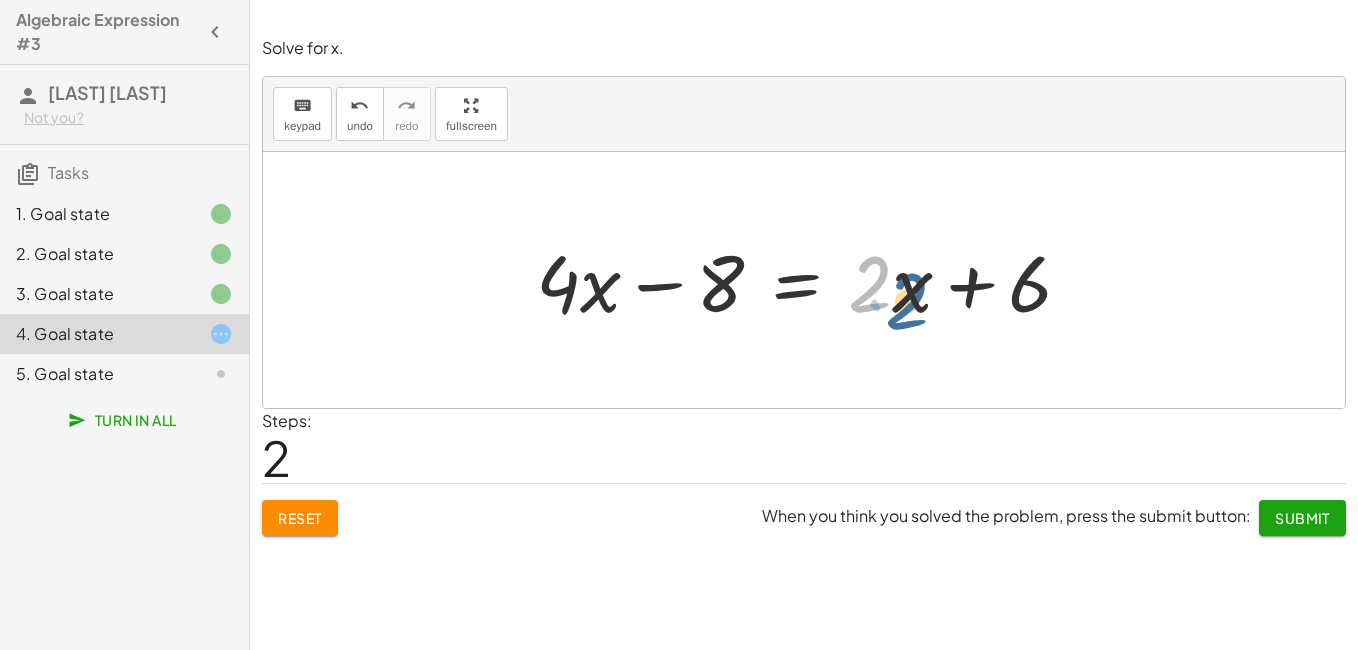 click at bounding box center [811, 280] 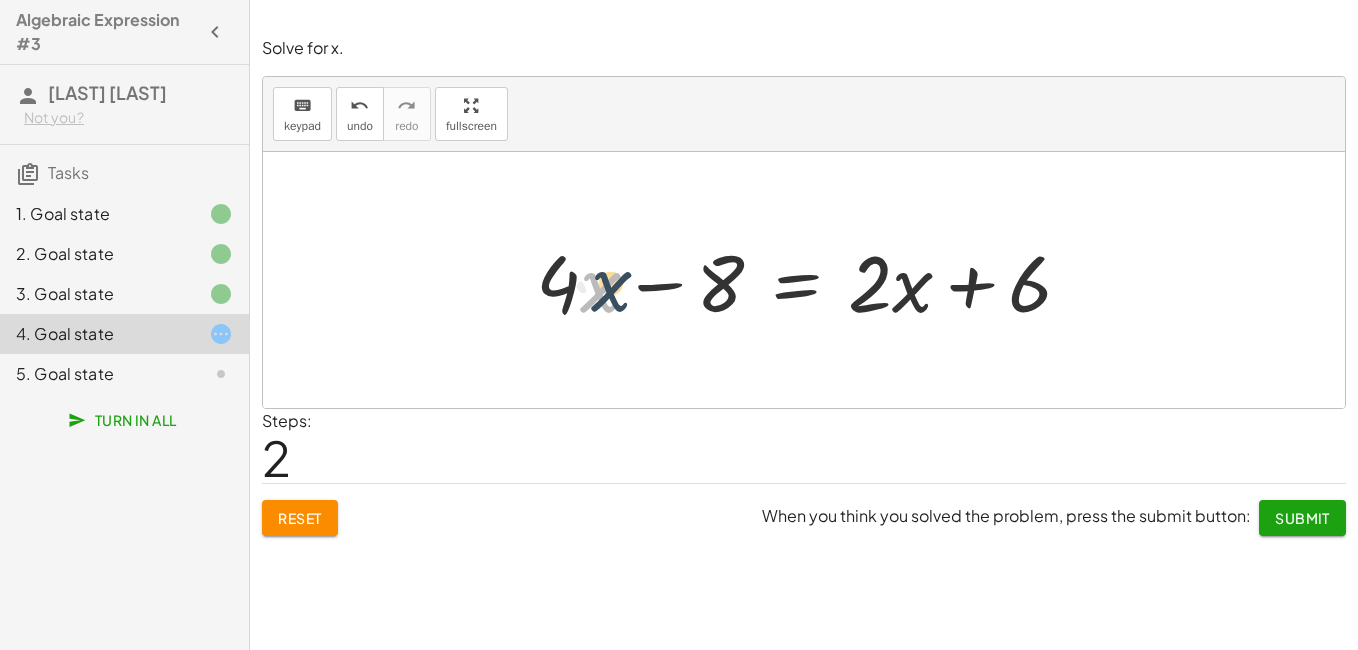 click at bounding box center (811, 280) 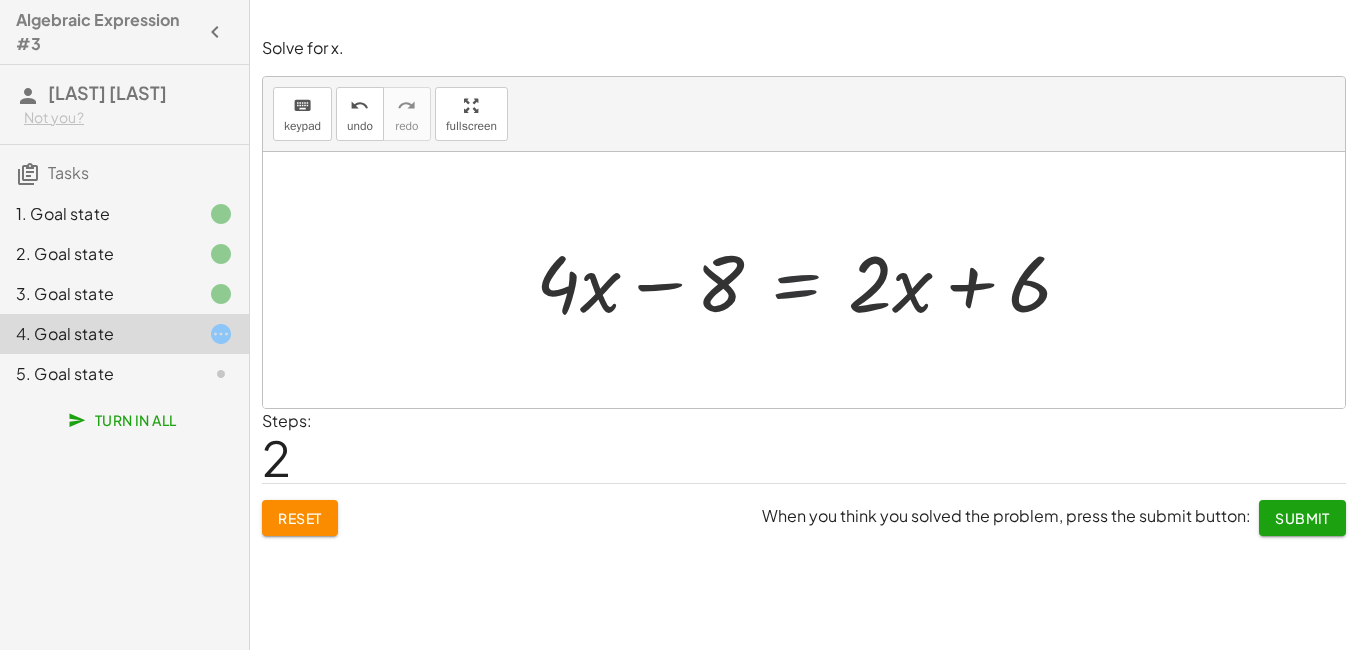 click at bounding box center [811, 280] 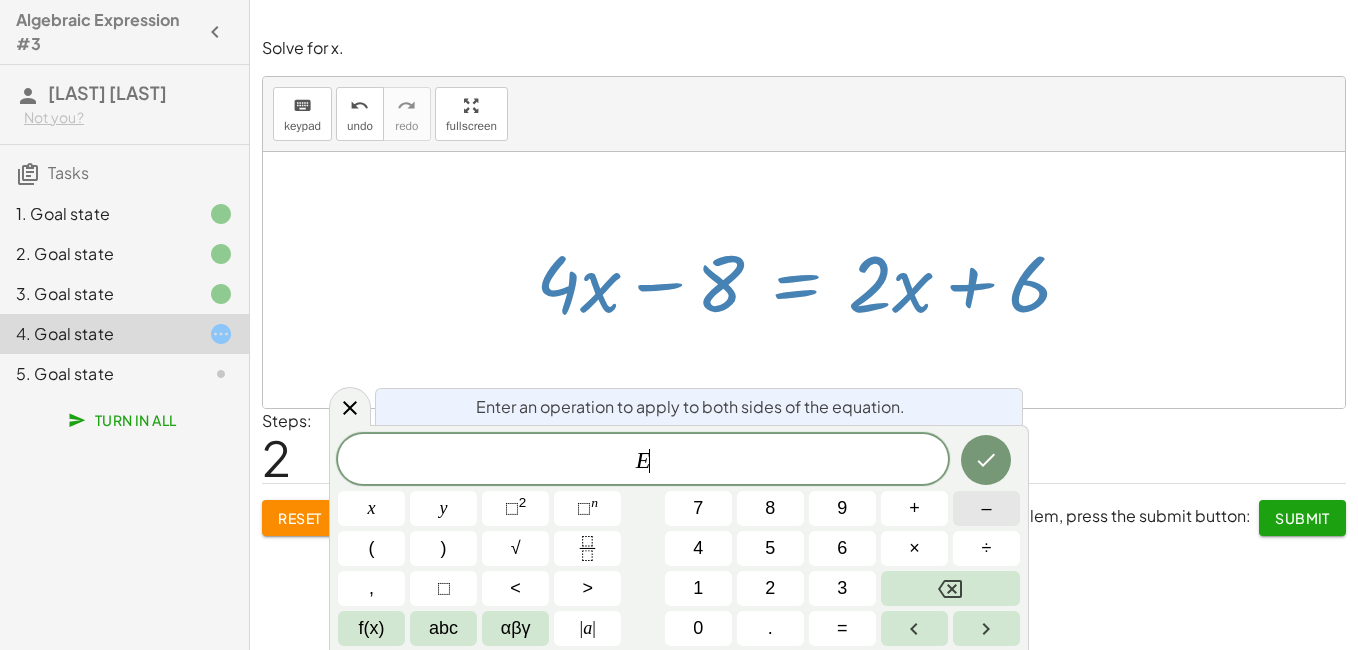 click on "–" at bounding box center (986, 508) 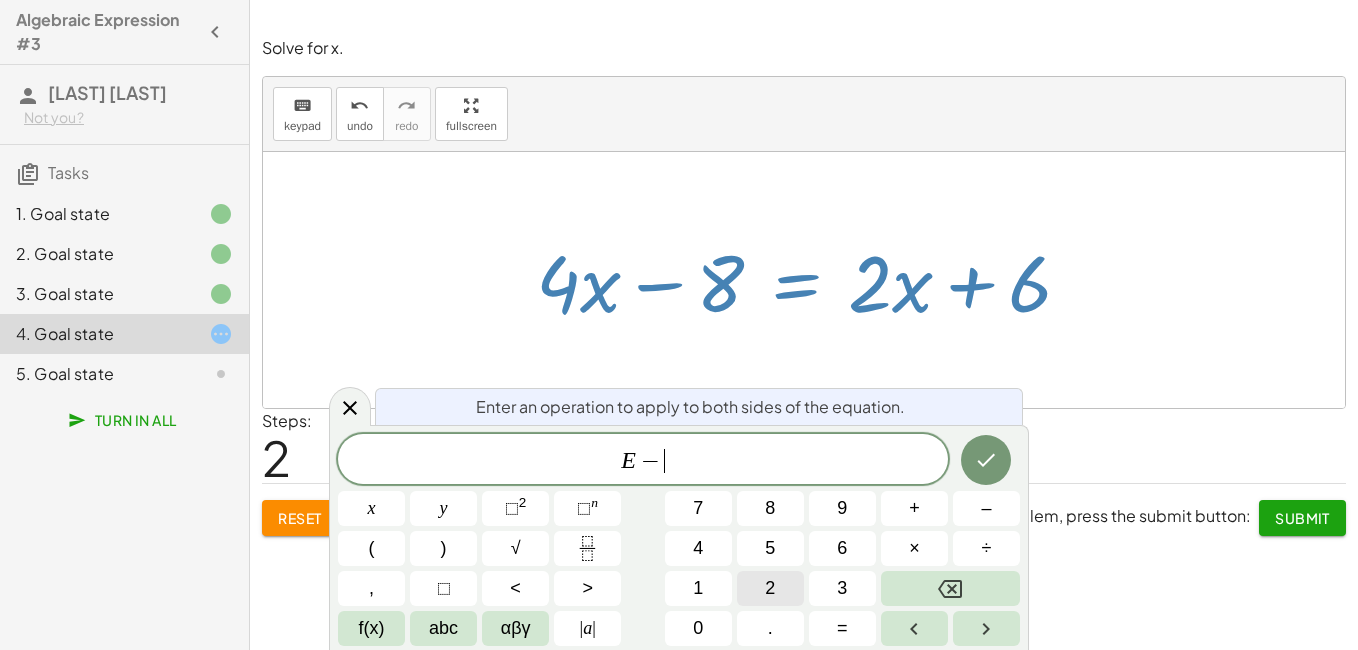 click on "2" at bounding box center (770, 588) 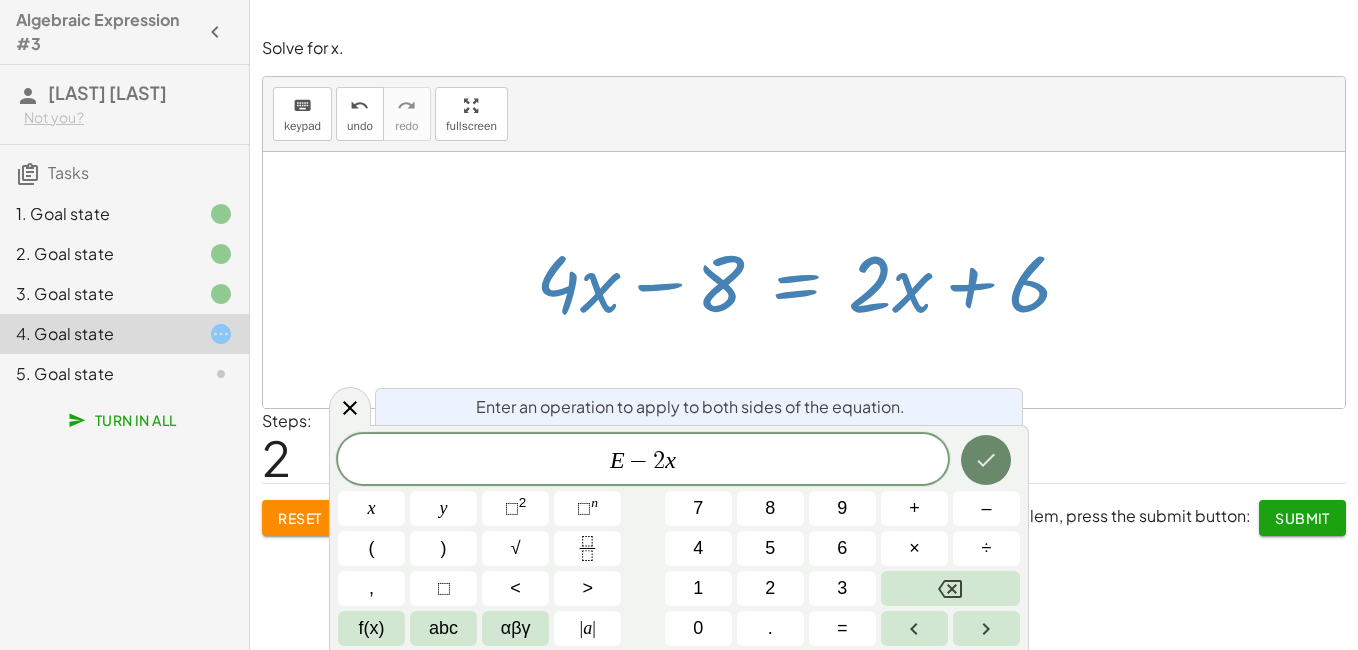 click at bounding box center (986, 460) 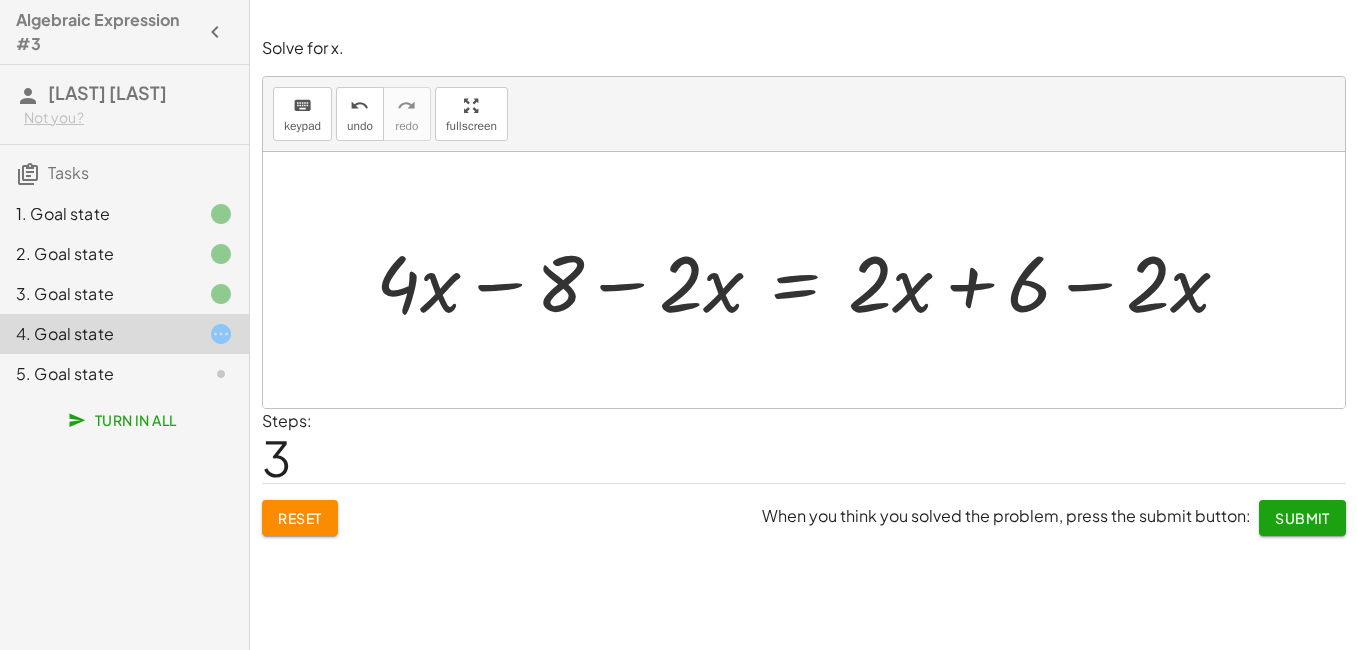 click at bounding box center (811, 280) 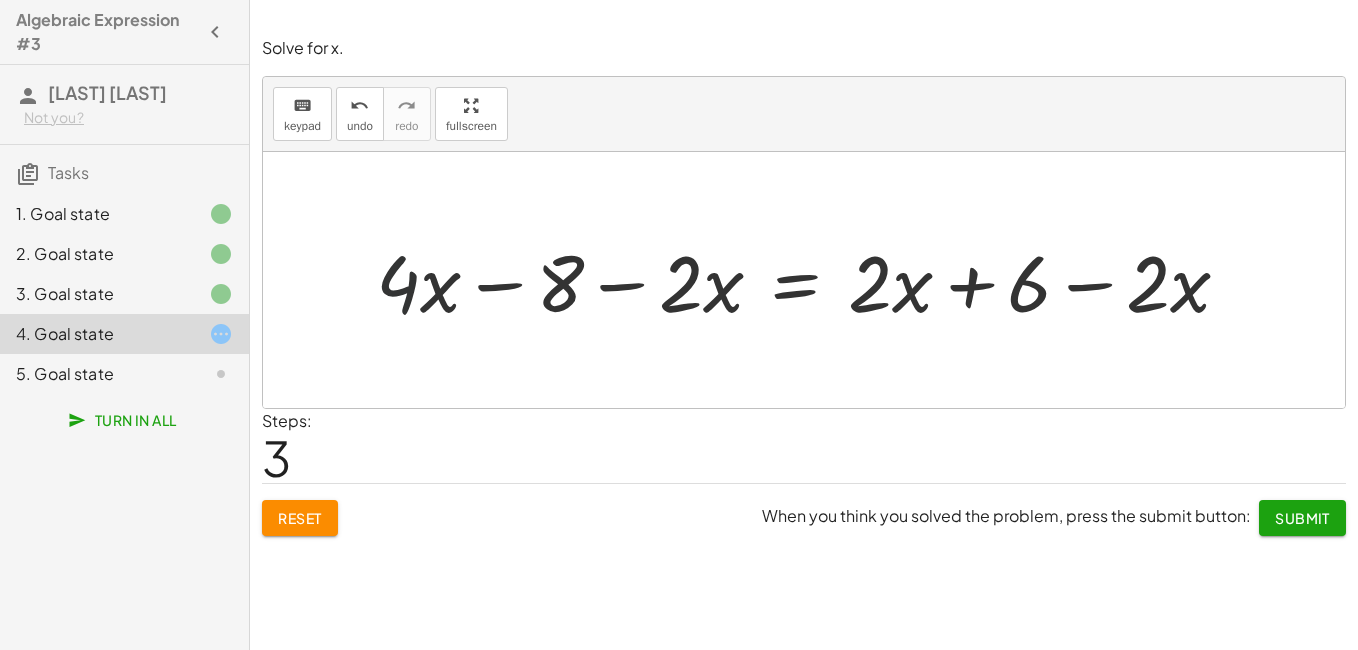 click at bounding box center (811, 280) 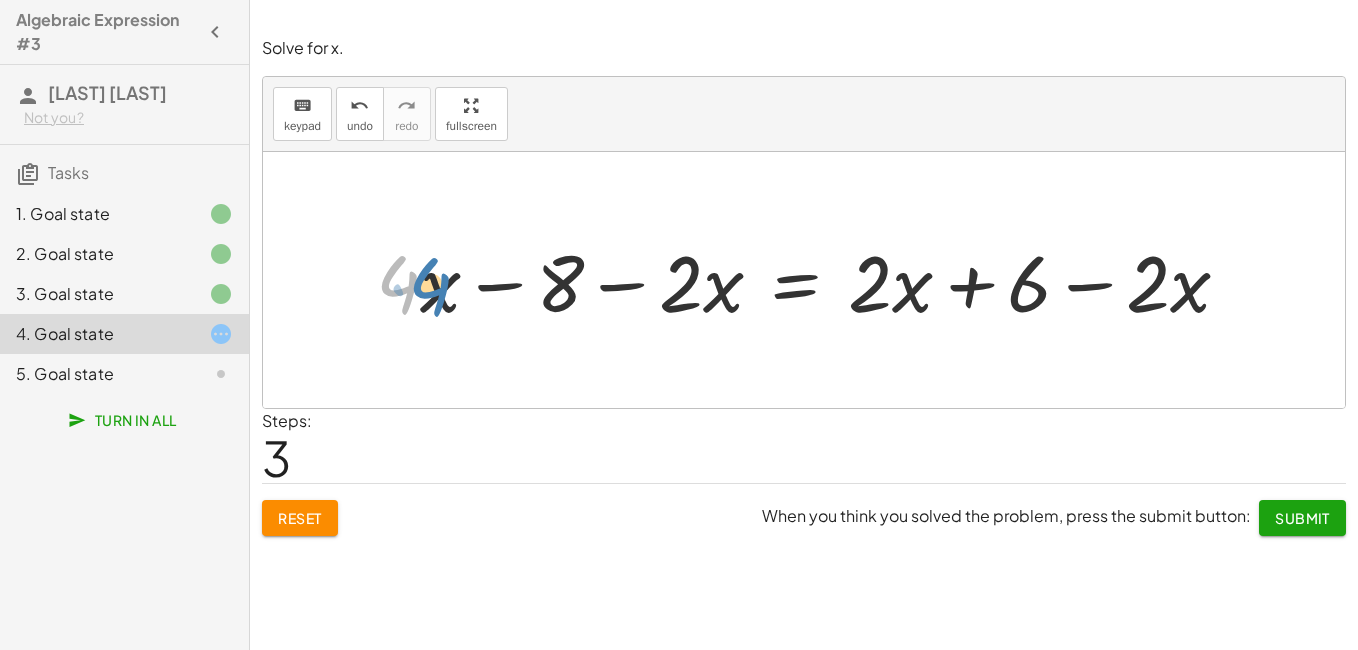 drag, startPoint x: 412, startPoint y: 293, endPoint x: 432, endPoint y: 293, distance: 20 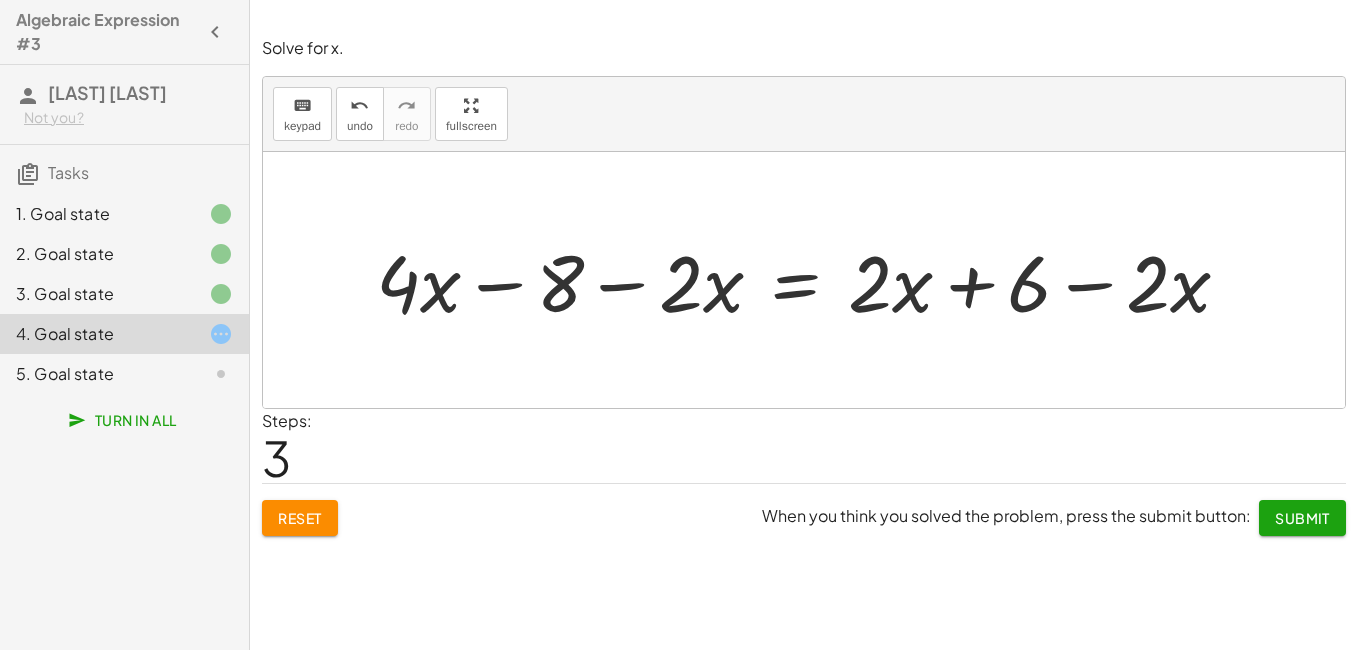 drag, startPoint x: 679, startPoint y: 294, endPoint x: 1140, endPoint y: 301, distance: 461.05313 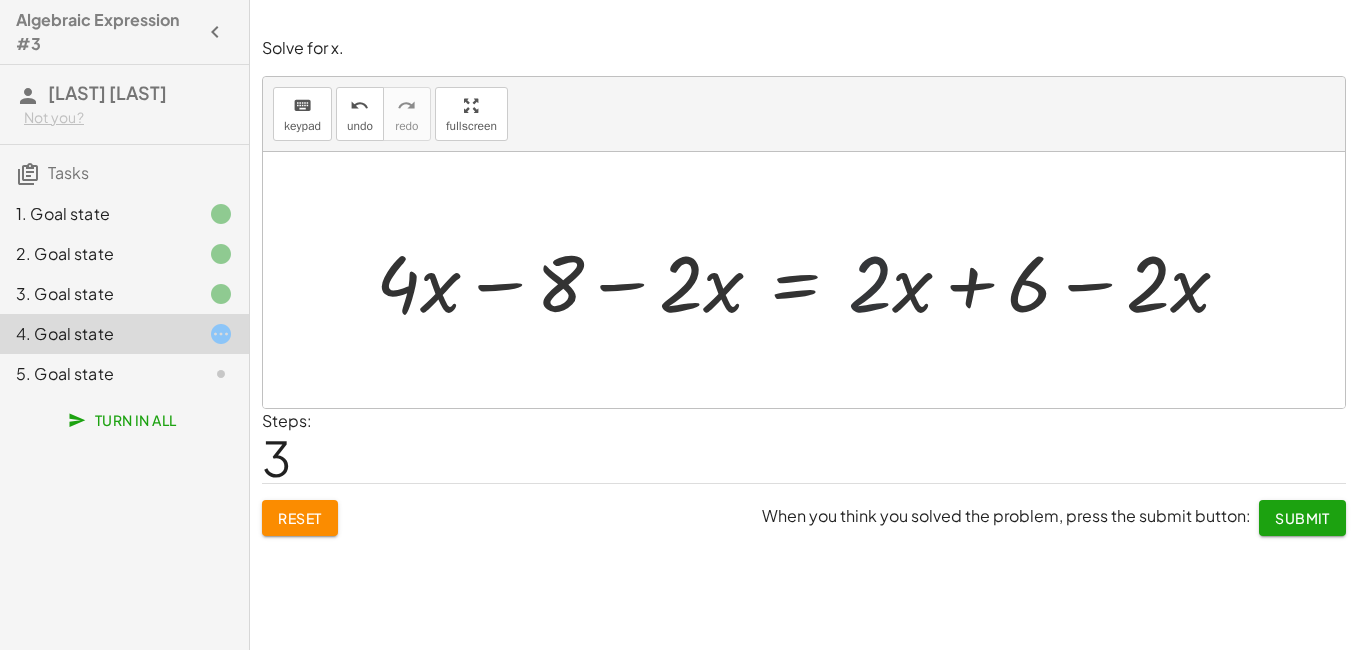 click at bounding box center (811, 280) 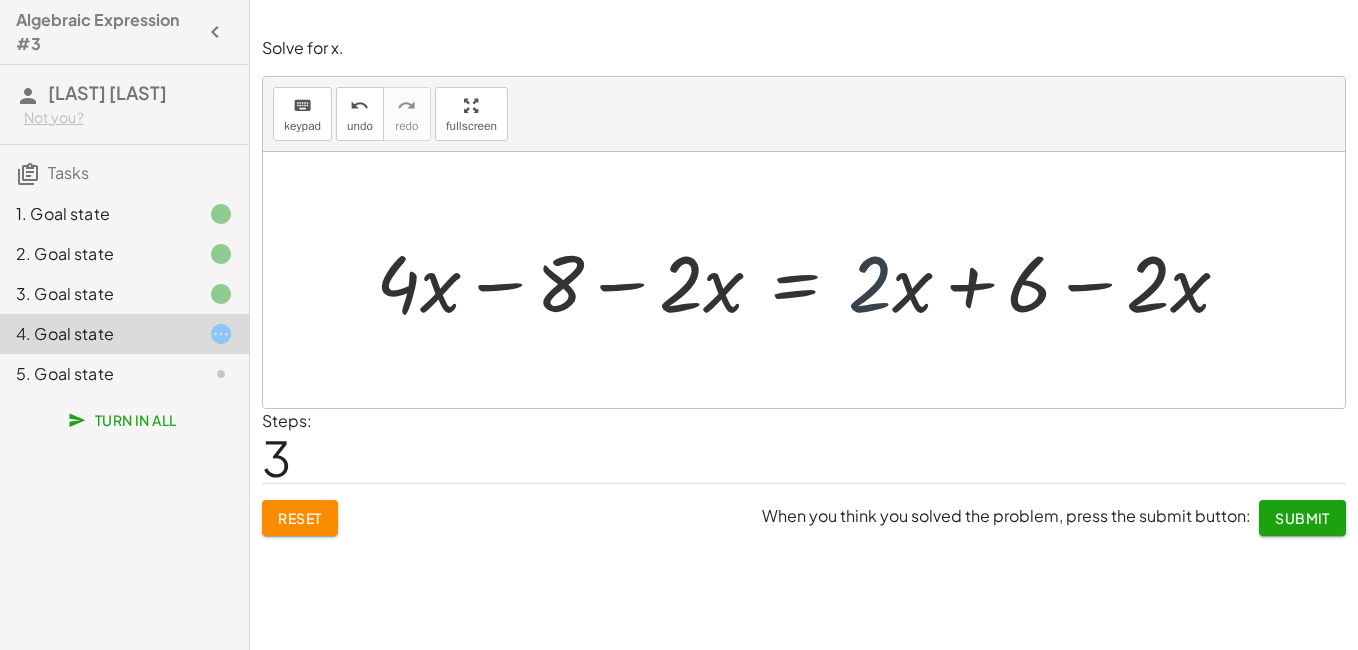 click at bounding box center [811, 280] 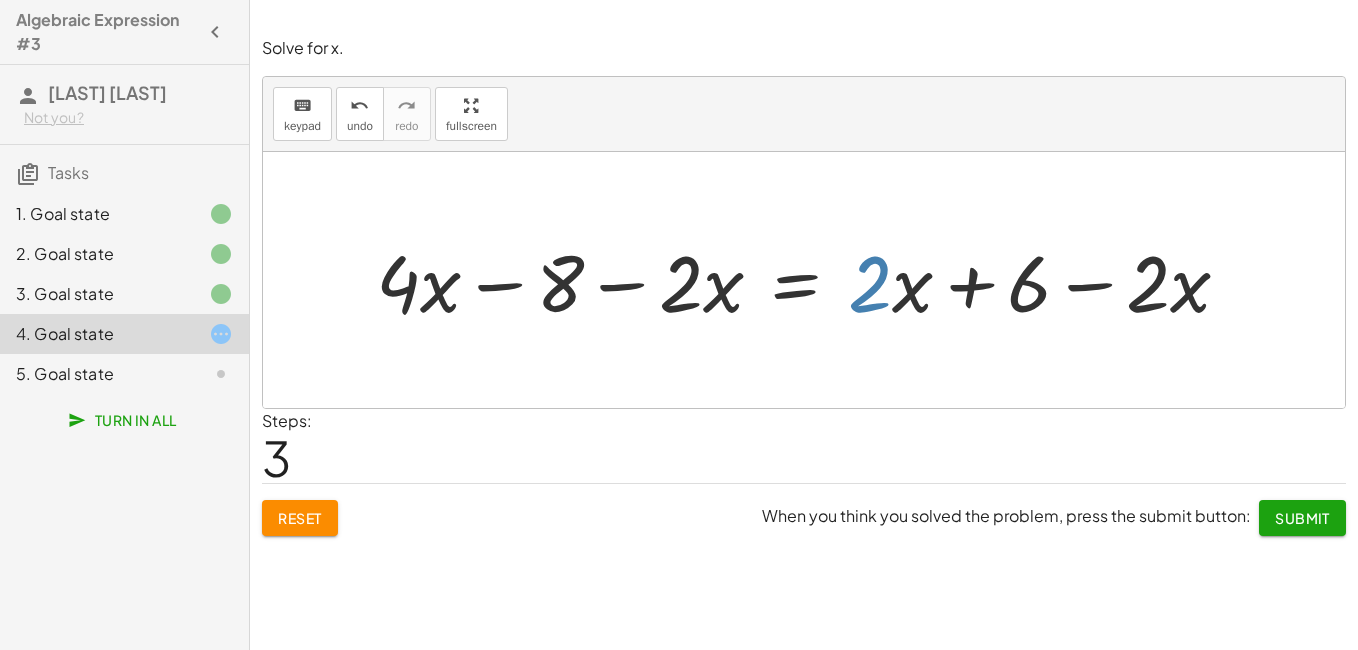 click at bounding box center (811, 280) 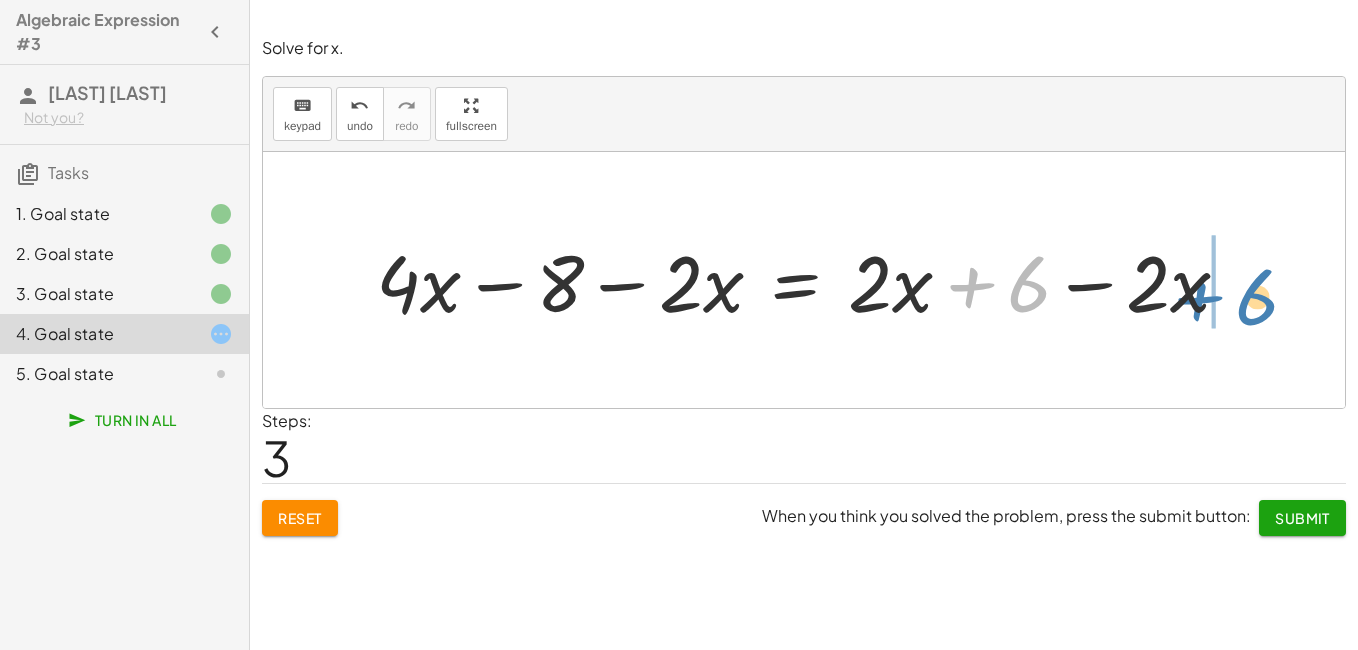 drag, startPoint x: 972, startPoint y: 285, endPoint x: 1200, endPoint y: 298, distance: 228.37032 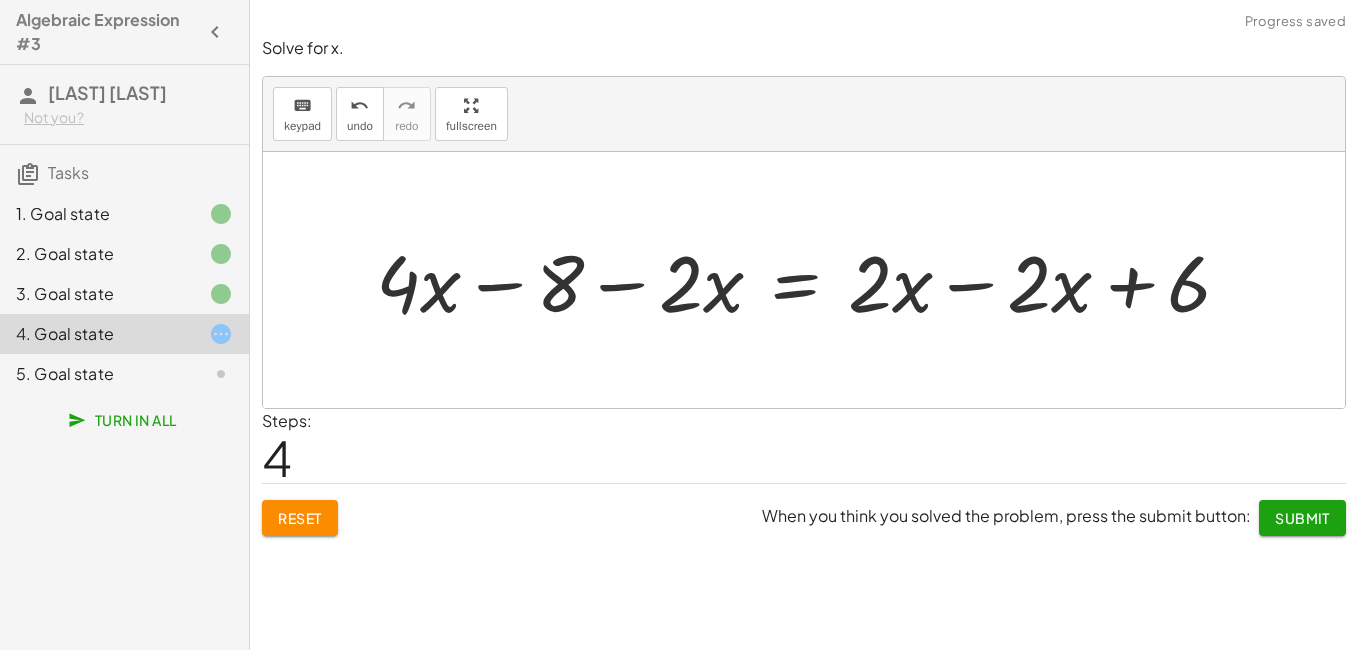 click at bounding box center [811, 280] 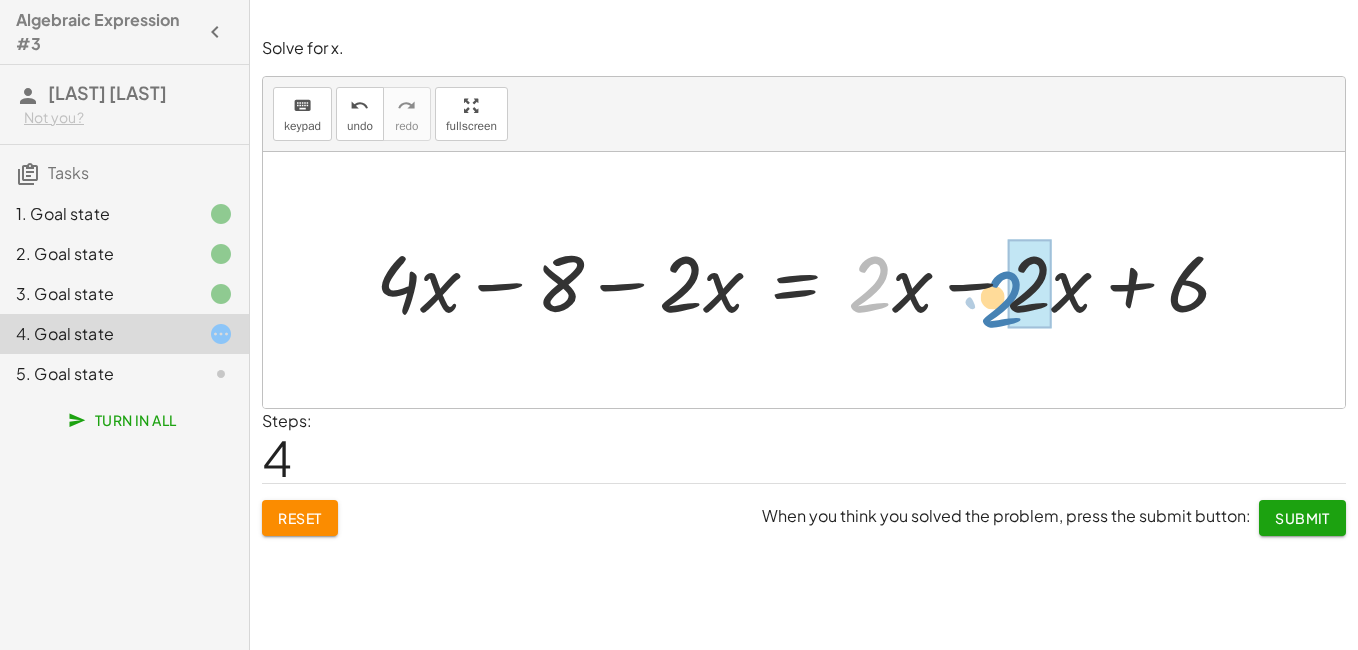 drag, startPoint x: 884, startPoint y: 276, endPoint x: 1005, endPoint y: 289, distance: 121.69634 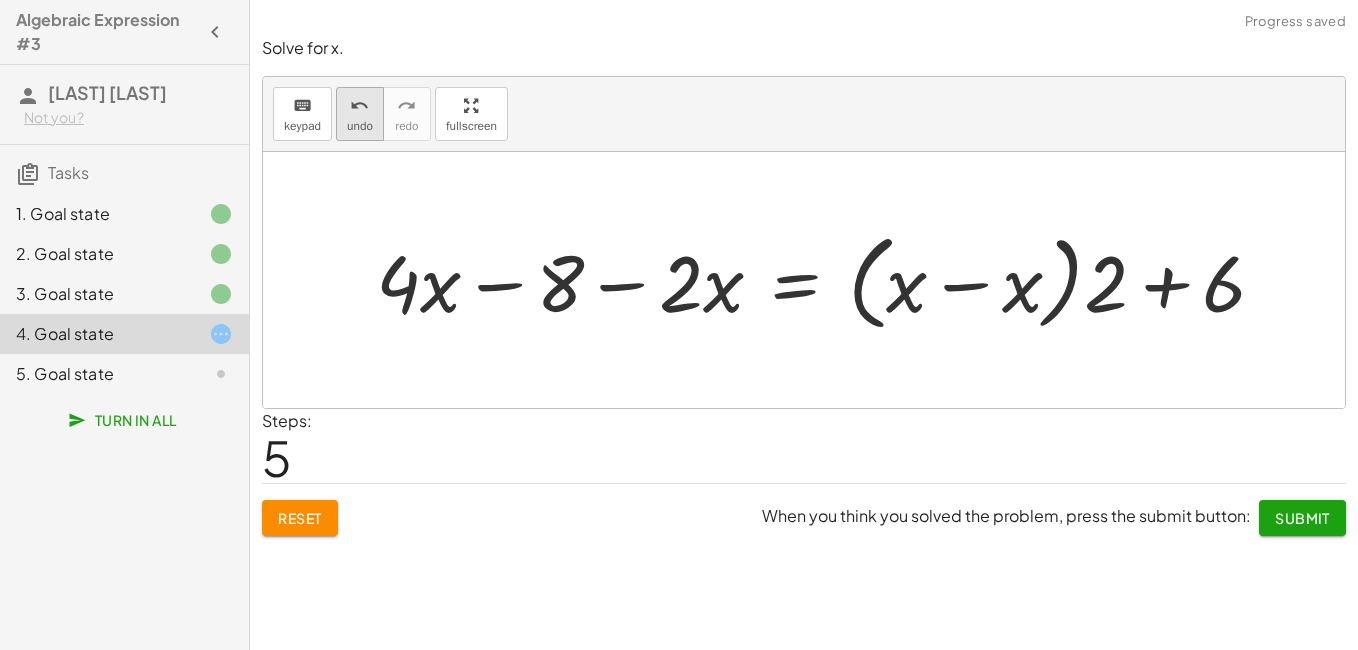 click on "undo undo" at bounding box center [360, 114] 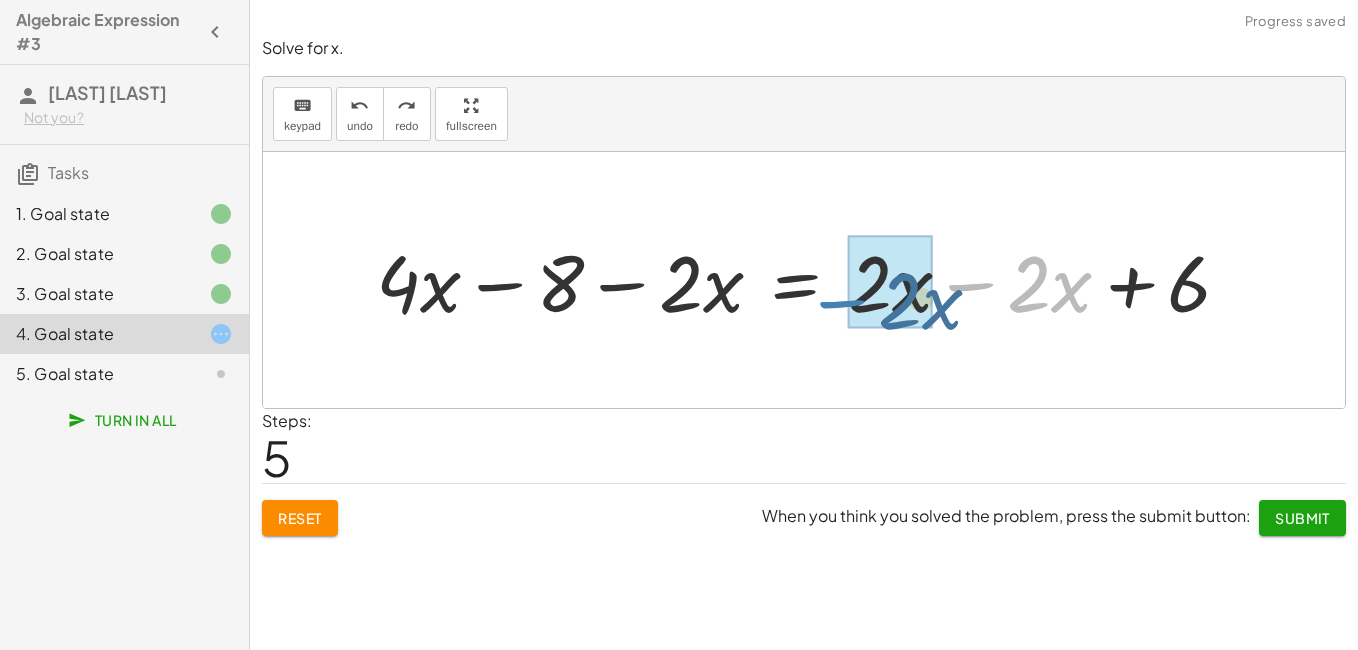 drag, startPoint x: 983, startPoint y: 287, endPoint x: 854, endPoint y: 302, distance: 129.86917 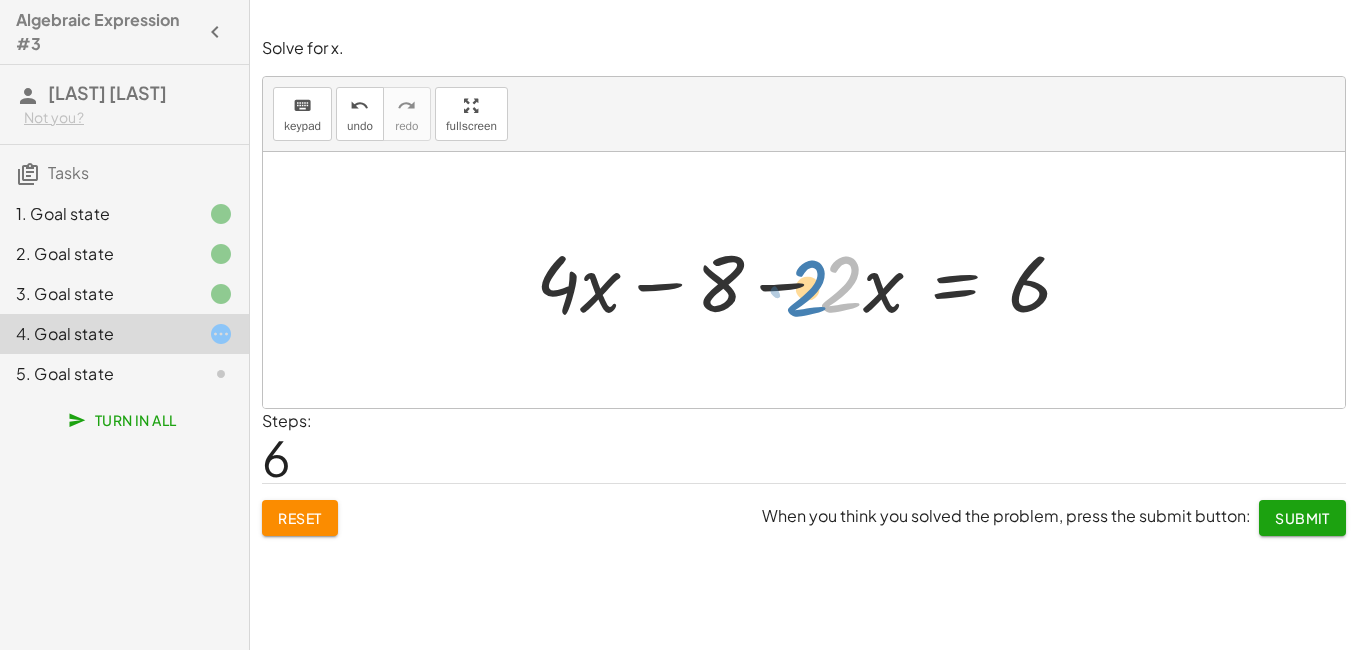 drag, startPoint x: 861, startPoint y: 298, endPoint x: 832, endPoint y: 303, distance: 29.427877 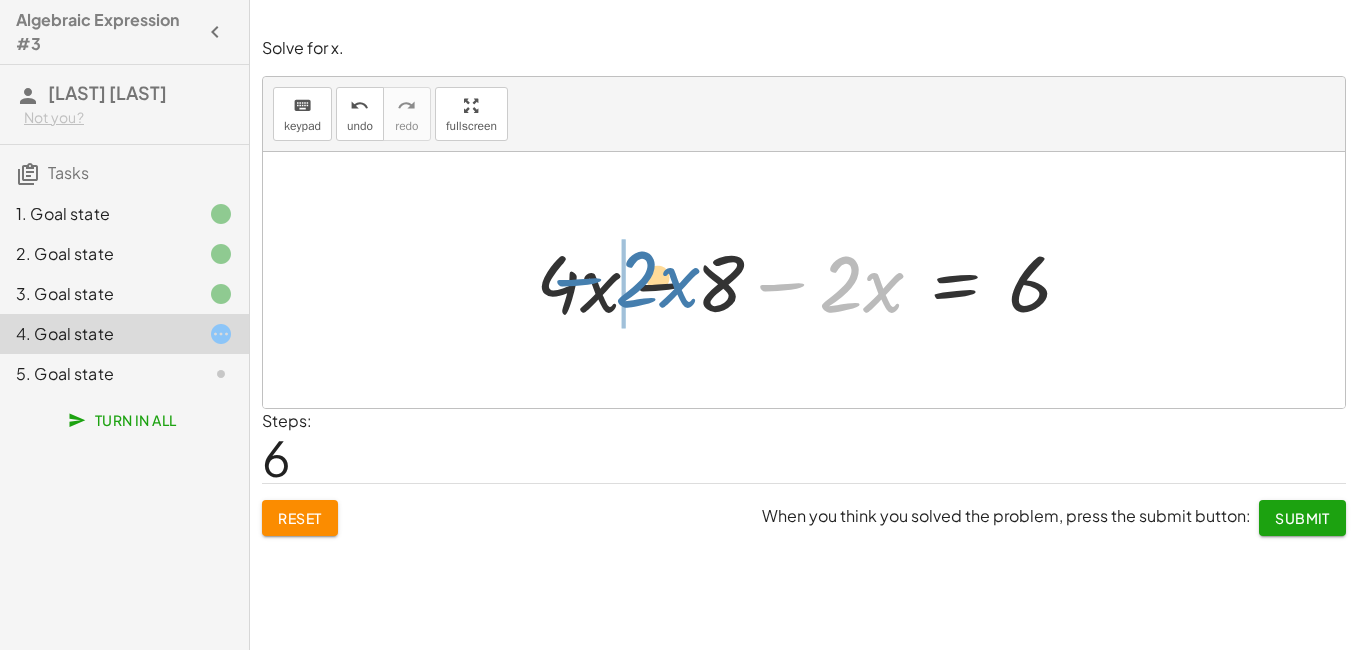 drag, startPoint x: 787, startPoint y: 291, endPoint x: 583, endPoint y: 286, distance: 204.06126 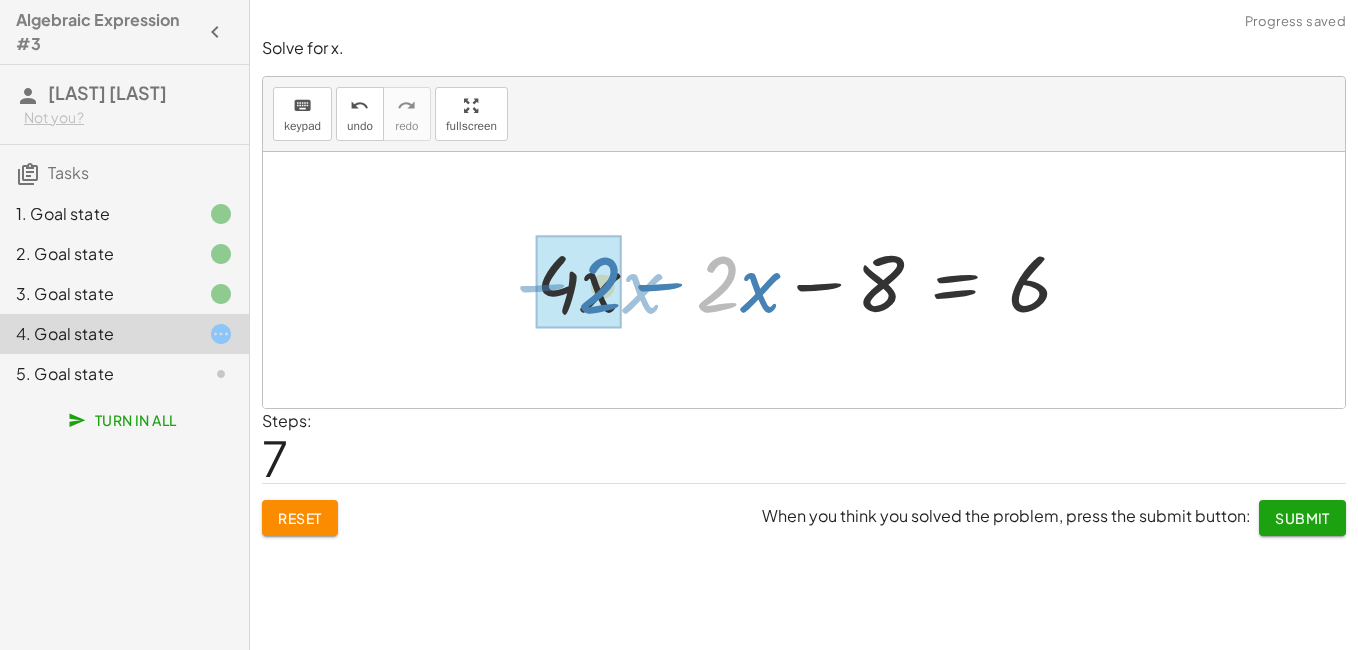 drag, startPoint x: 724, startPoint y: 292, endPoint x: 622, endPoint y: 292, distance: 102 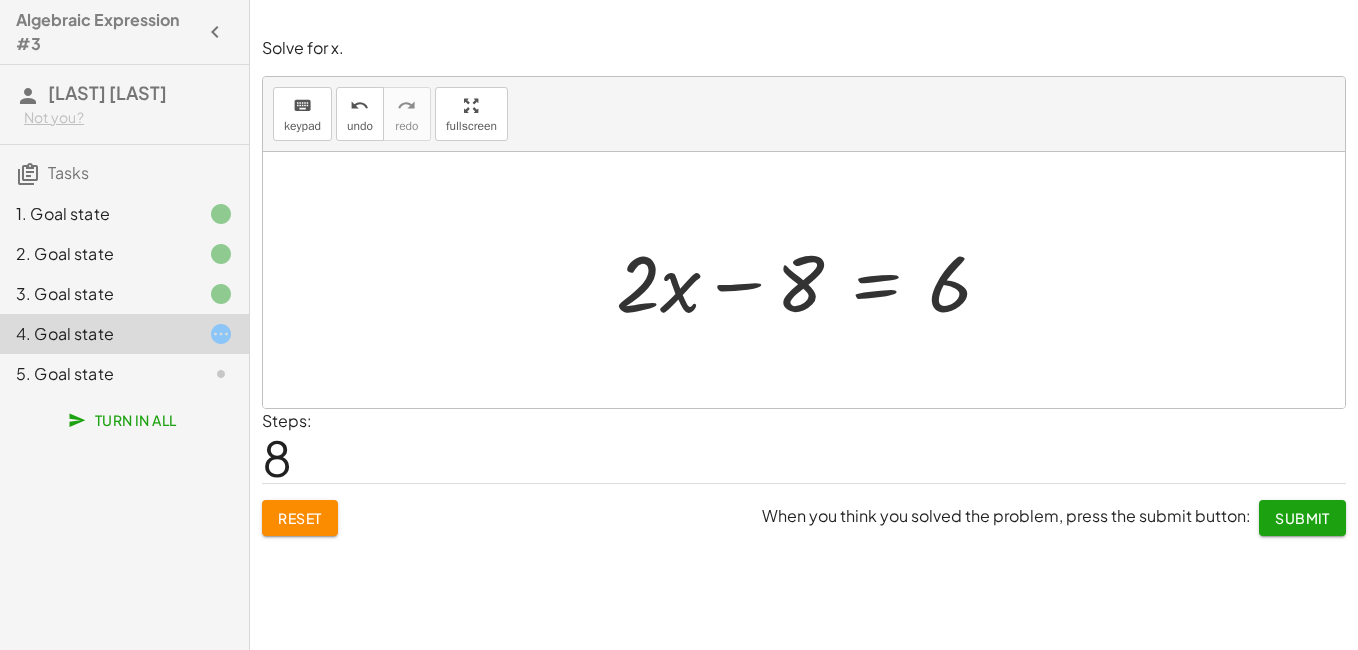 click at bounding box center (811, 280) 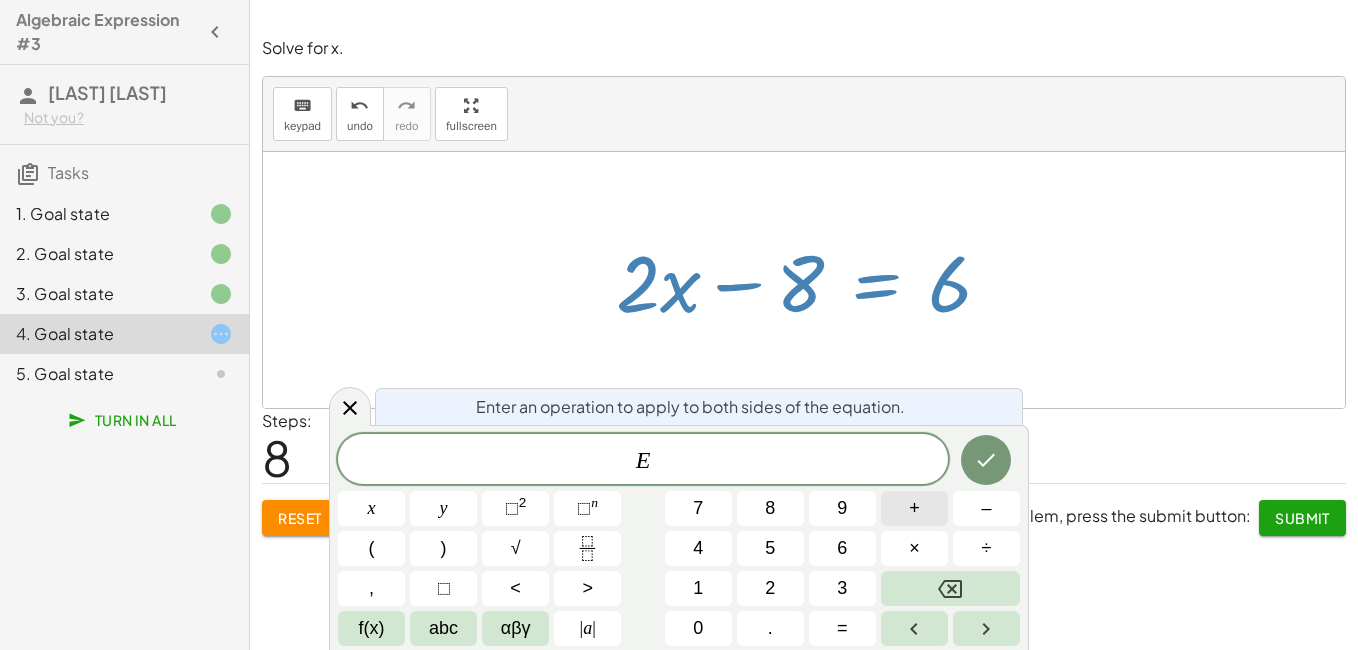 click on "+" at bounding box center (914, 508) 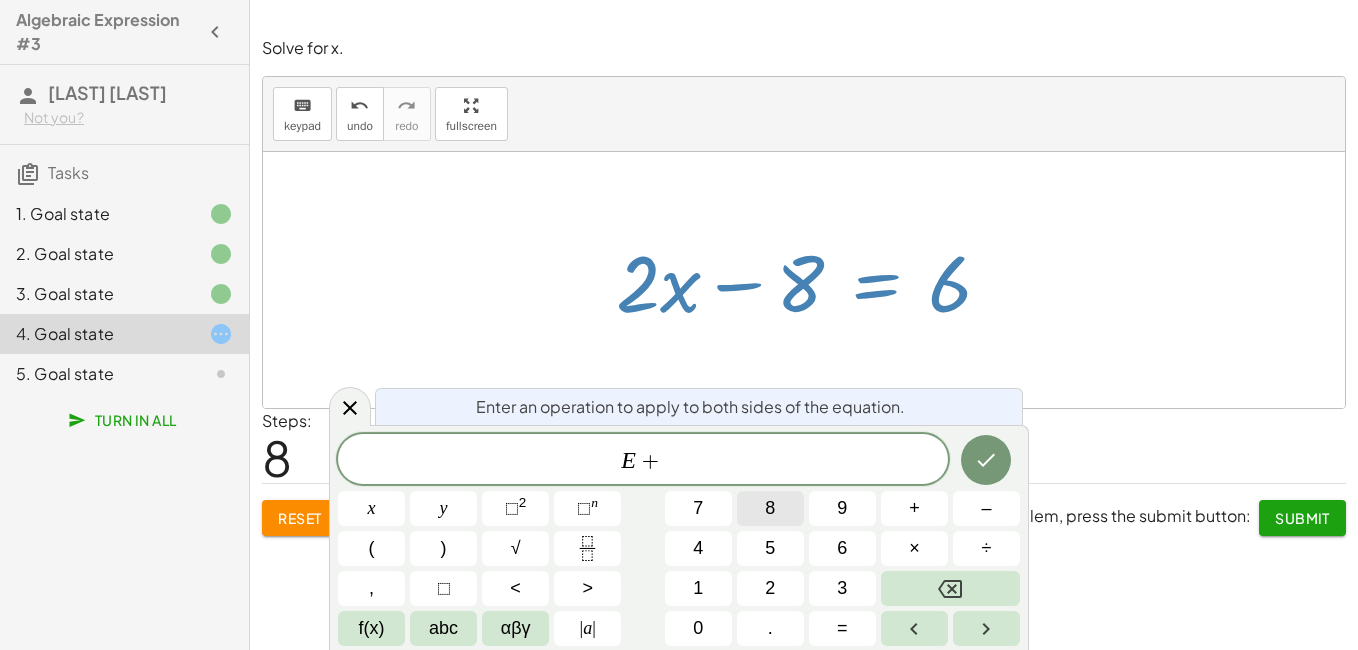 click on "8" at bounding box center (770, 508) 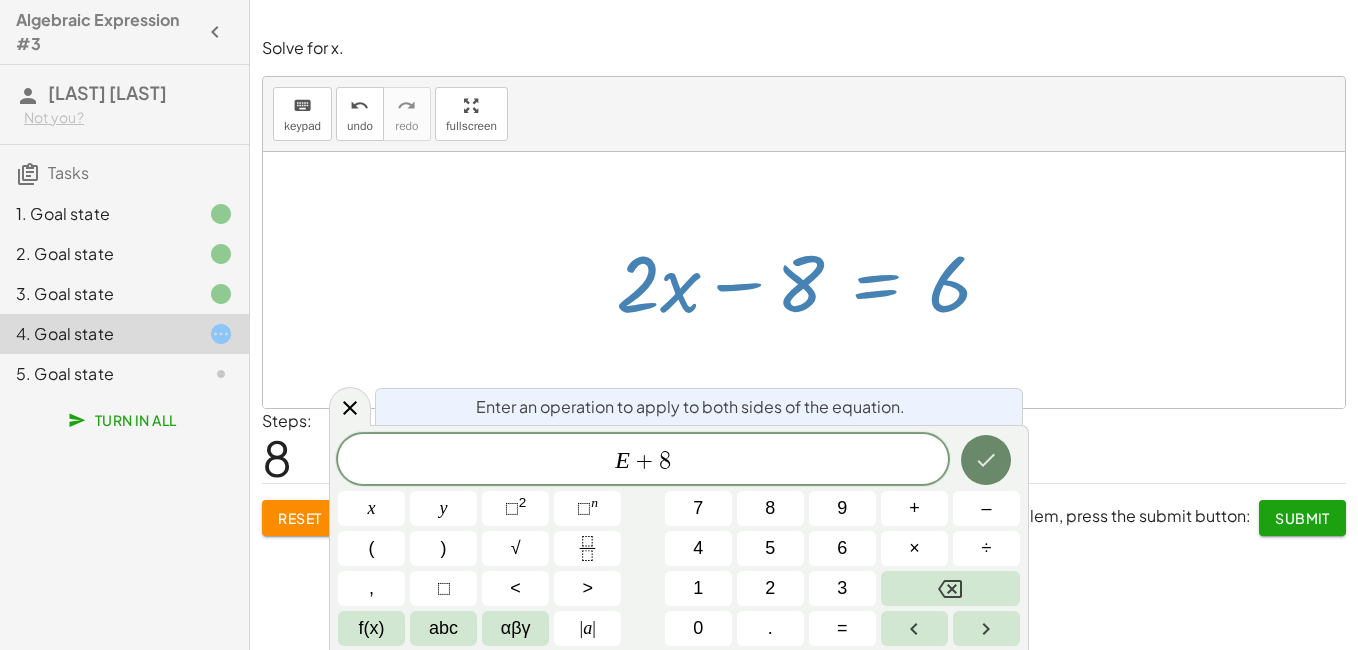 click 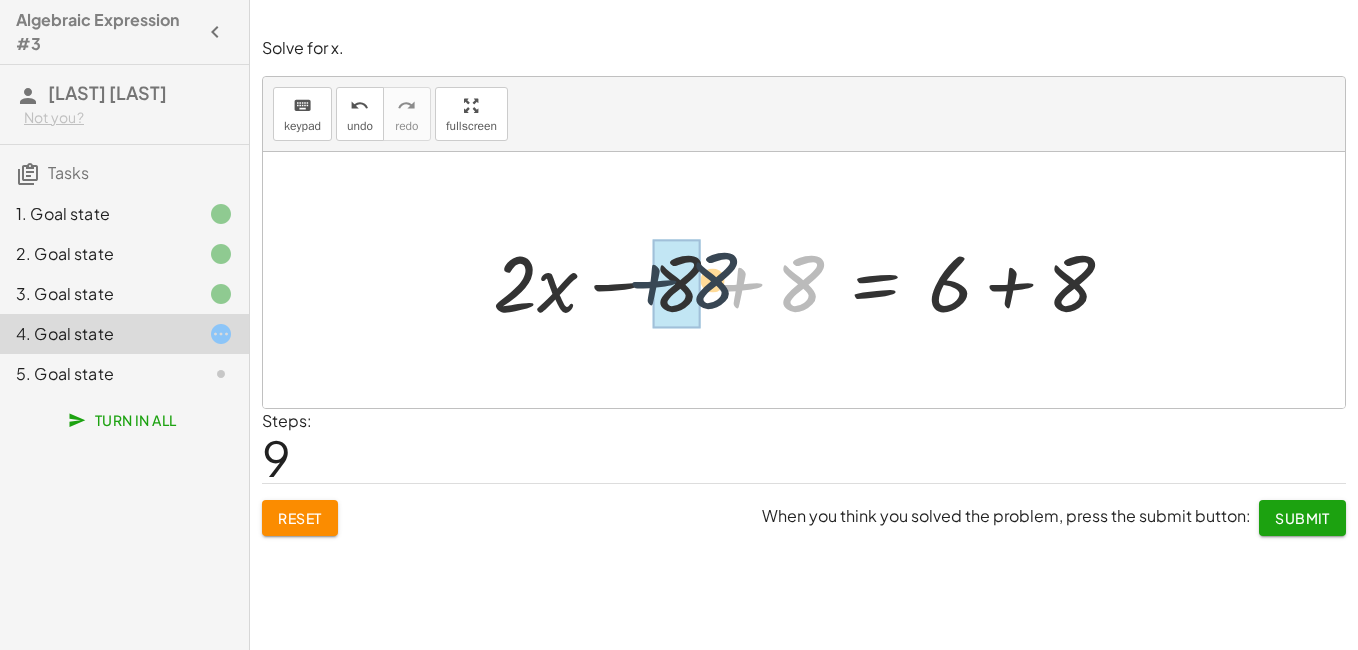 drag, startPoint x: 703, startPoint y: 288, endPoint x: 623, endPoint y: 282, distance: 80.224686 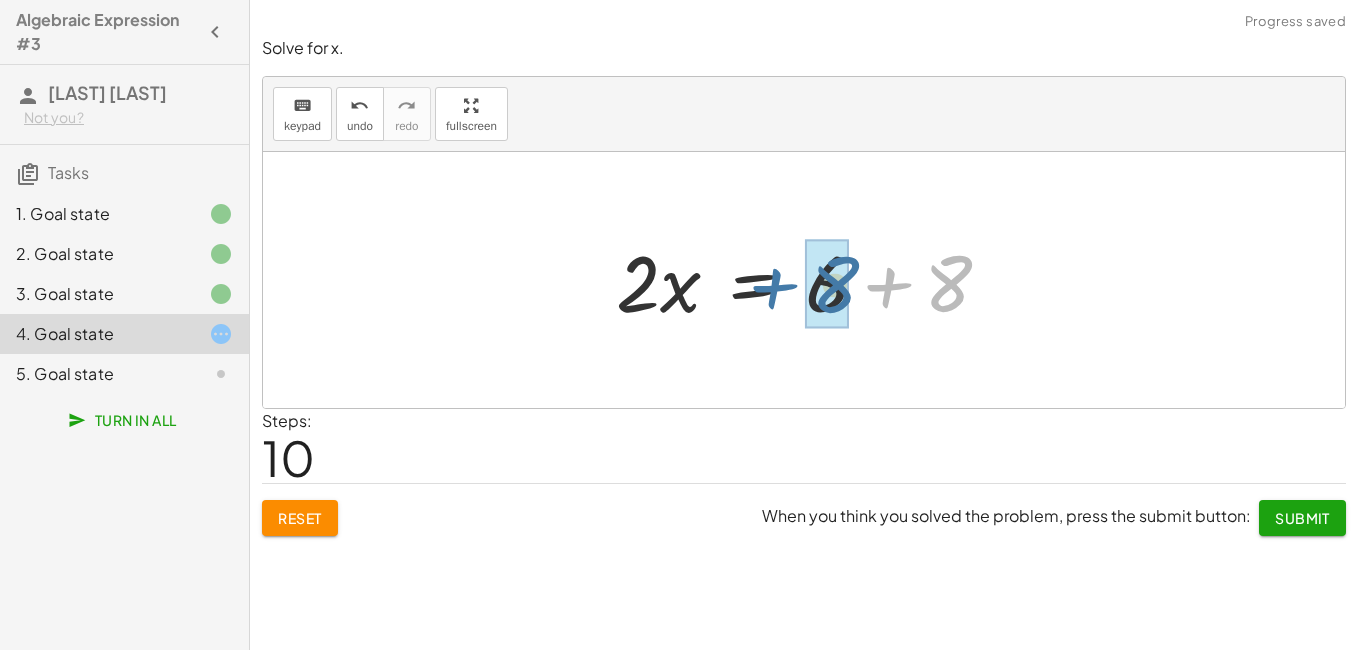 drag, startPoint x: 888, startPoint y: 282, endPoint x: 770, endPoint y: 283, distance: 118.004234 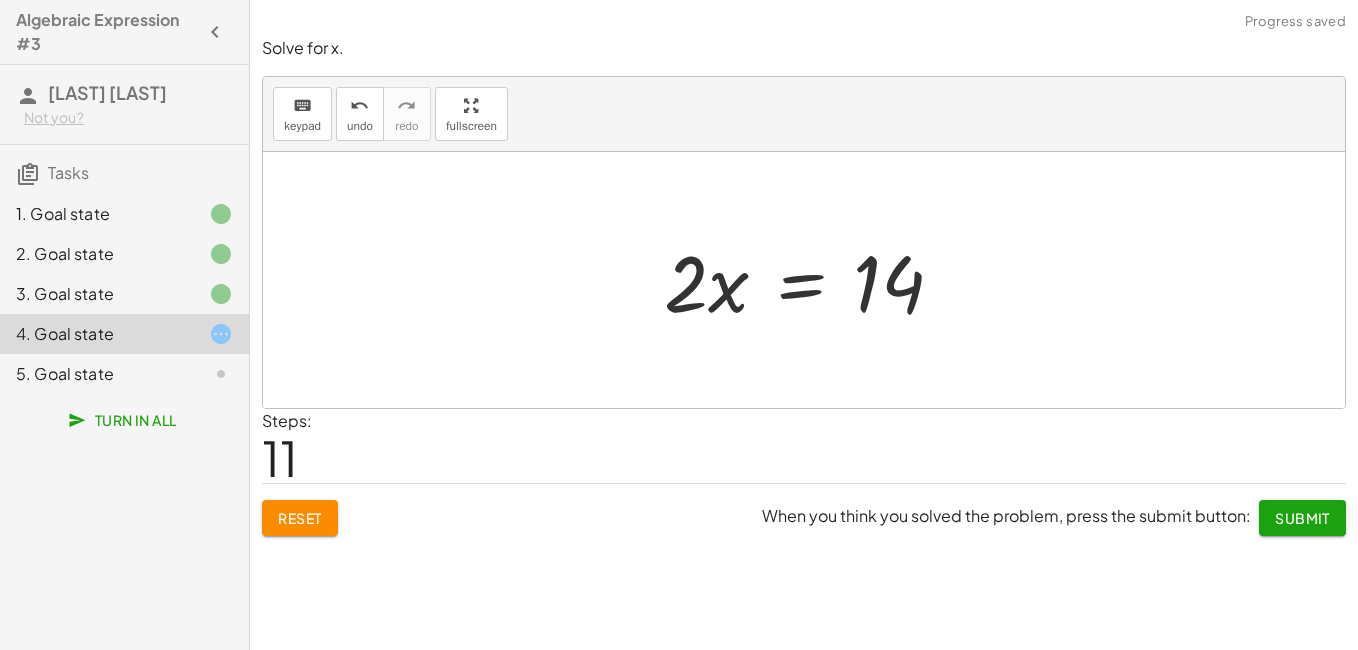 click at bounding box center (812, 280) 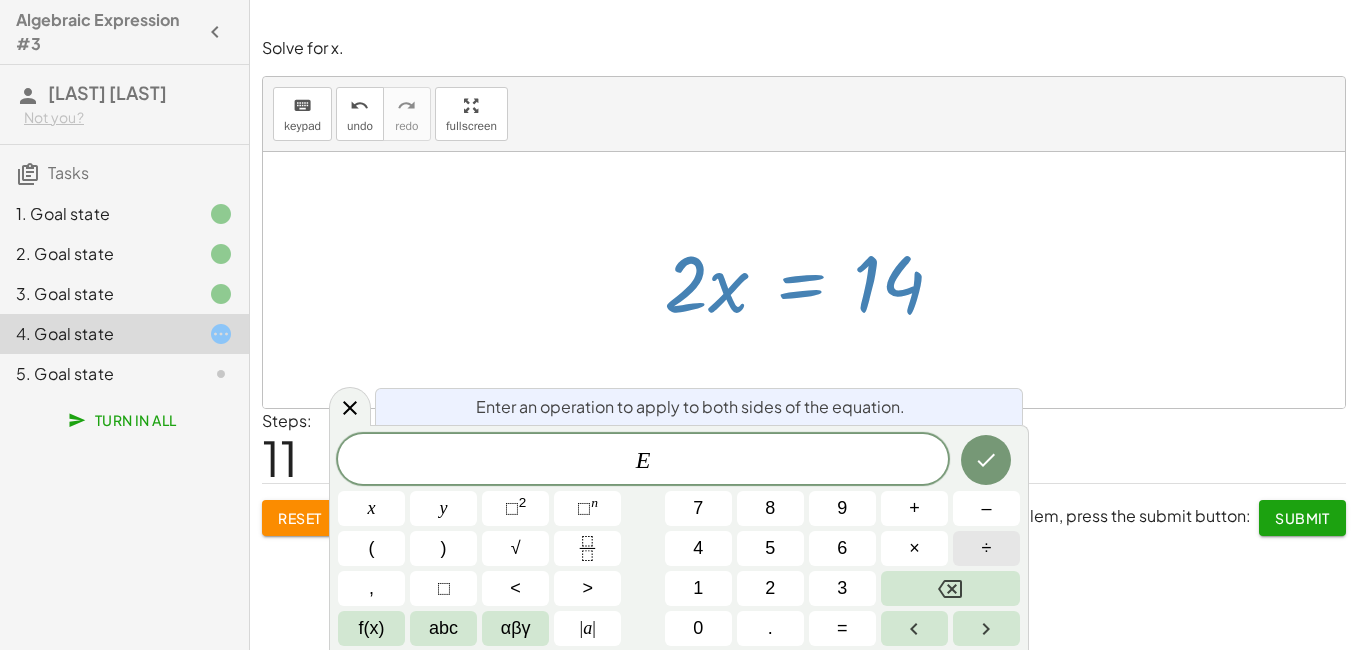 click on "÷" at bounding box center (987, 548) 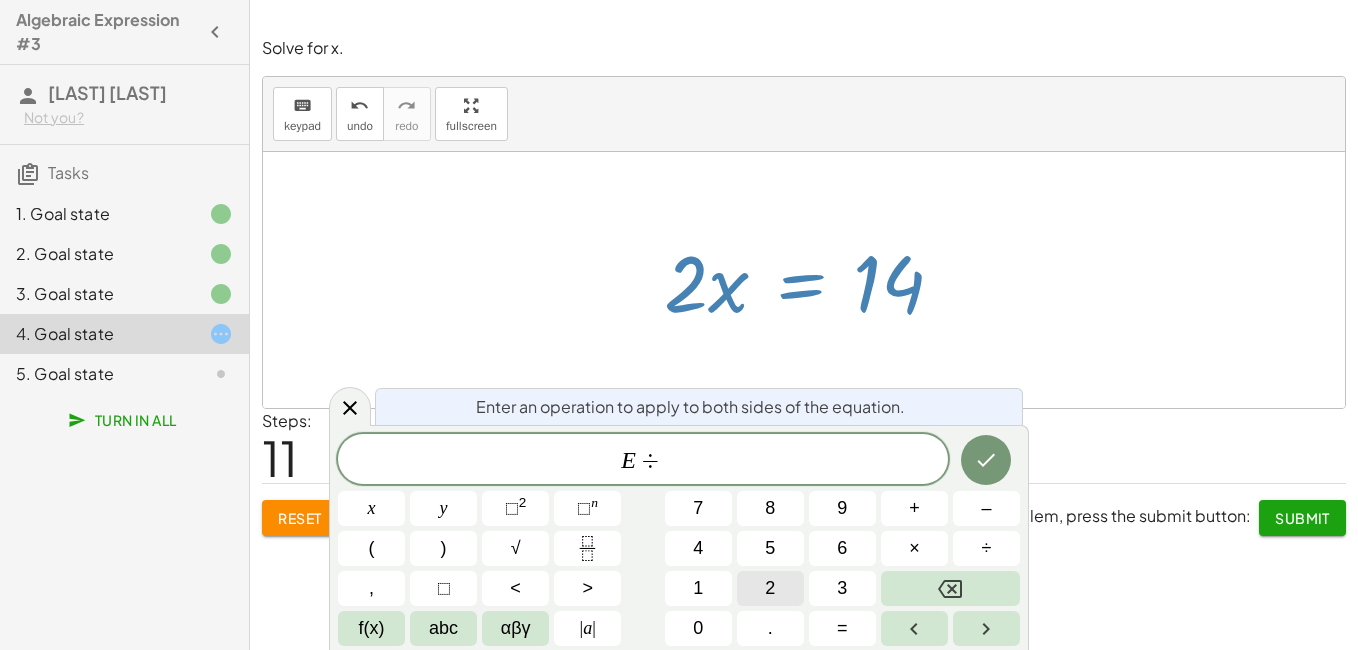 click on "2" at bounding box center [770, 588] 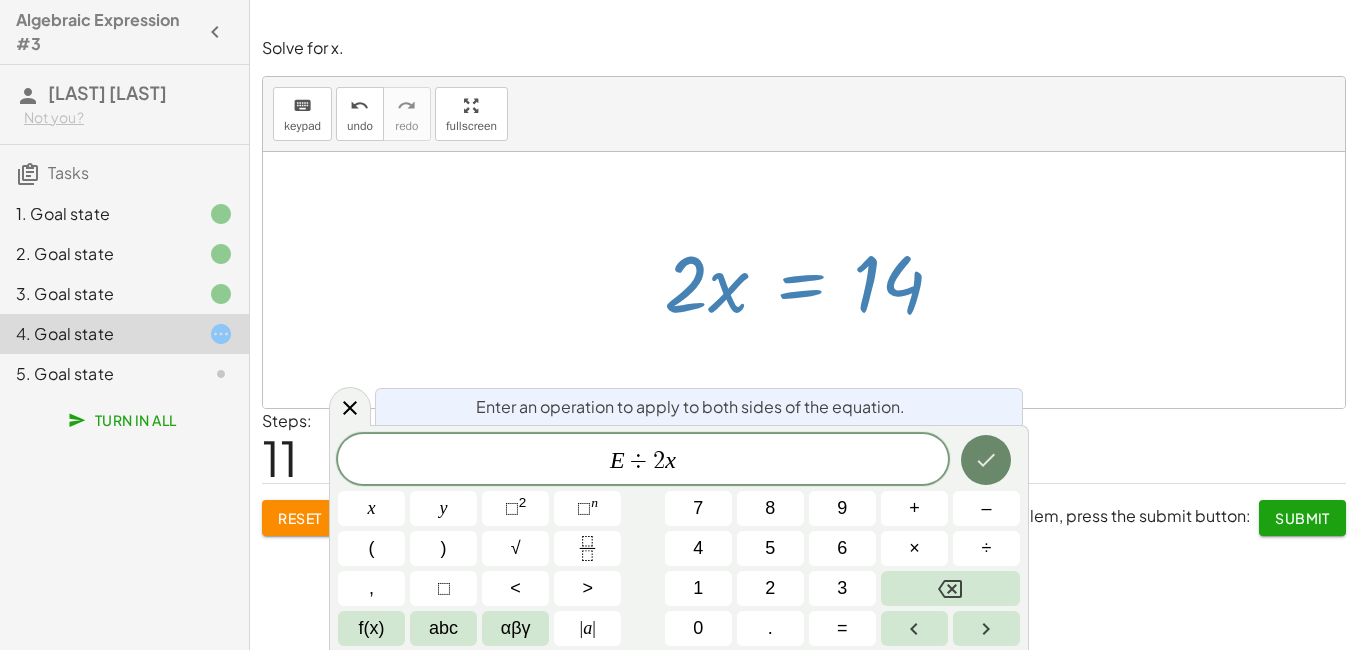 click at bounding box center (986, 460) 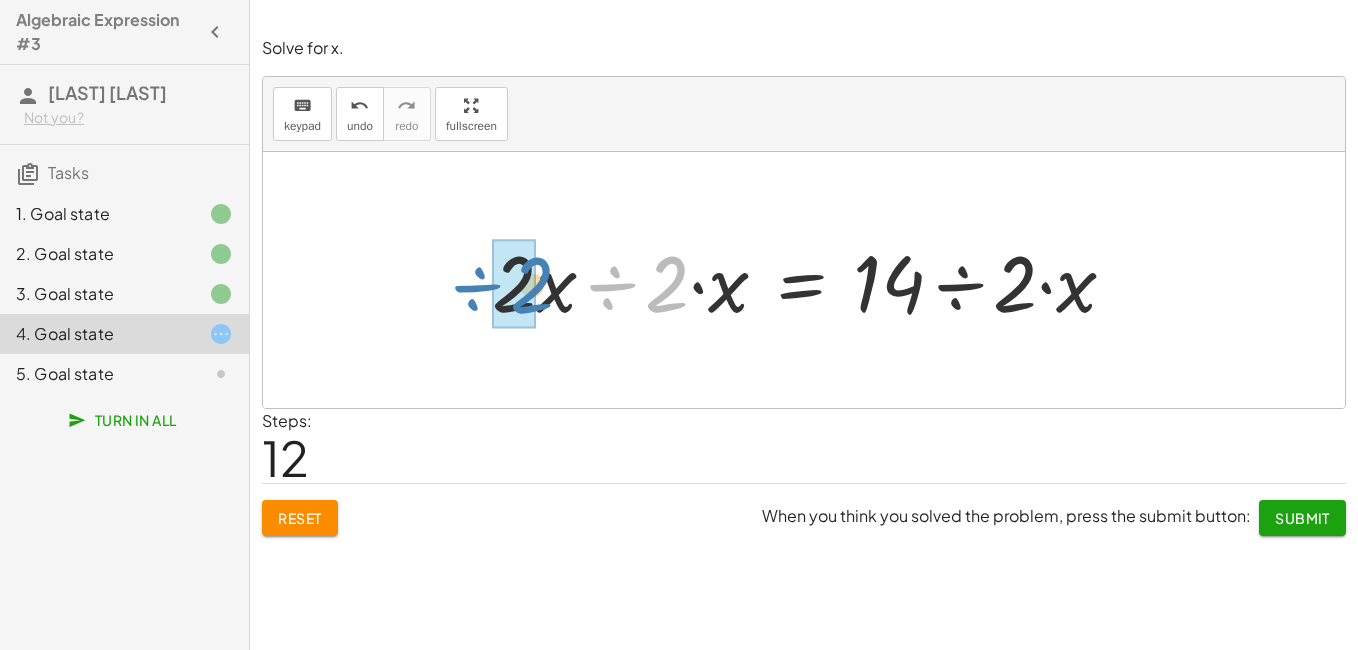 drag, startPoint x: 610, startPoint y: 287, endPoint x: 475, endPoint y: 288, distance: 135.00371 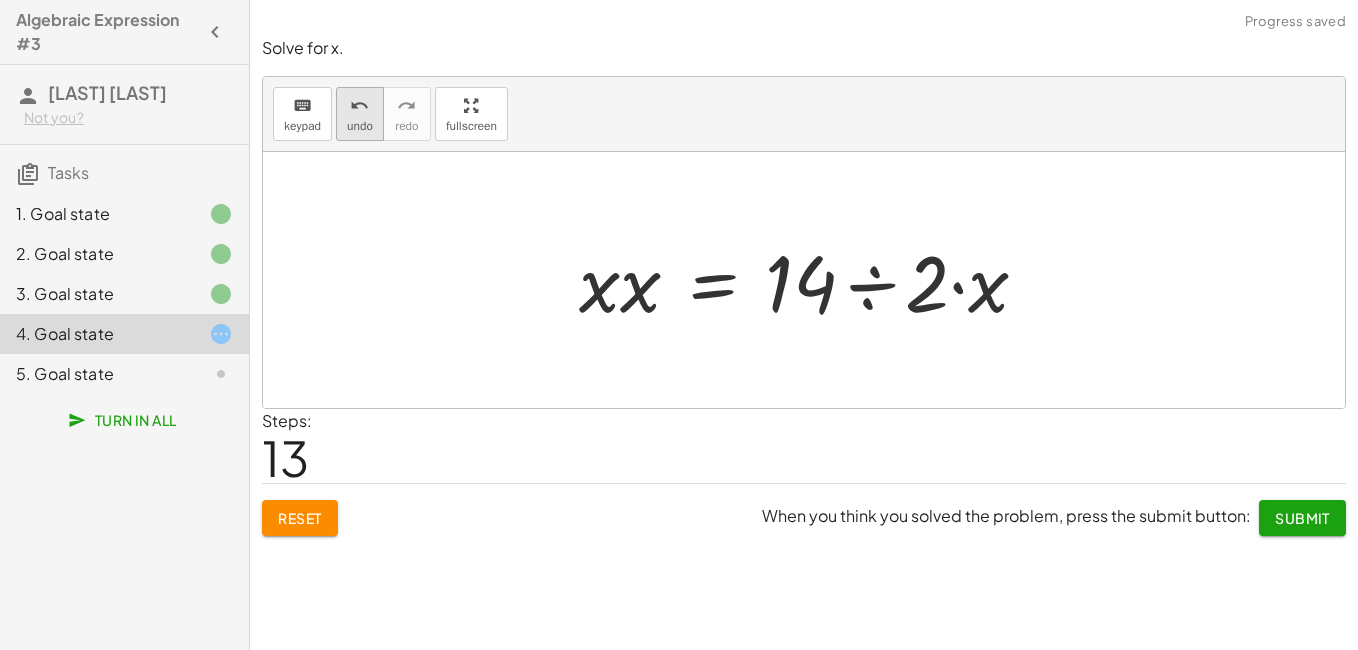 click on "undo" at bounding box center (360, 105) 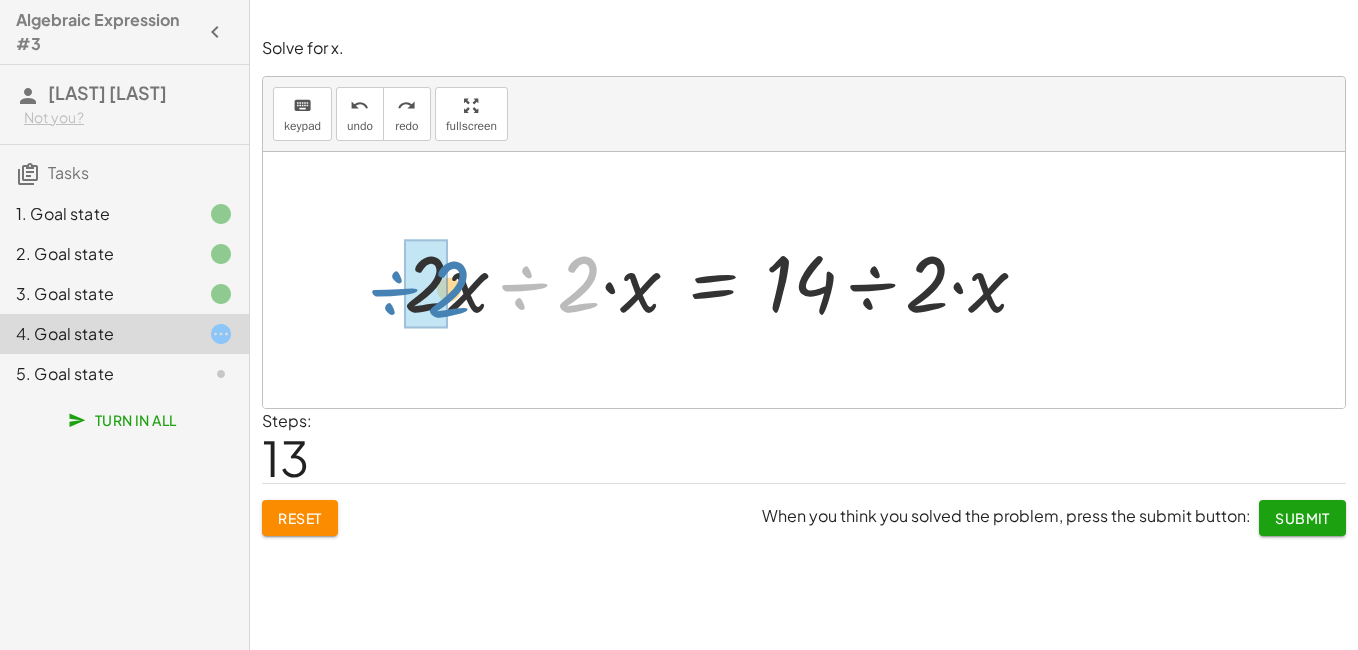 drag, startPoint x: 530, startPoint y: 282, endPoint x: 399, endPoint y: 285, distance: 131.03435 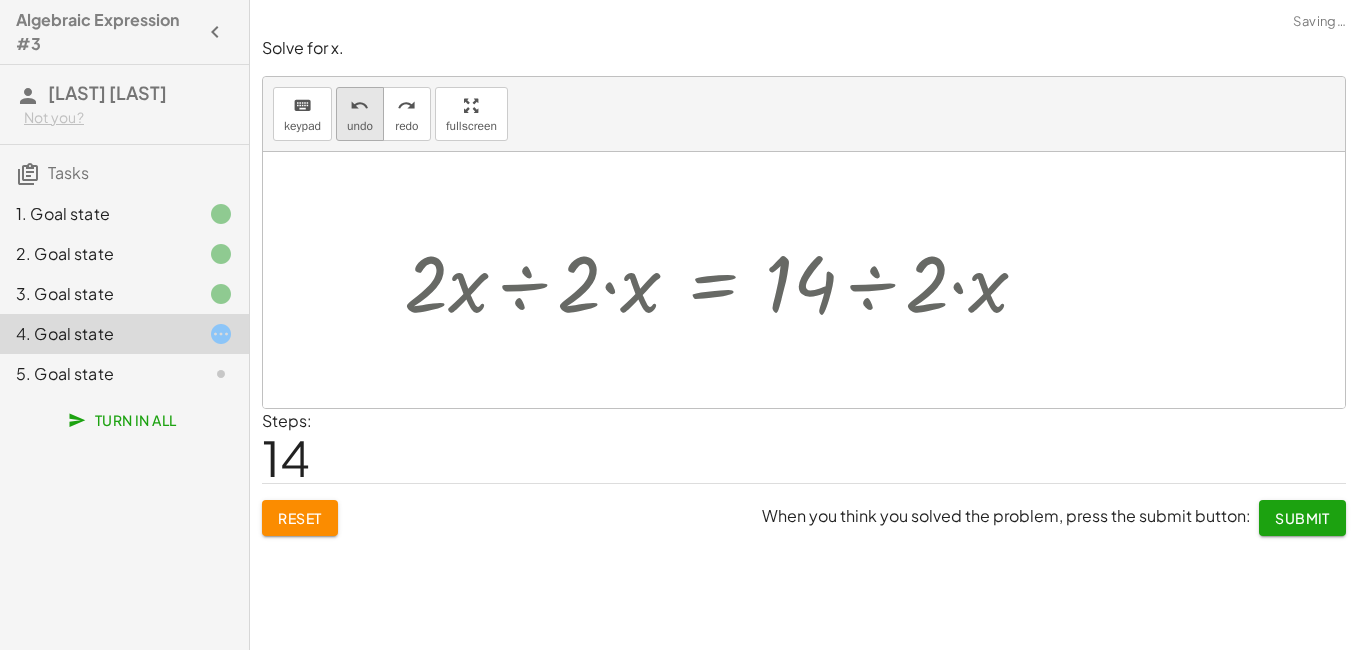 click on "undo" at bounding box center [360, 126] 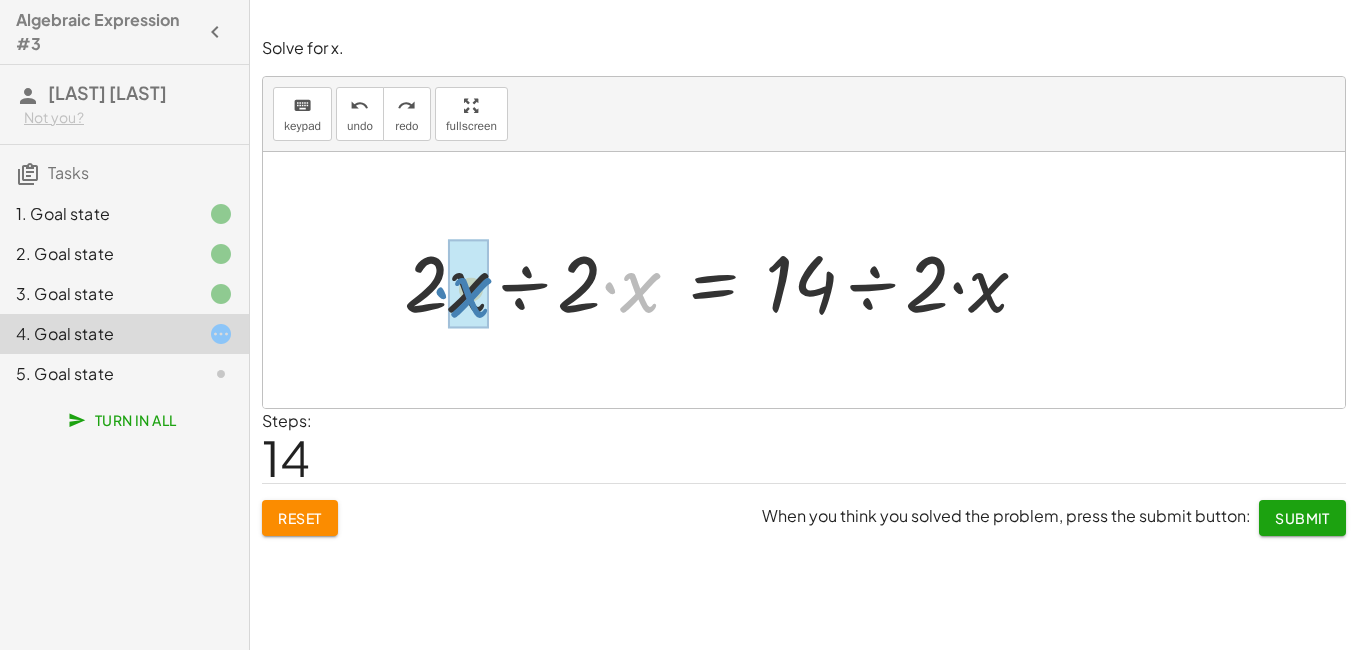 drag, startPoint x: 612, startPoint y: 286, endPoint x: 451, endPoint y: 291, distance: 161.07762 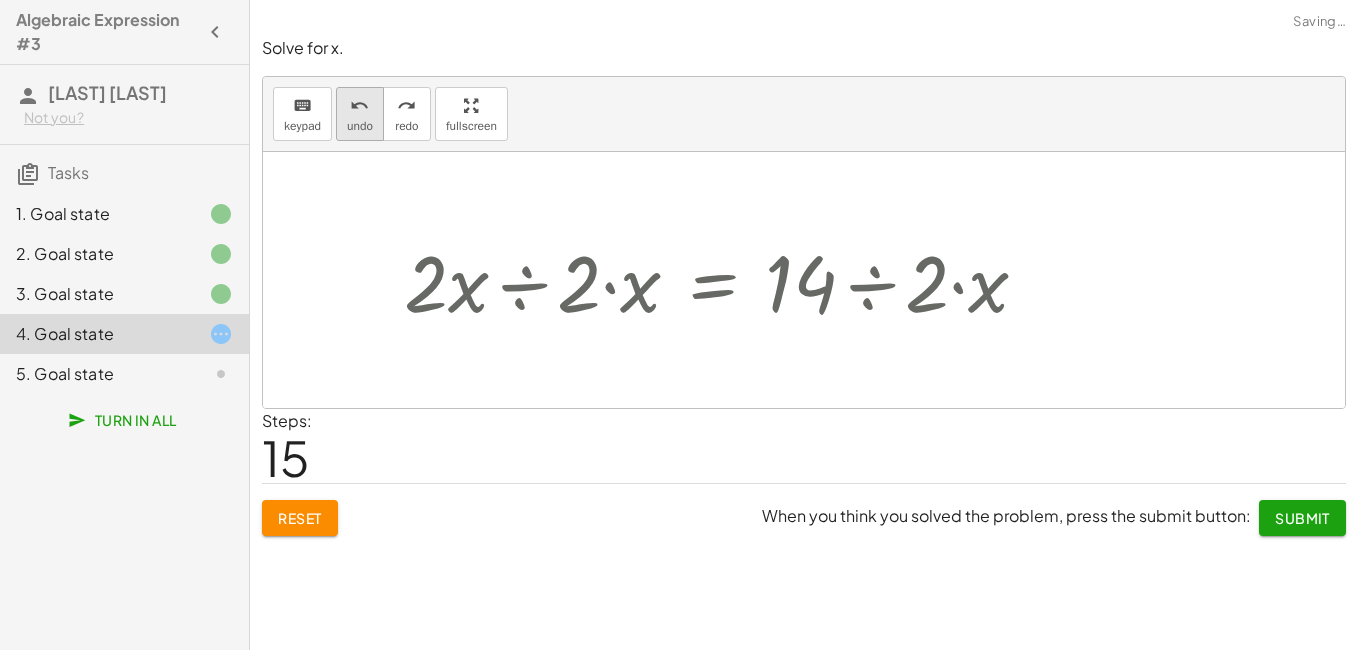 click on "undo" at bounding box center (360, 126) 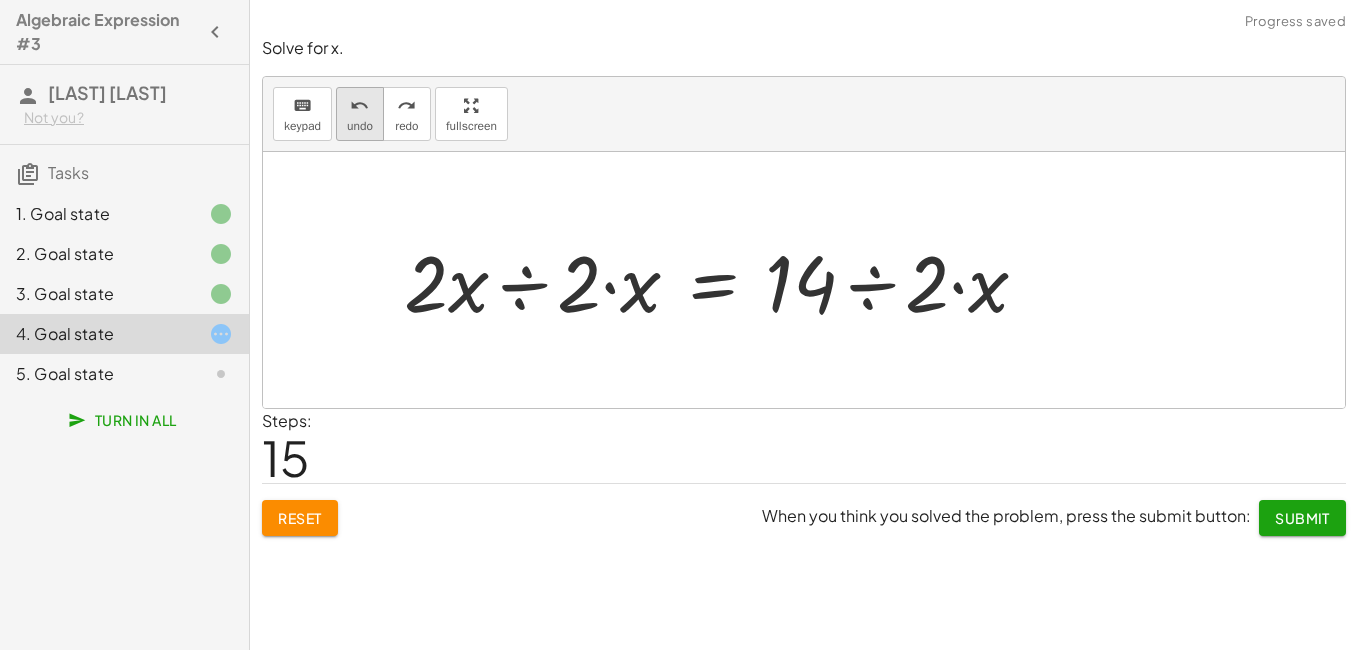 click on "undo" at bounding box center [360, 126] 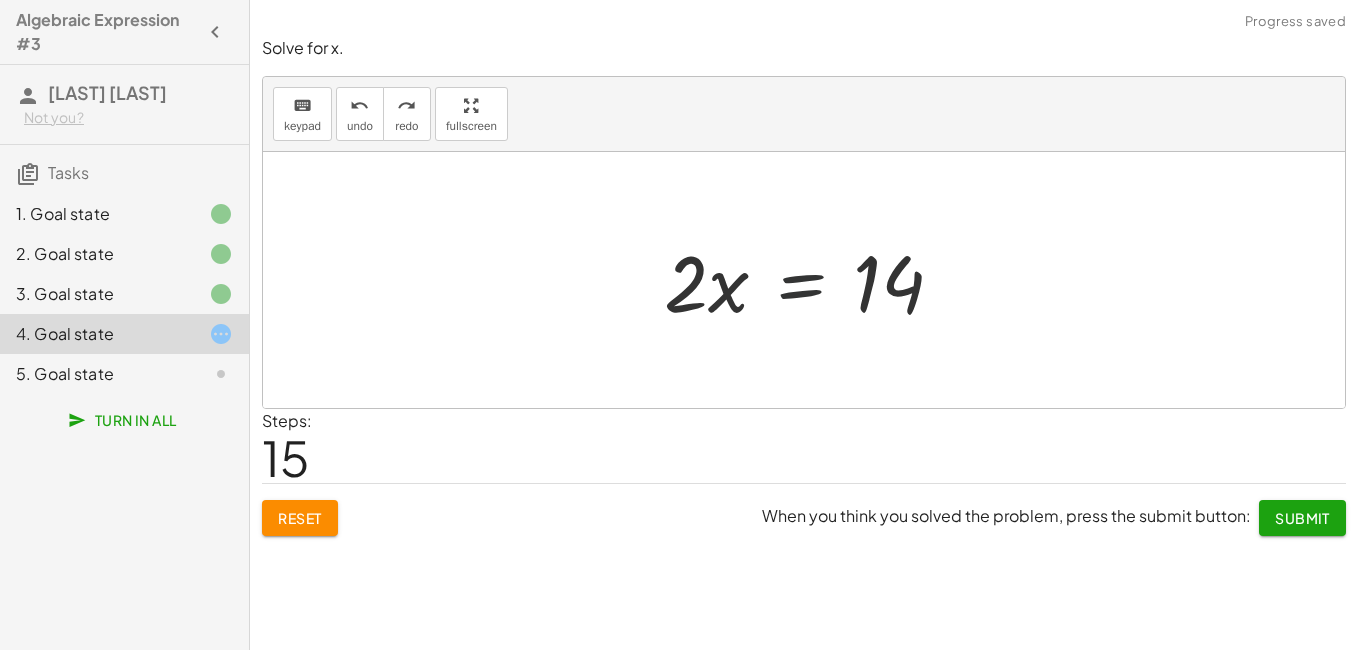 click at bounding box center (812, 280) 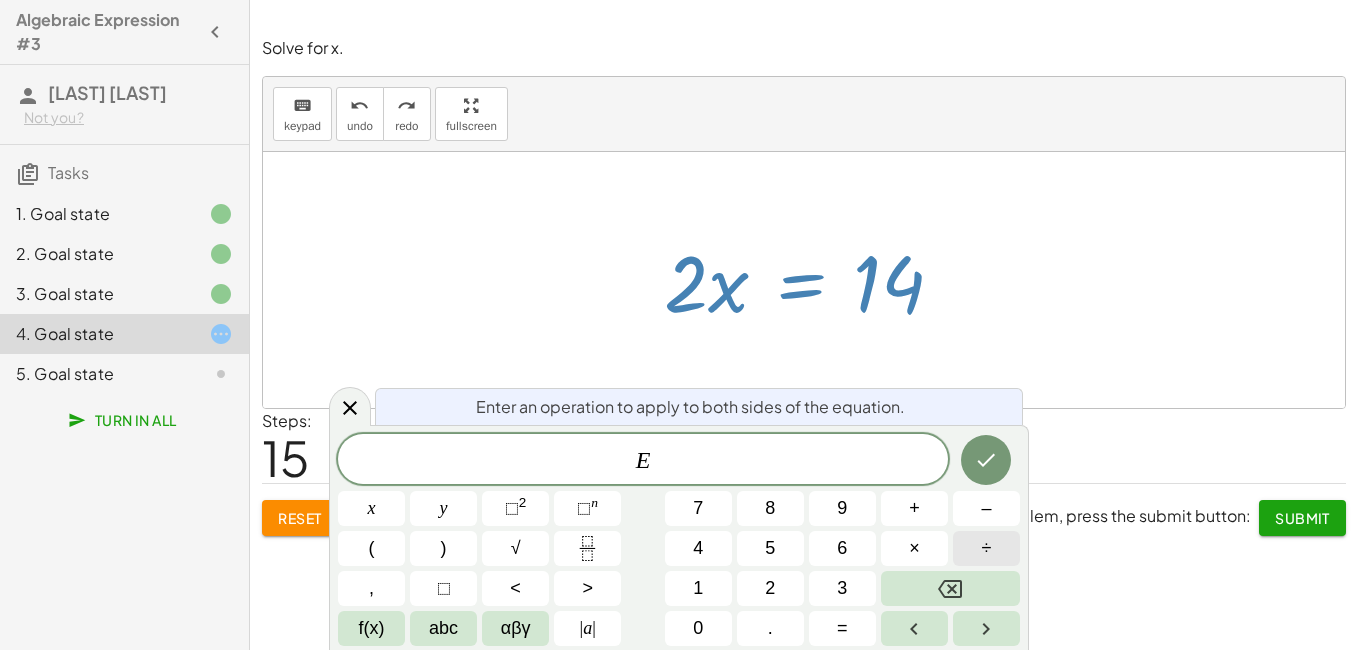click on "÷" at bounding box center (987, 548) 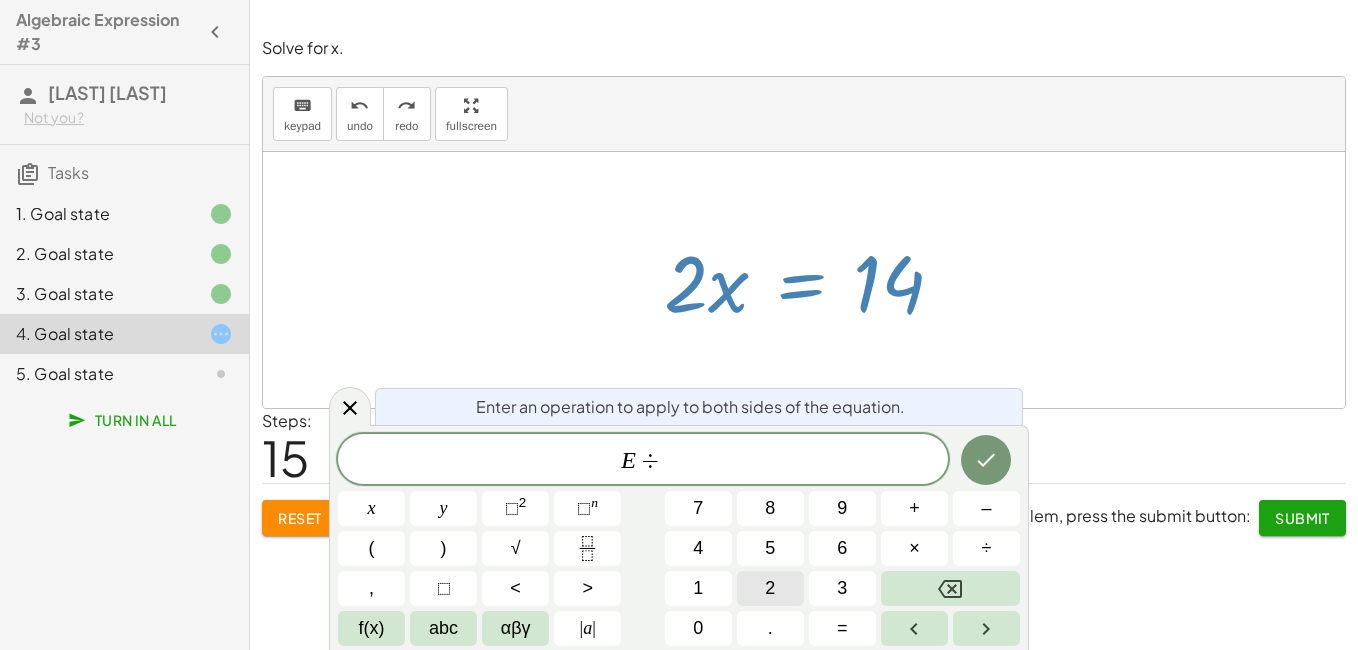 click on "2" at bounding box center [770, 588] 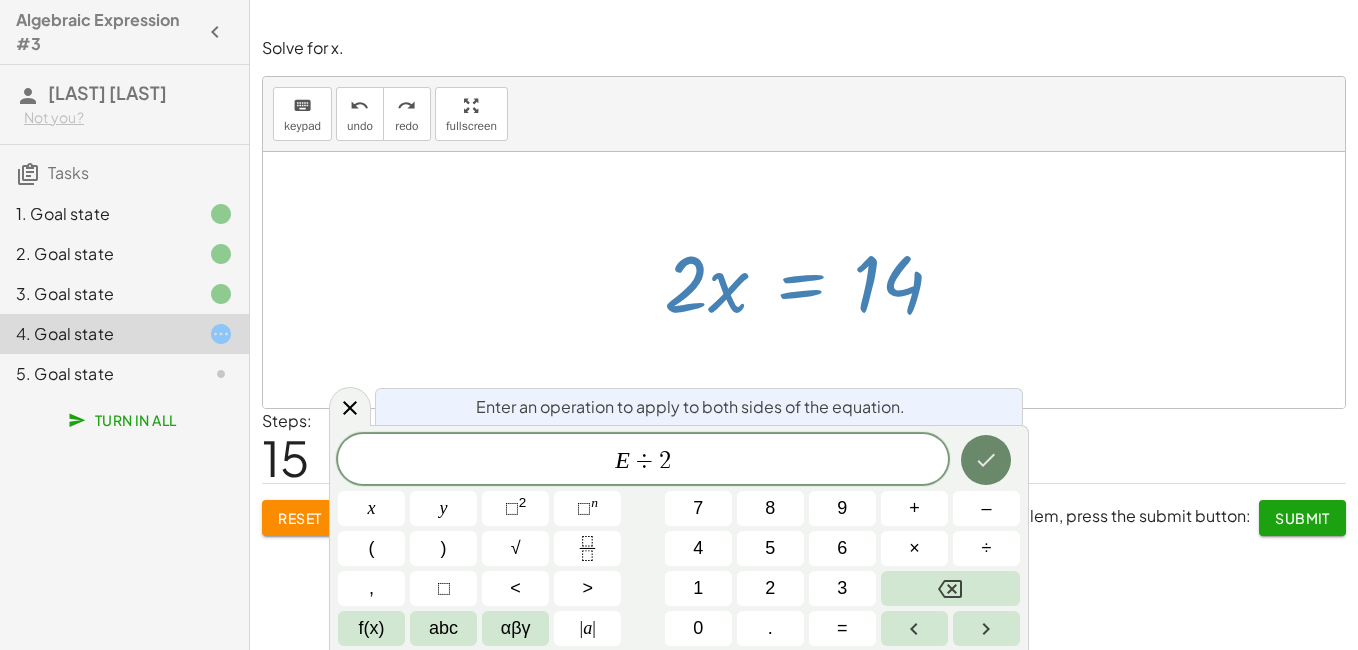 click 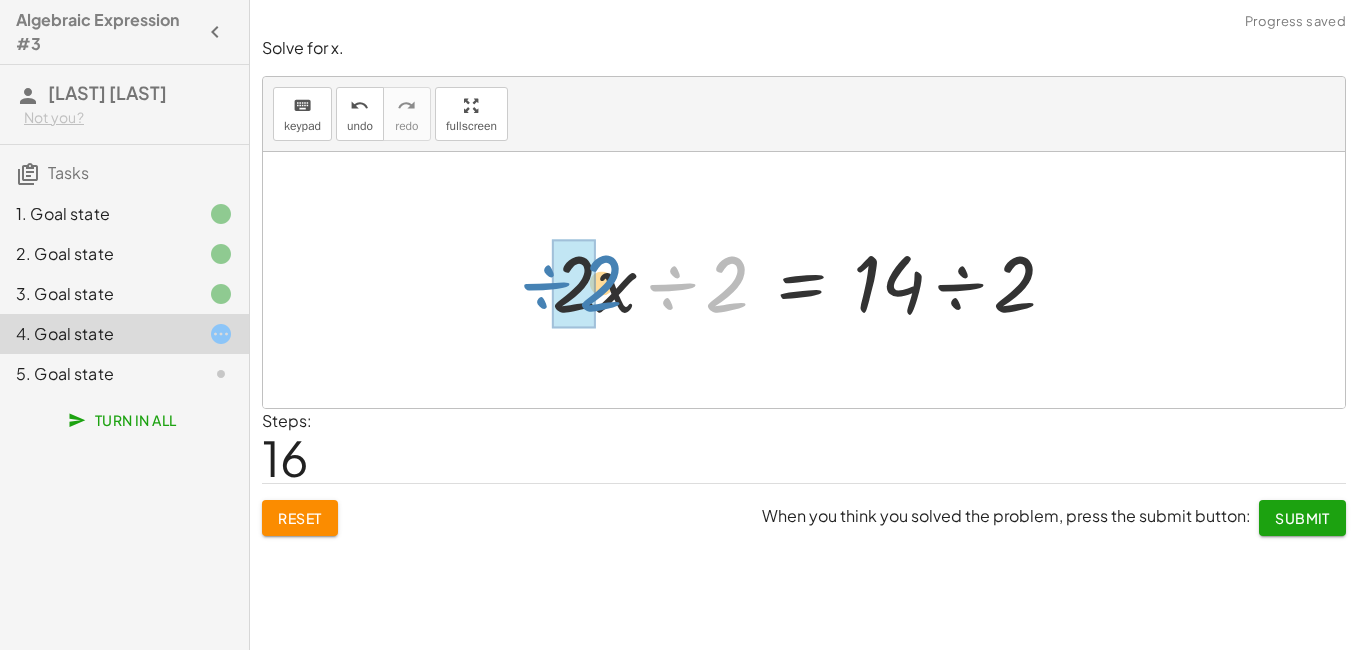 drag, startPoint x: 673, startPoint y: 292, endPoint x: 549, endPoint y: 292, distance: 124 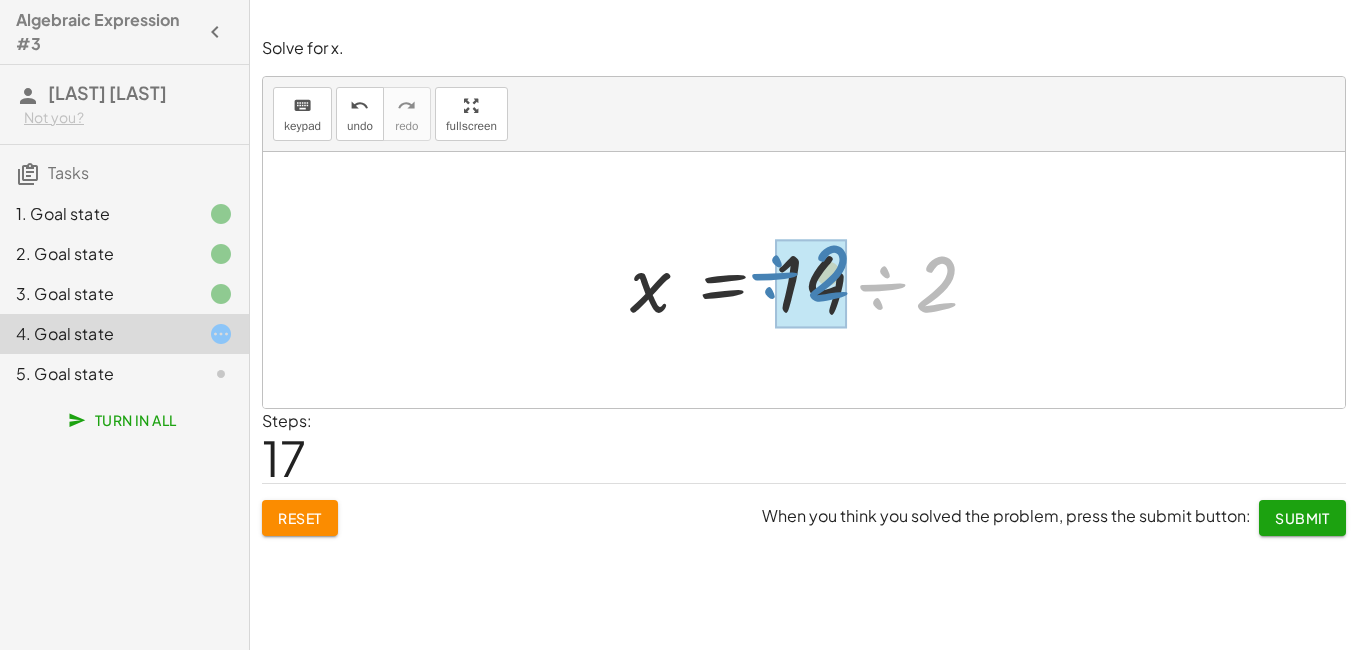 drag, startPoint x: 881, startPoint y: 288, endPoint x: 774, endPoint y: 277, distance: 107.563934 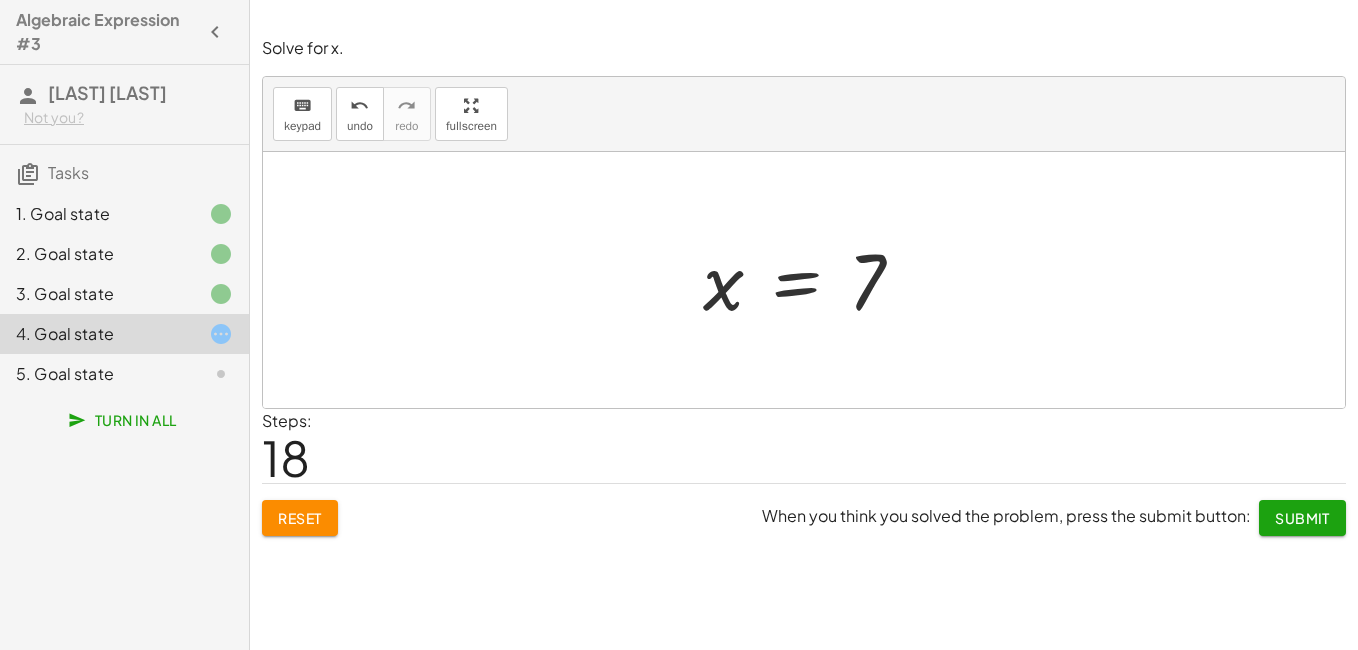 click on "Submit" at bounding box center (1302, 518) 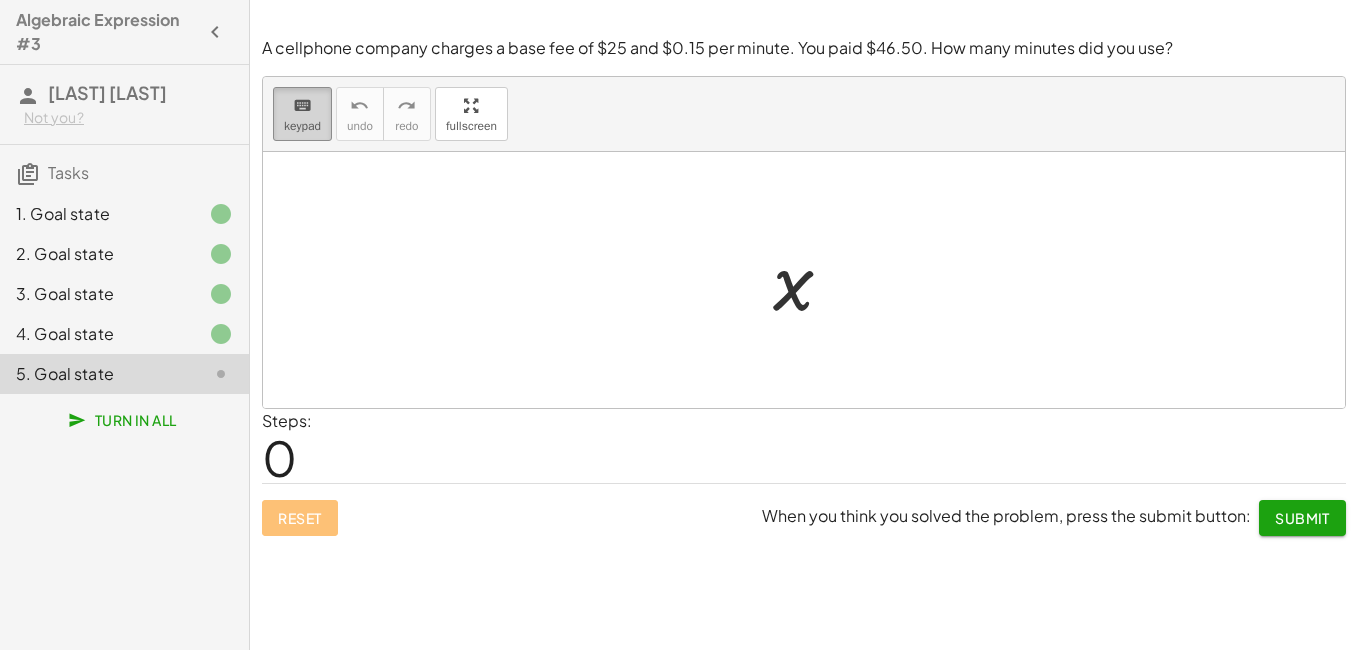 click on "keypad" at bounding box center (302, 126) 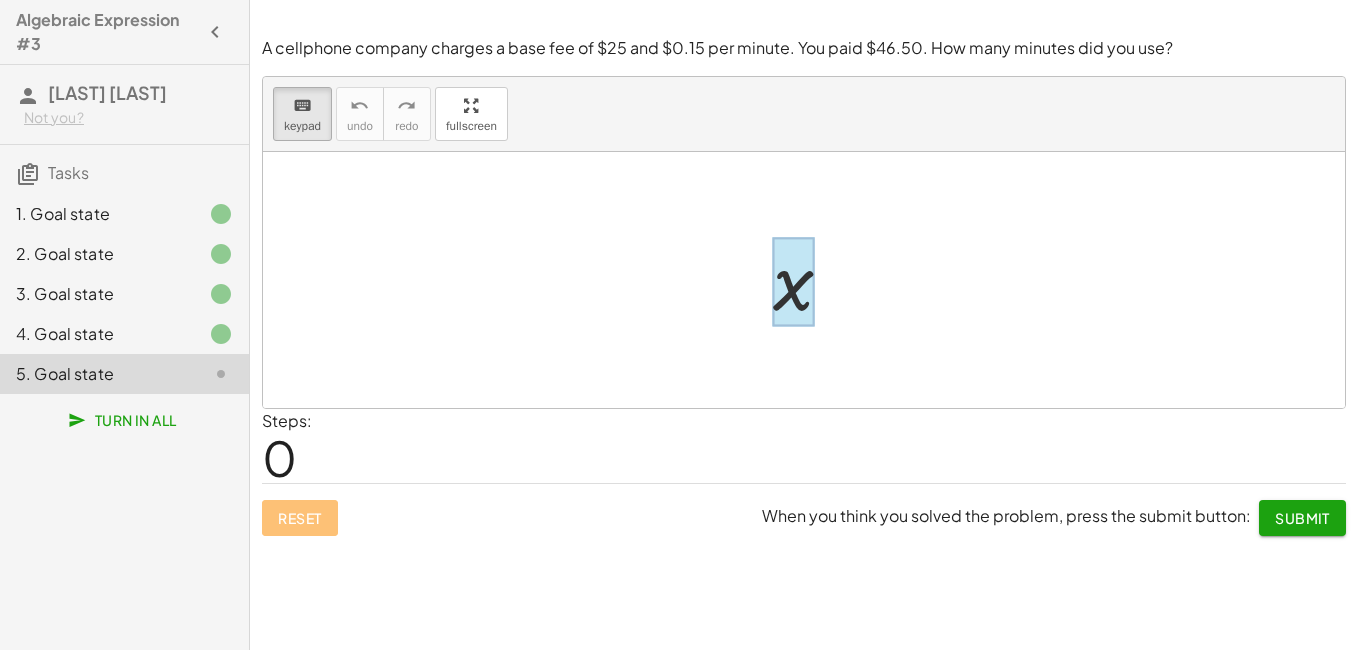 click at bounding box center (793, 282) 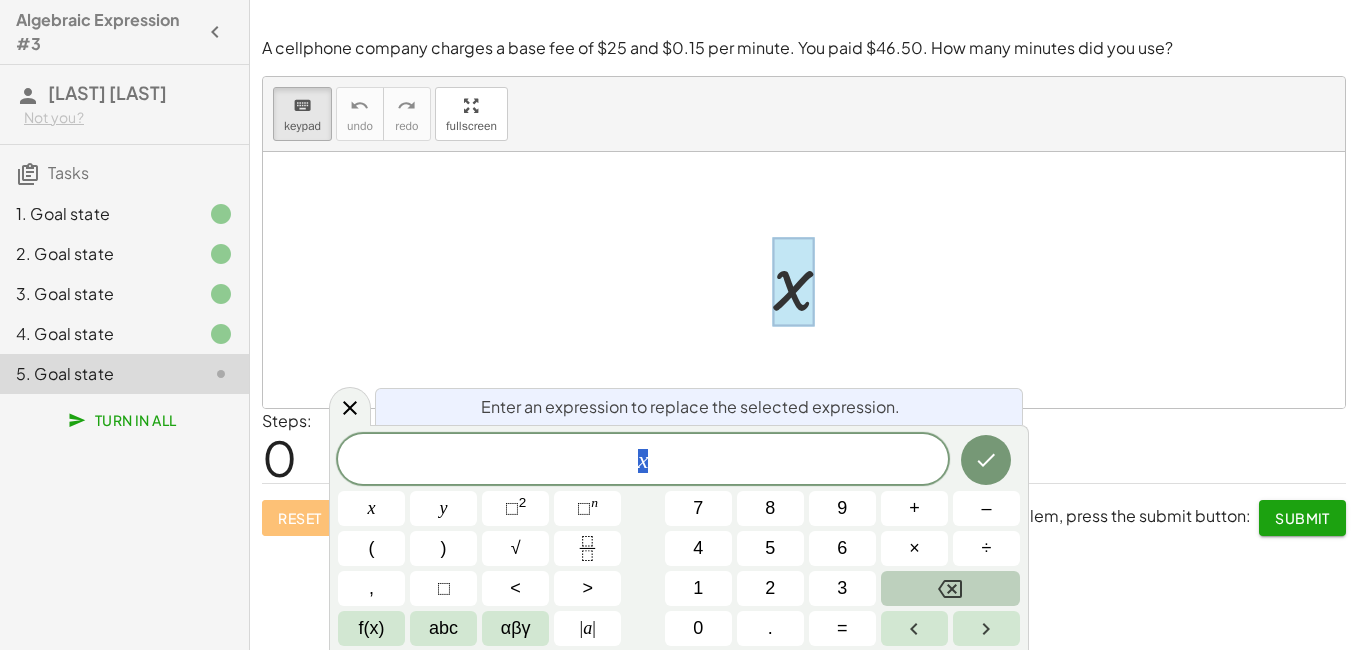click 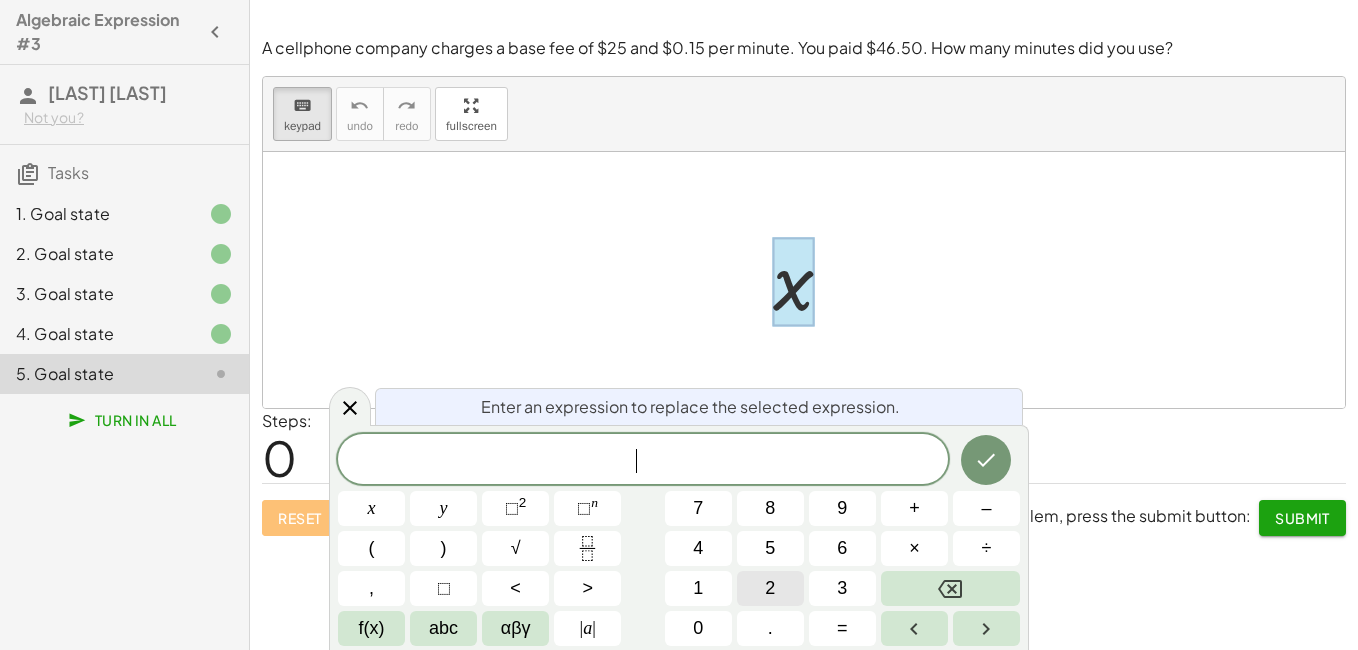 click on "2" at bounding box center (770, 588) 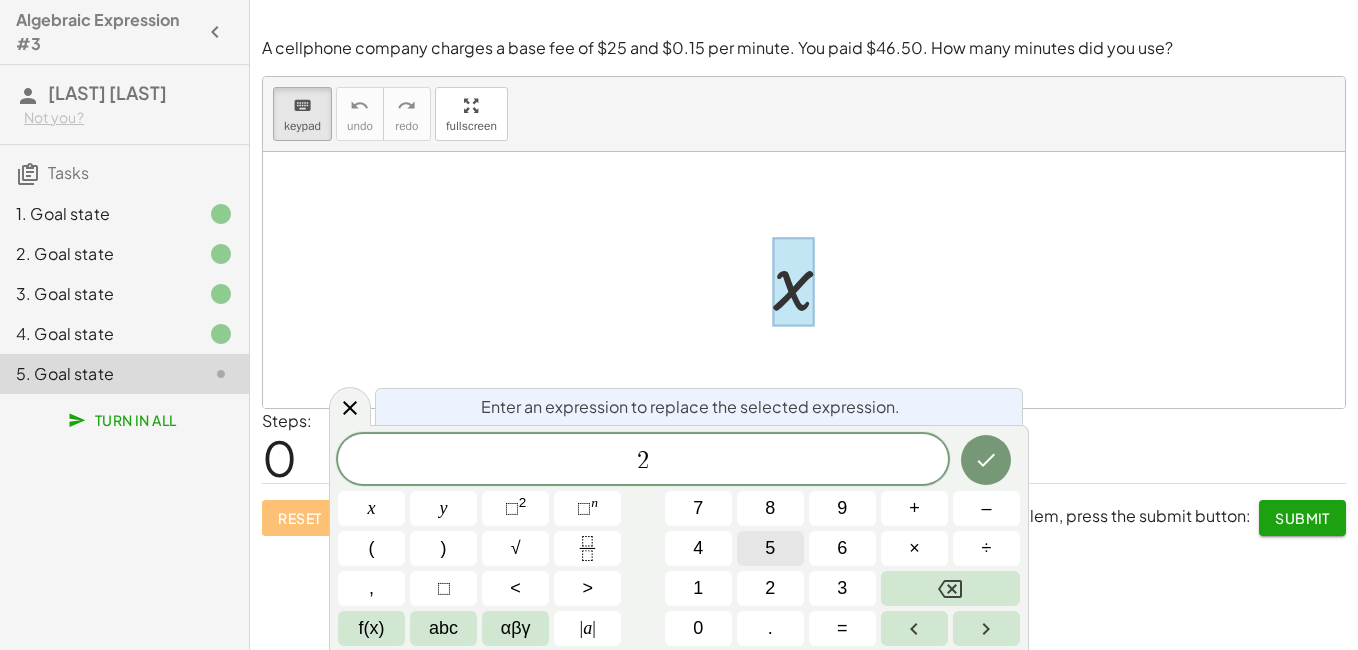 click on "5" at bounding box center [770, 548] 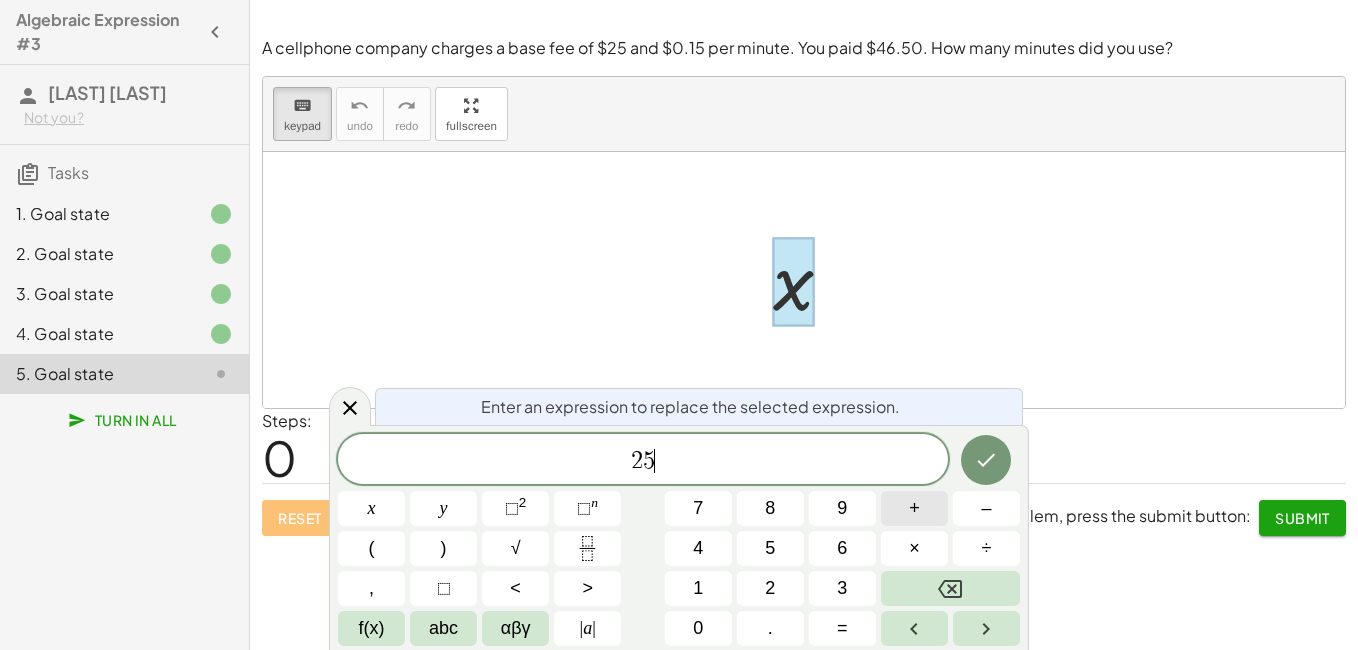 click on "+" at bounding box center [914, 508] 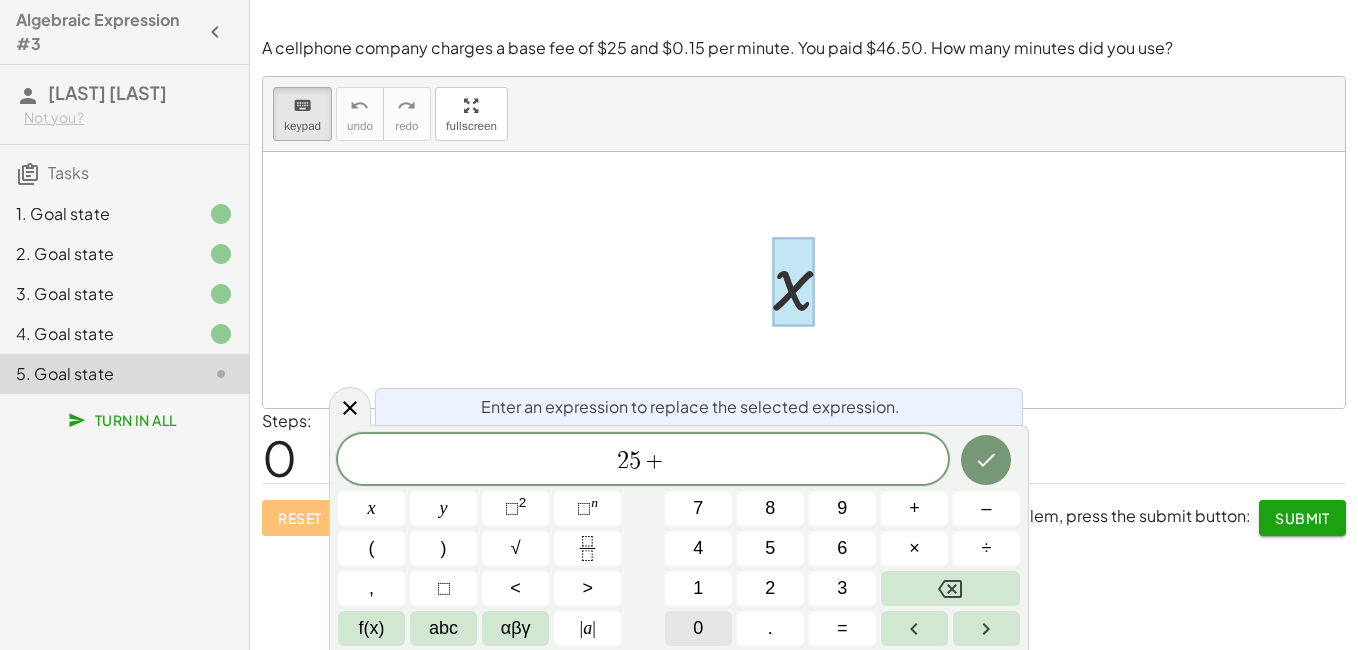click on "0" at bounding box center (698, 628) 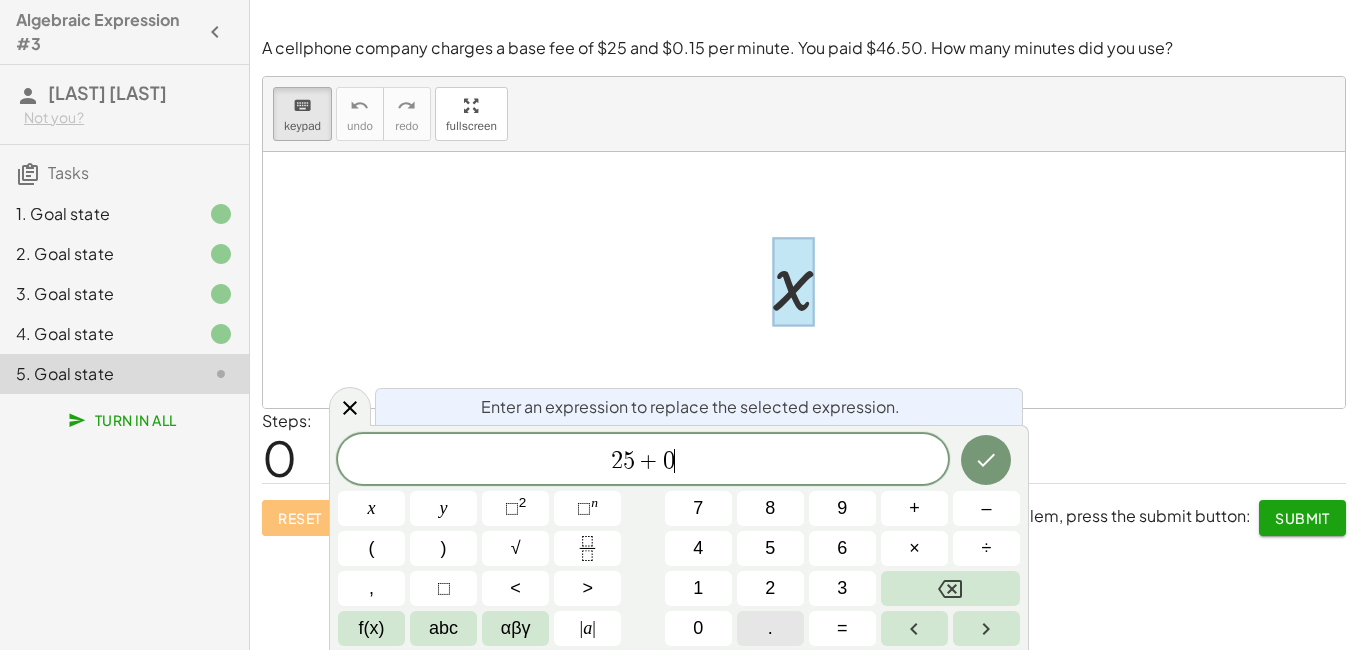 click on "." at bounding box center (770, 628) 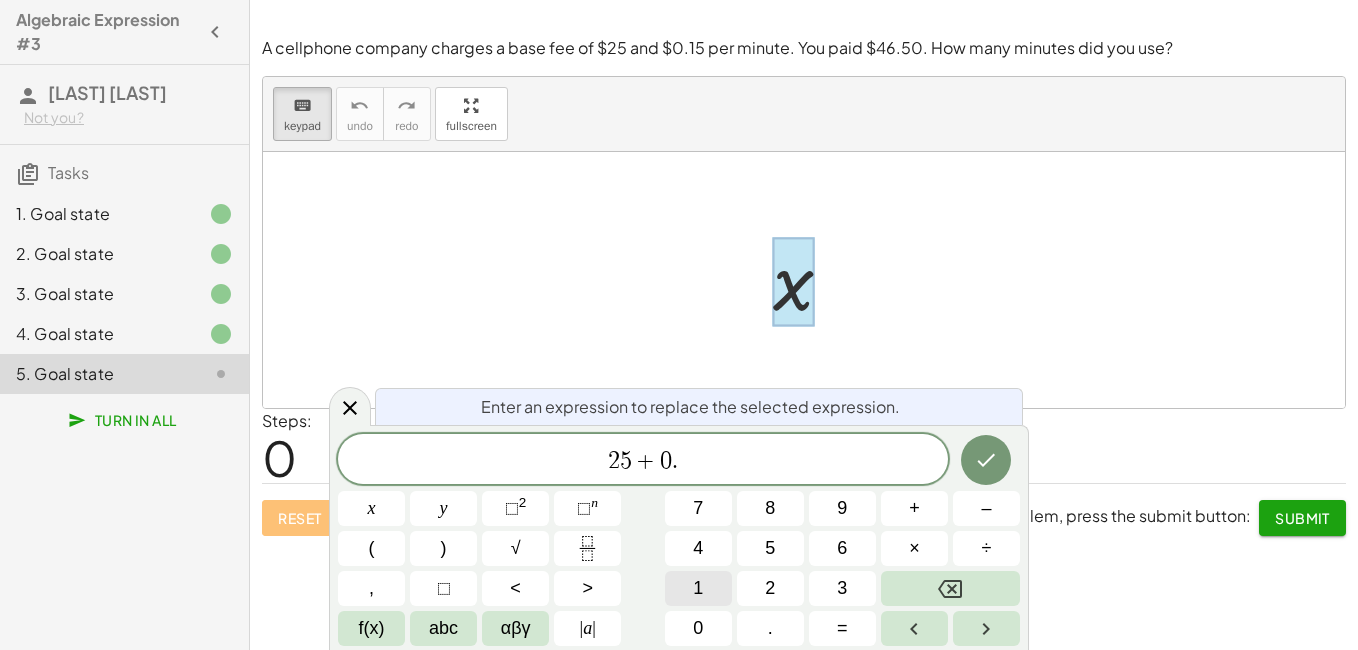 click on "2 5 + 0 . ​ x y ⬚ 2 ⬚ n 7 8 9 + – ( ) √ 4 5 6 × ÷ , ⬚ < > 1 2 3 f(x) abc αβγ | a | 0 . =" at bounding box center (679, 540) 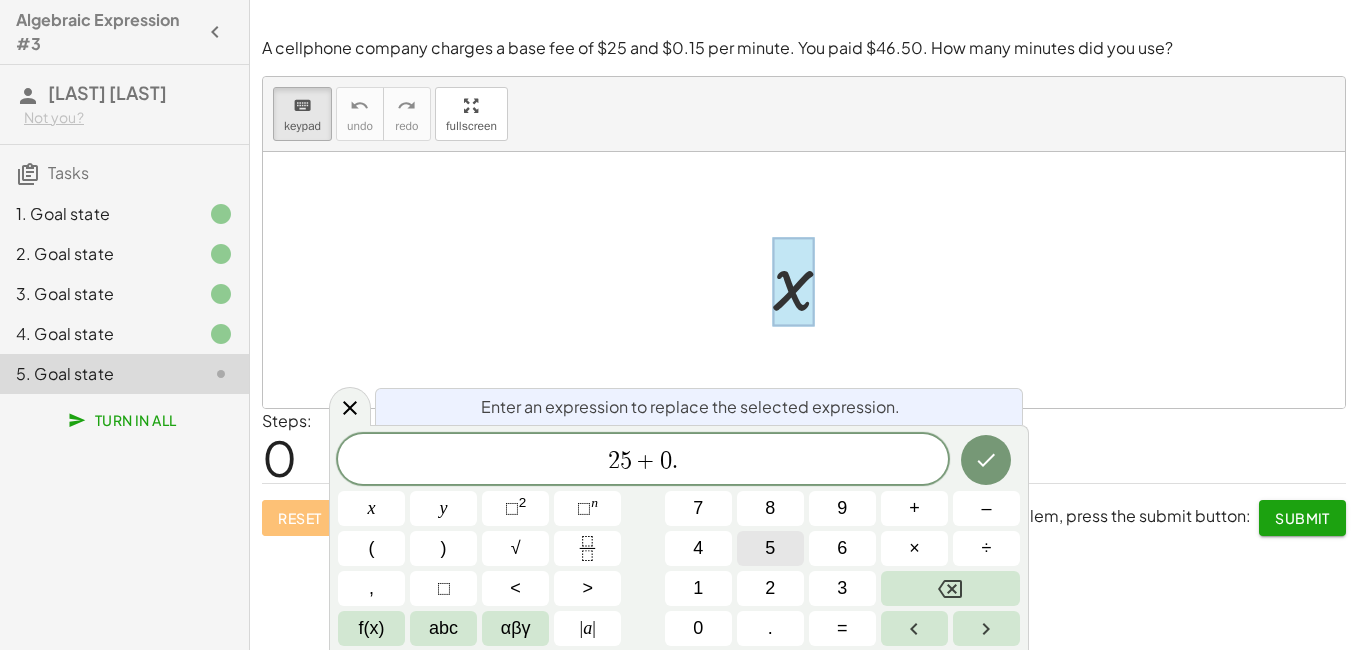 click on "5" at bounding box center [770, 548] 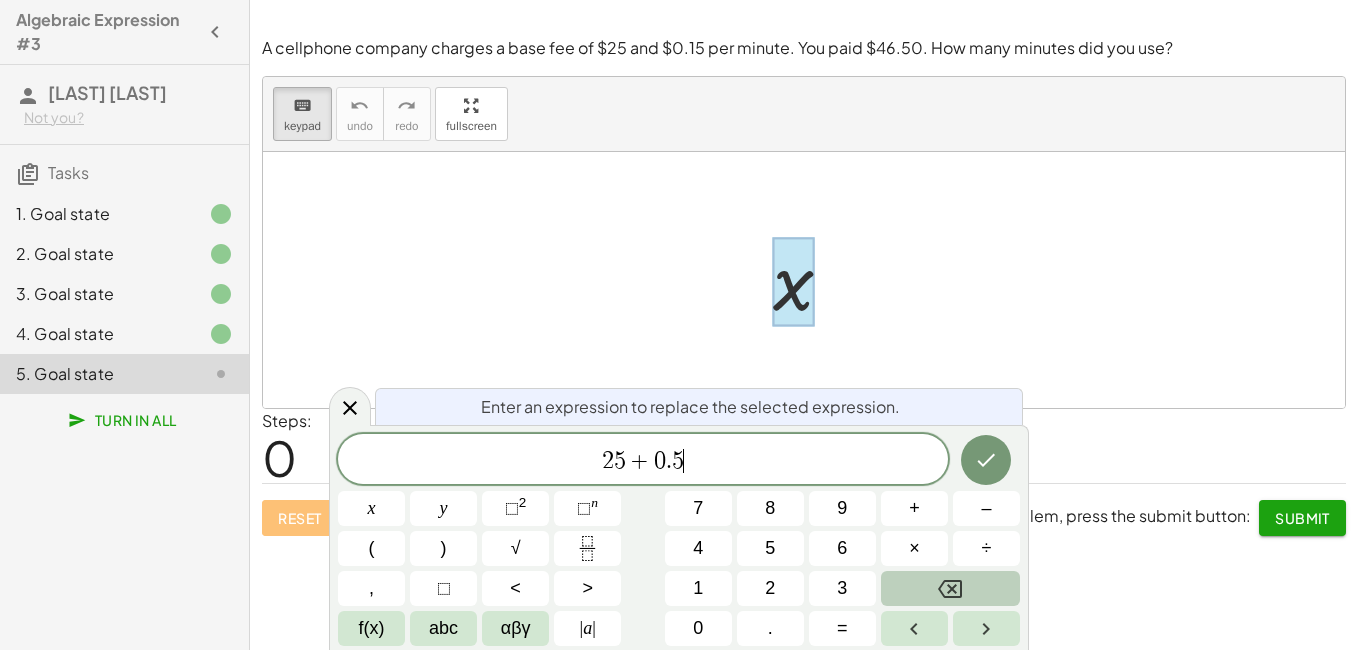 click at bounding box center [950, 588] 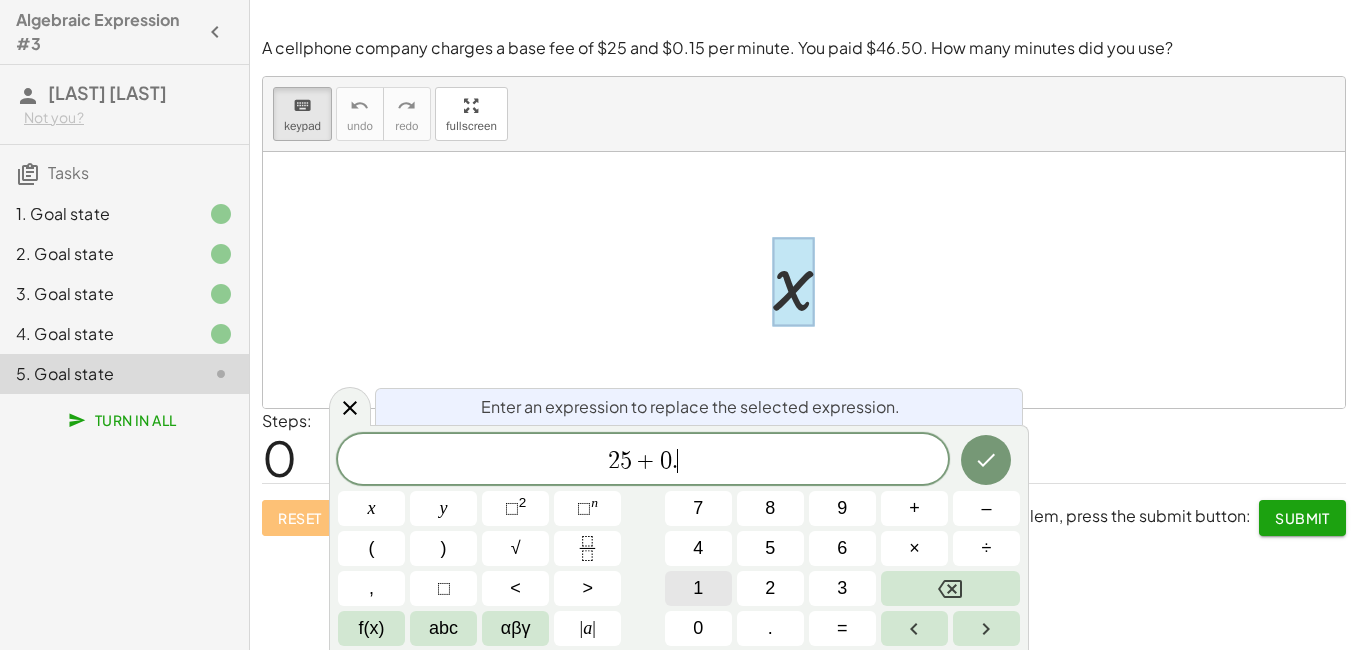 click on "1" at bounding box center [698, 588] 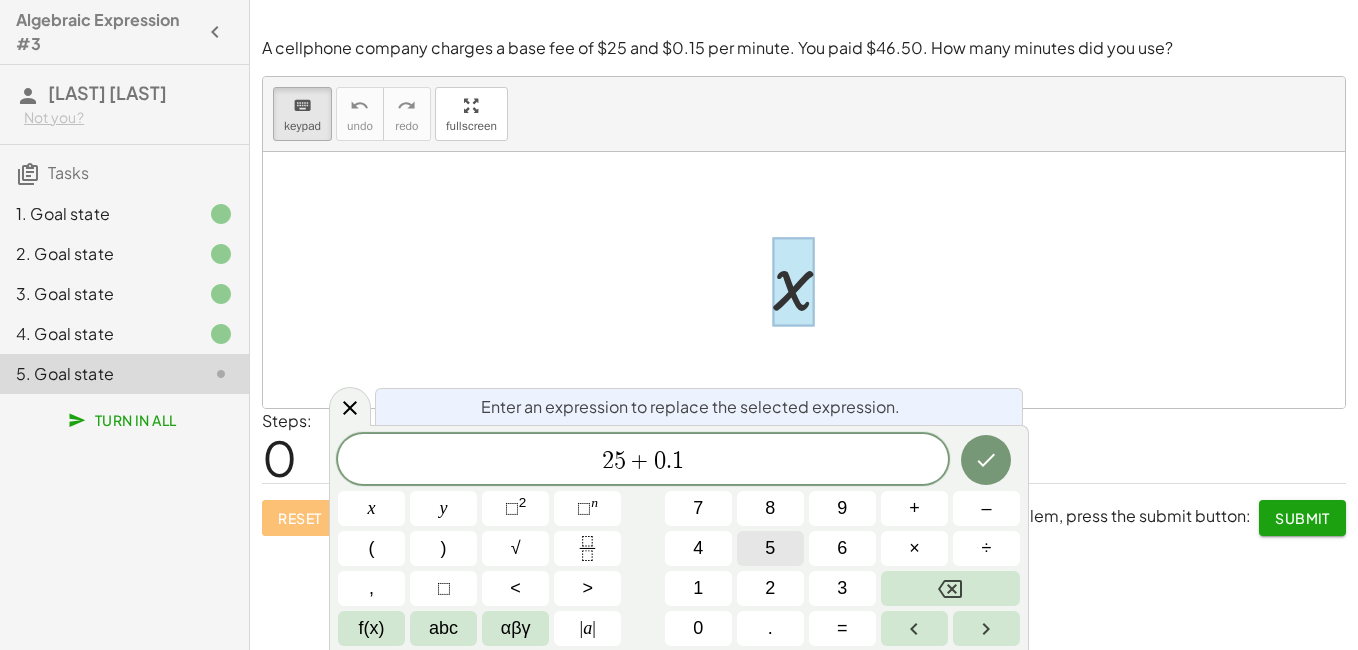 click on "5" at bounding box center (770, 548) 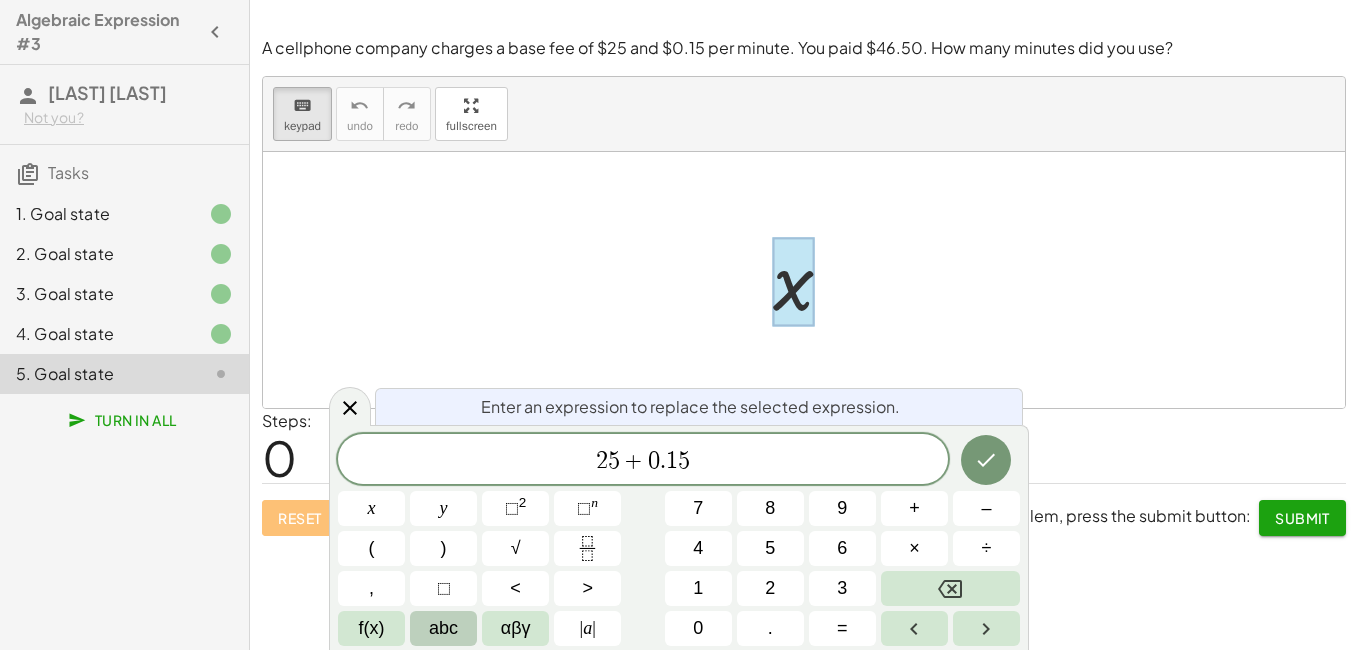 click on "abc" at bounding box center [443, 628] 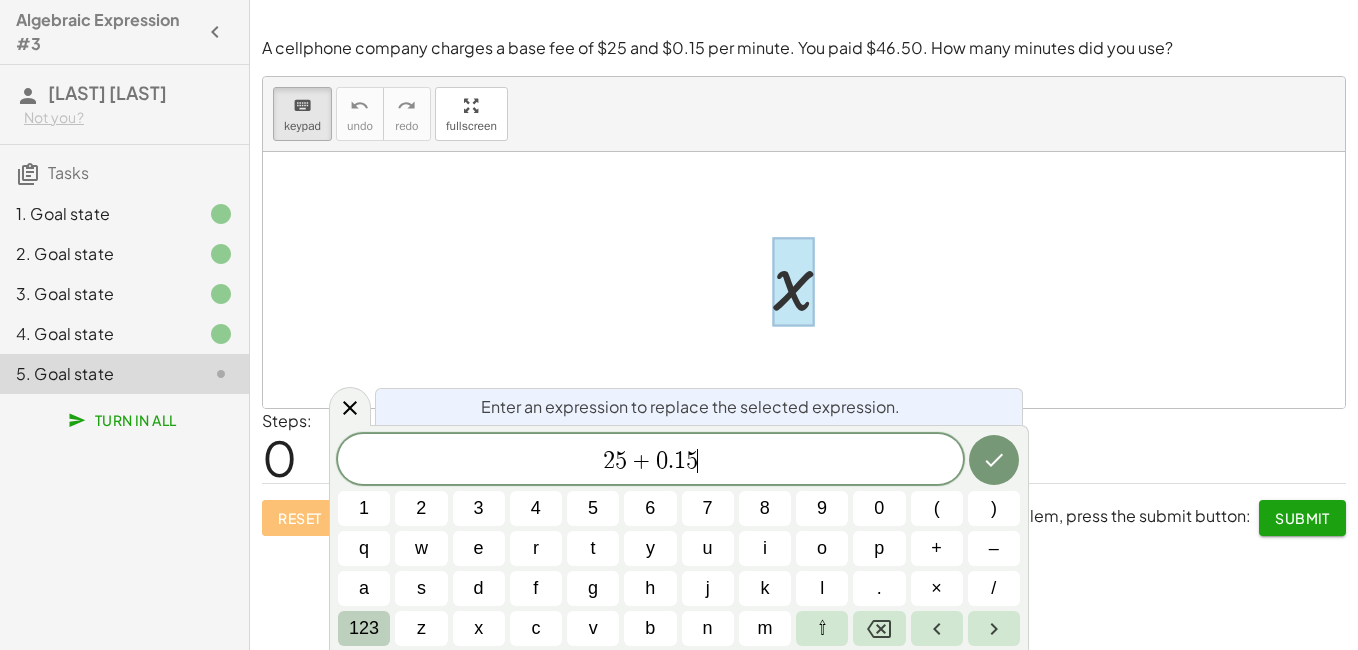 click on "123" at bounding box center [364, 628] 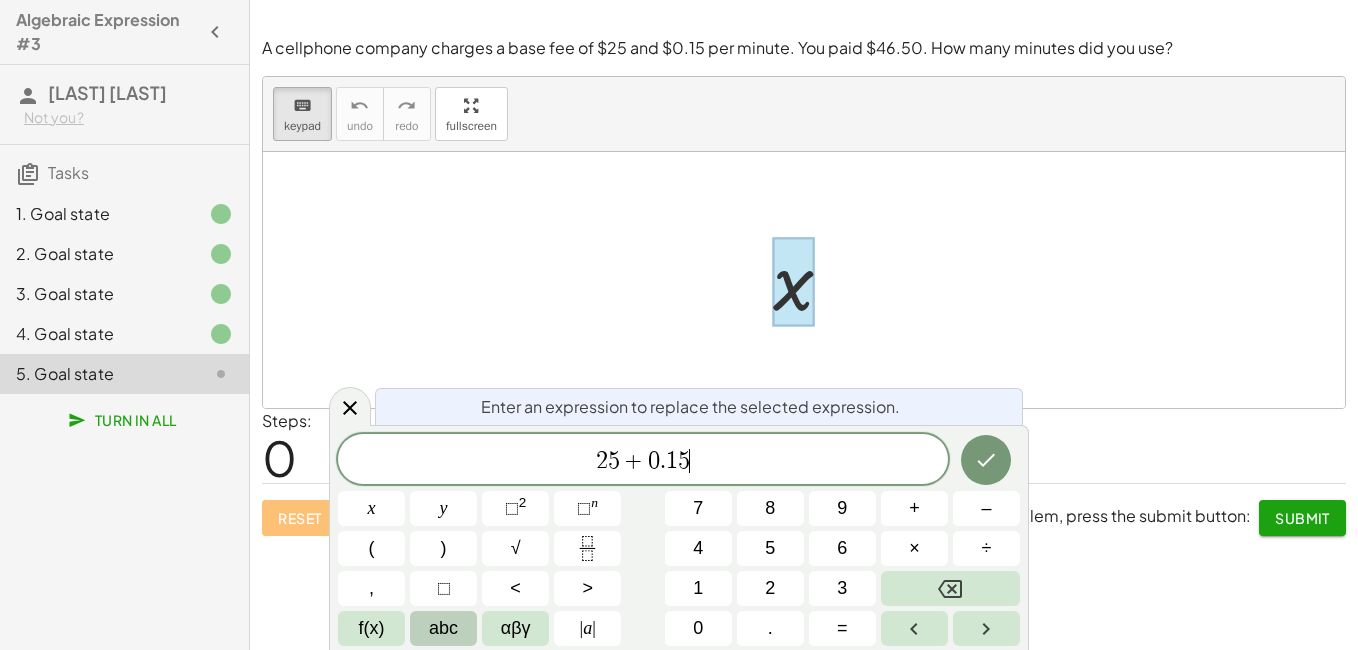 click on "abc" at bounding box center (443, 628) 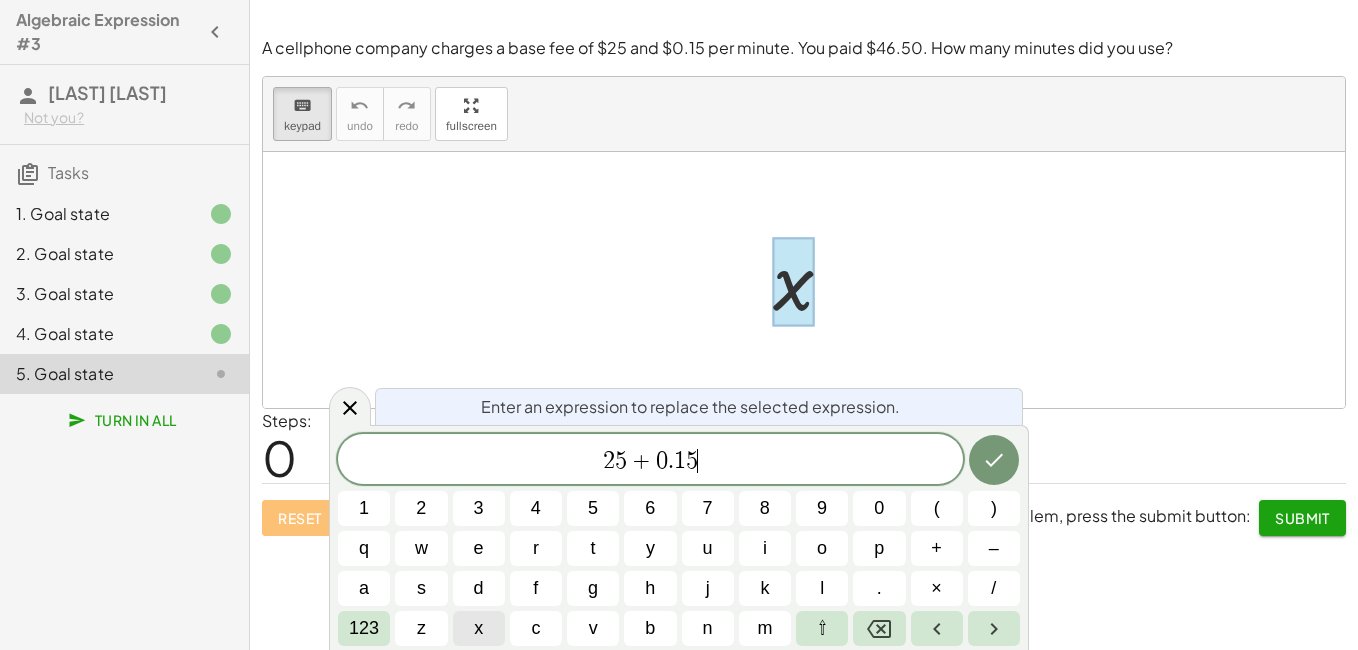 click on "x" at bounding box center [478, 628] 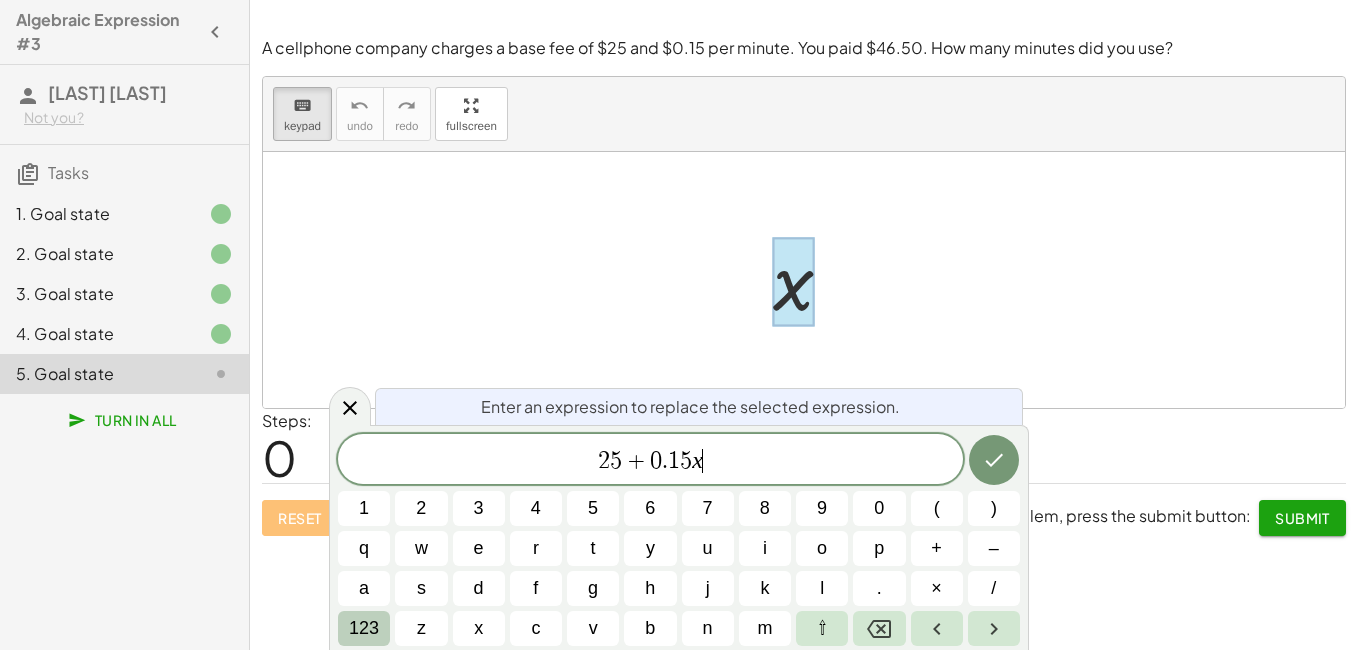 click on "123" at bounding box center [364, 628] 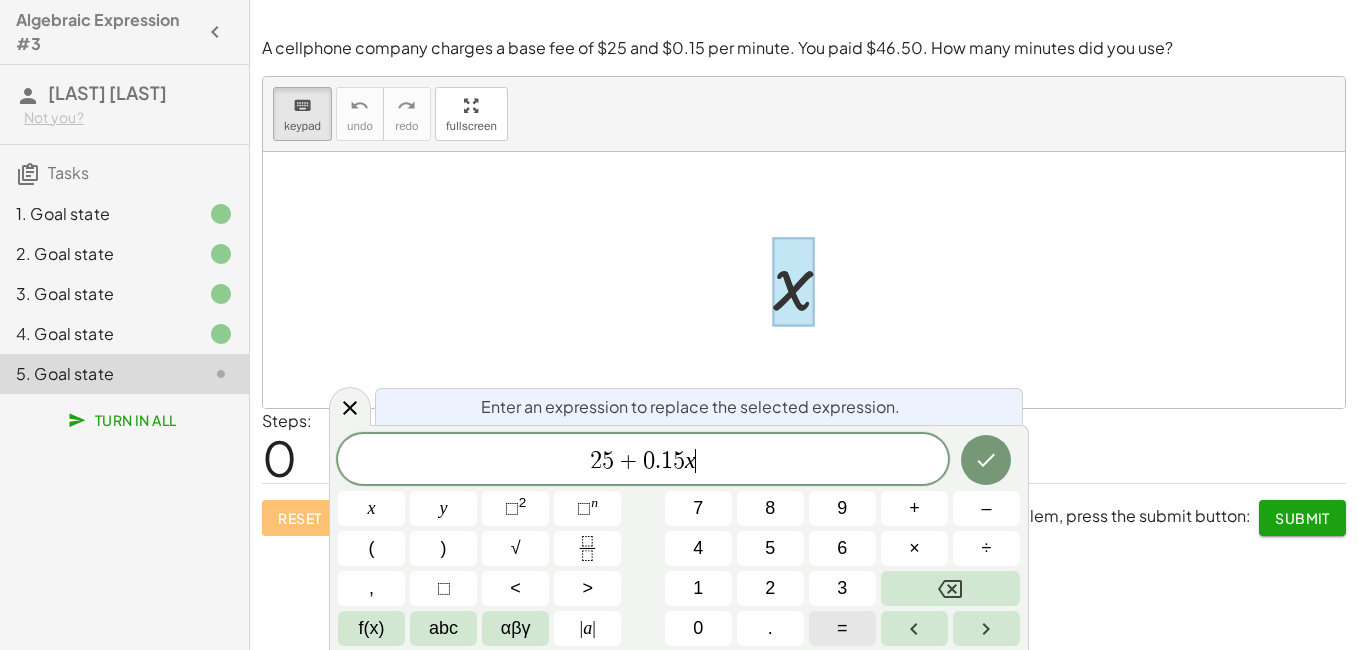 click on "=" at bounding box center [842, 628] 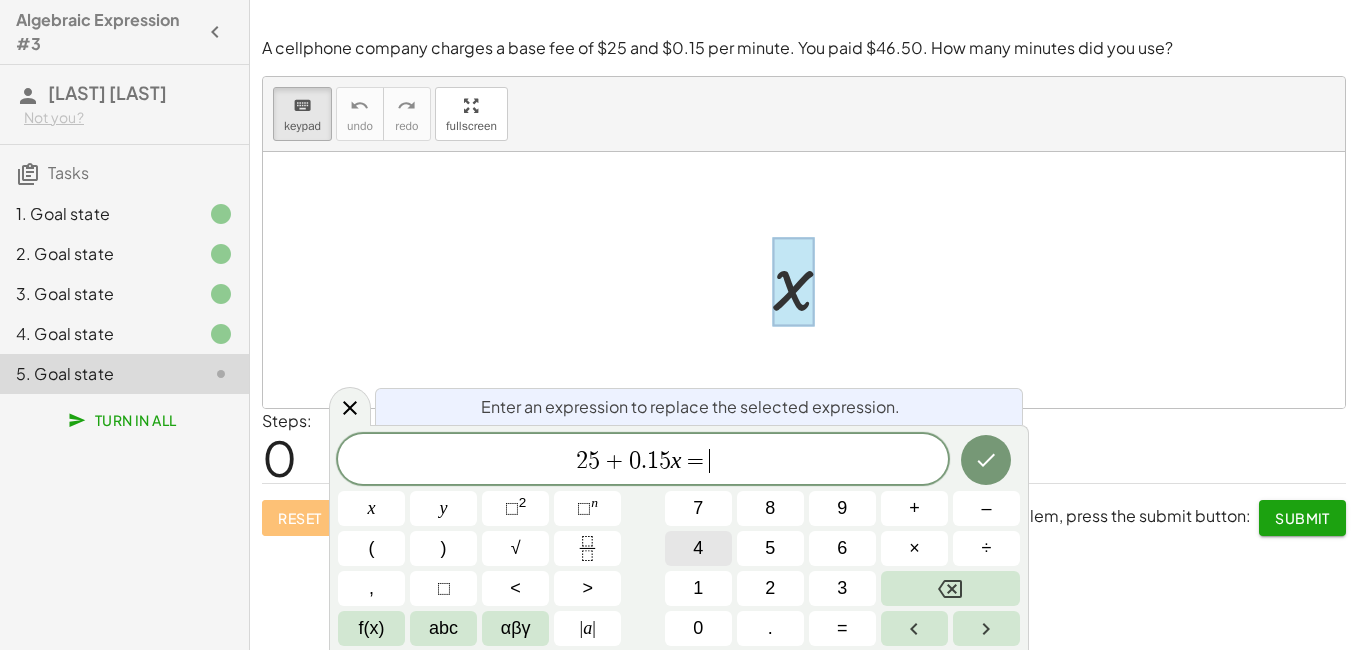 click on "4" at bounding box center (698, 548) 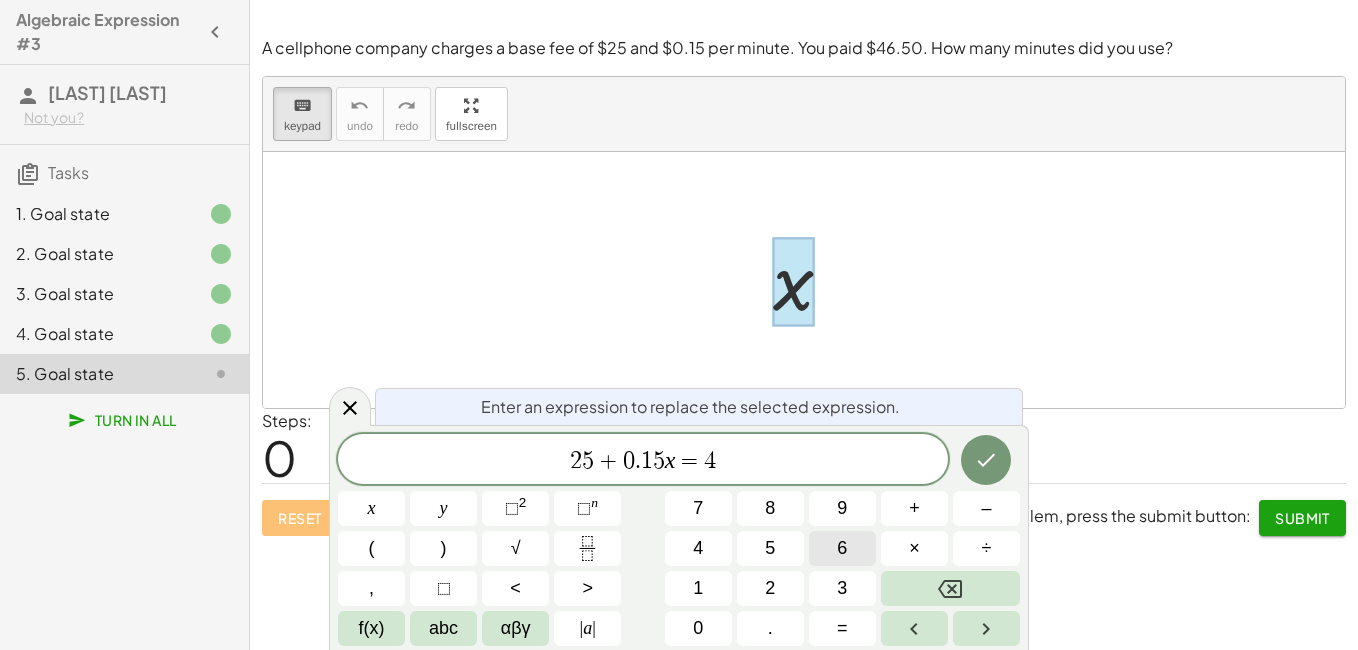click on "6" at bounding box center [842, 548] 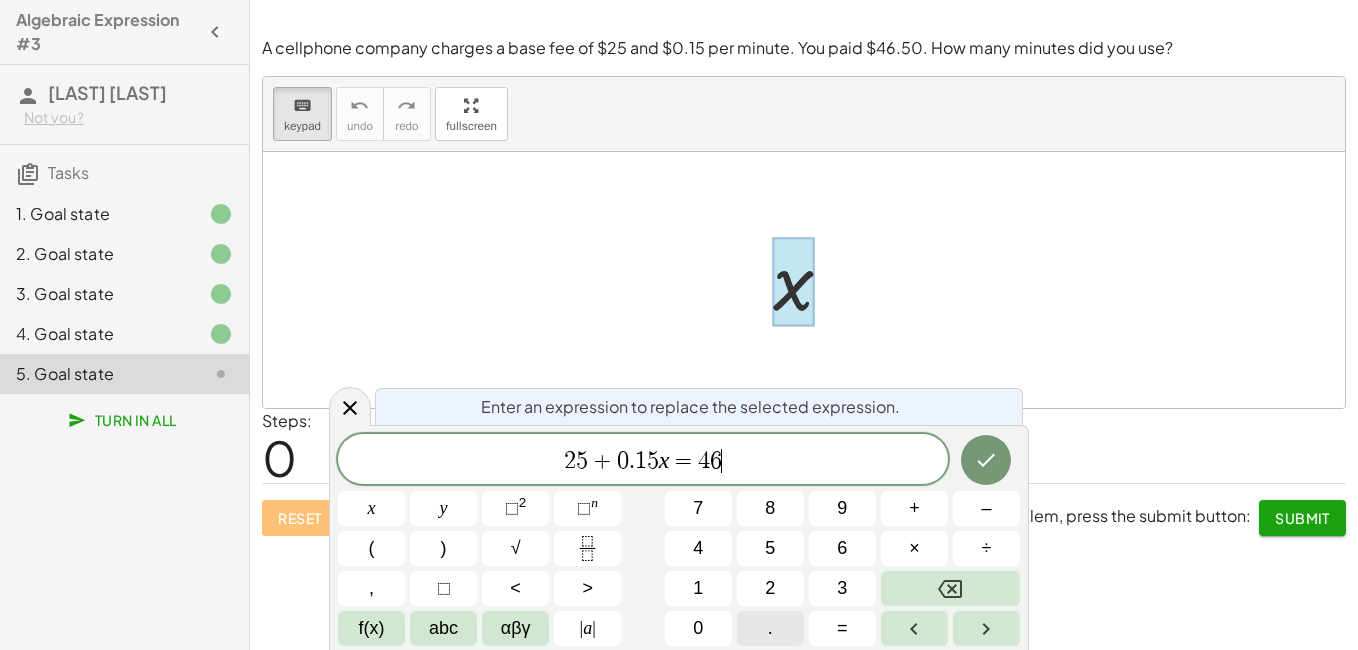 click on "." at bounding box center (770, 628) 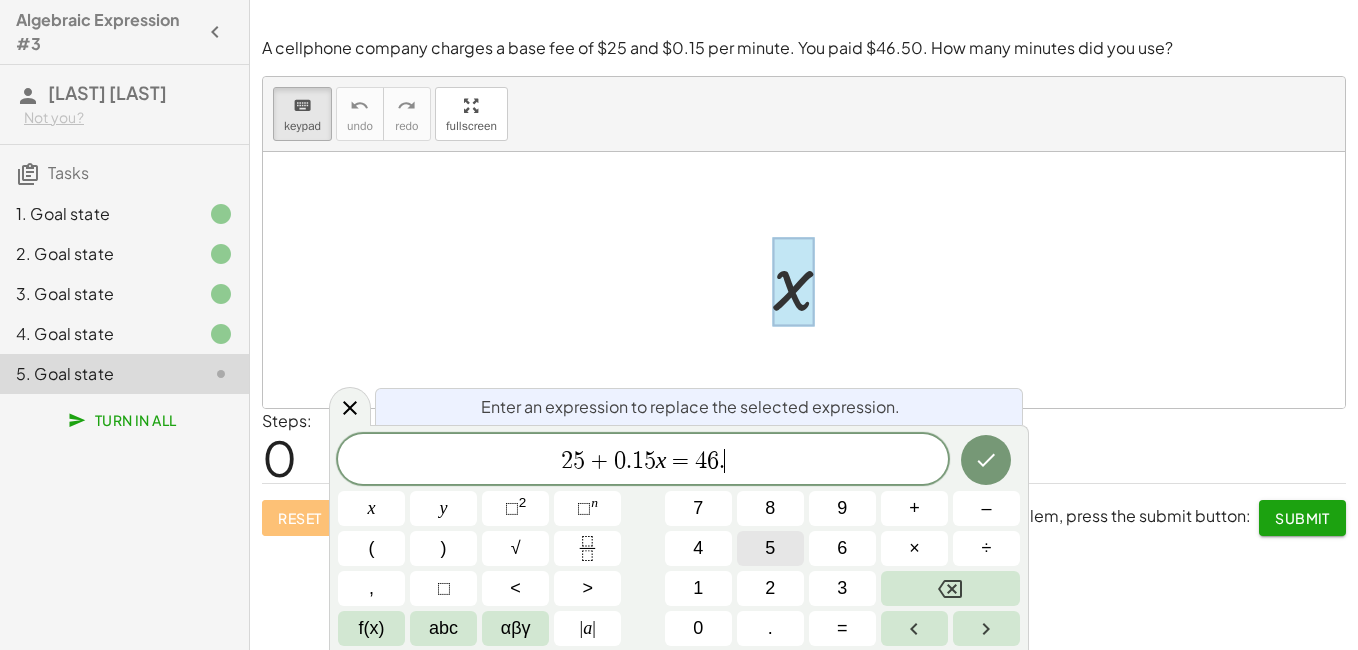 click on "5" at bounding box center (770, 548) 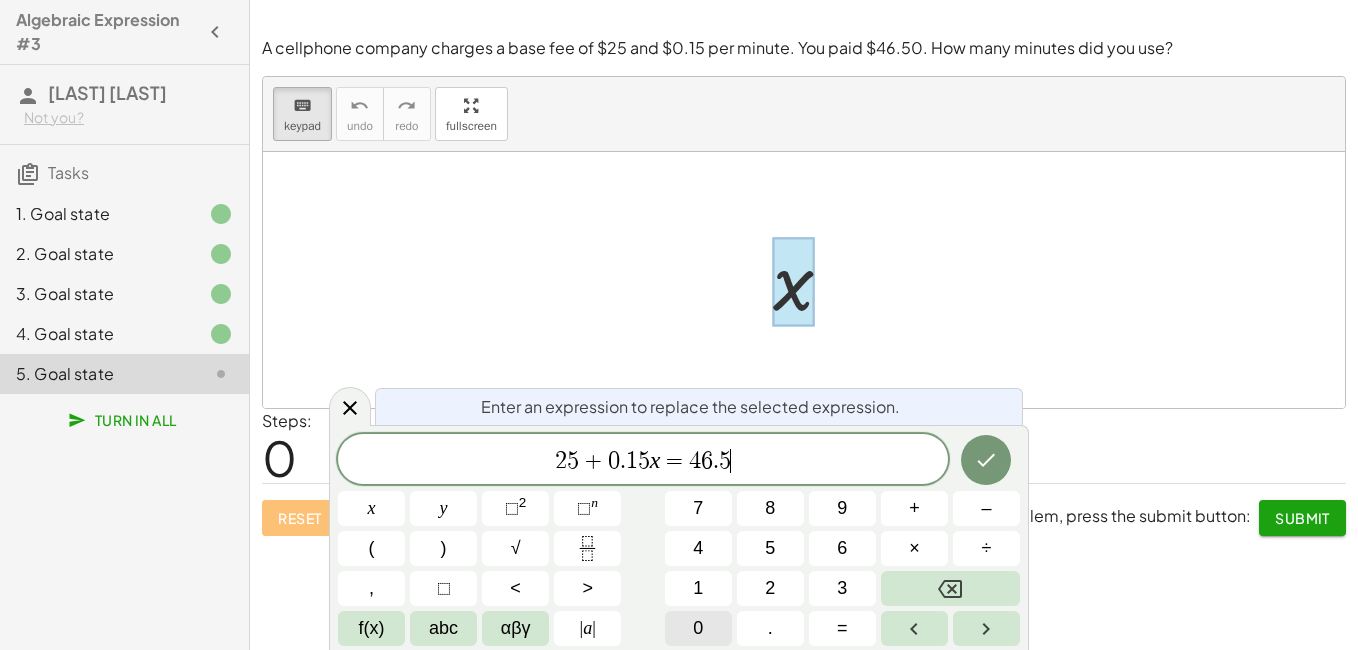 click on "0" at bounding box center (698, 628) 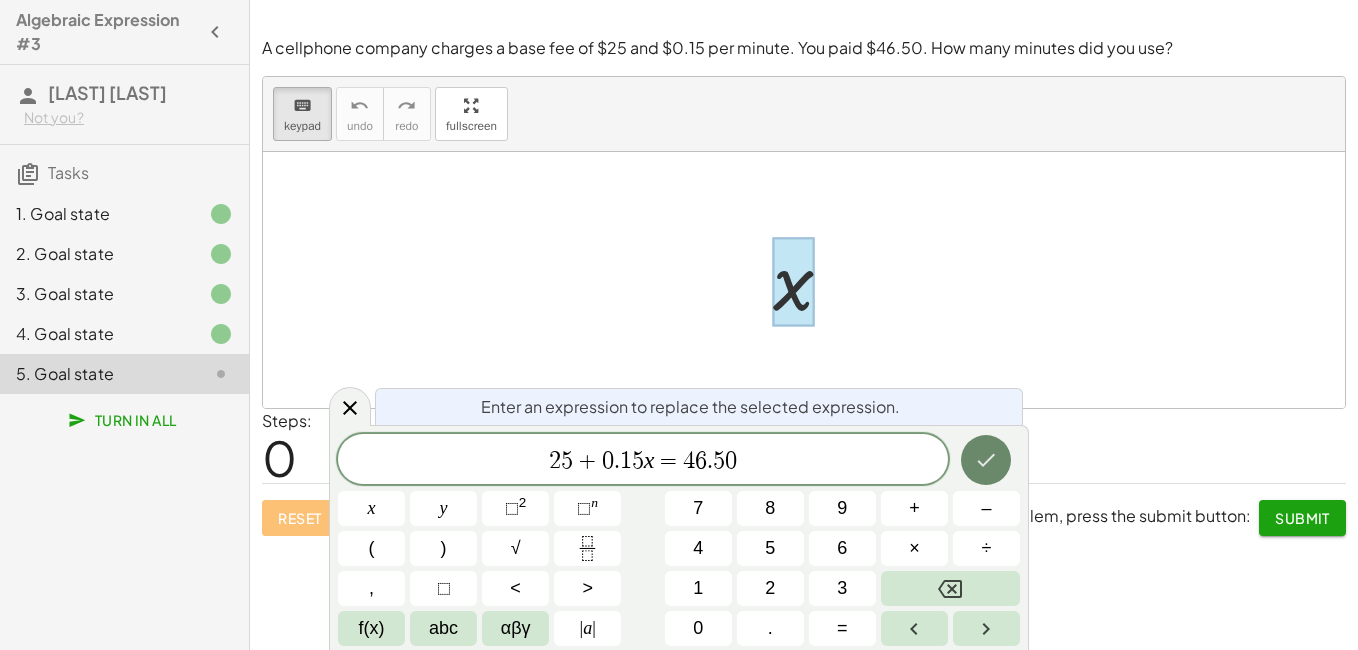 click 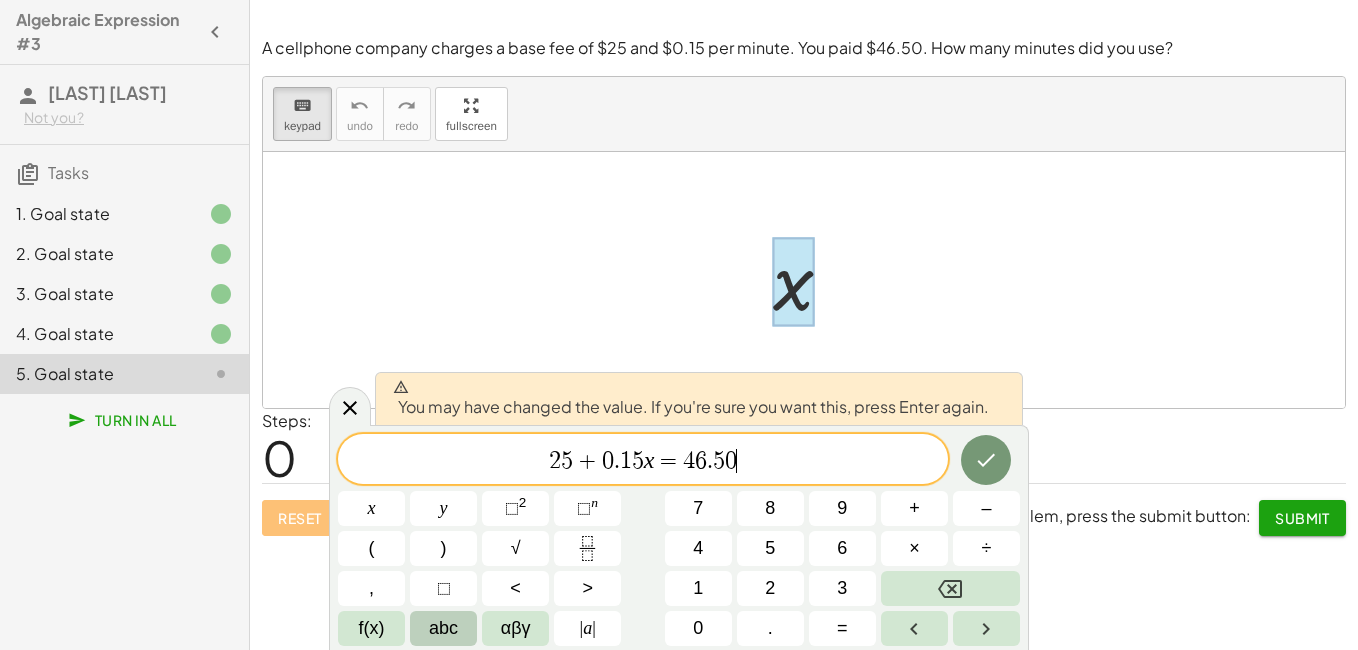 click on "abc" at bounding box center [443, 628] 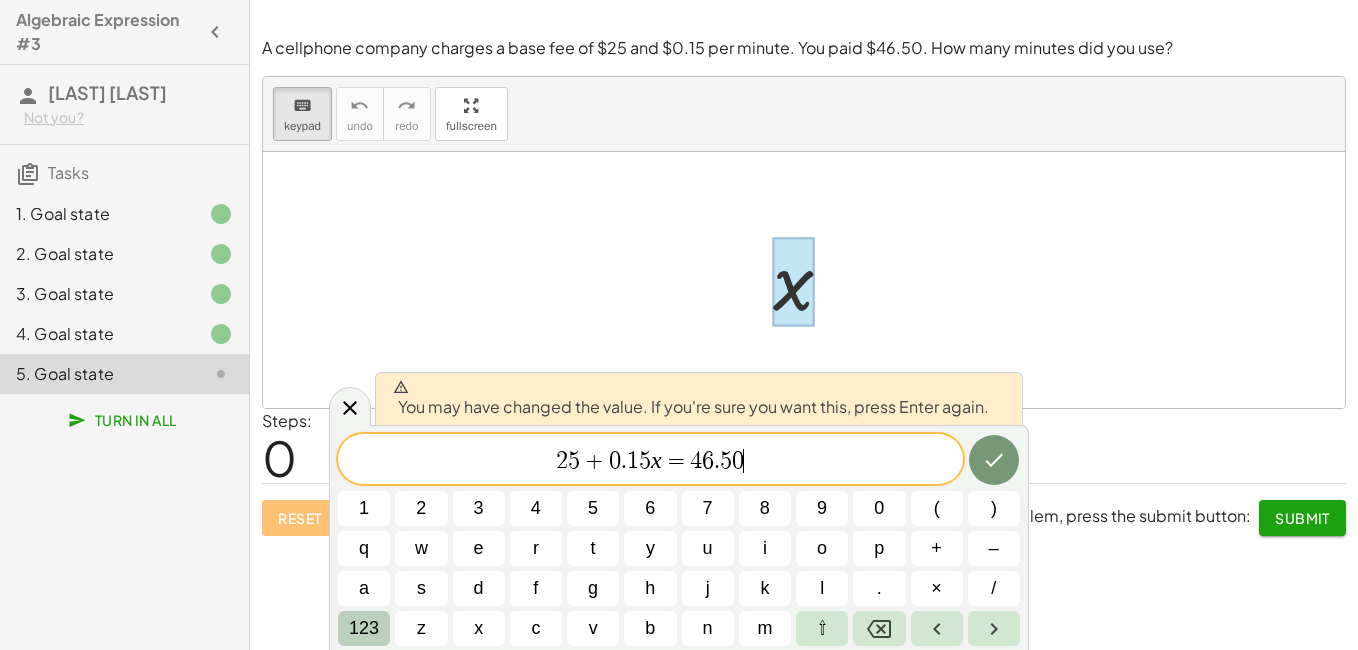 click on "123" at bounding box center [364, 628] 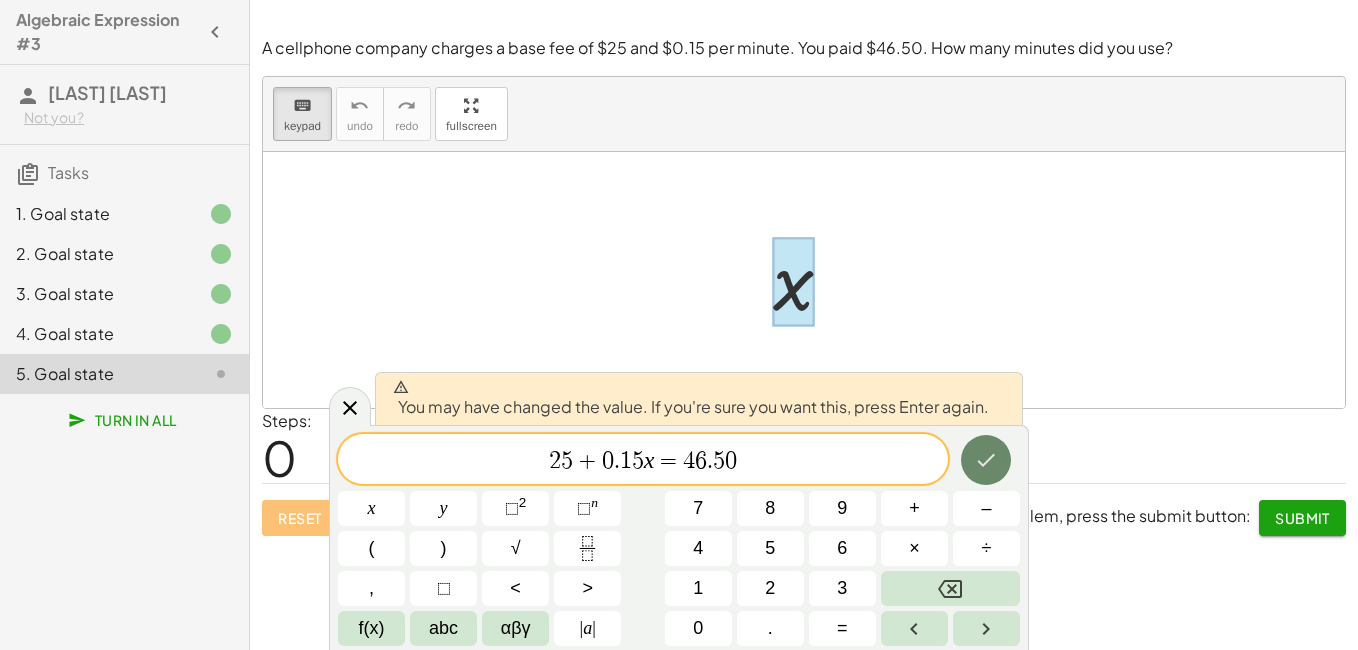 click at bounding box center [986, 460] 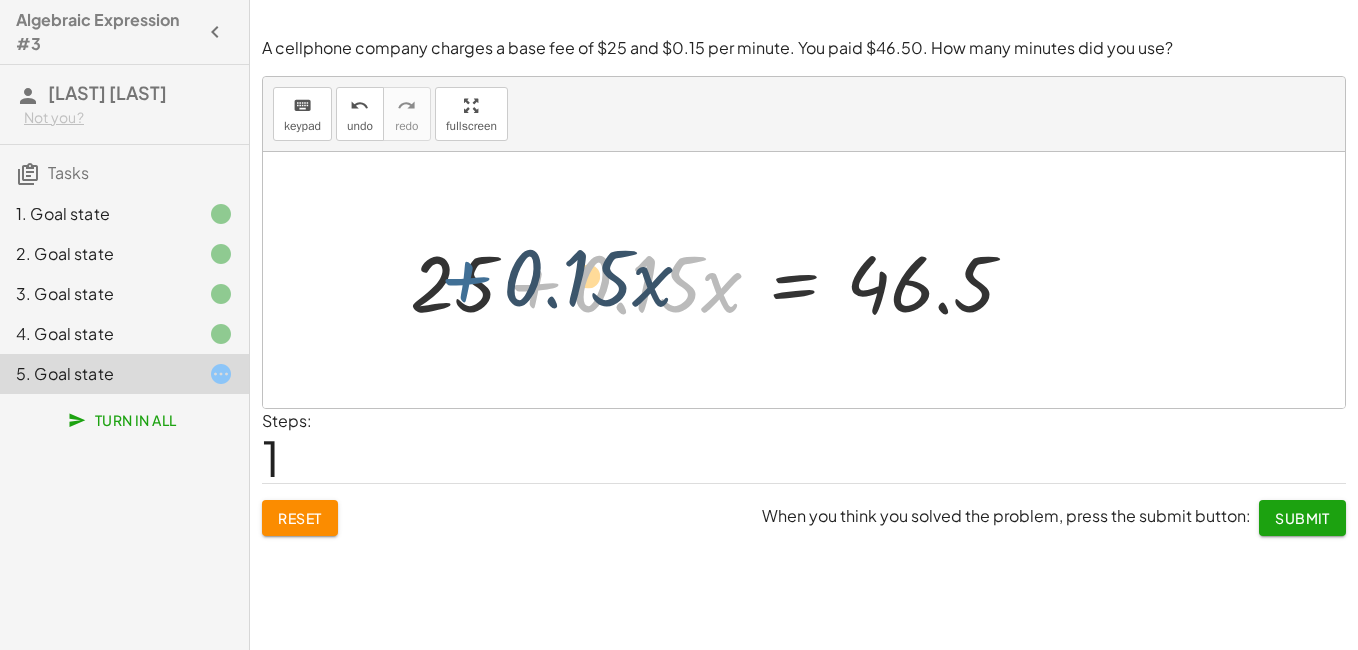 drag, startPoint x: 532, startPoint y: 285, endPoint x: 509, endPoint y: 286, distance: 23.021729 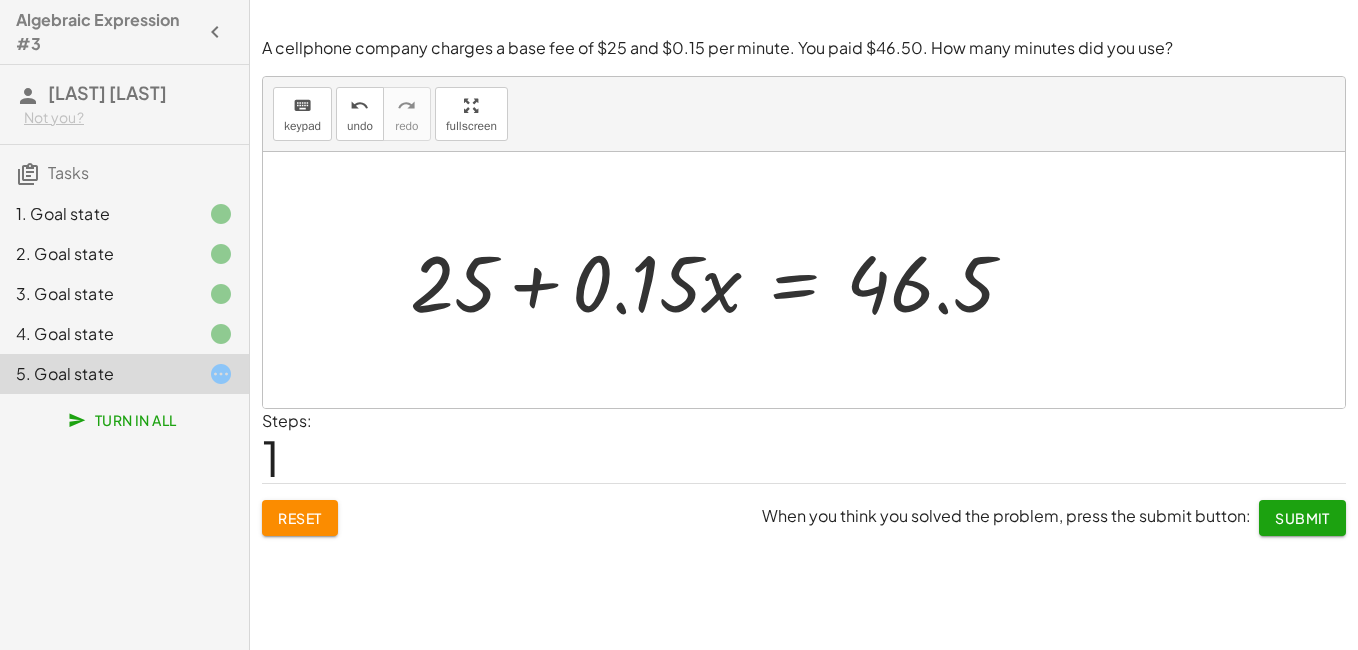 click at bounding box center (721, 280) 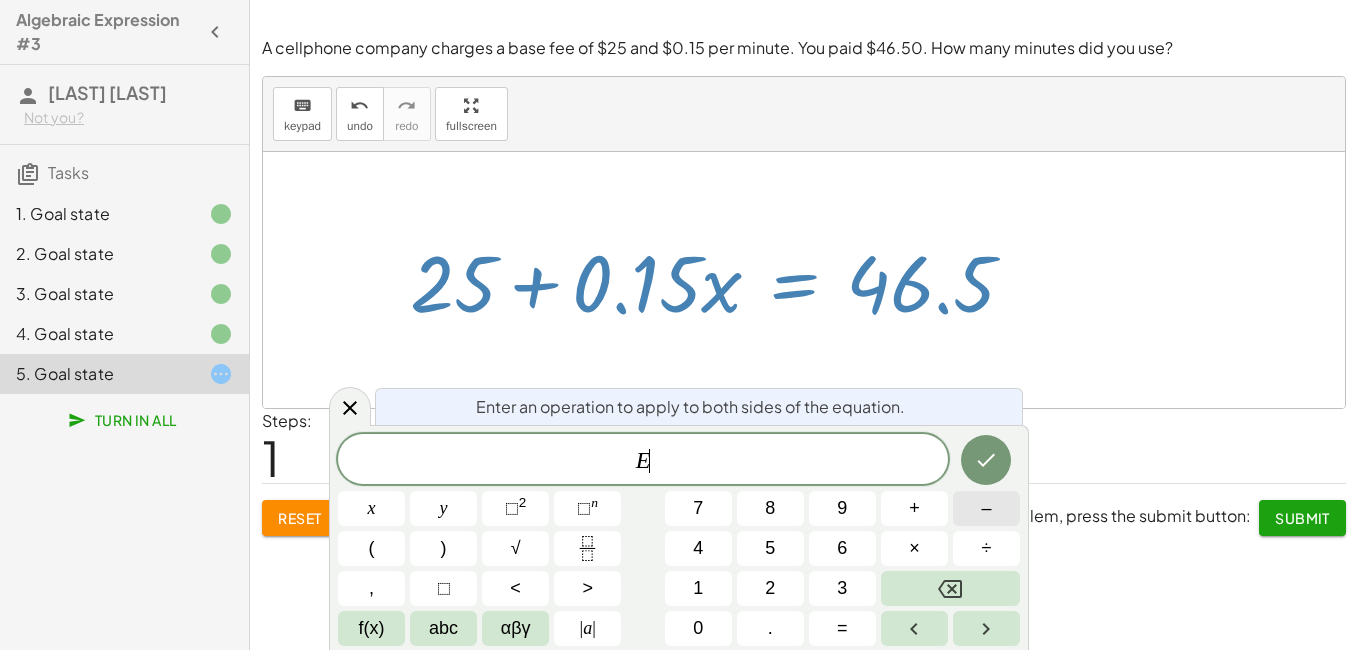 click on "–" at bounding box center (986, 508) 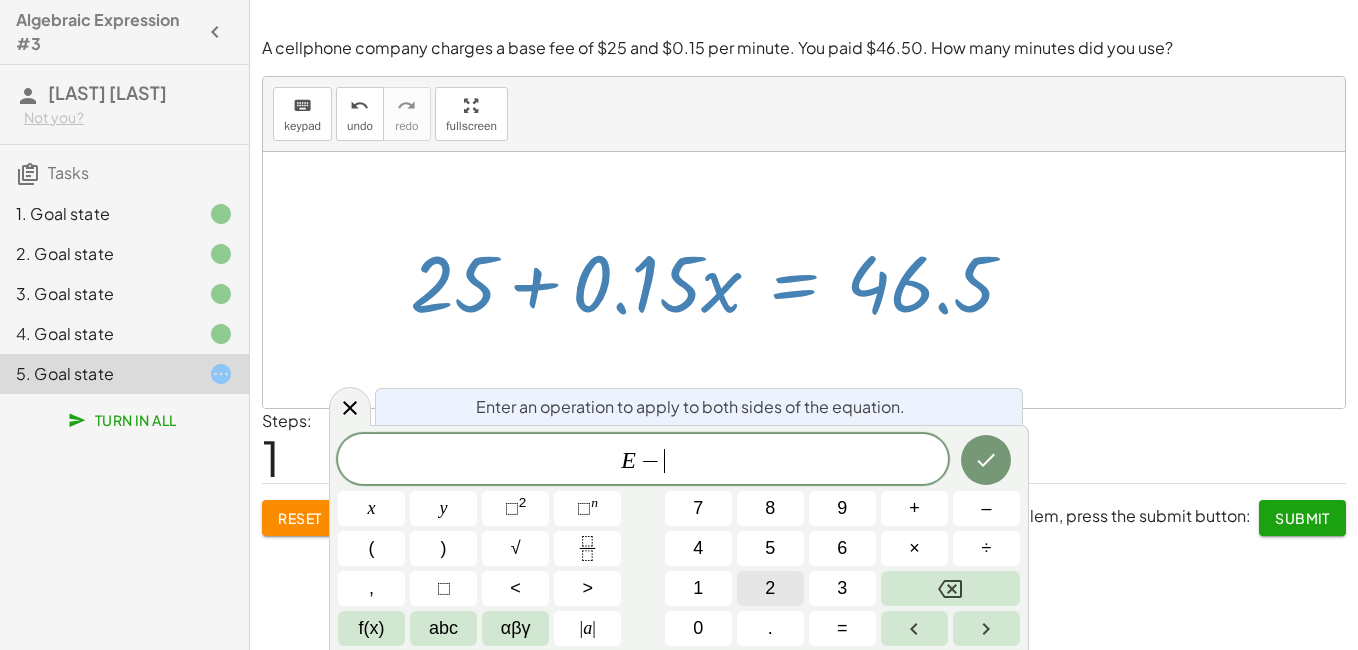 click on "E − ​ x y ⬚ 2 ⬚ n 7 8 9 + – ( ) √ 4 5 6 × ÷ , ⬚ < > 1 2 3 f(x) abc αβγ | a | 0 . =" at bounding box center (679, 540) 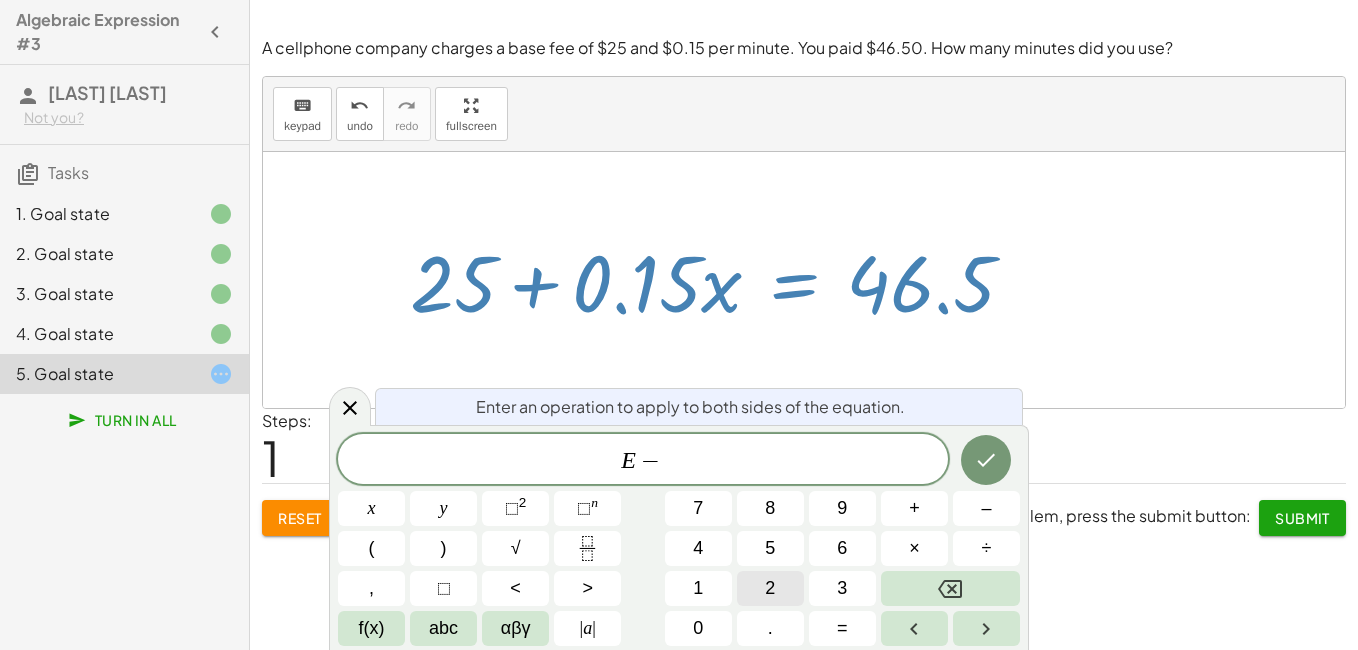 click on "2" at bounding box center (770, 588) 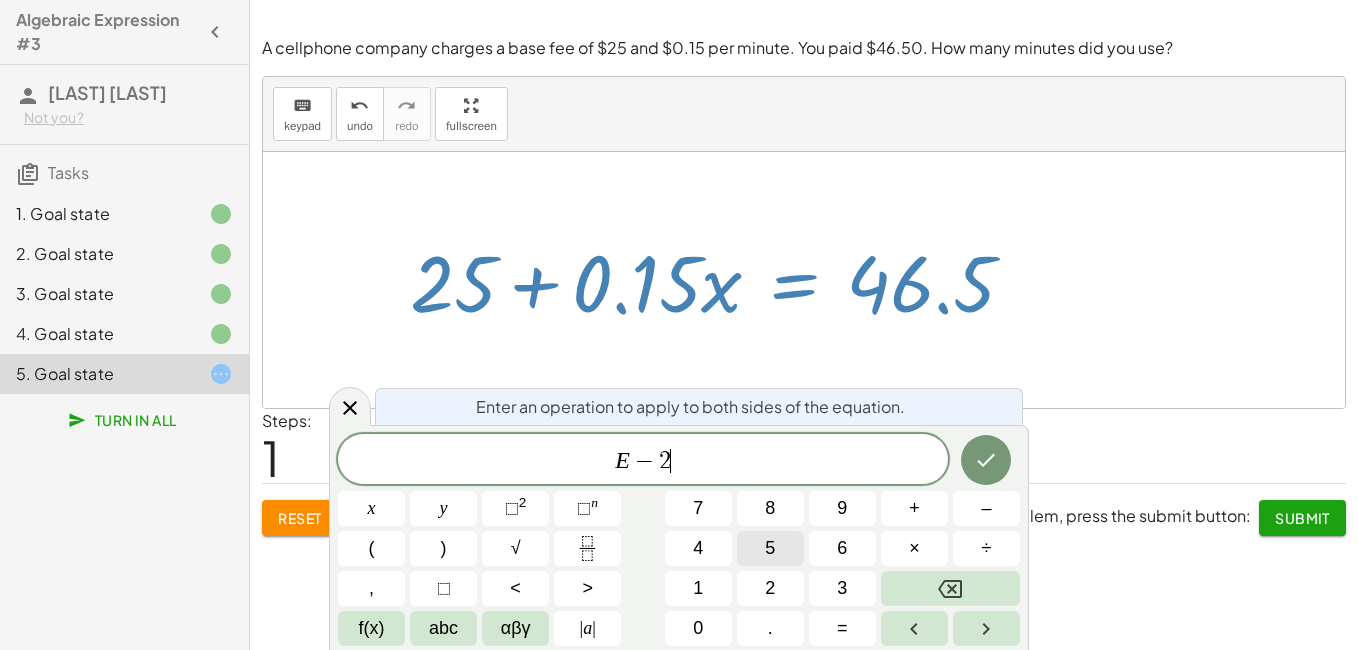 click on "5" at bounding box center [770, 548] 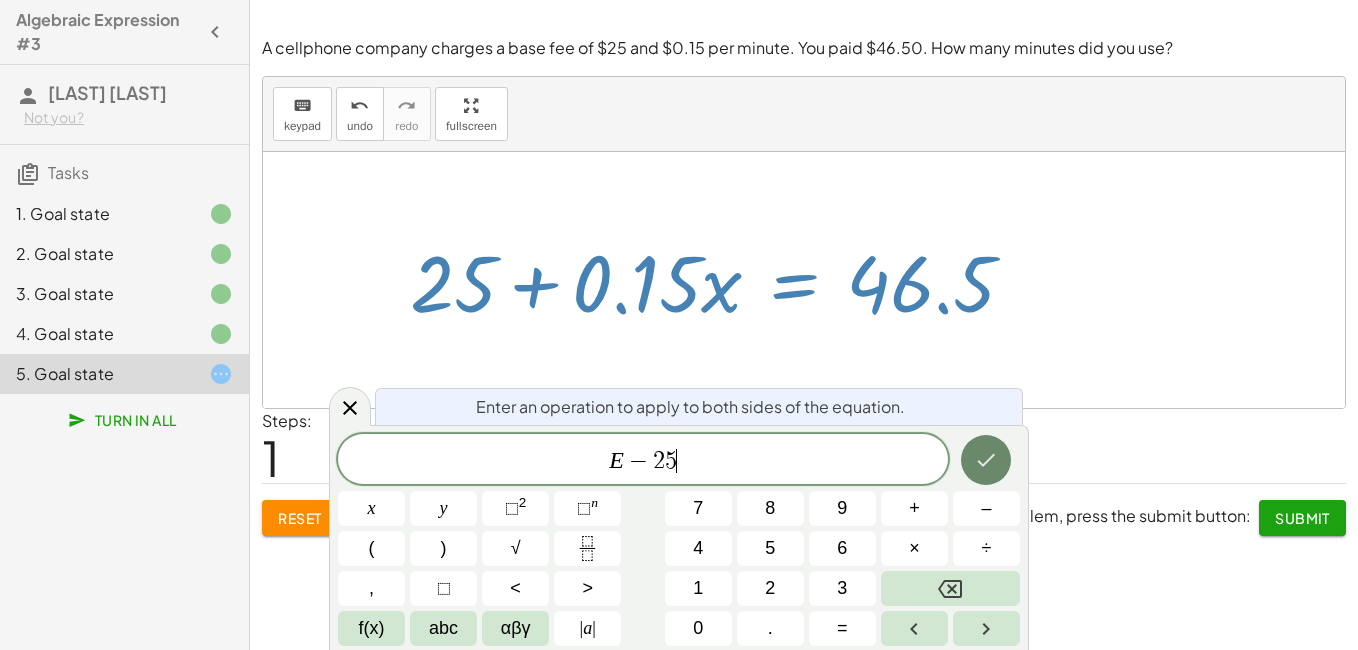 click at bounding box center (986, 460) 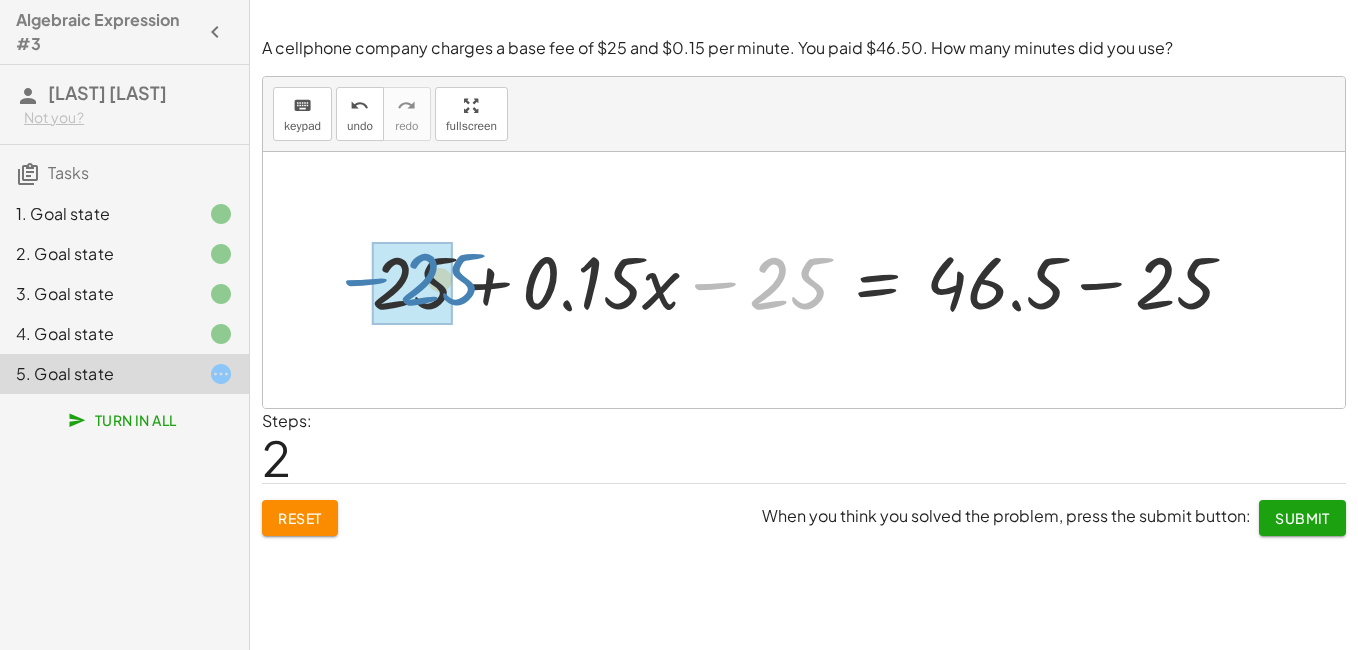 drag, startPoint x: 707, startPoint y: 280, endPoint x: 347, endPoint y: 274, distance: 360.05 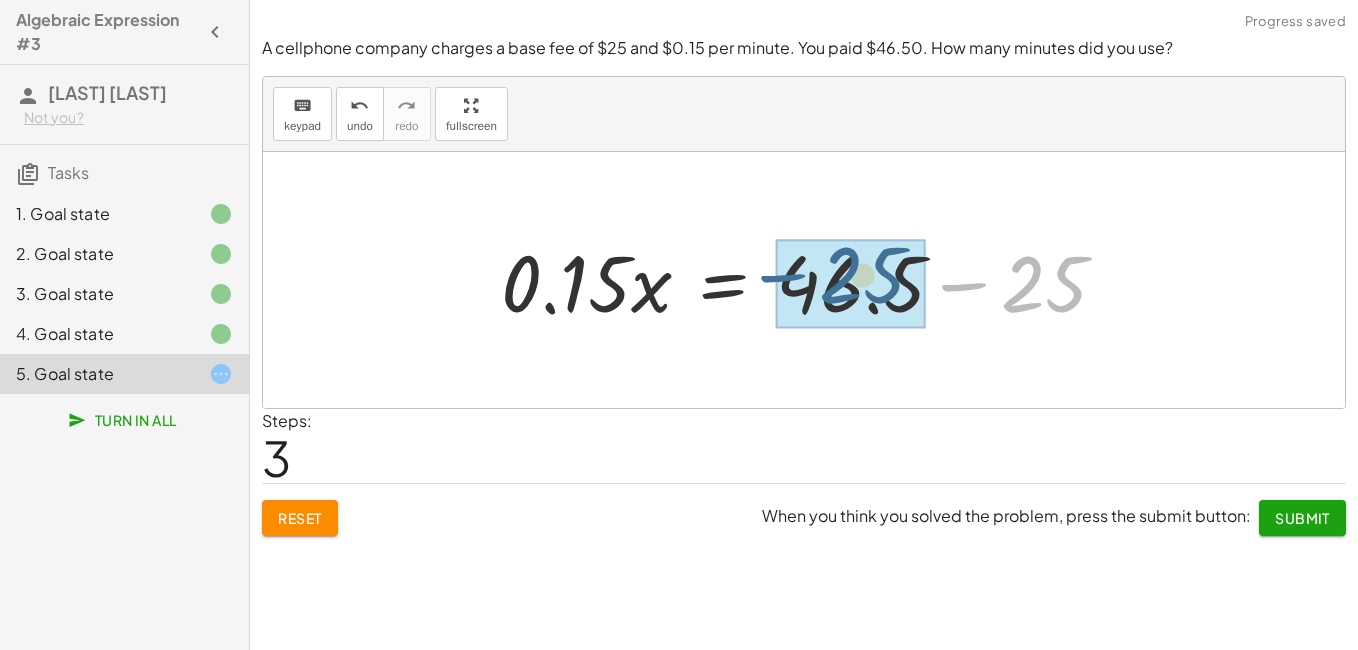 drag, startPoint x: 1030, startPoint y: 275, endPoint x: 845, endPoint y: 266, distance: 185.2188 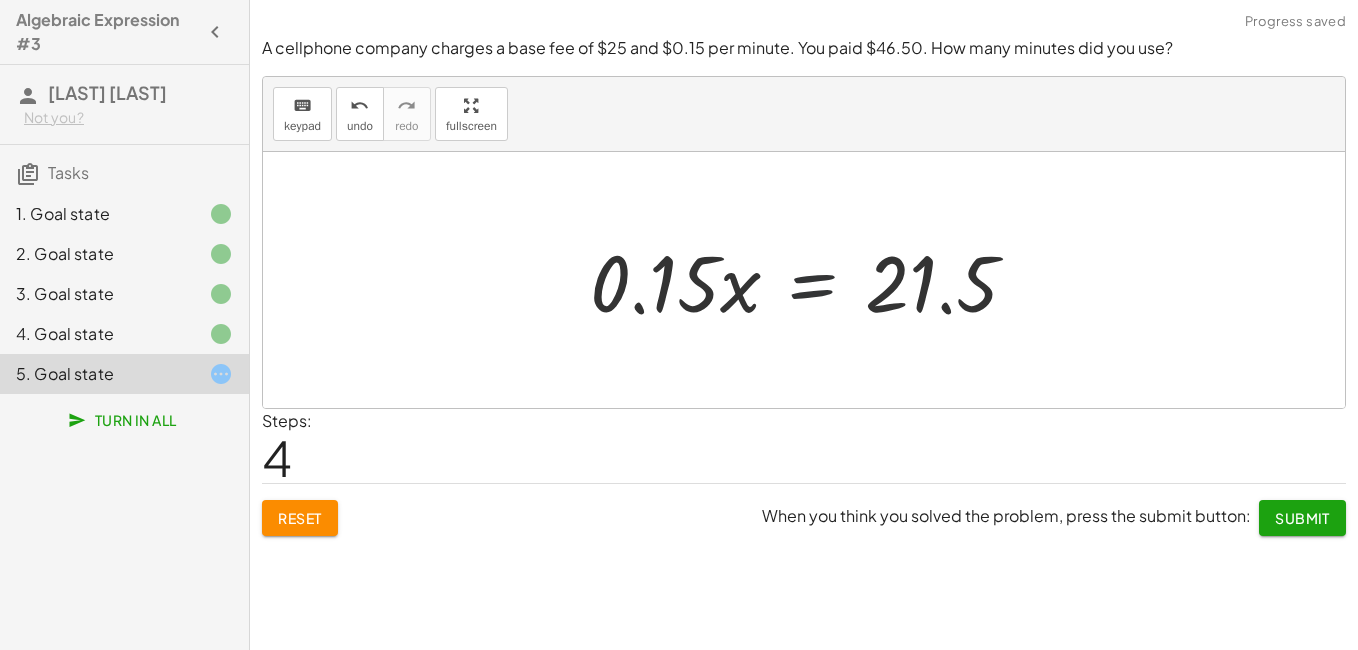 click at bounding box center [811, 280] 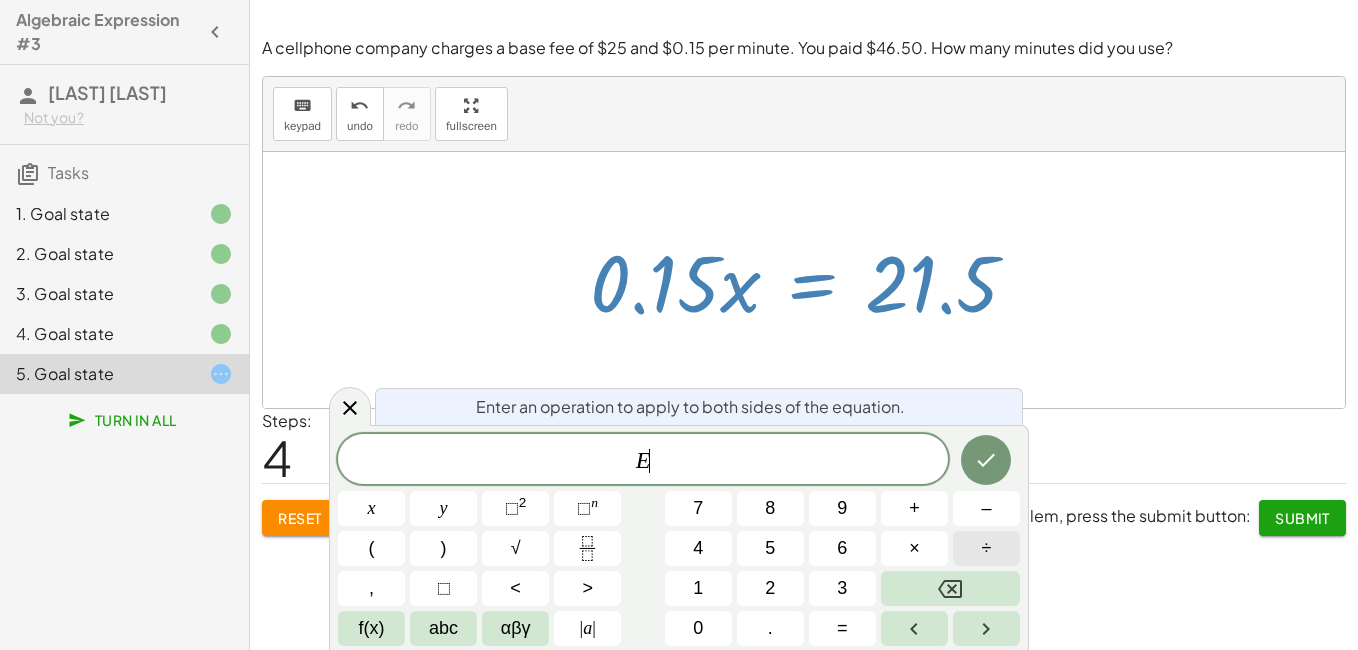 click on "÷" at bounding box center [986, 548] 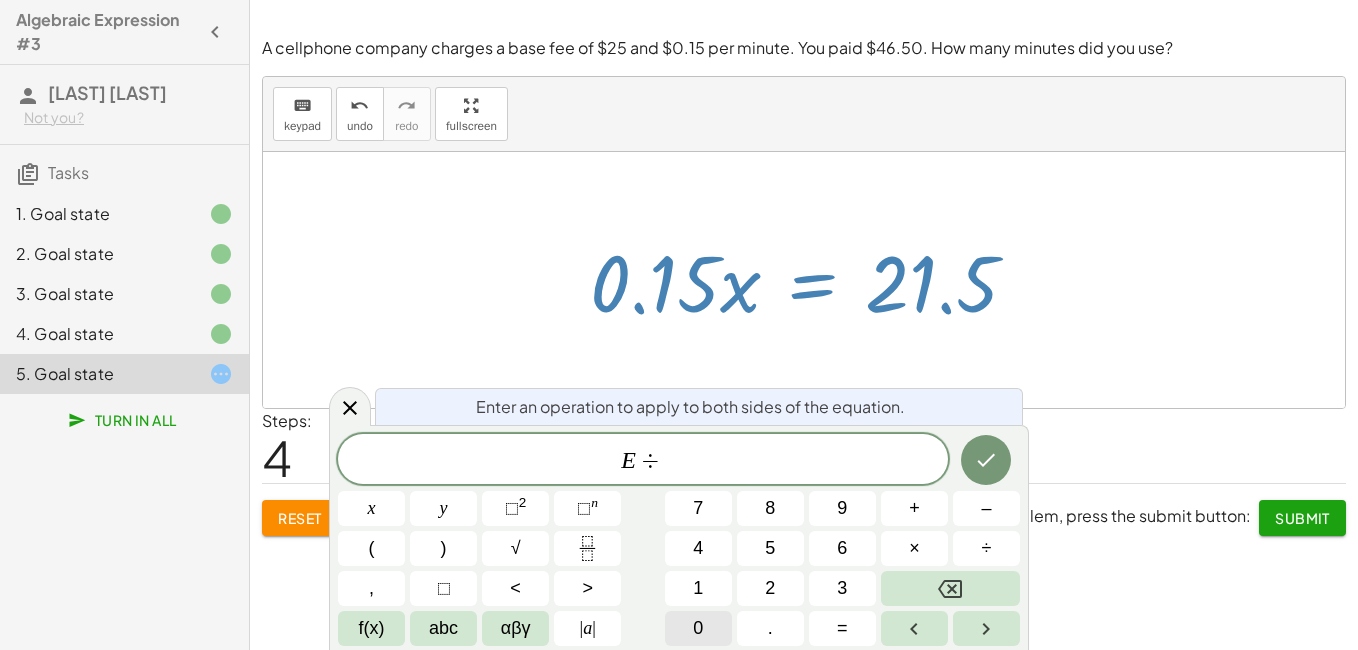 click on "0" at bounding box center (698, 628) 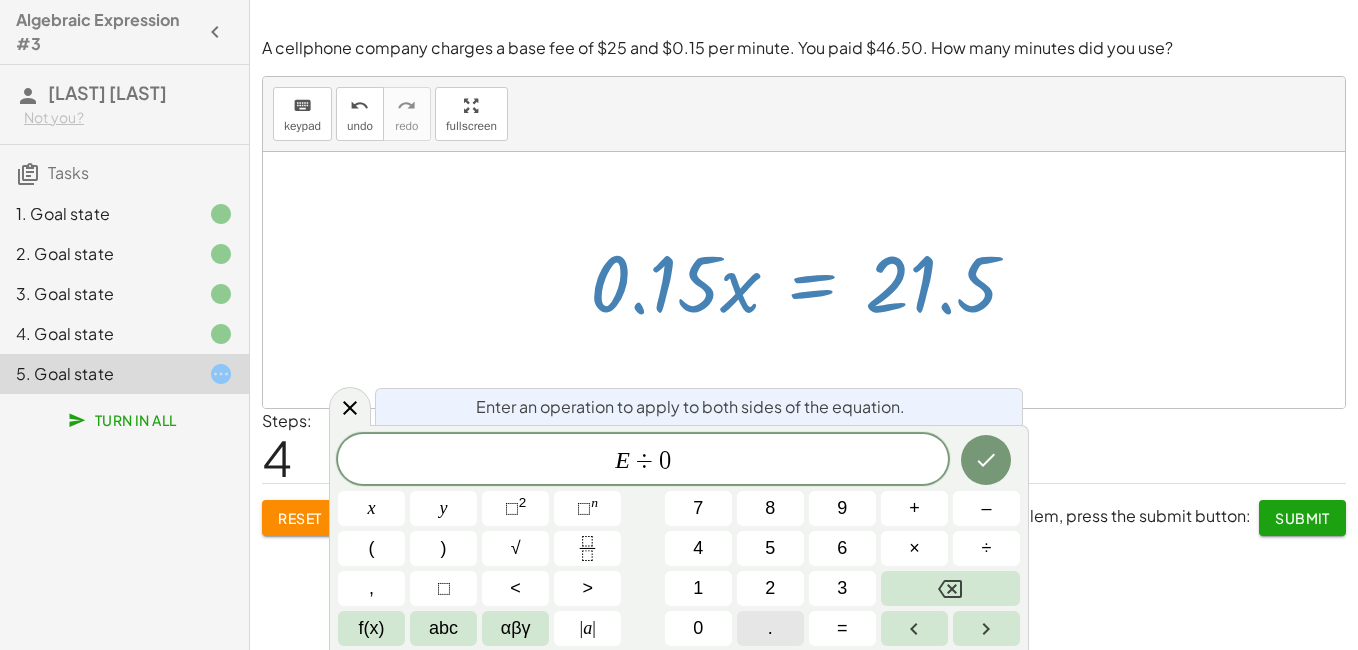 click on "." at bounding box center (770, 628) 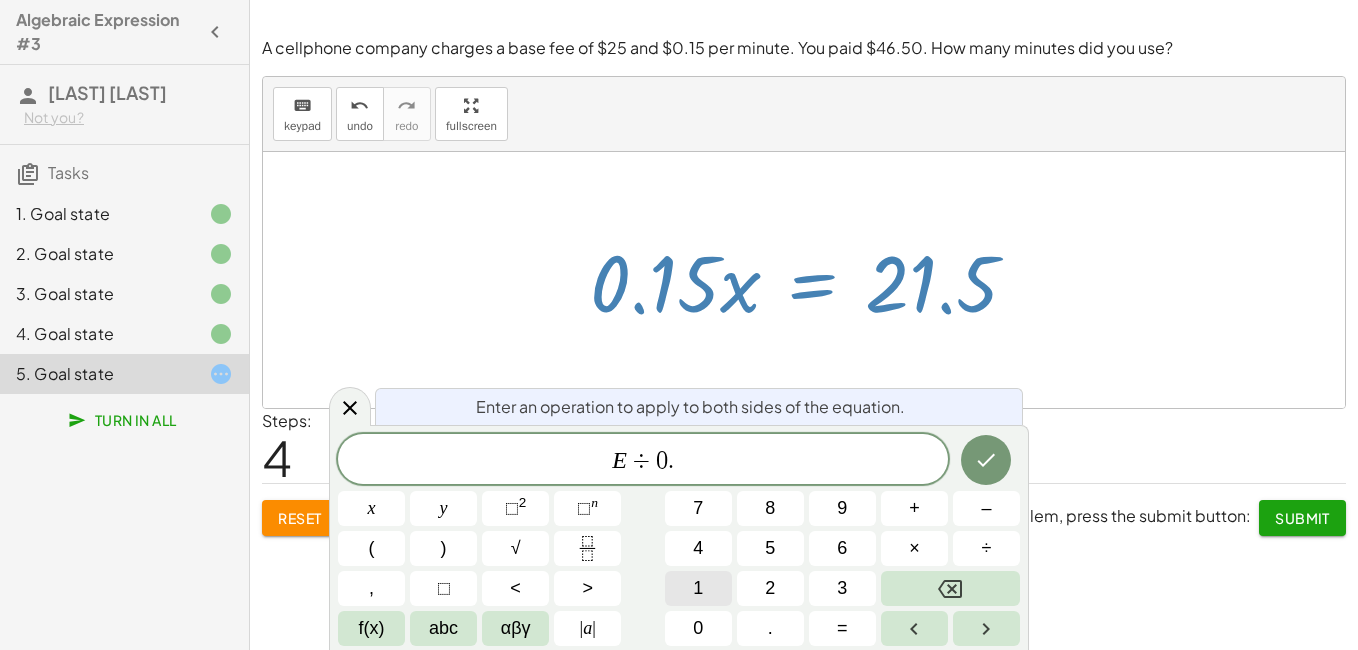 click on "1" at bounding box center [698, 588] 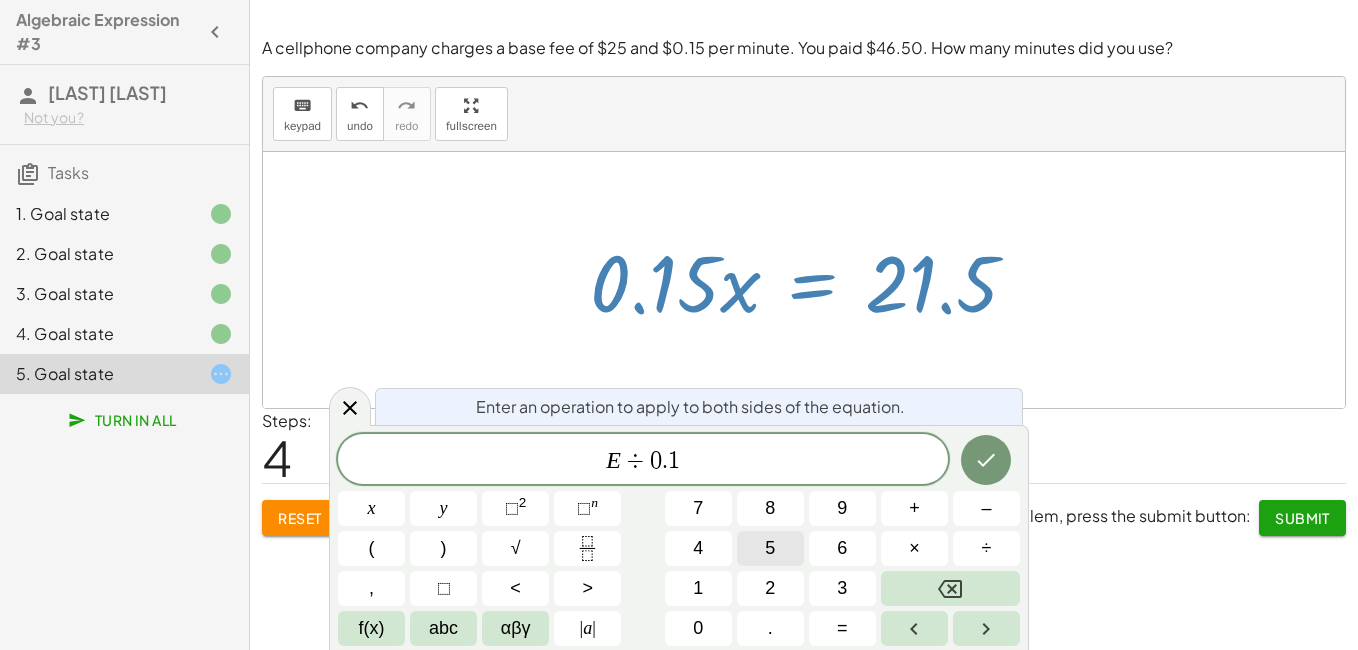 click on "5" at bounding box center [770, 548] 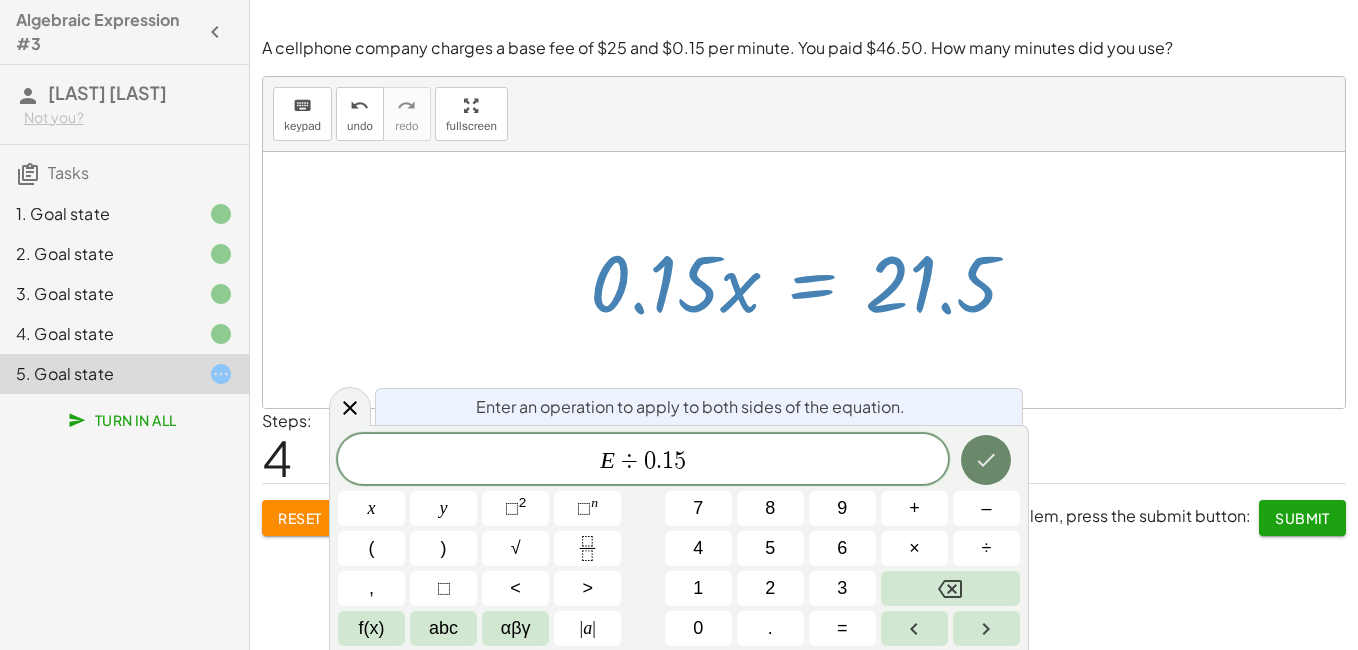 click at bounding box center [986, 460] 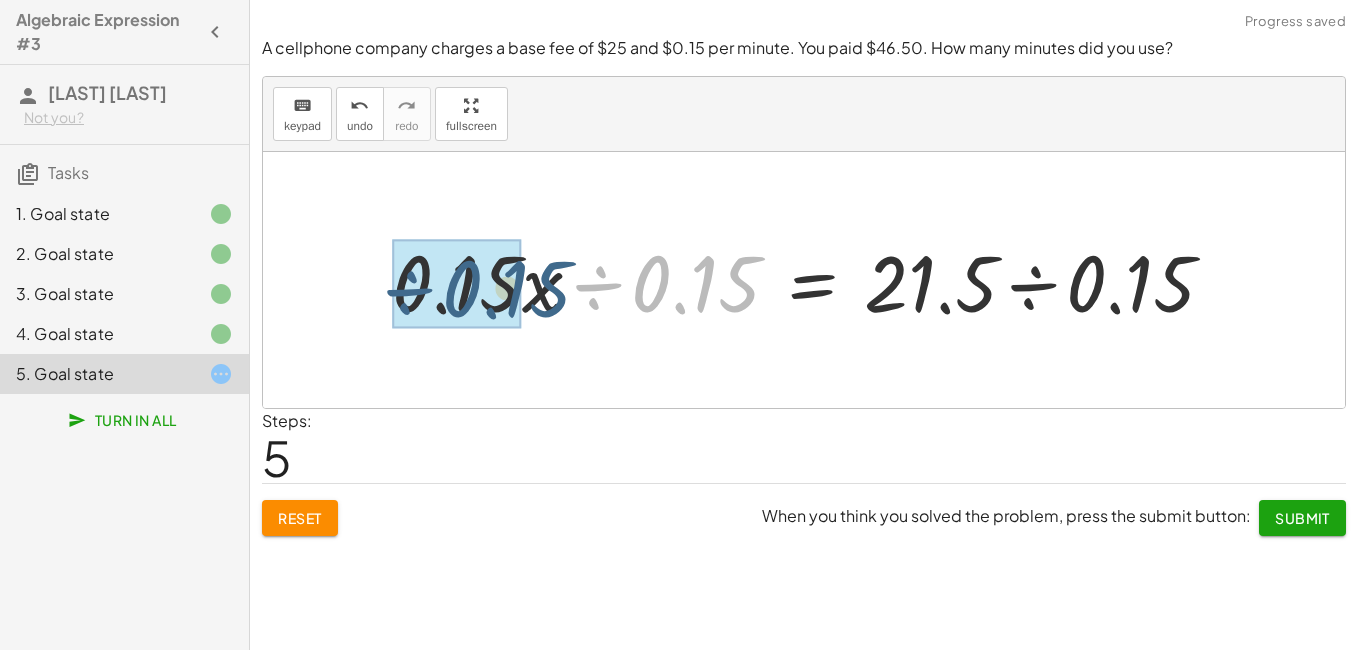 drag, startPoint x: 595, startPoint y: 289, endPoint x: 378, endPoint y: 293, distance: 217.03687 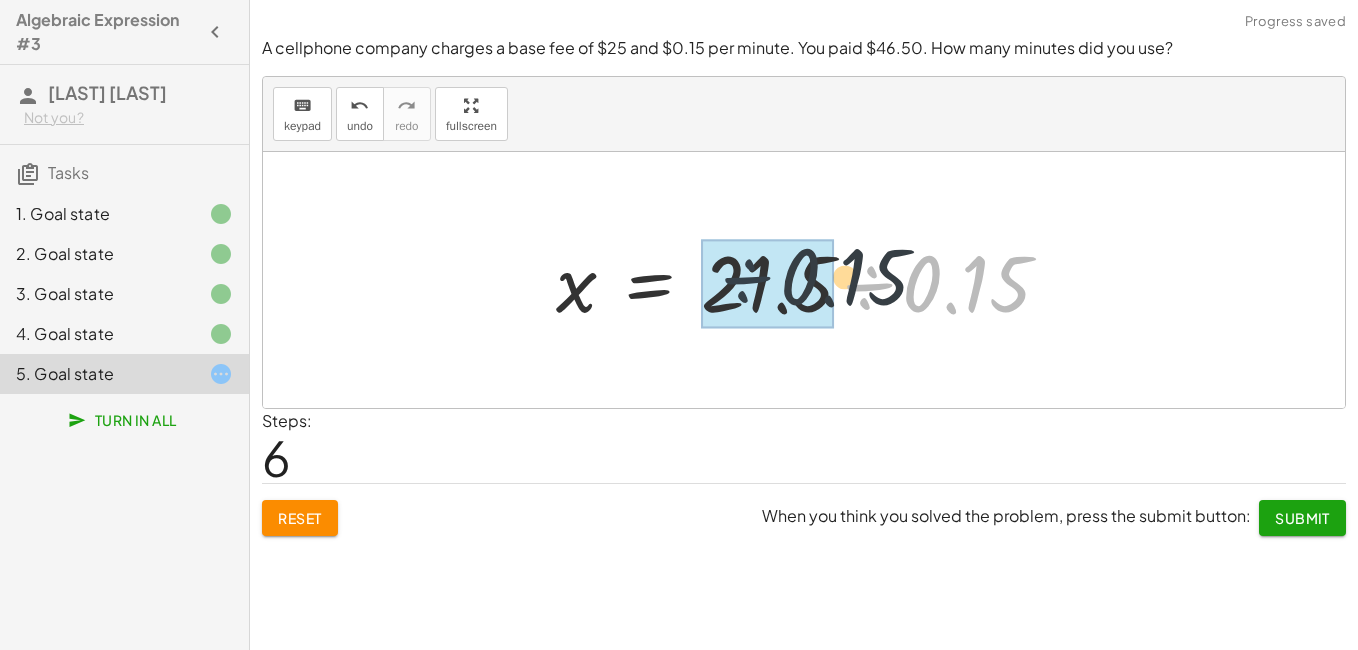 drag, startPoint x: 869, startPoint y: 290, endPoint x: 731, endPoint y: 277, distance: 138.61096 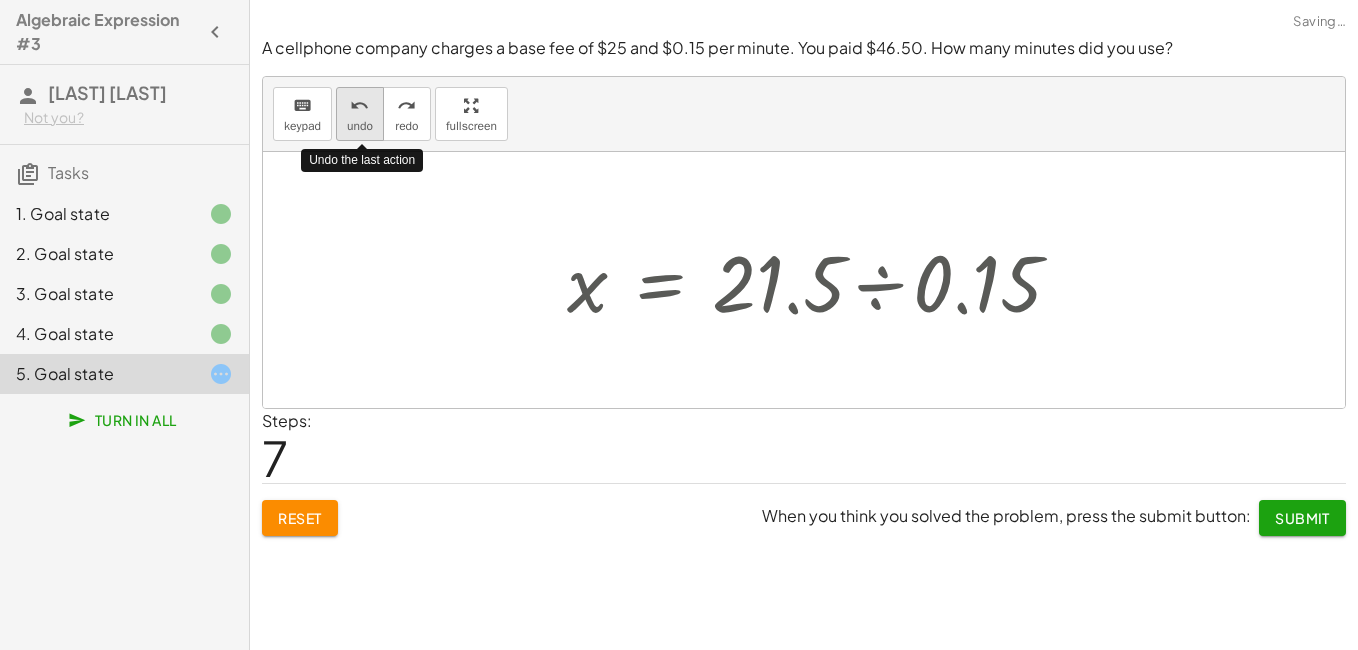 click on "undo" at bounding box center [359, 106] 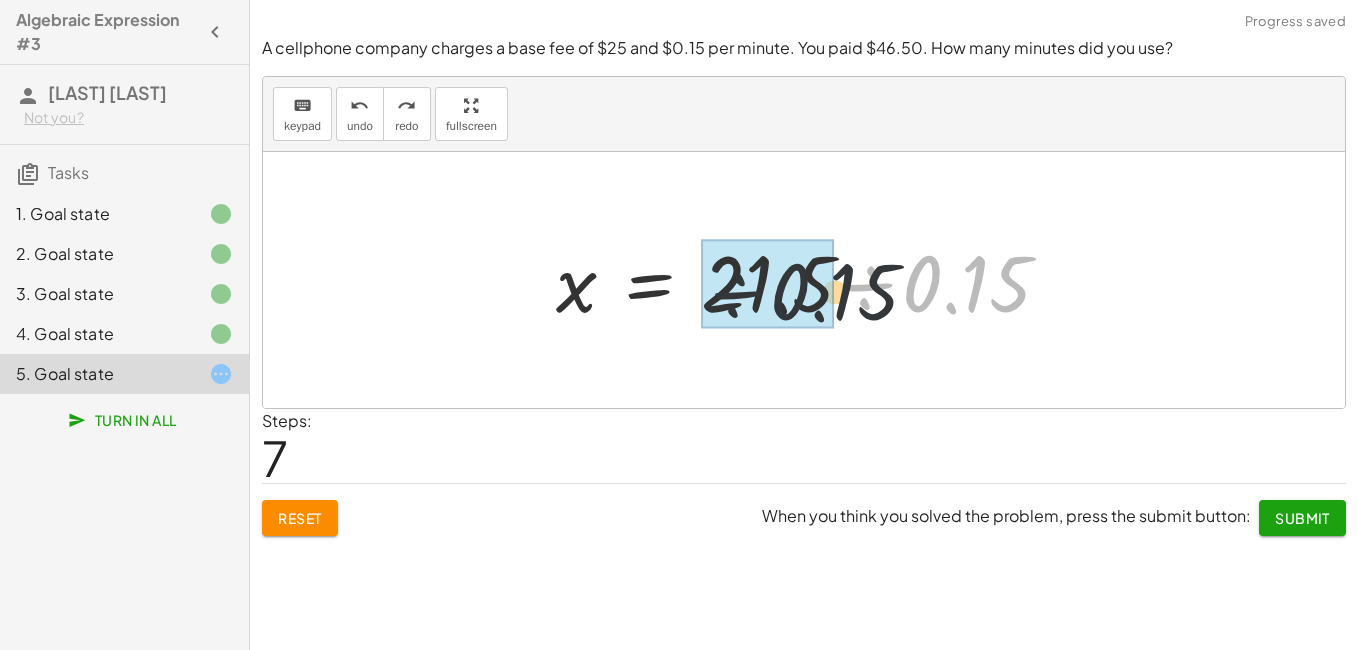 drag, startPoint x: 868, startPoint y: 287, endPoint x: 712, endPoint y: 294, distance: 156.15697 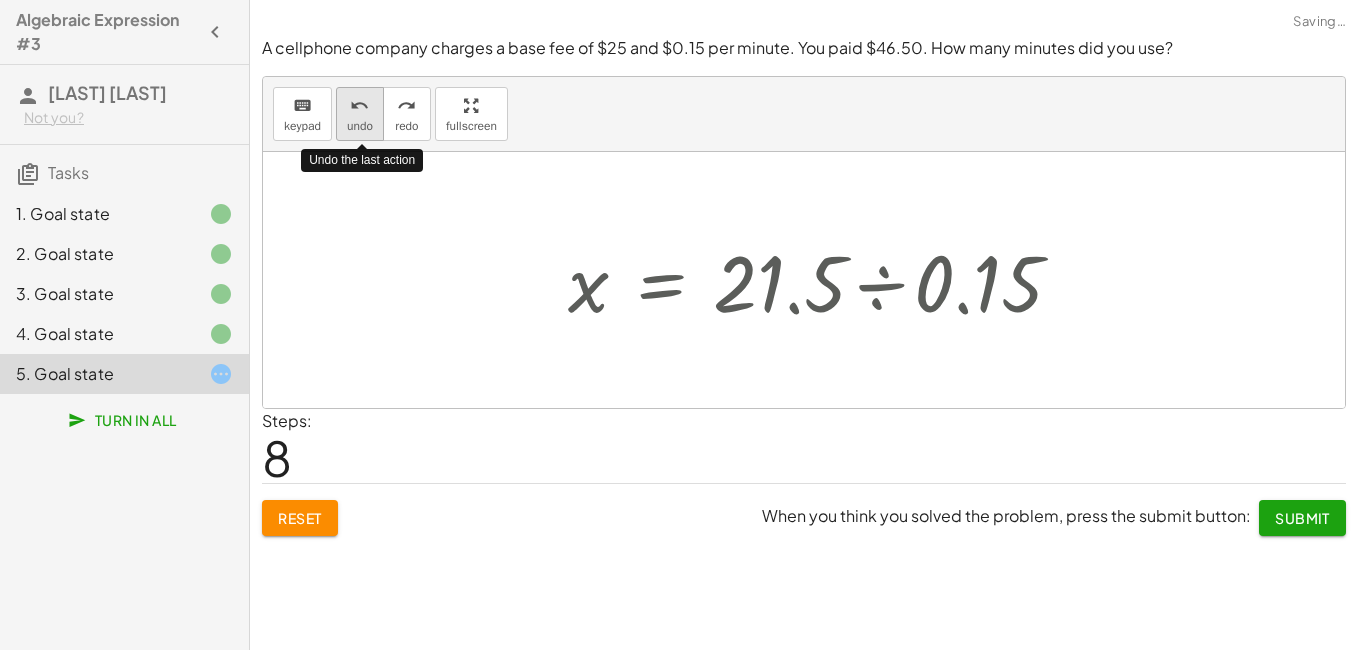 click on "undo undo" at bounding box center (360, 114) 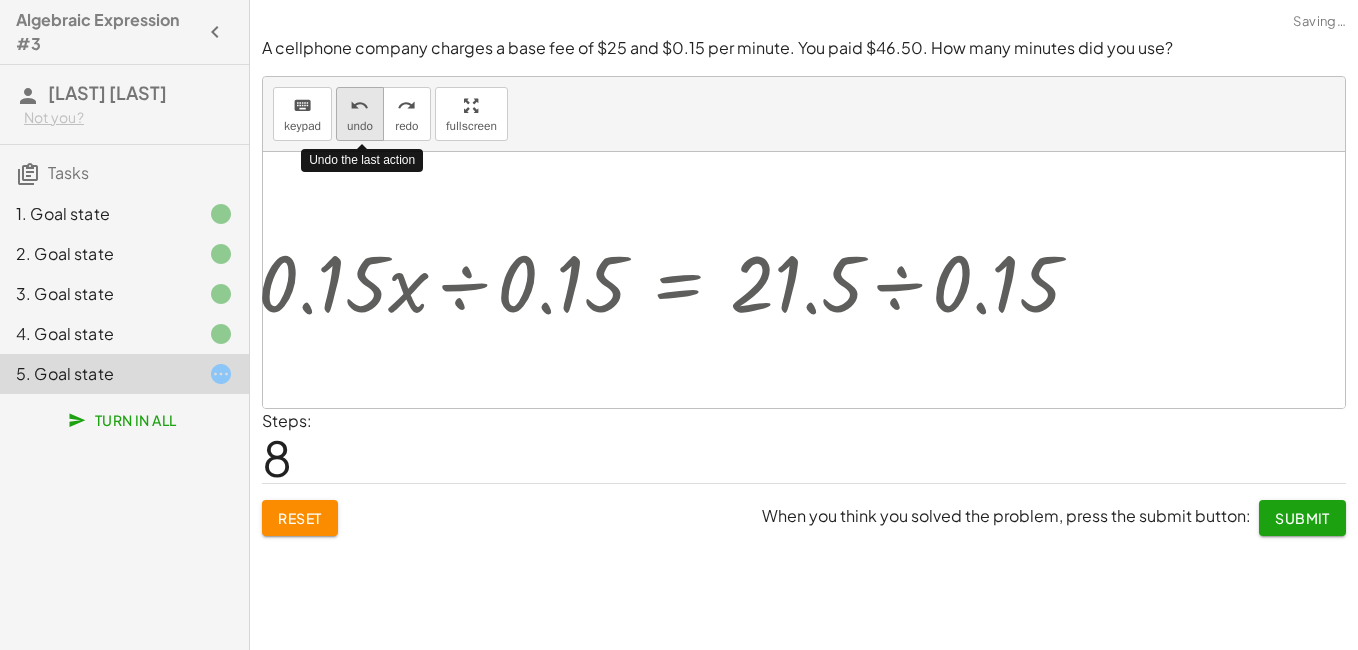 click on "undo undo" at bounding box center [360, 114] 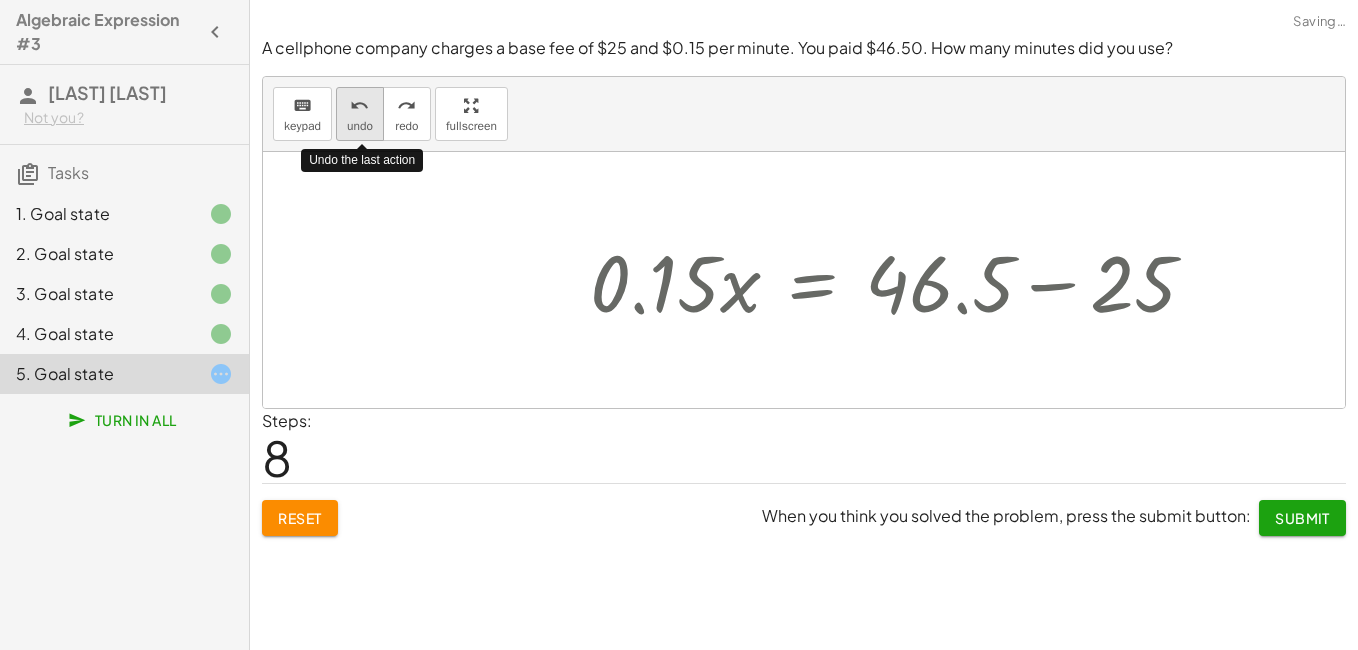 click on "undo undo" at bounding box center [360, 114] 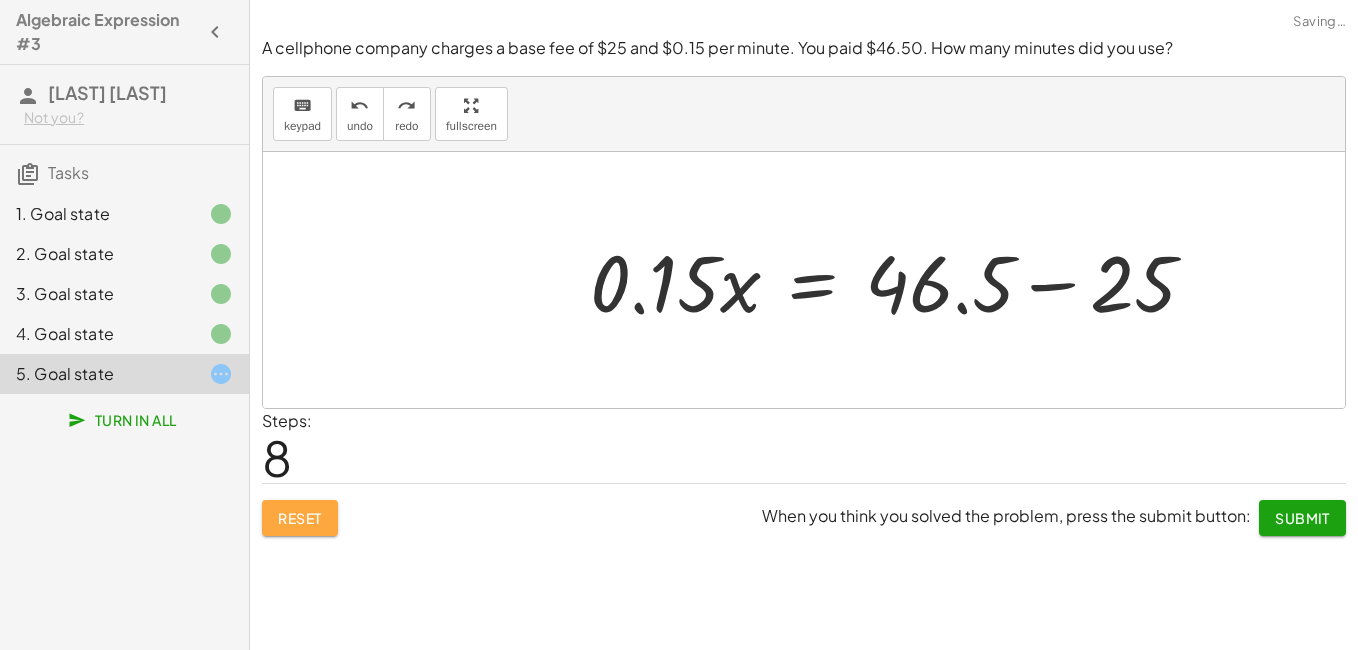 click on "Reset" 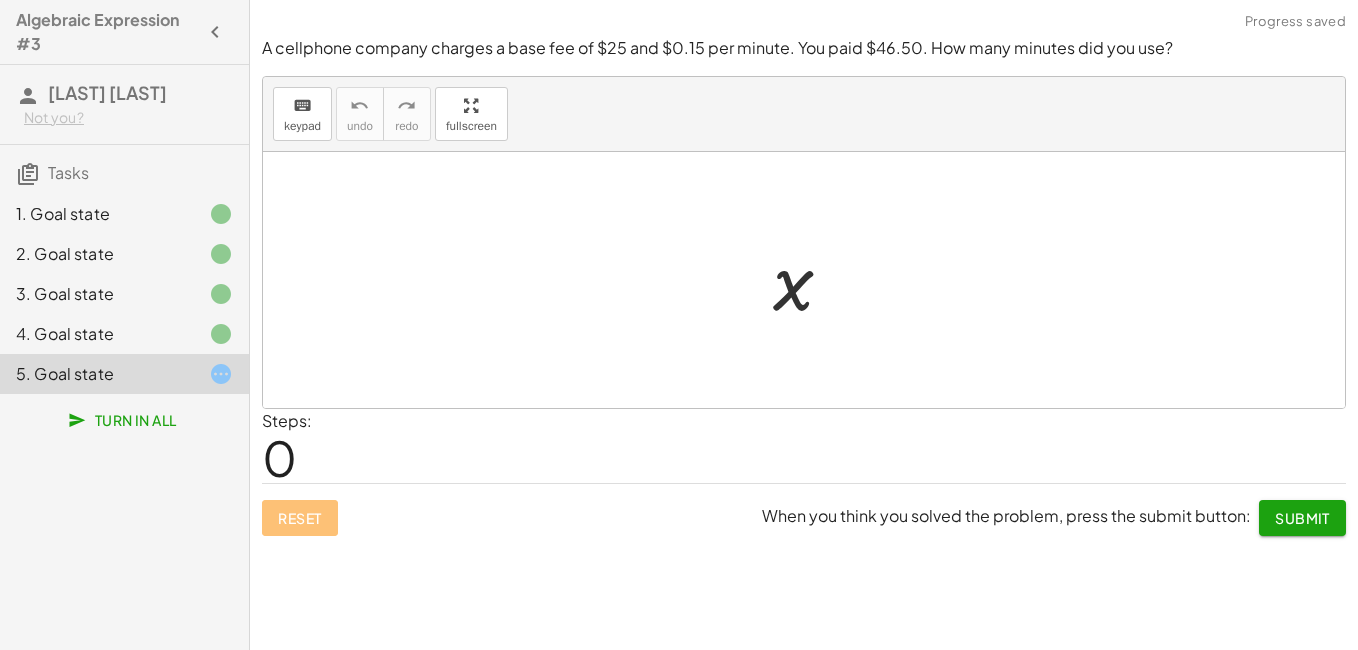 click at bounding box center (811, 280) 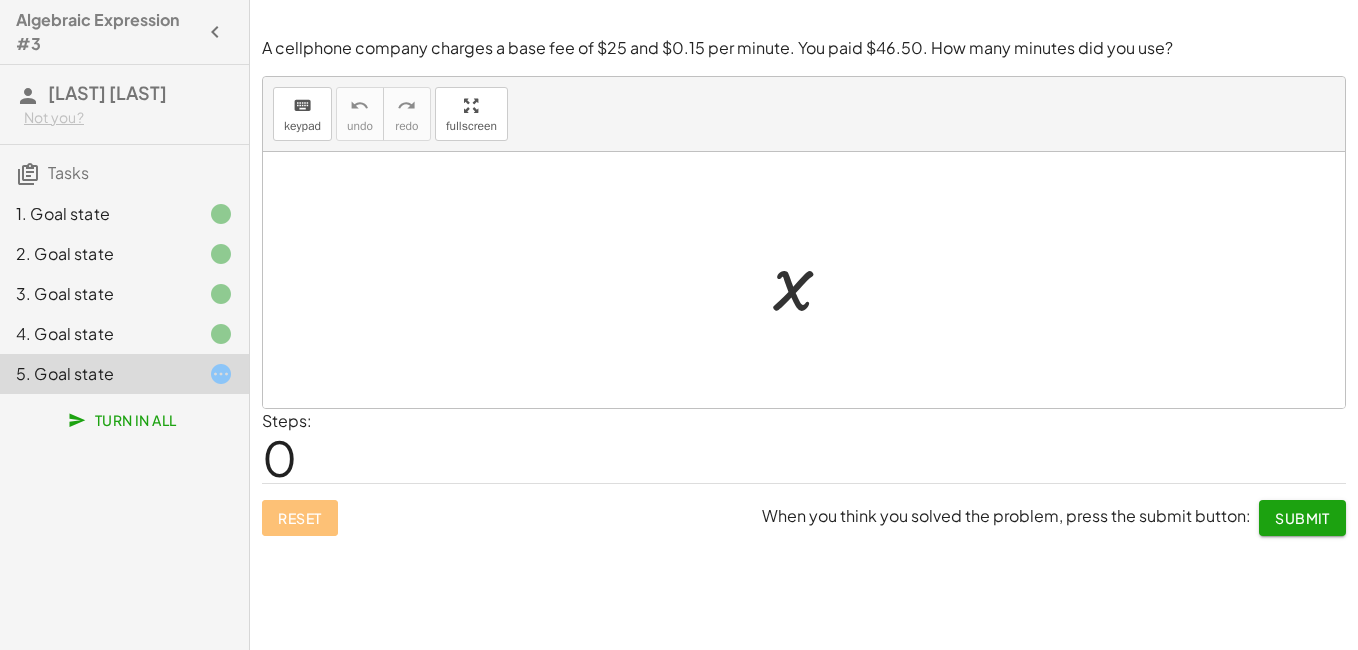 click at bounding box center [811, 280] 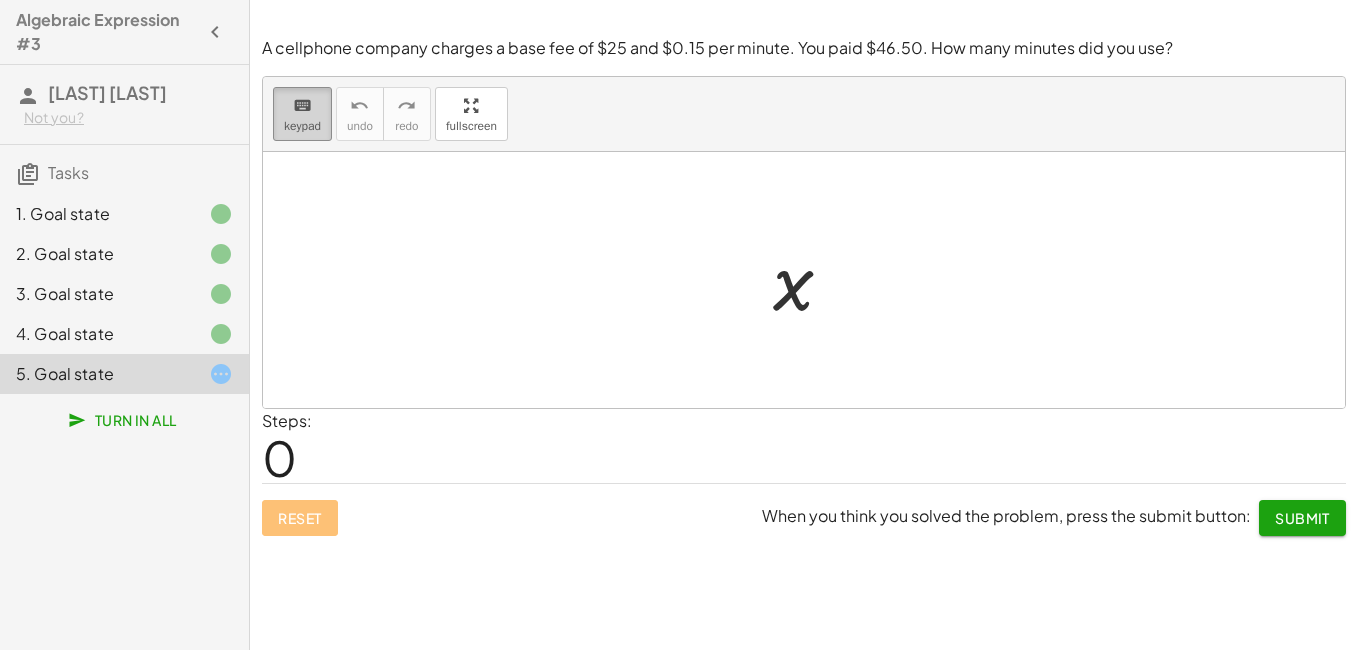 click on "keyboard keypad" at bounding box center [302, 114] 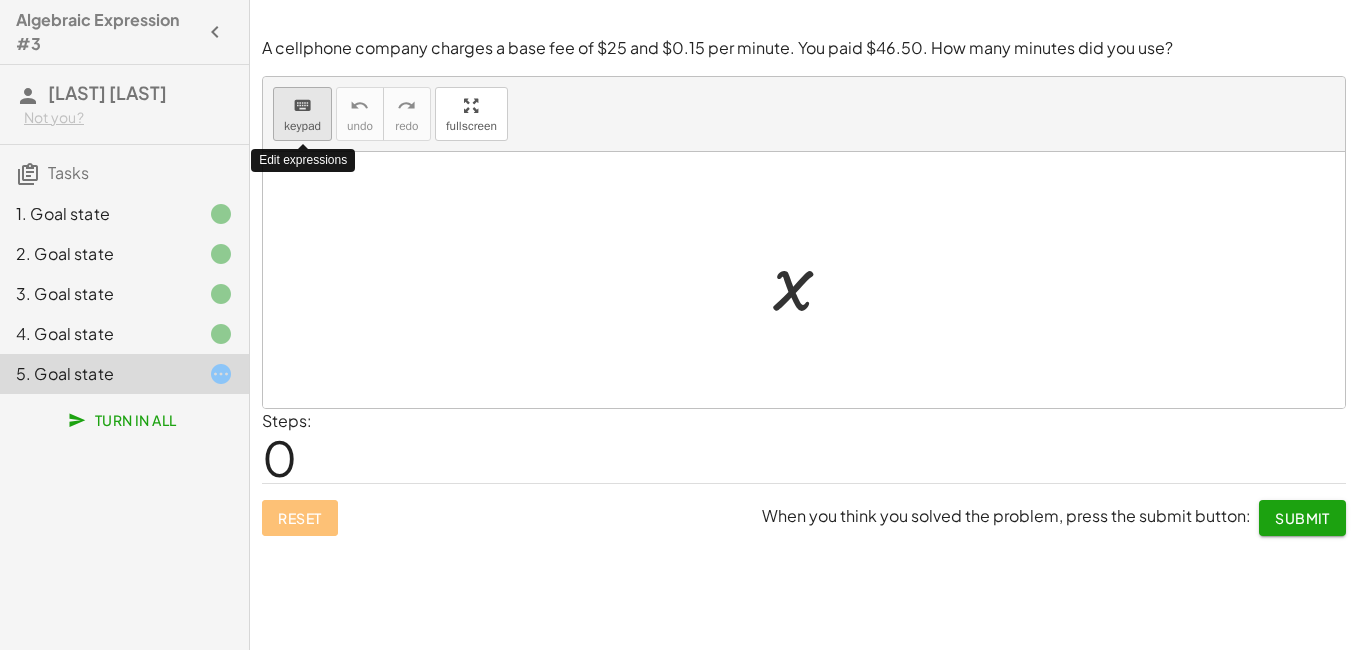 click on "keyboard keypad" at bounding box center [302, 114] 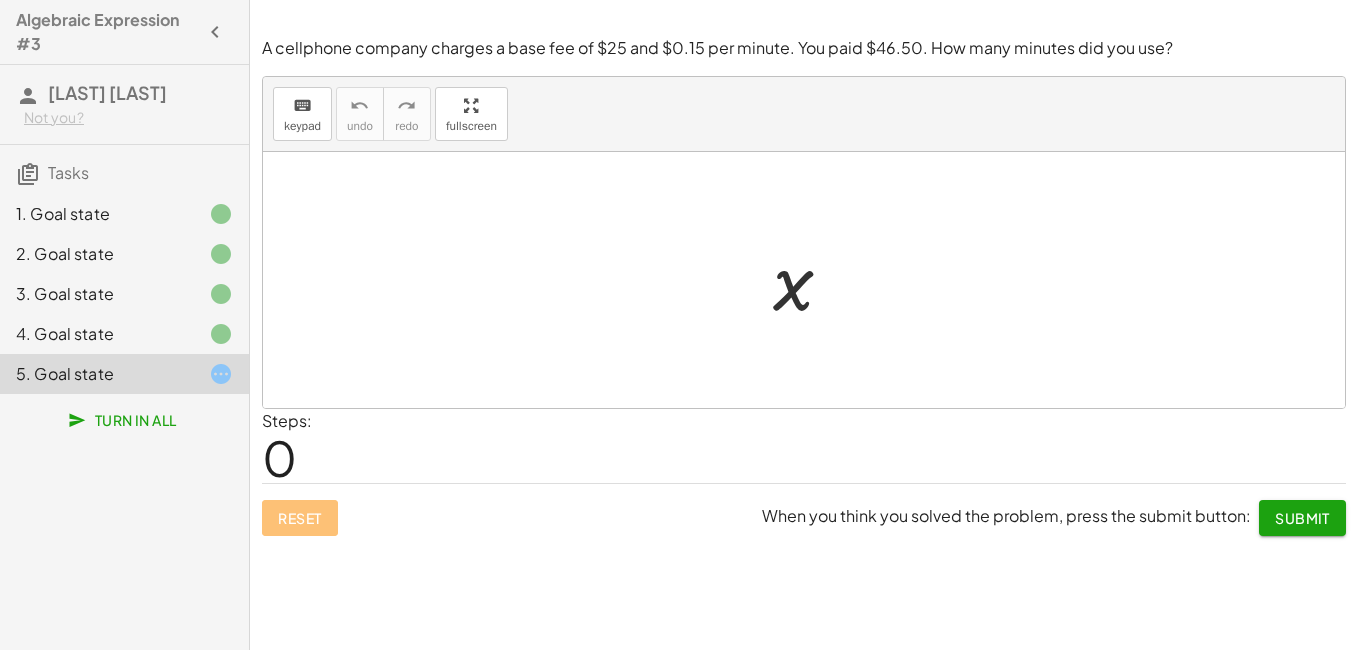 click at bounding box center (811, 280) 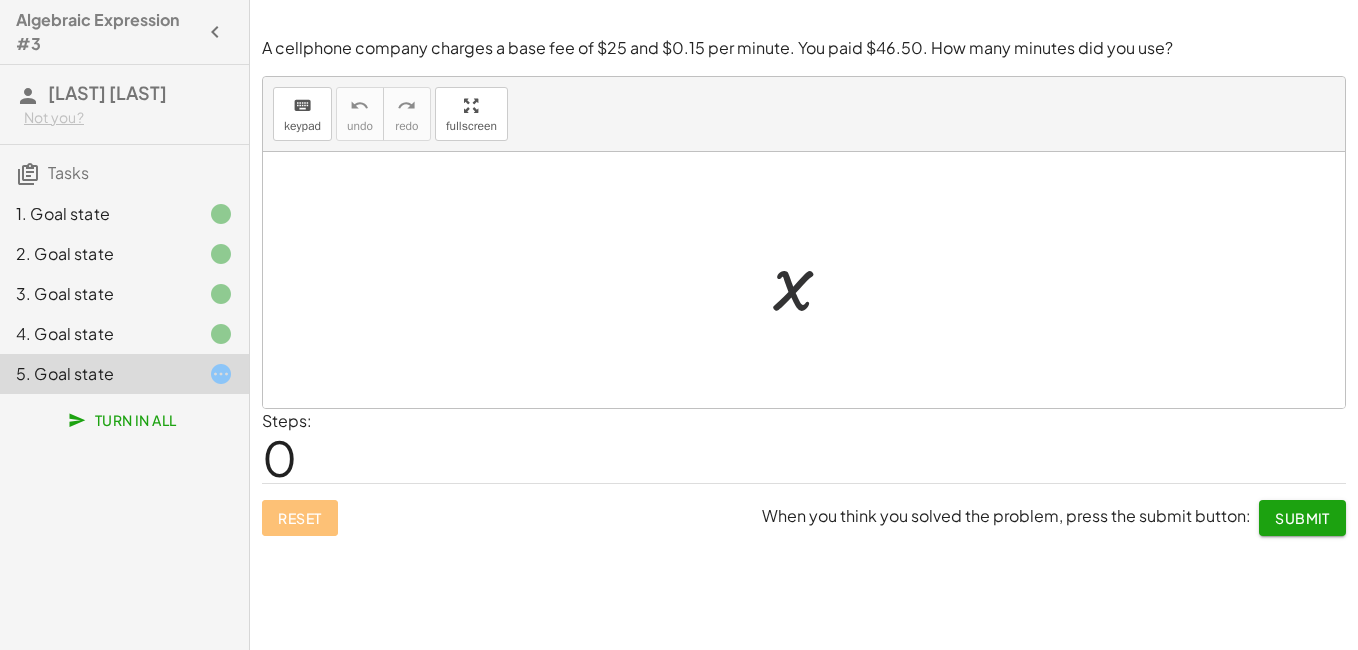 click at bounding box center (811, 280) 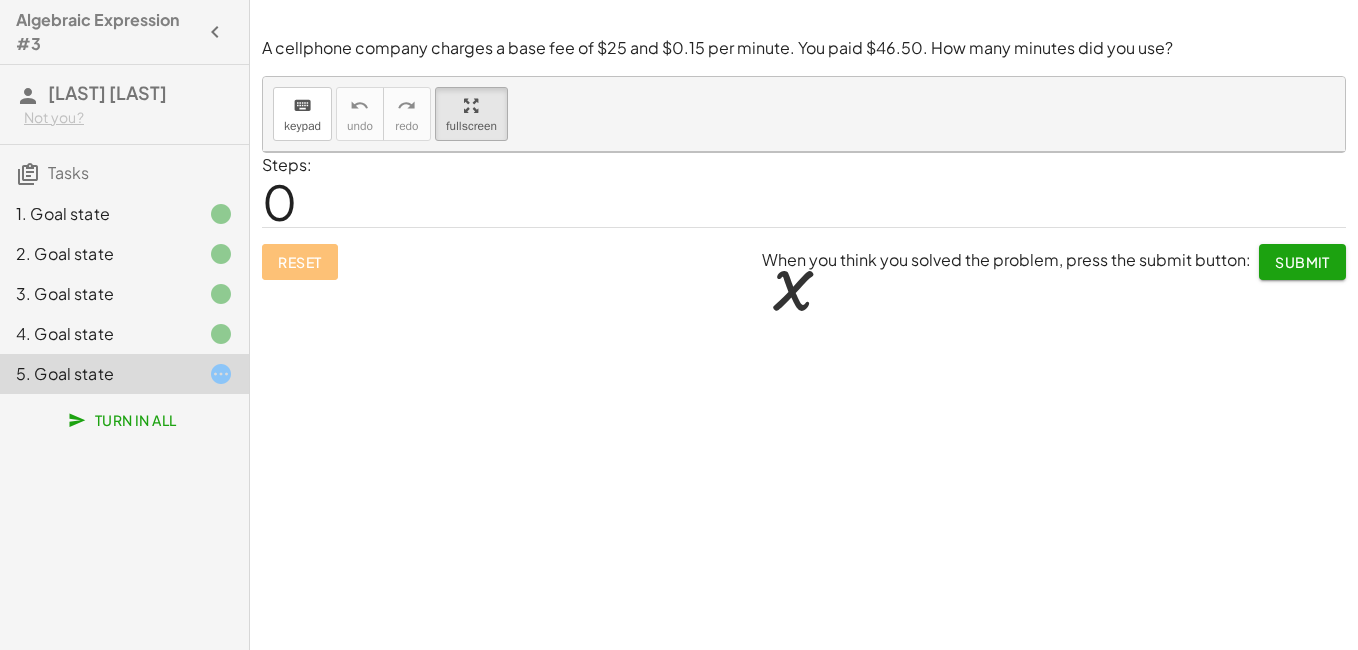 drag, startPoint x: 472, startPoint y: 114, endPoint x: 476, endPoint y: 188, distance: 74.10803 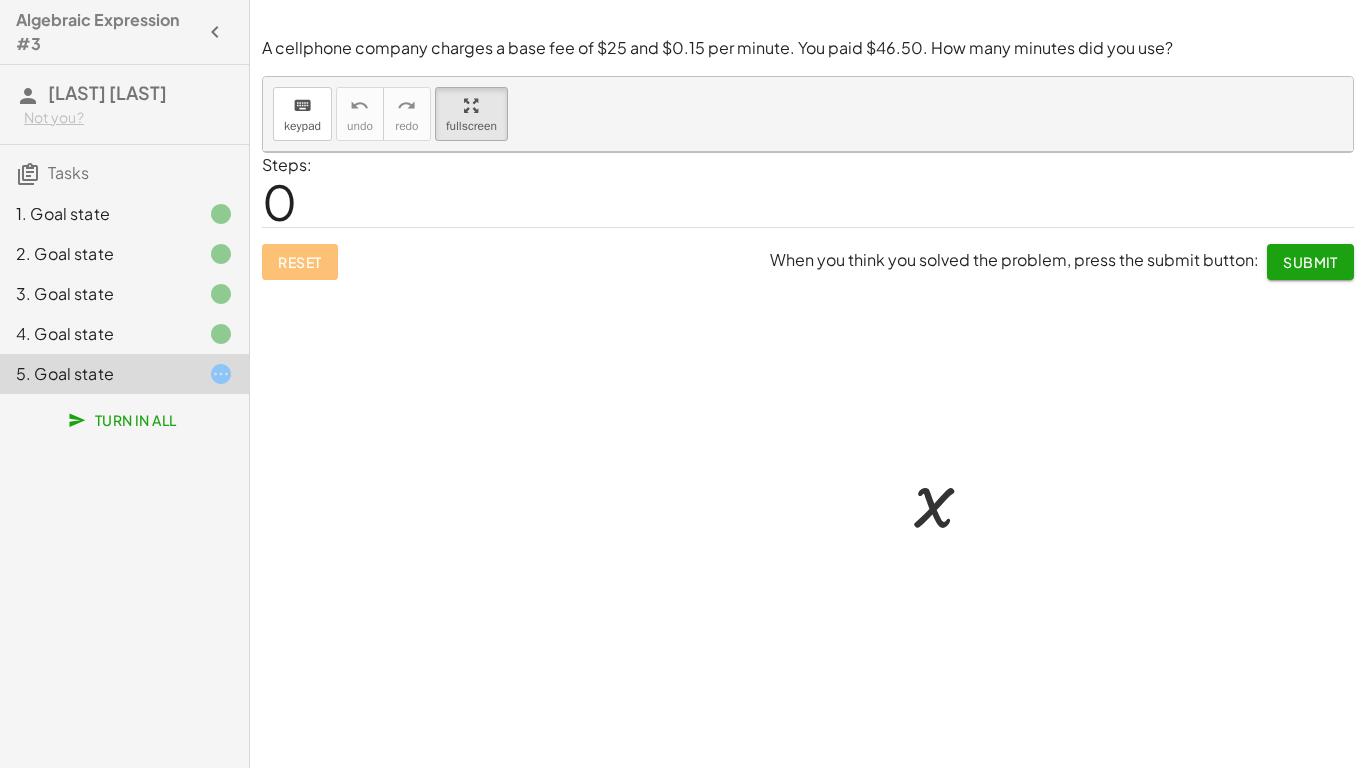 click at bounding box center [952, 497] 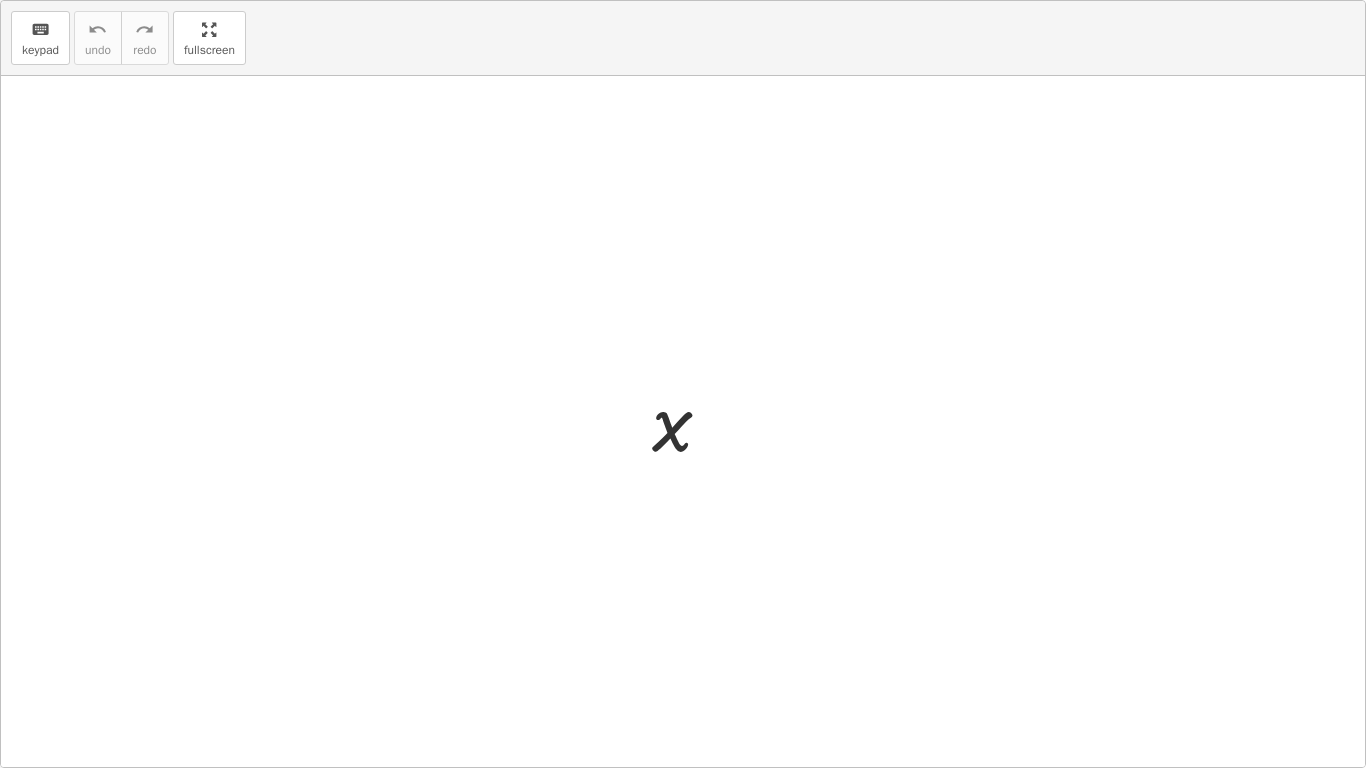 drag, startPoint x: 189, startPoint y: 37, endPoint x: 185, endPoint y: -37, distance: 74.10803 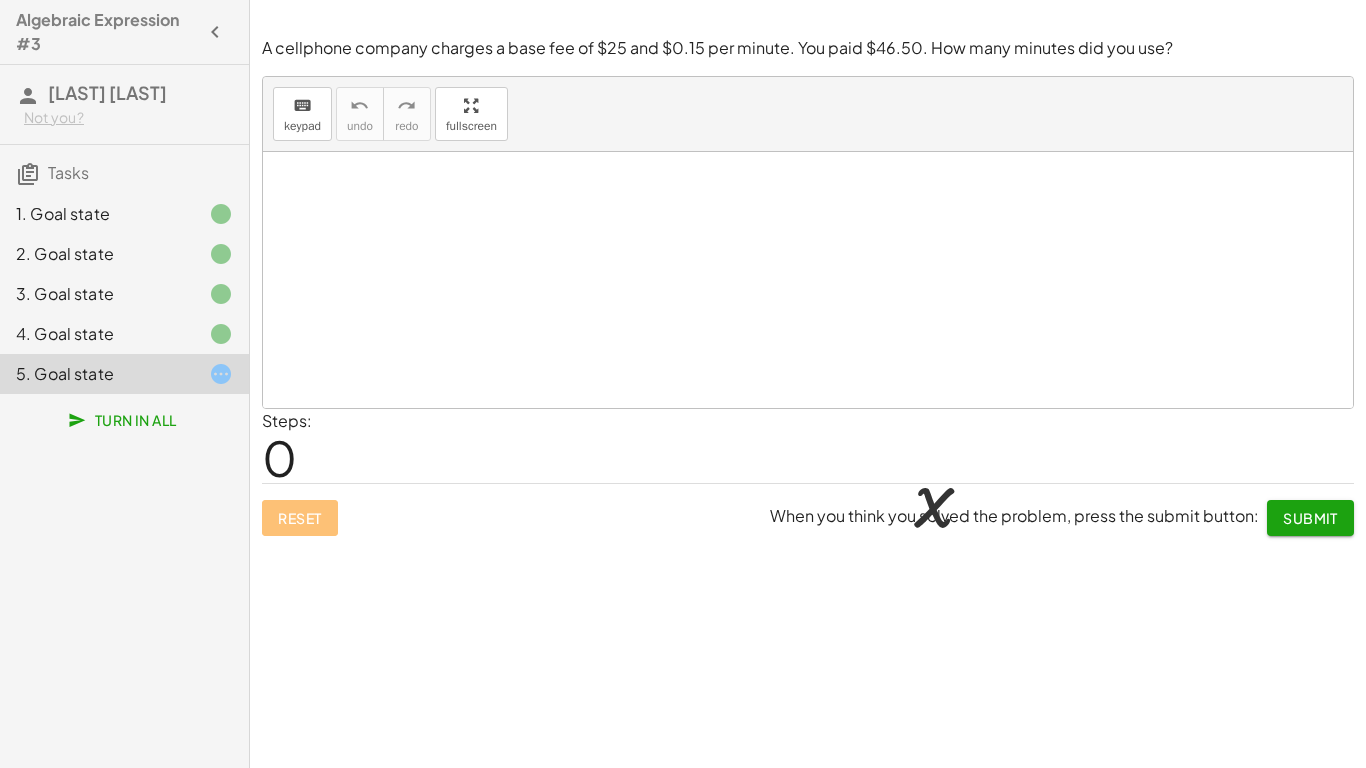 click on "Algebraic Expression #3 NEIKA B Not you? Tasks 1. Goal state 2. Goal state 3. Goal state 4. Goal state 5. Goal state Turn In All Write an algebraic expression for:   "The sum of a number and 8 is then divided by 2." keyboard keypad undo undo redo redo fullscreen x · ( + x + 8 ) · 2 × Steps:  1 Reset  When you think you solved the problem, press the submit button:  Continue  Solve for x. keyboard keypad undo undo redo redo fullscreen · x · 4 = 6 · x · · 1 · 4 = 6 · x · · 1 · 4 · 4 = · 6 · 4 · x · · 1 · 4 · 4 = · 6 · 4 · x · · 4 · 4 = · 6 · 4 · x · · 4 · 4 = 24 · x · 1 = 24 x = 24 × Steps:  7 Reset  When you think you solved the problem, press the submit button:  Continue  Solve for x. keyboard keypad undo undo redo redo fullscreen + · 2 · x − 3 = 5 + · 2 · x − 3 + 3 = + 5 + 3 + · 2 · x − 3 + 3 = 8 + · 2 · x + 0 = 8 · 2 · x = 8 · 2 · x ÷ 2 = · 8 ÷ 2 x = · 8 ÷ 2 x = · 8 · 2 x = 4 × Steps:  15 Reset   Continue  Solve for x. keyboard" at bounding box center [683, 384] 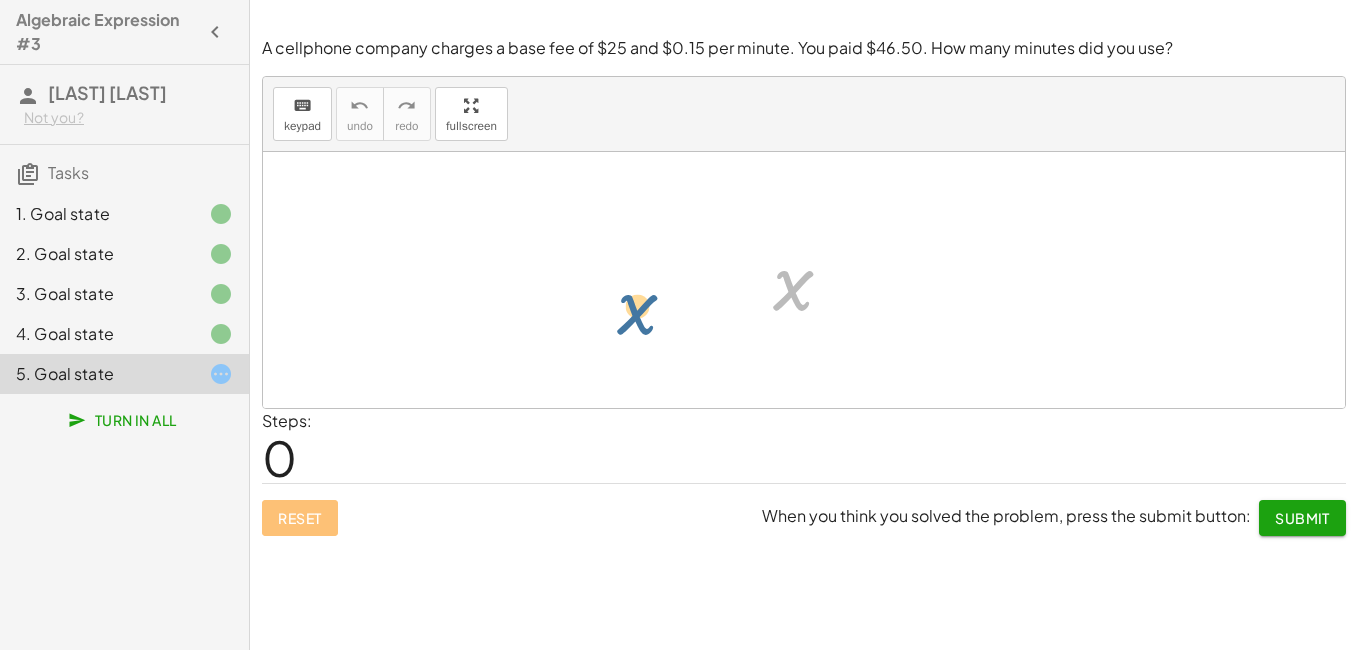 drag, startPoint x: 795, startPoint y: 283, endPoint x: 637, endPoint y: 302, distance: 159.1383 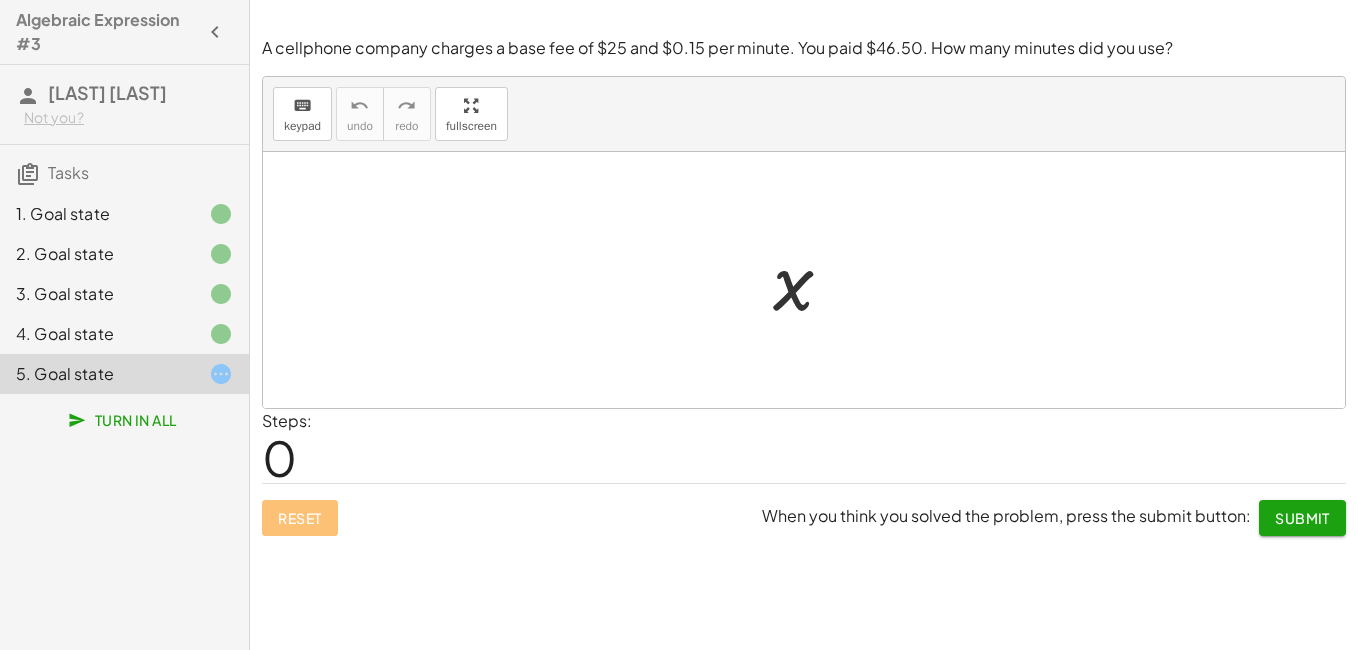 click at bounding box center (811, 280) 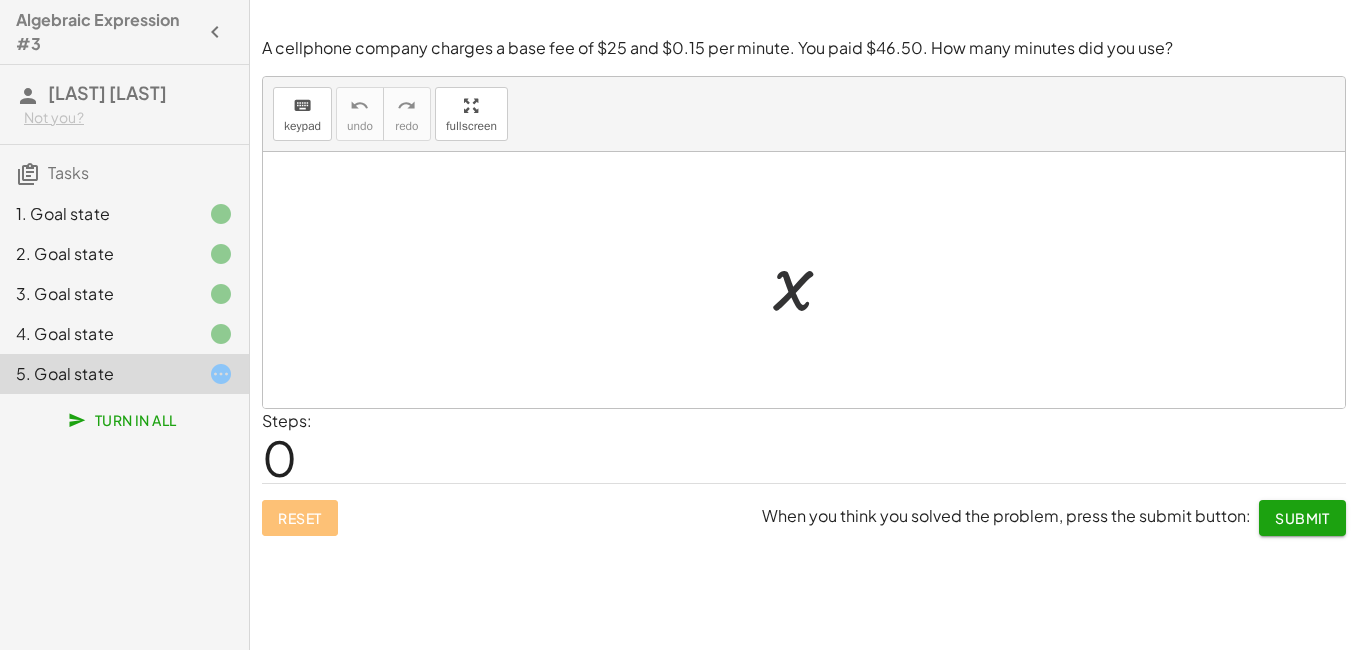 click at bounding box center (811, 280) 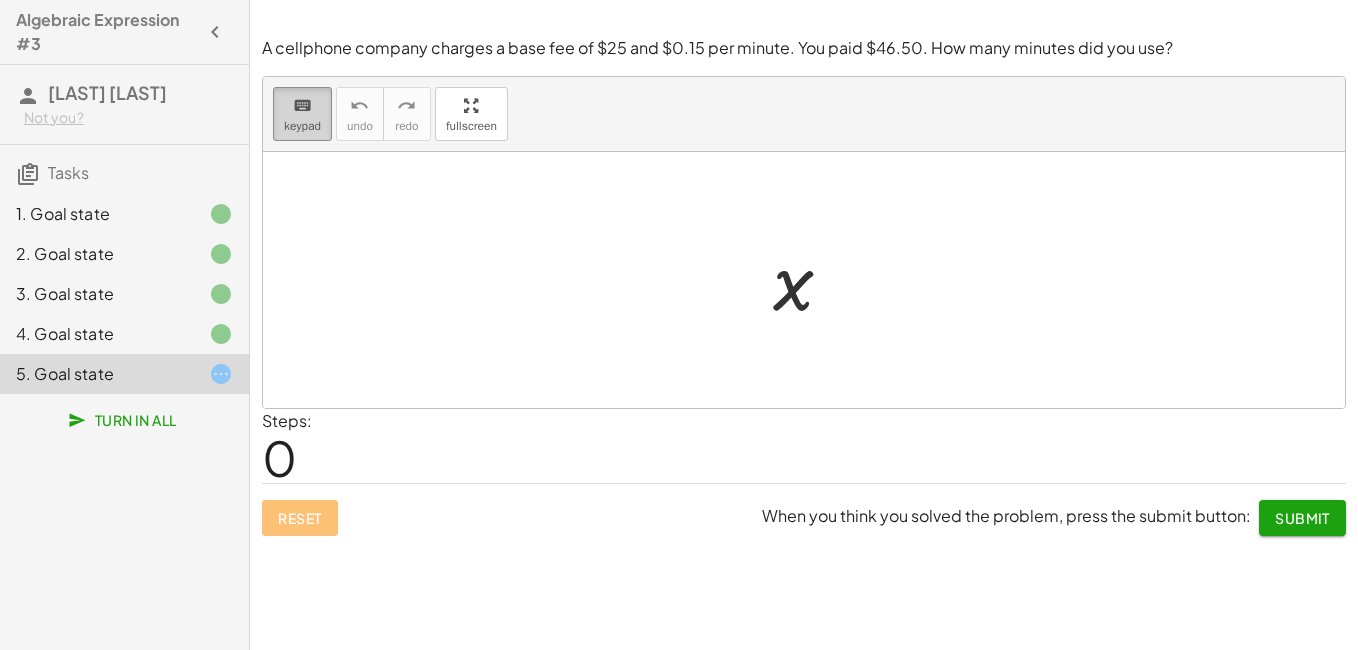 click on "keypad" at bounding box center (302, 126) 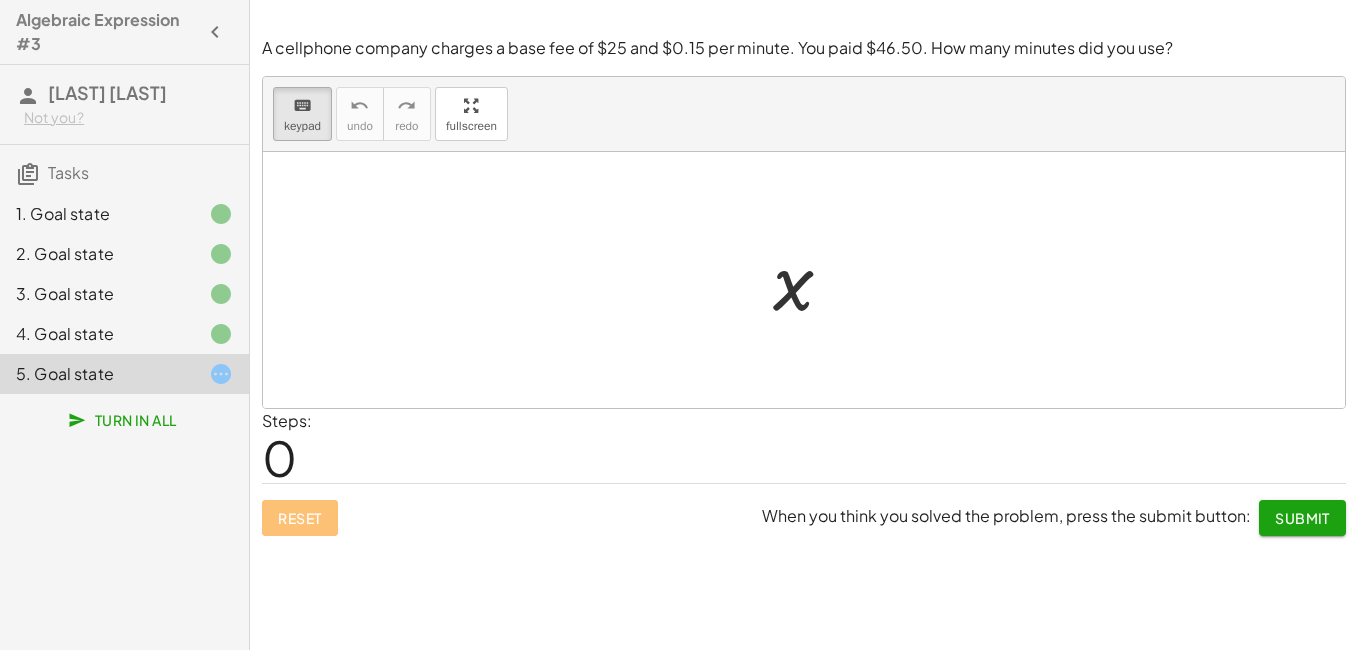 click on "4. Goal state" 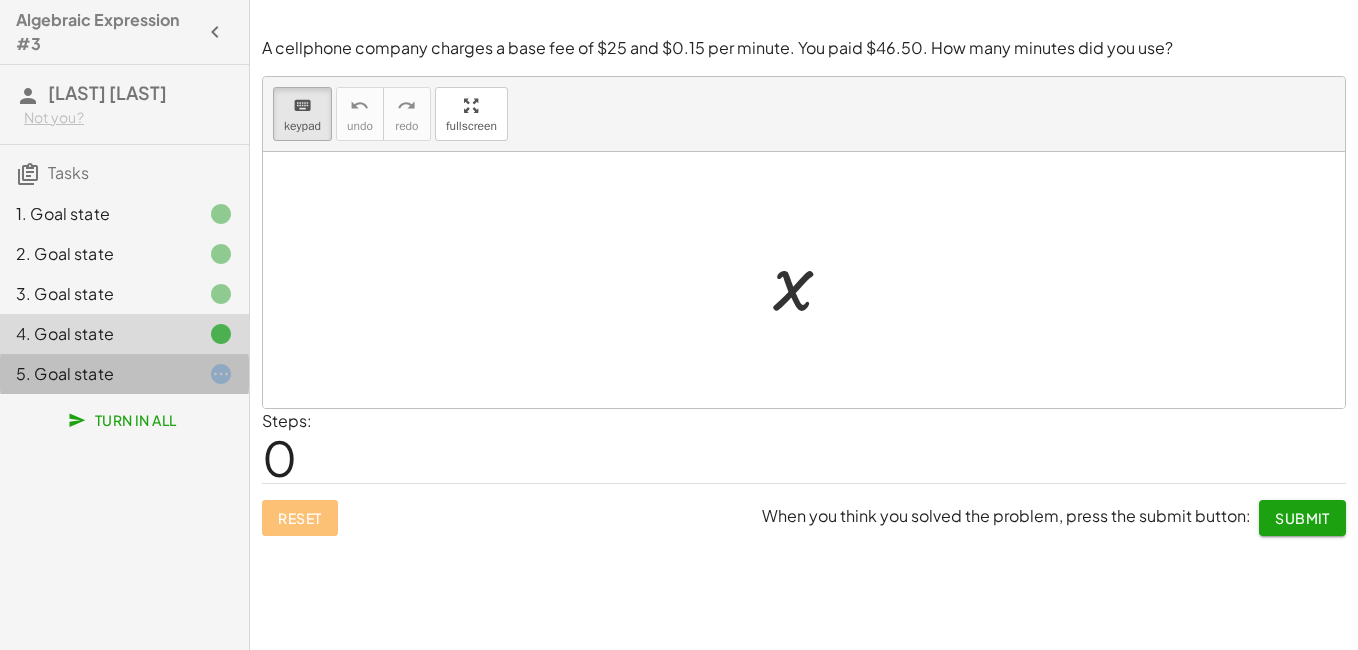 click on "5. Goal state" 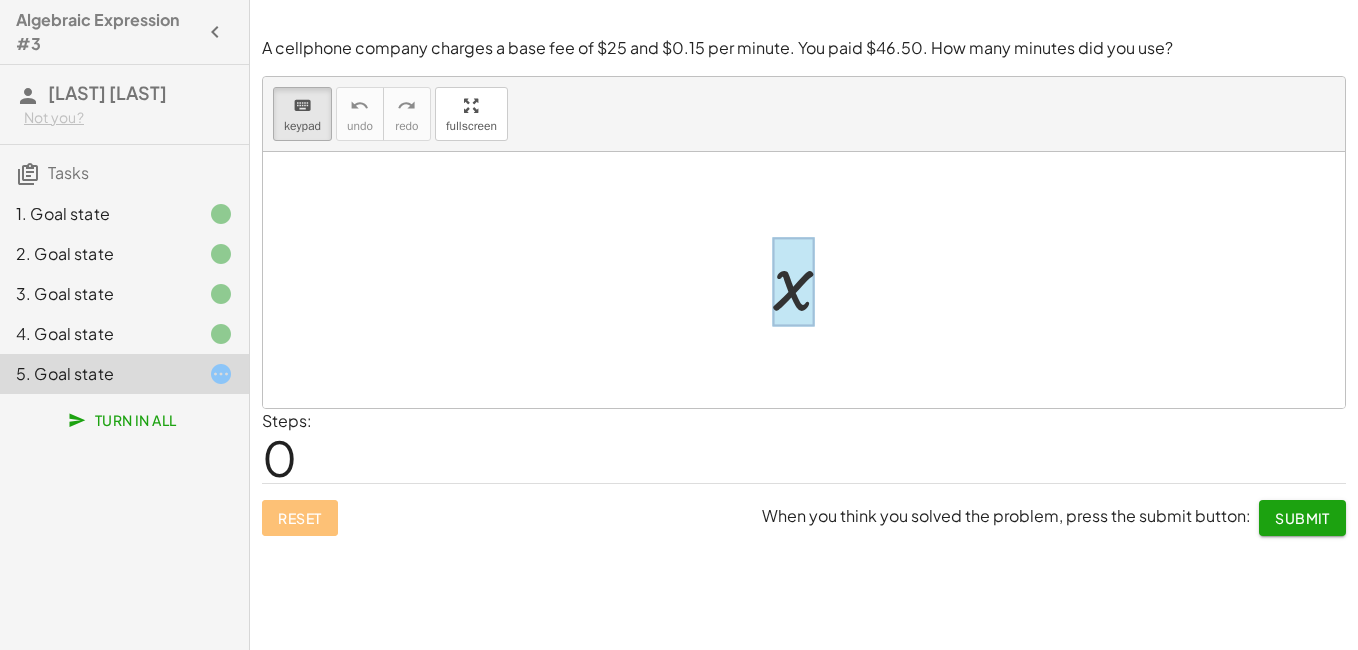 click at bounding box center [793, 282] 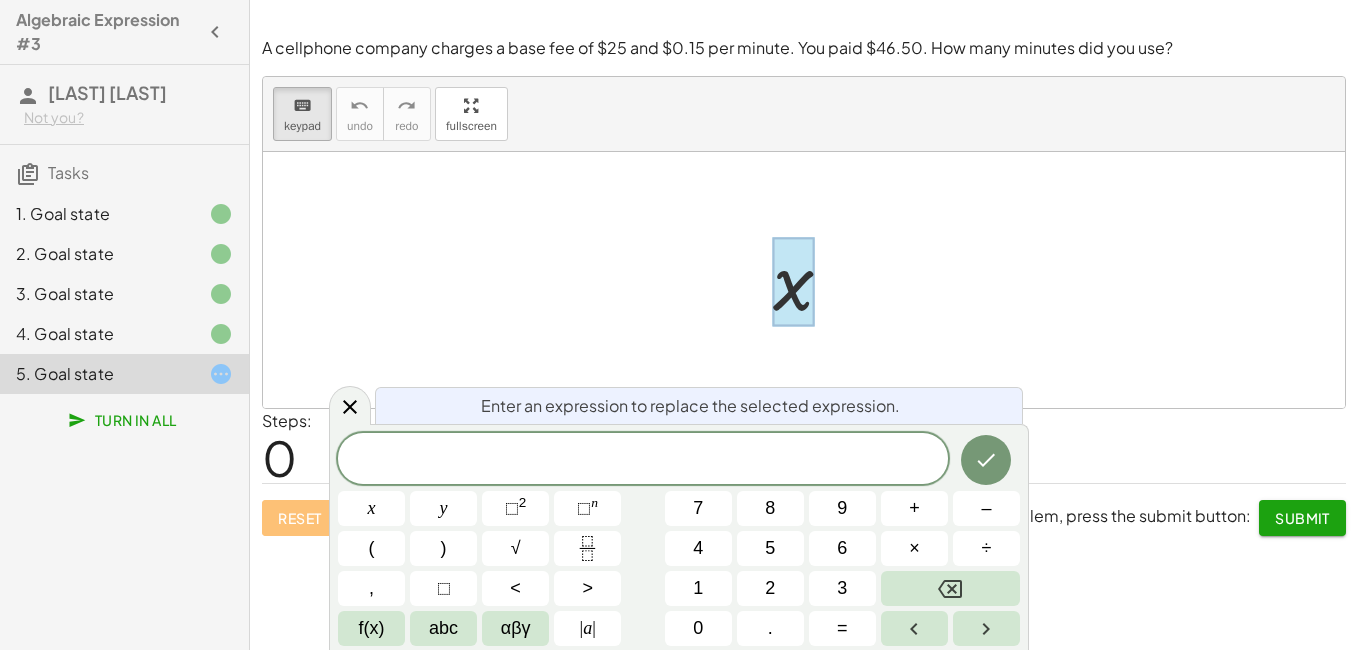 click on "x" at bounding box center [803, 280] 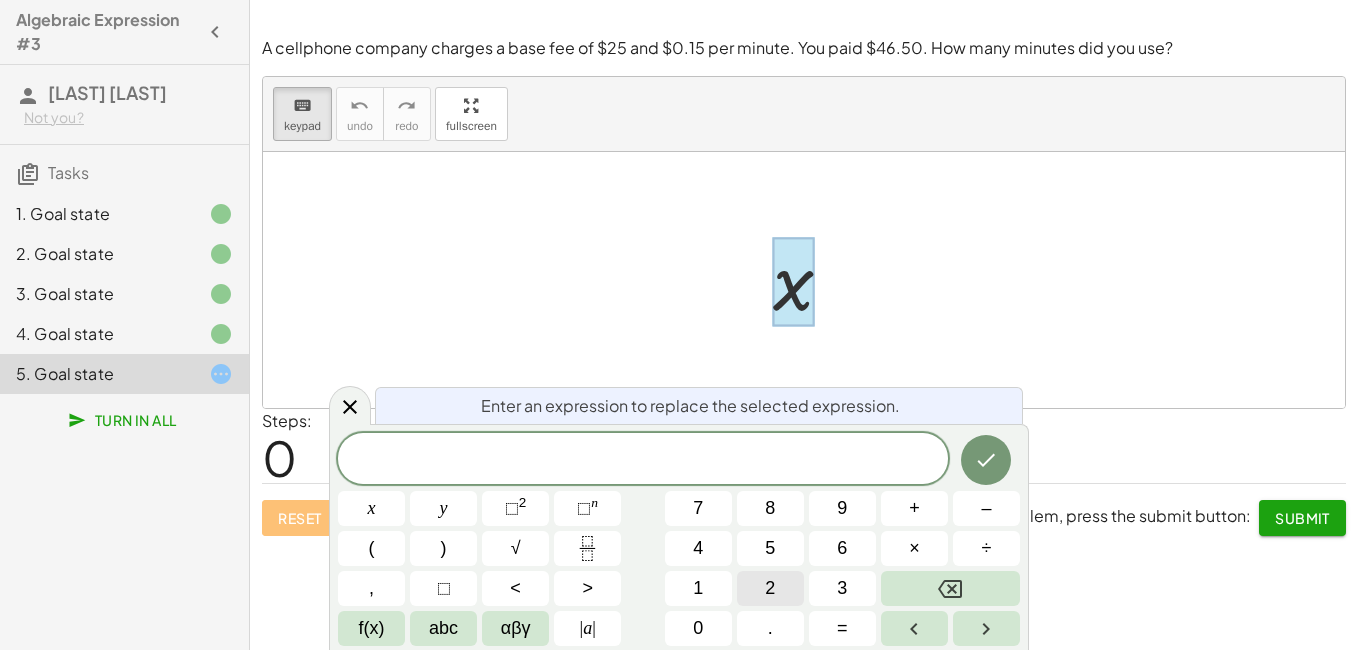 click on "2" at bounding box center [770, 588] 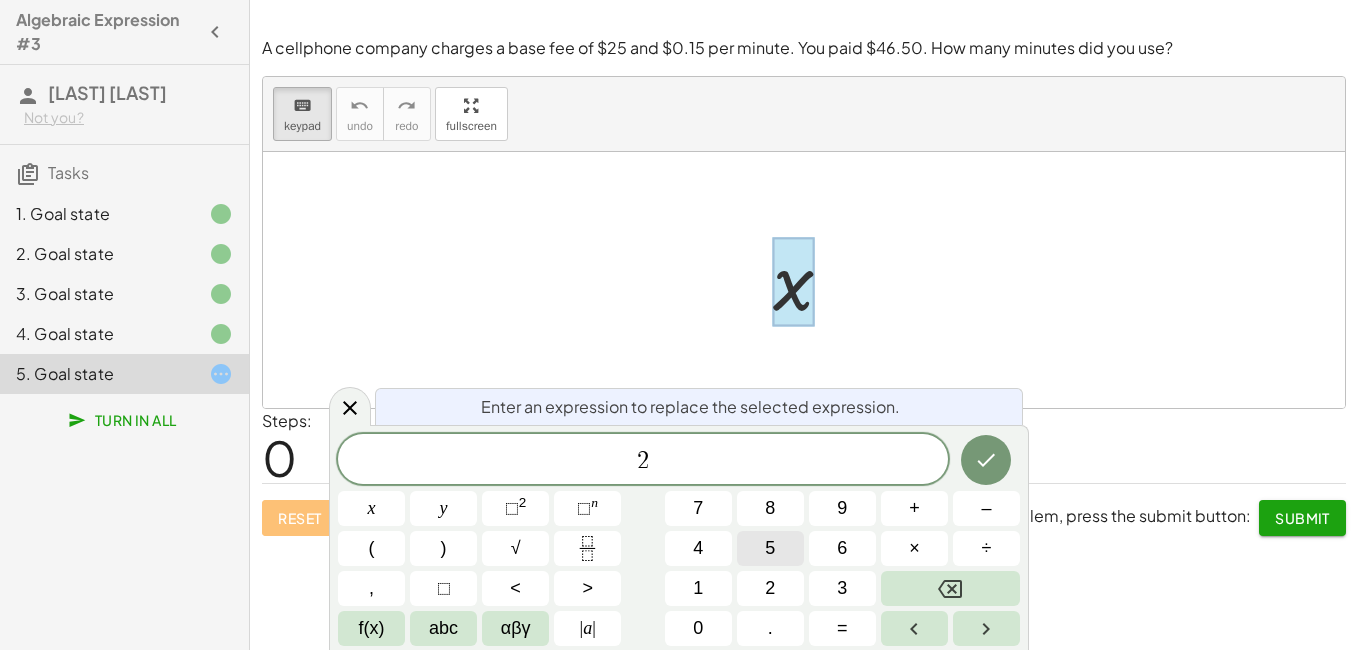 click on "5" at bounding box center [770, 548] 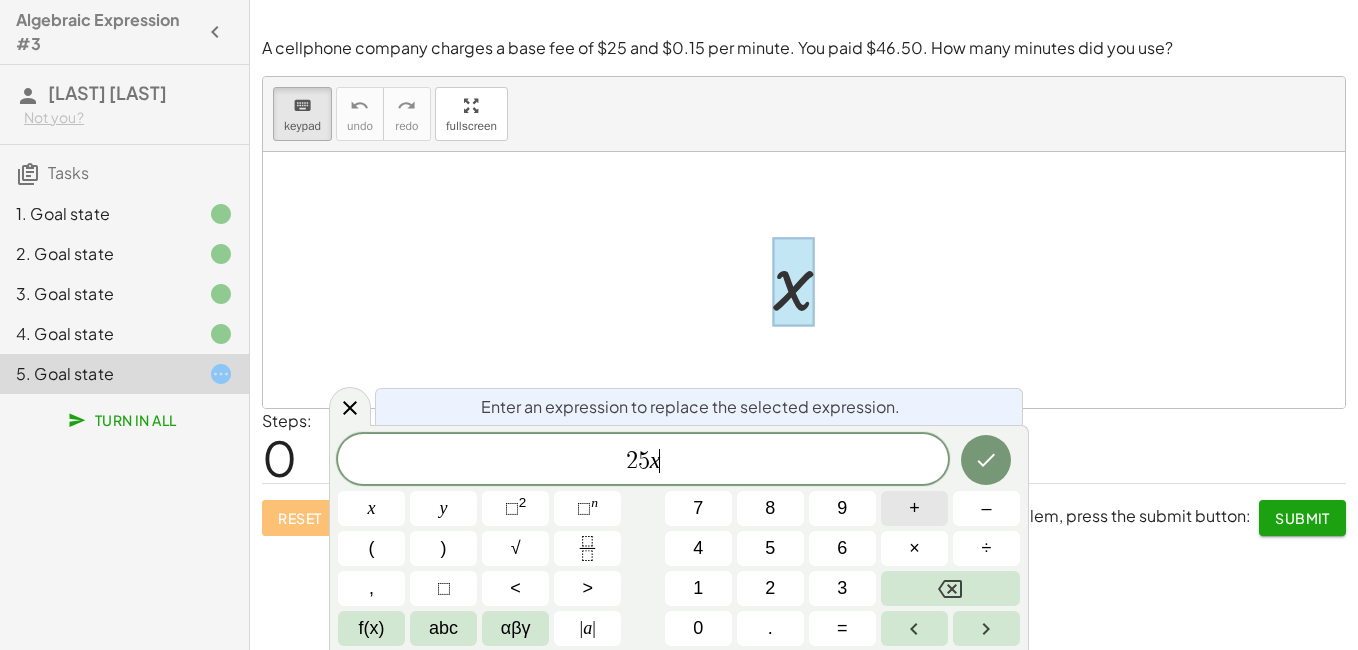 click on "+" at bounding box center (914, 508) 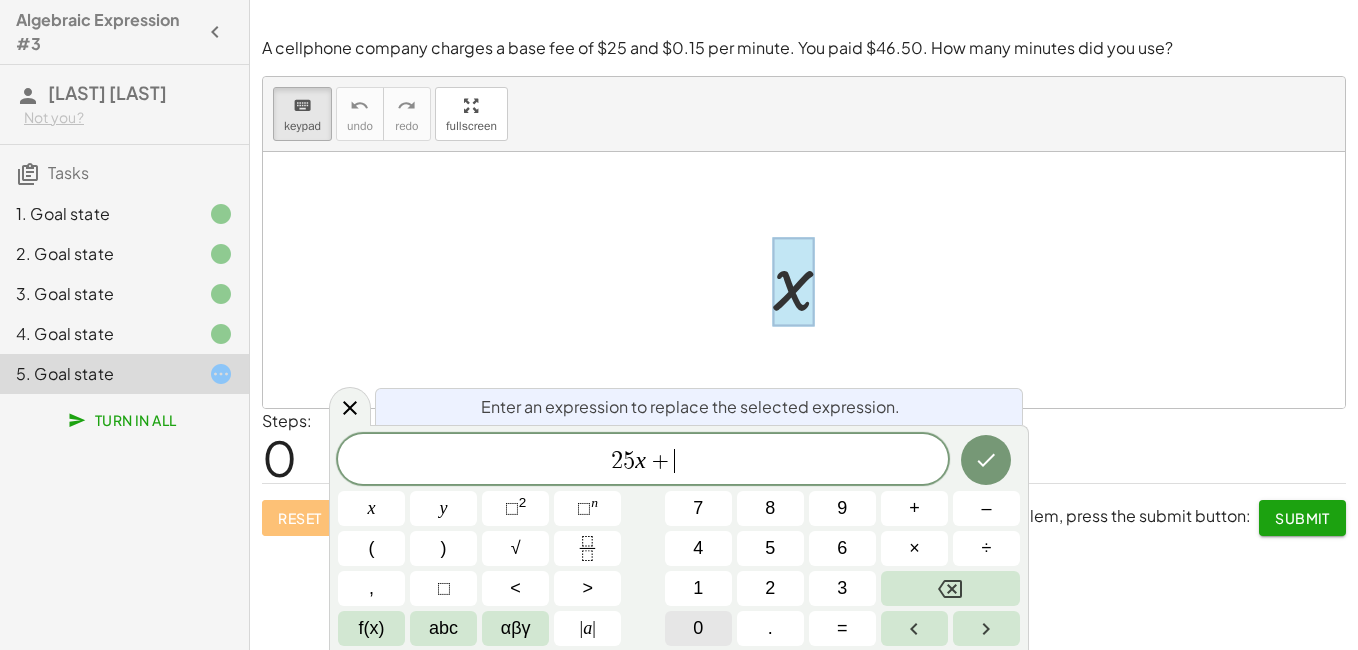 click on "0" at bounding box center [698, 628] 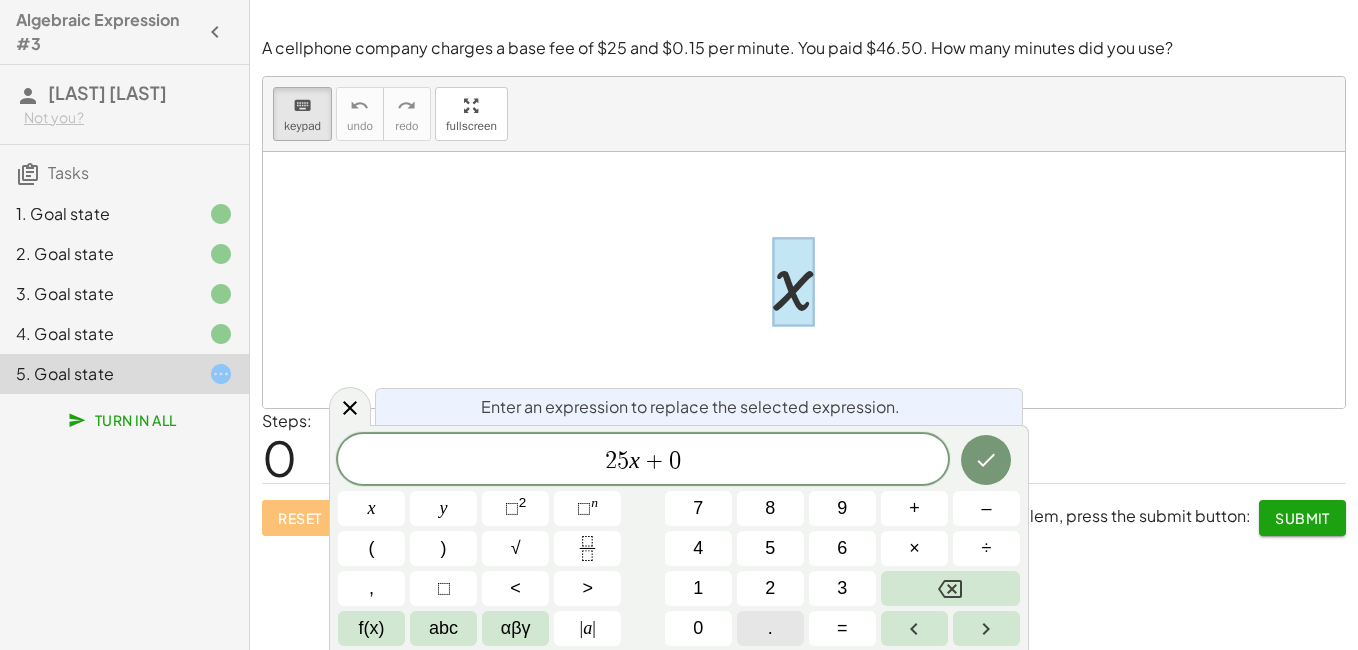 click on "." at bounding box center (770, 628) 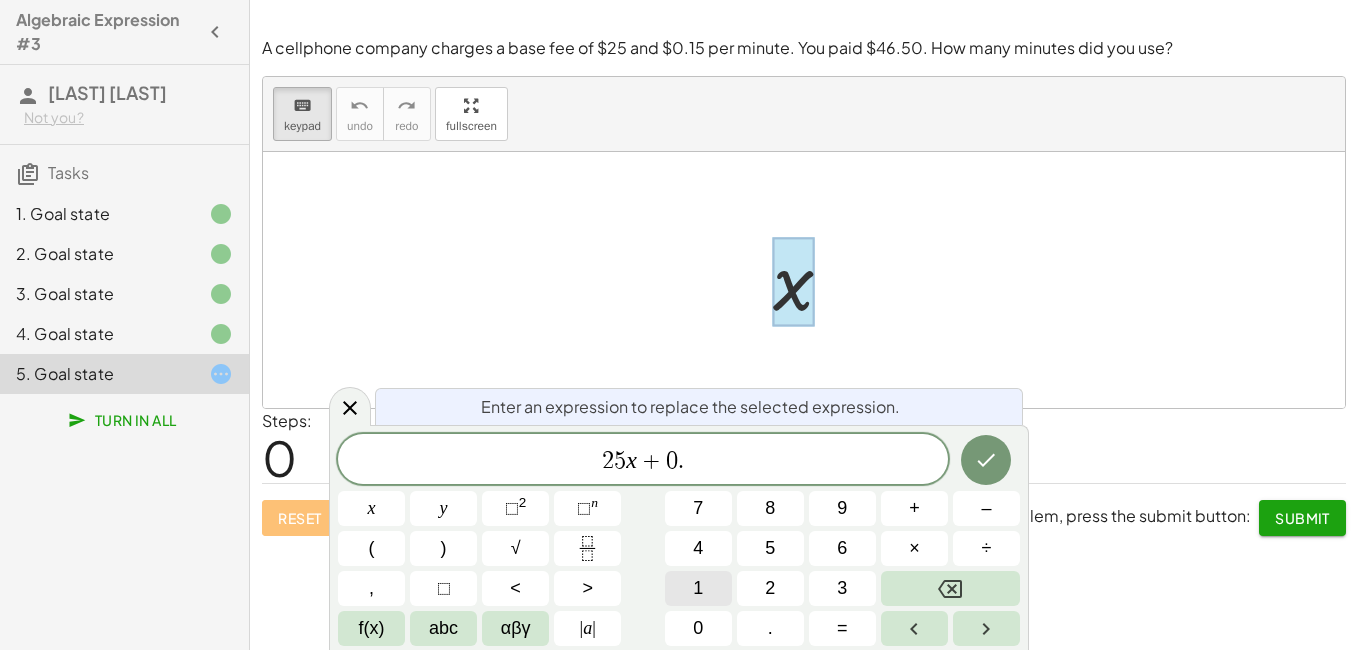 click on "1" at bounding box center [698, 588] 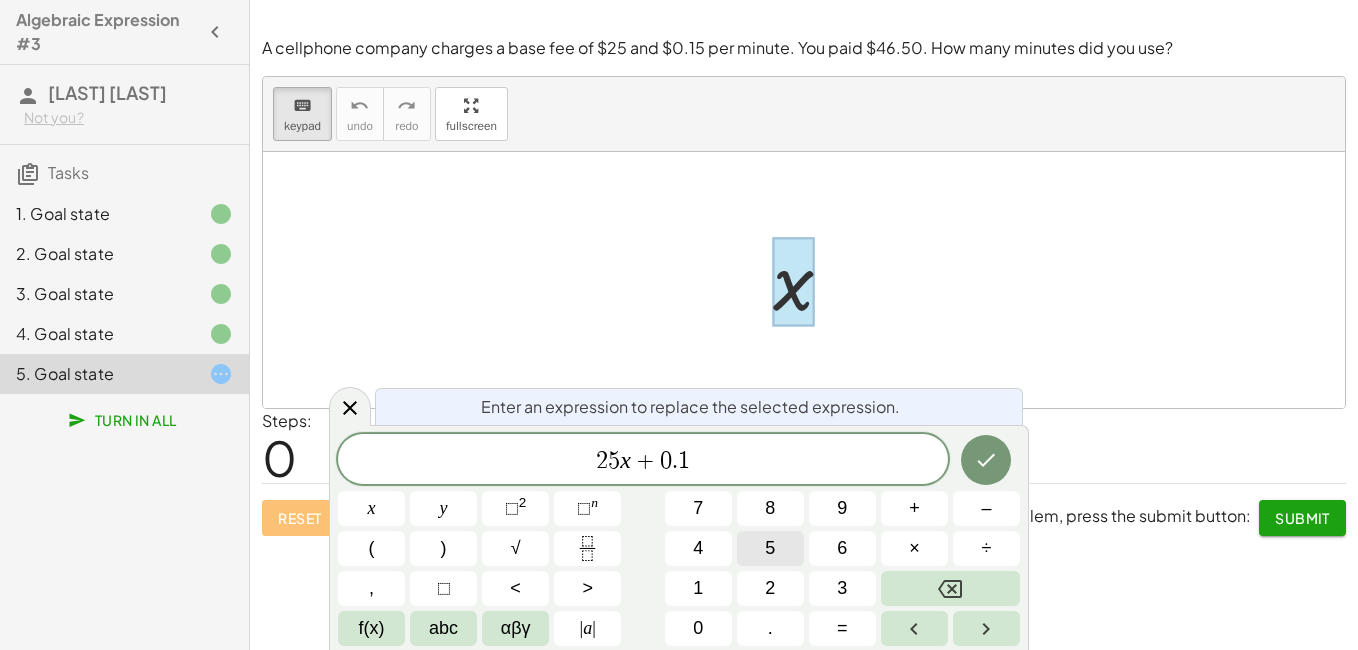 click on "5" at bounding box center (770, 548) 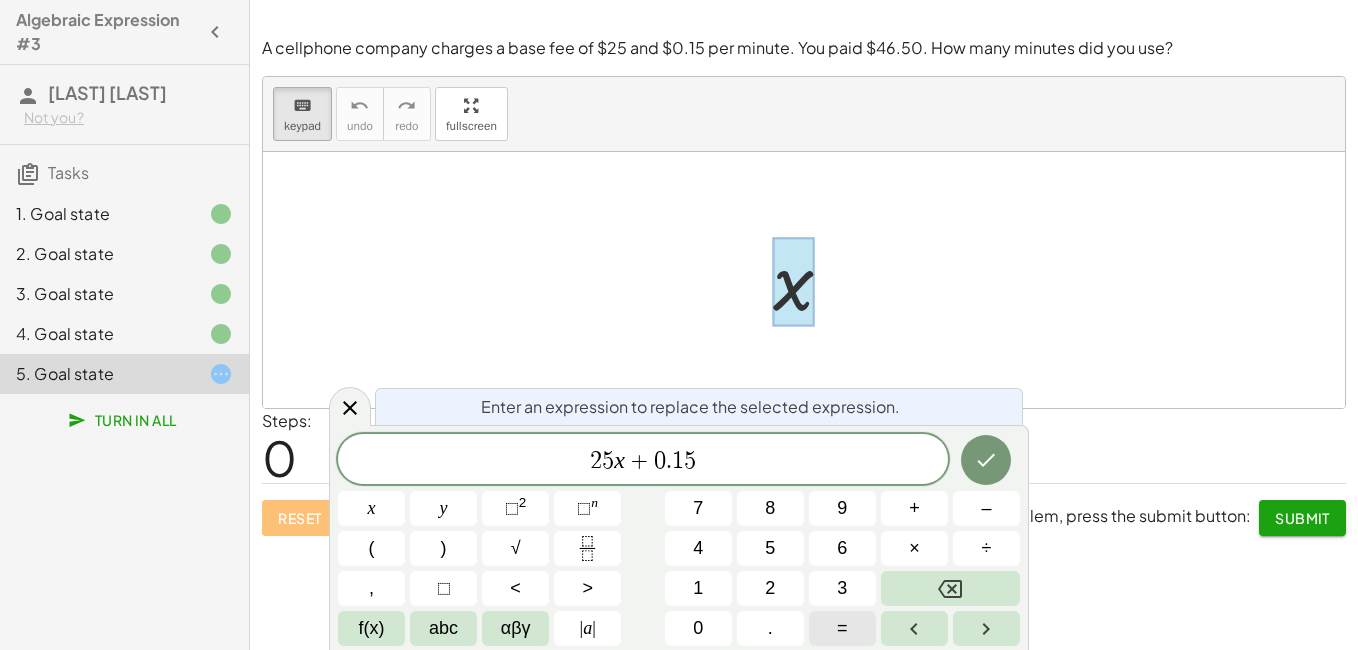 click on "=" at bounding box center [842, 628] 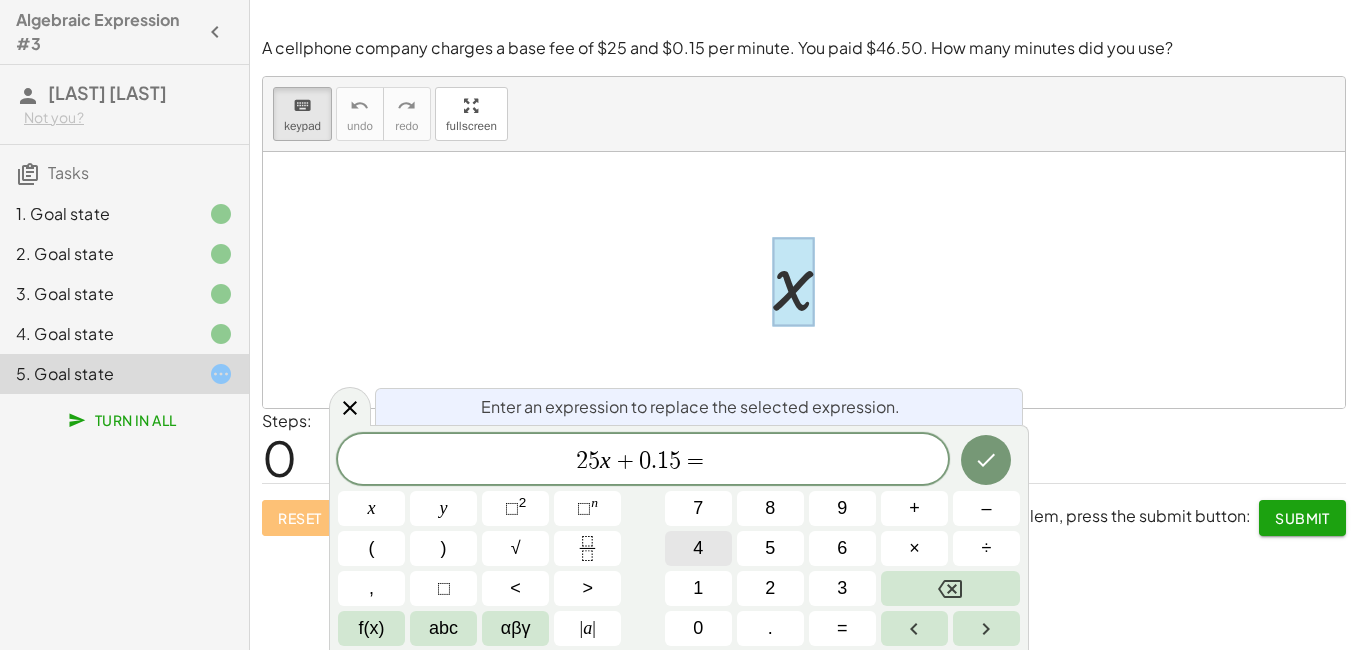 click on "4" at bounding box center (698, 548) 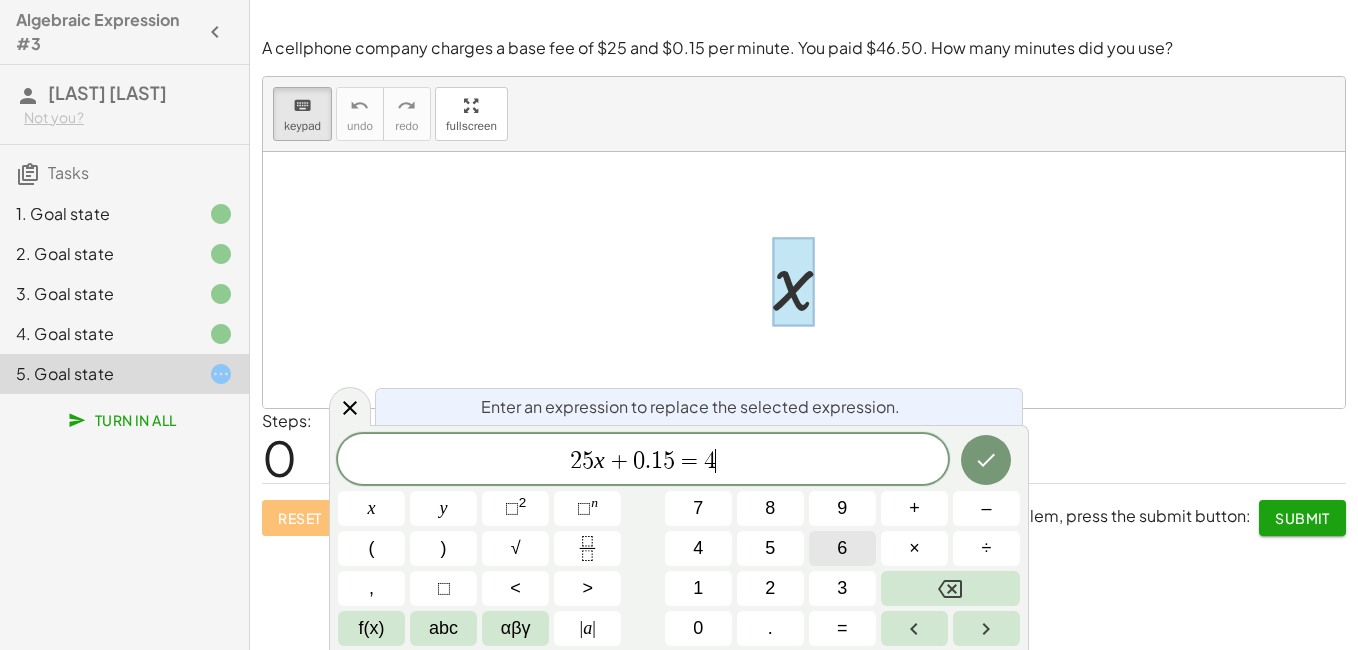 click on "6" at bounding box center (842, 548) 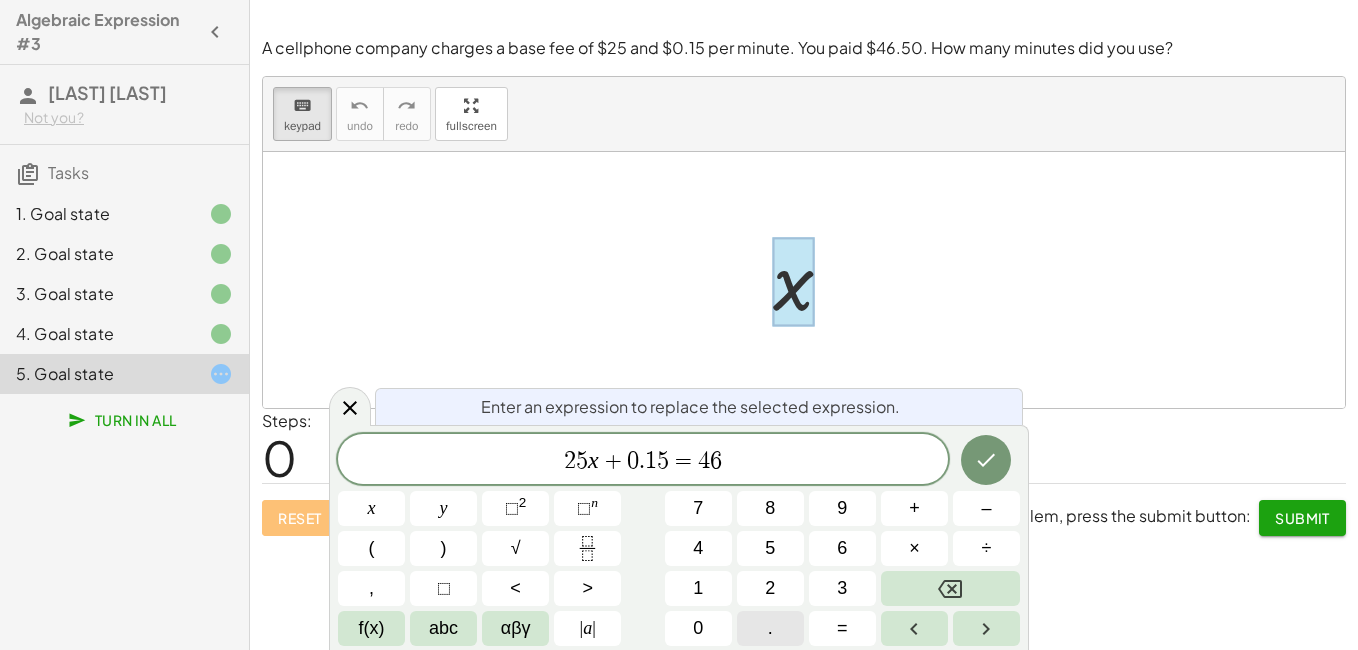 click on "." at bounding box center [770, 628] 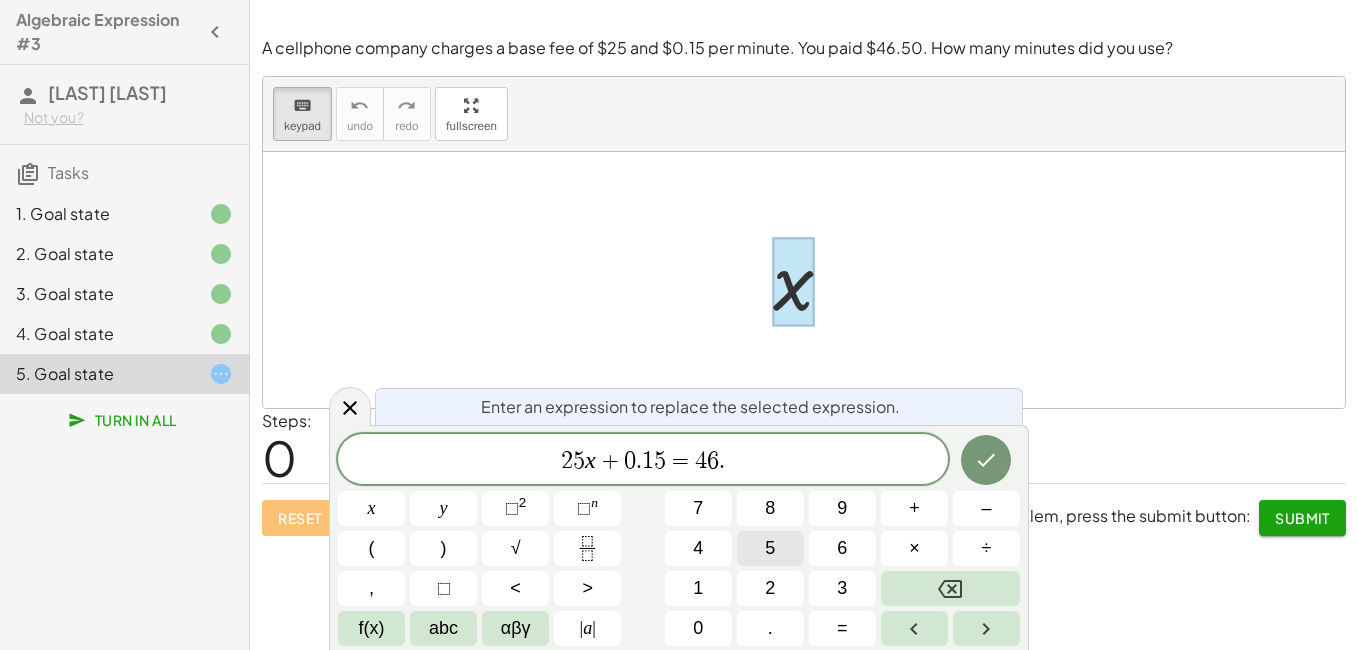 click on "5" at bounding box center [770, 548] 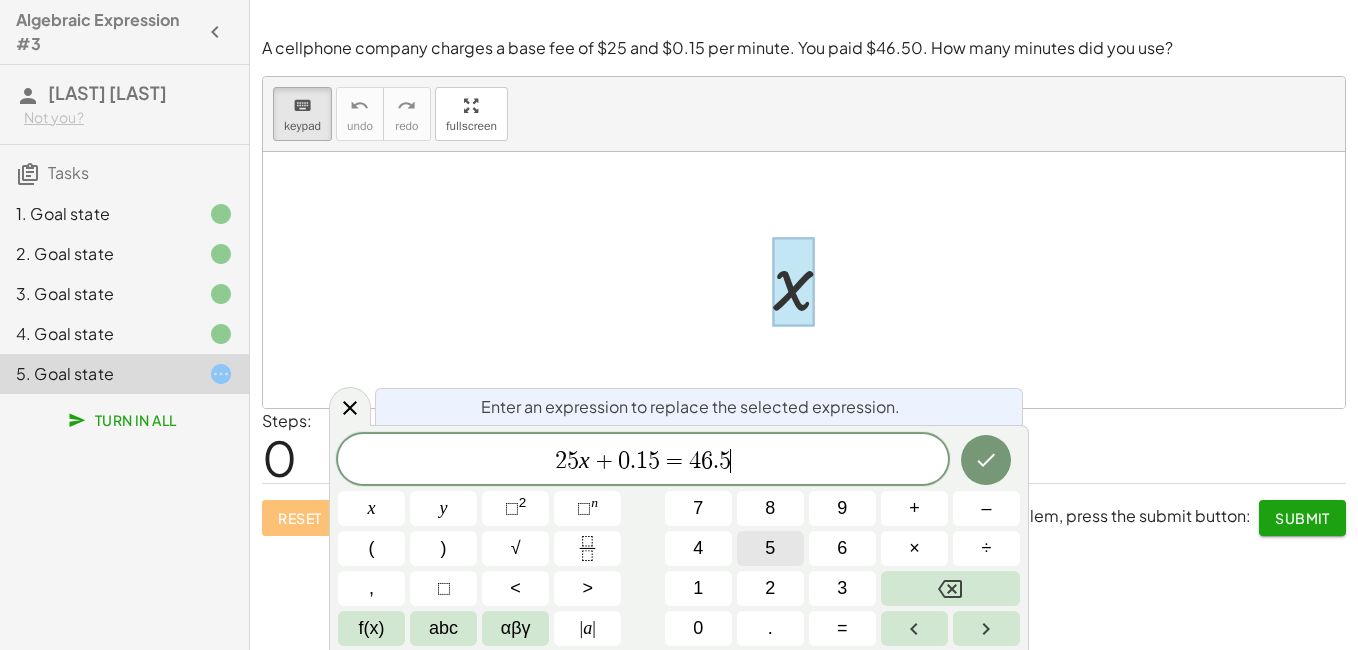 click on "5" at bounding box center [770, 548] 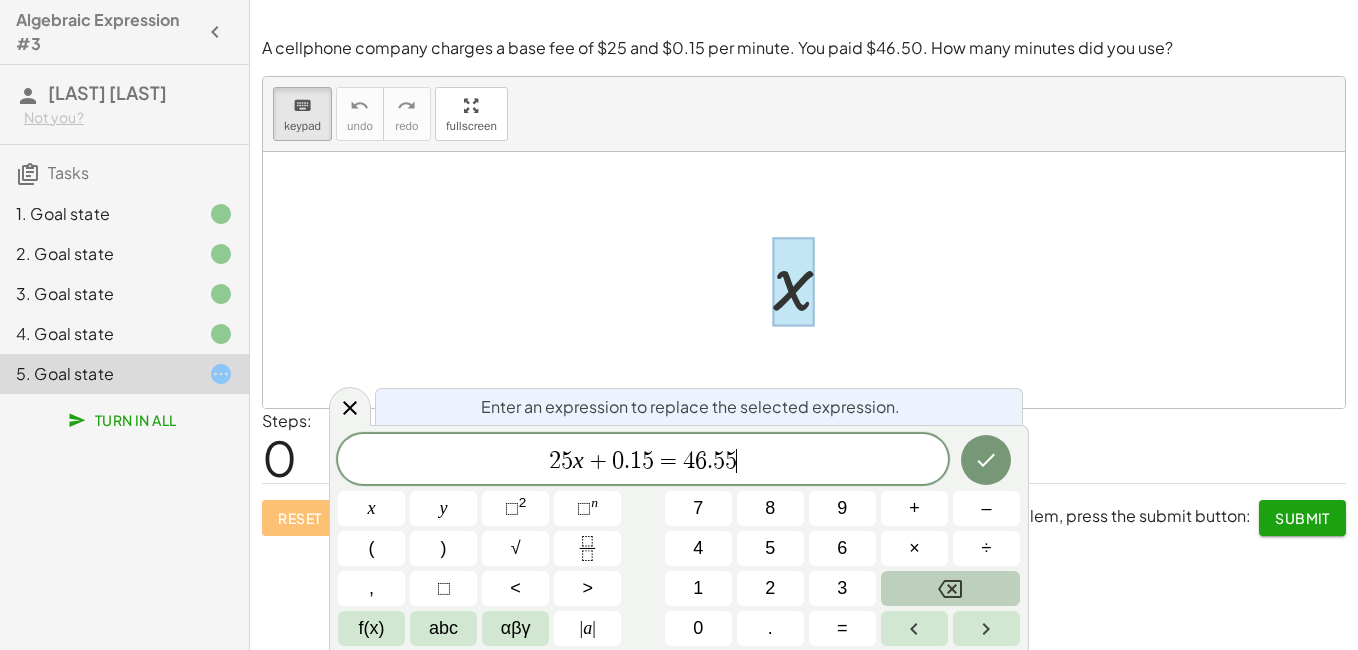 click at bounding box center [950, 588] 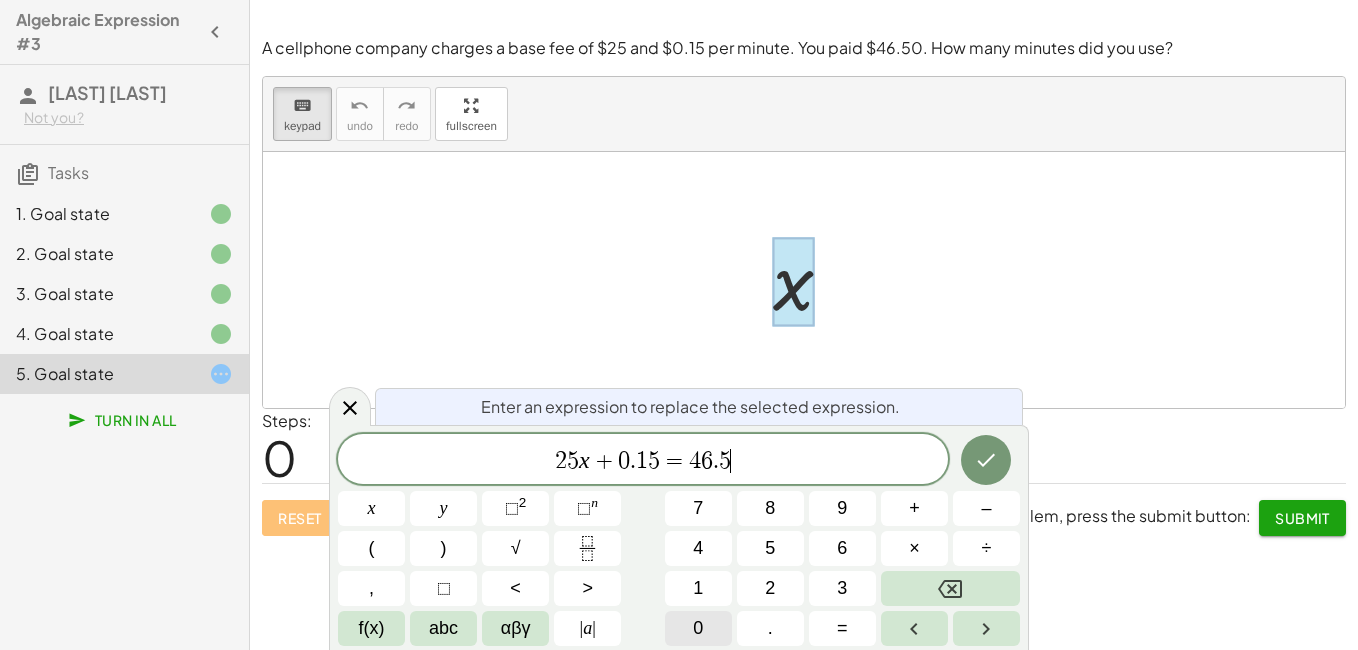 click on "0" at bounding box center [698, 628] 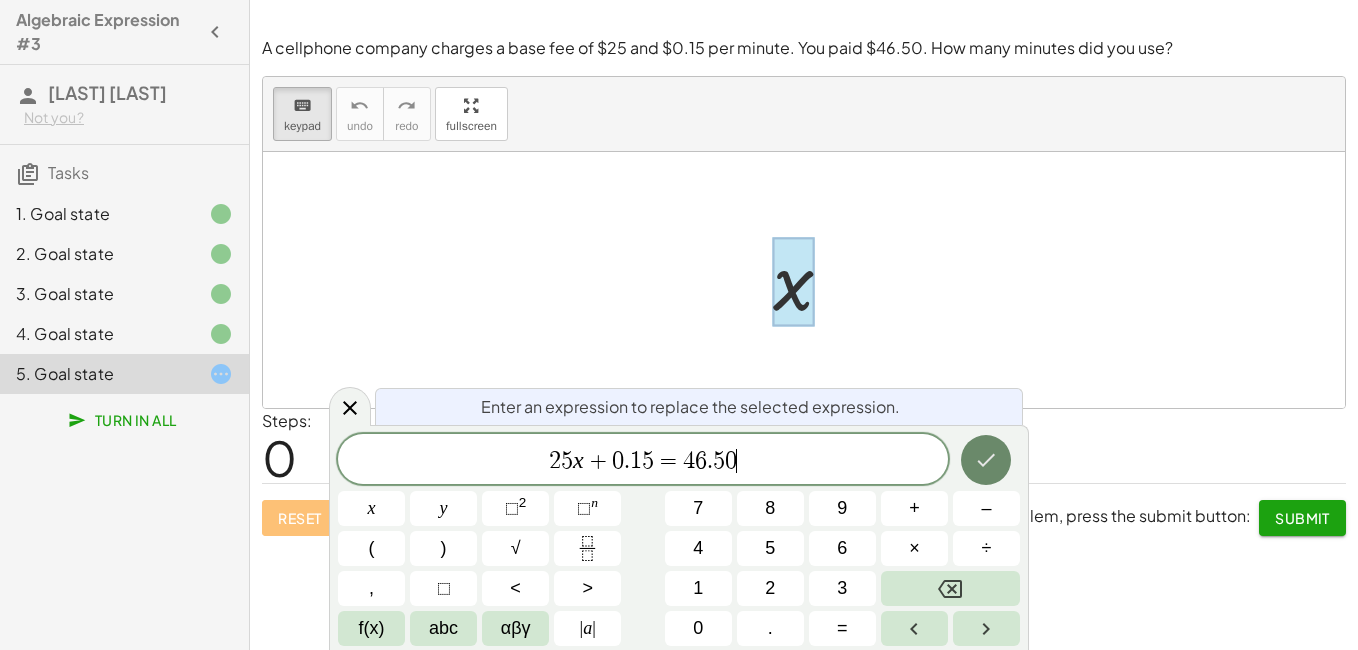 click at bounding box center (986, 460) 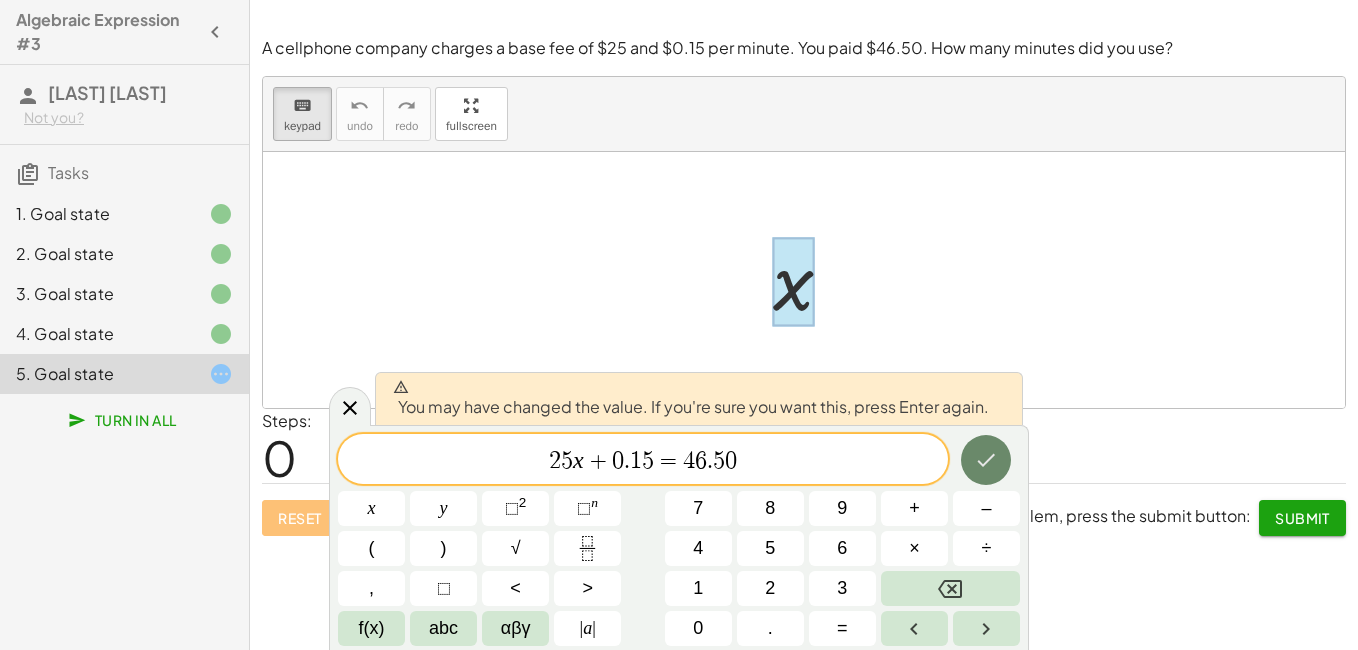 click at bounding box center (986, 460) 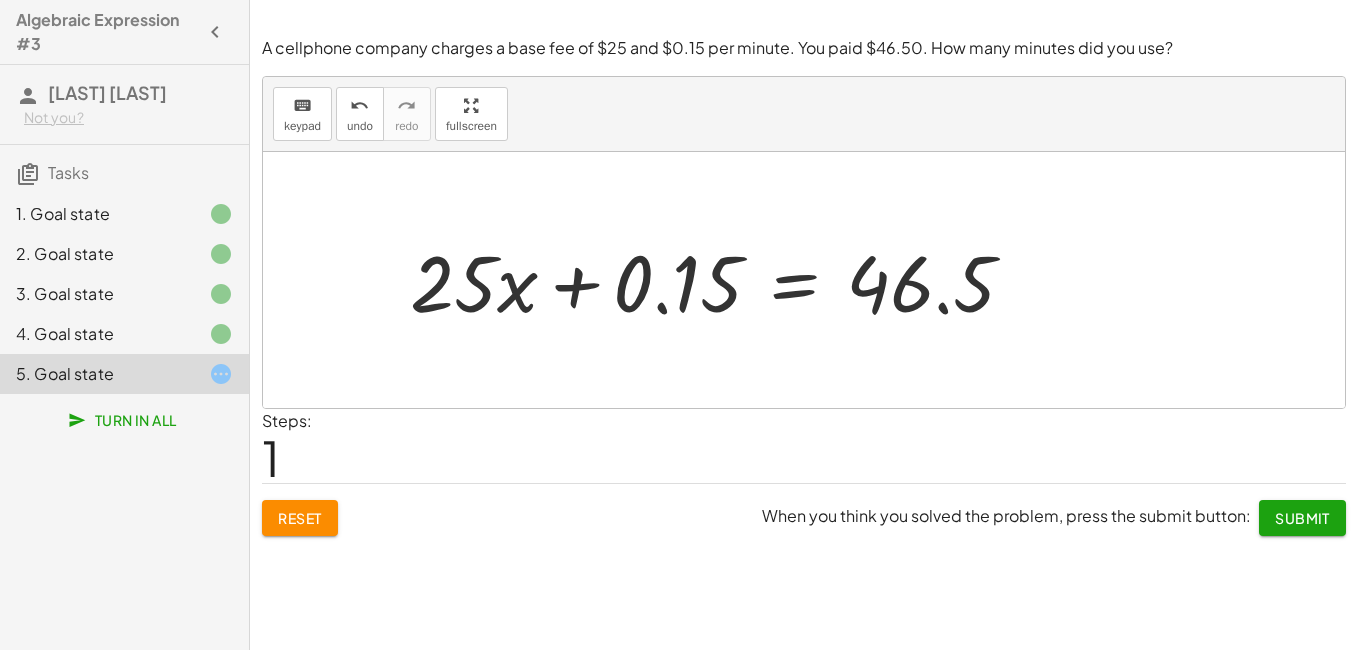 click at bounding box center (721, 280) 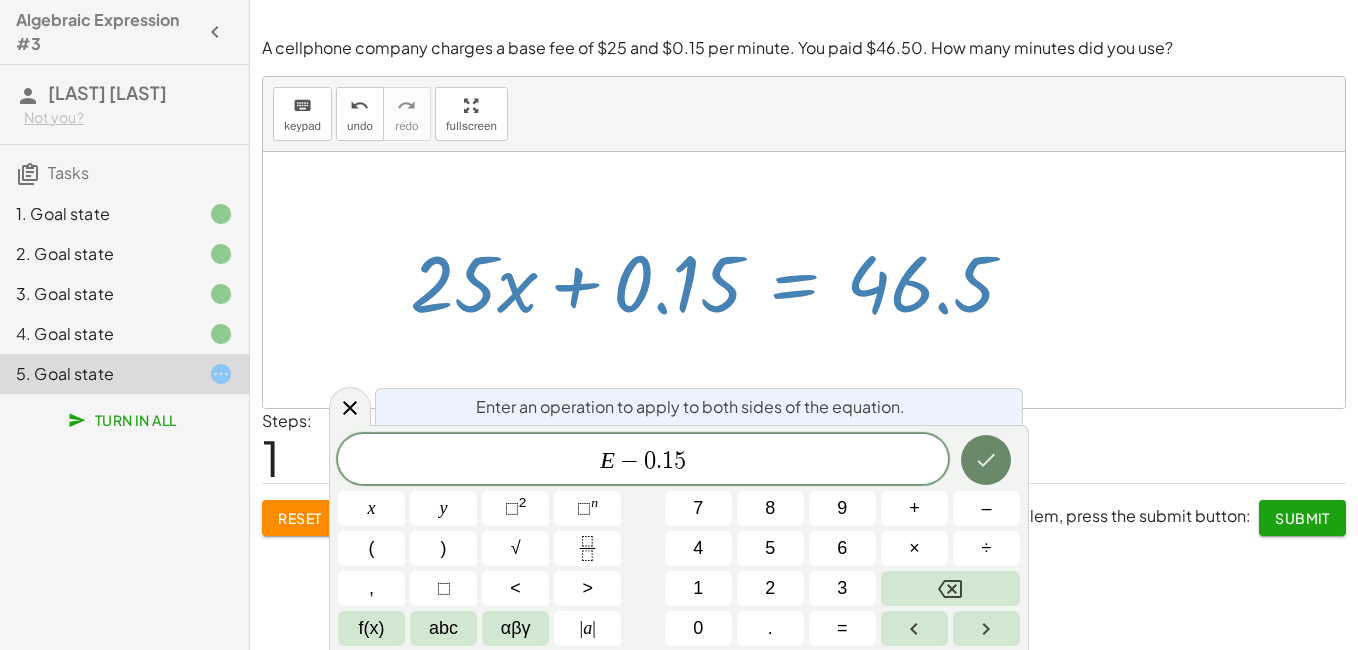 click 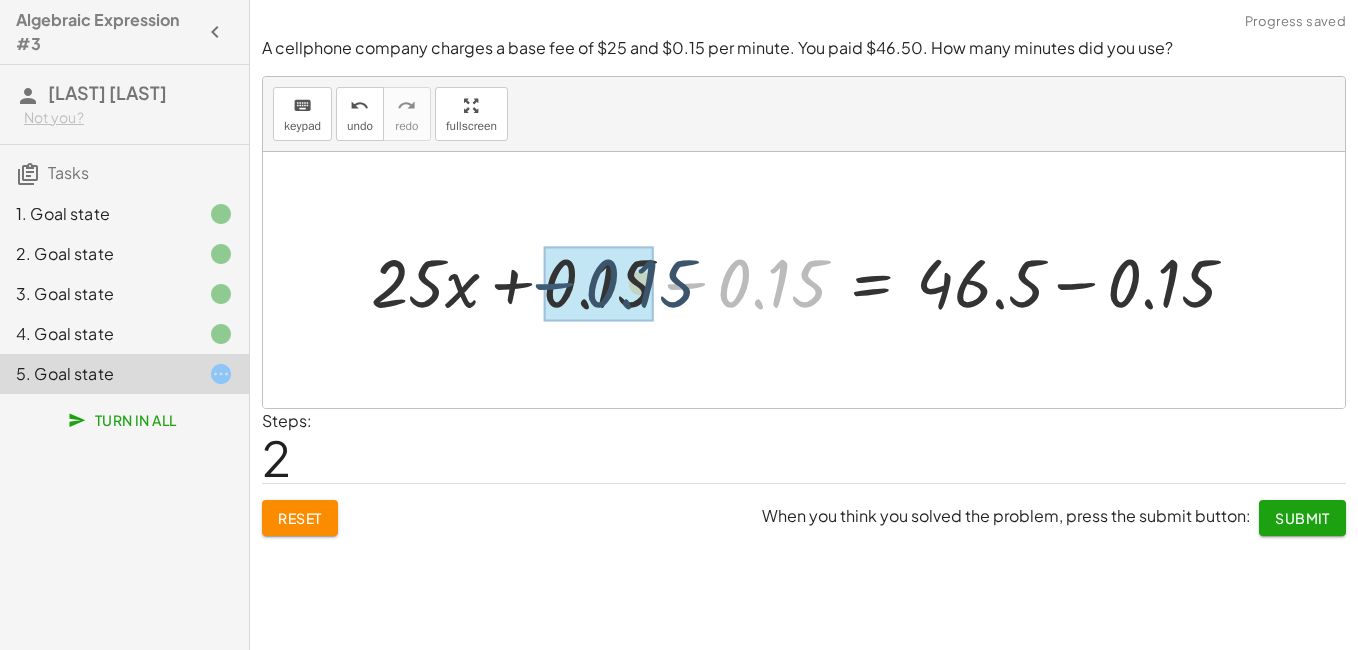 drag, startPoint x: 682, startPoint y: 288, endPoint x: 527, endPoint y: 294, distance: 155.11609 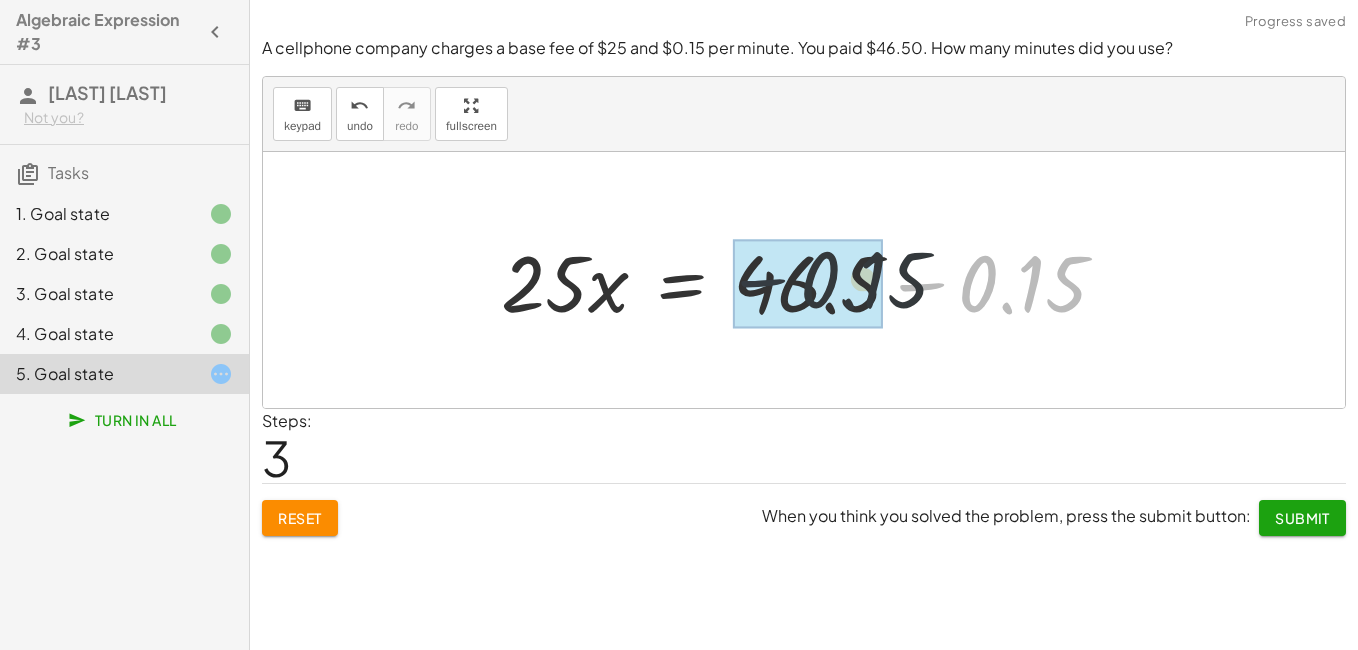 drag, startPoint x: 883, startPoint y: 282, endPoint x: 738, endPoint y: 285, distance: 145.03104 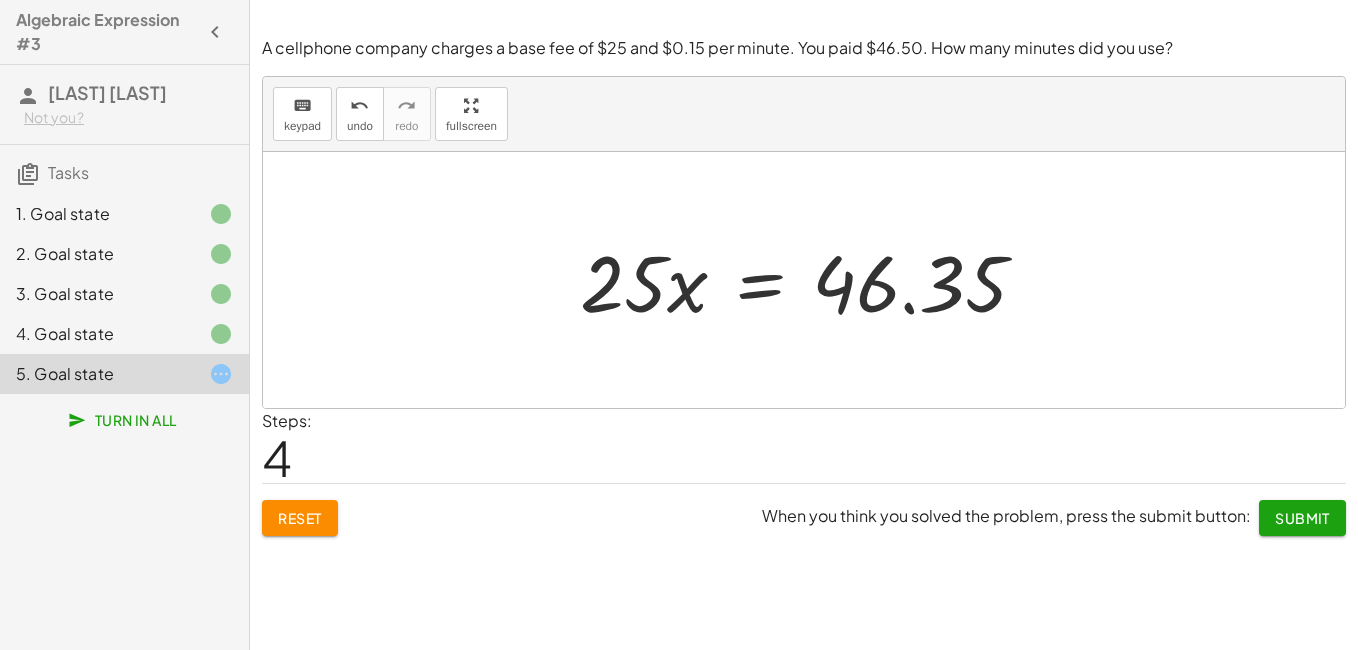 click at bounding box center [811, 280] 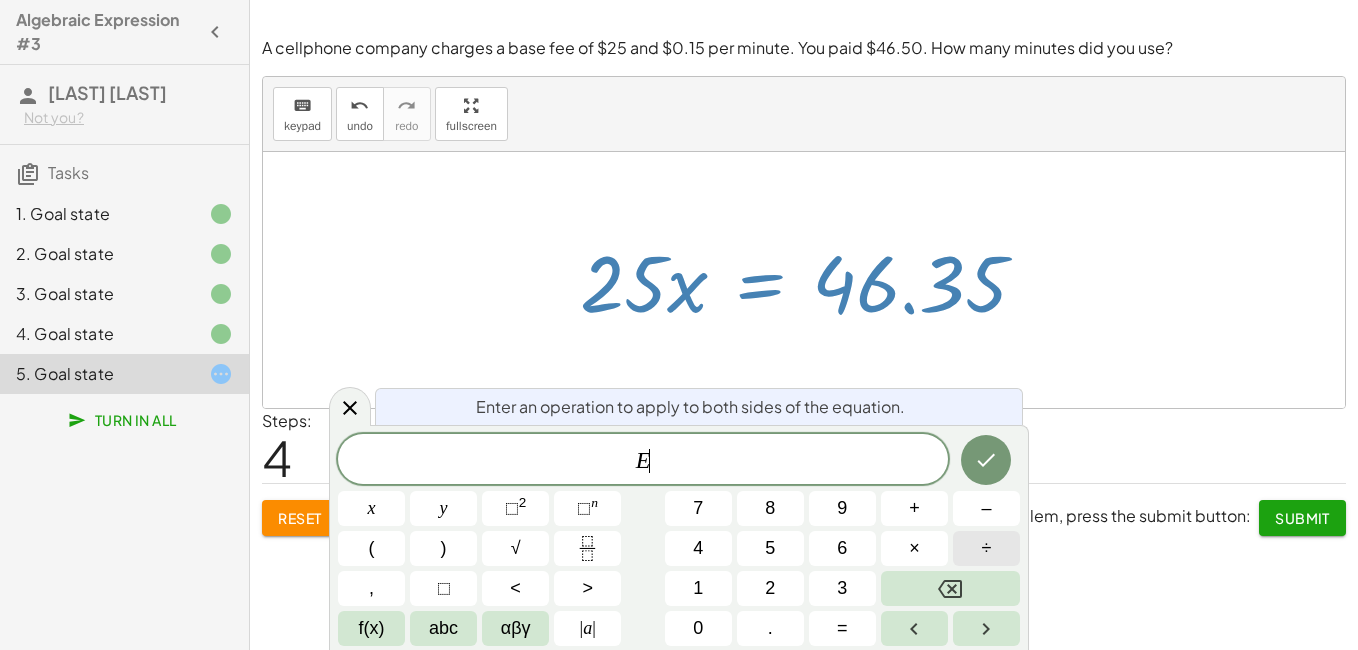 click on "÷" at bounding box center [986, 548] 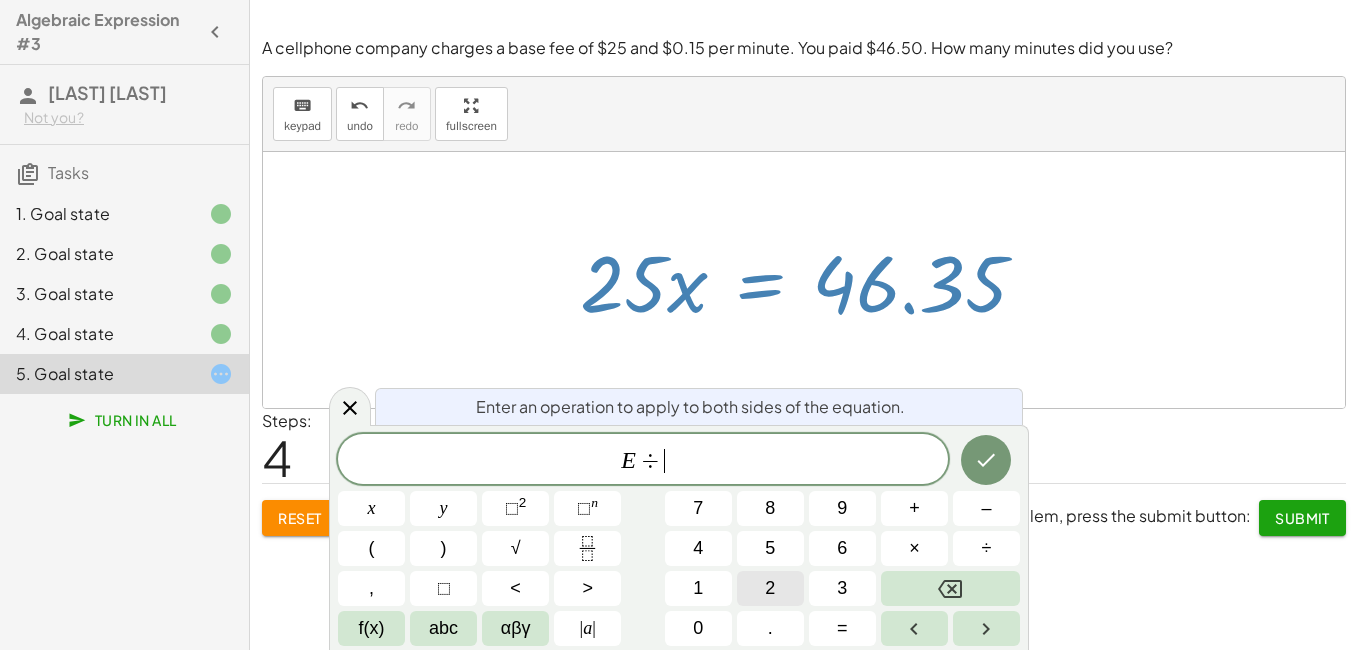 click on "2" at bounding box center (770, 588) 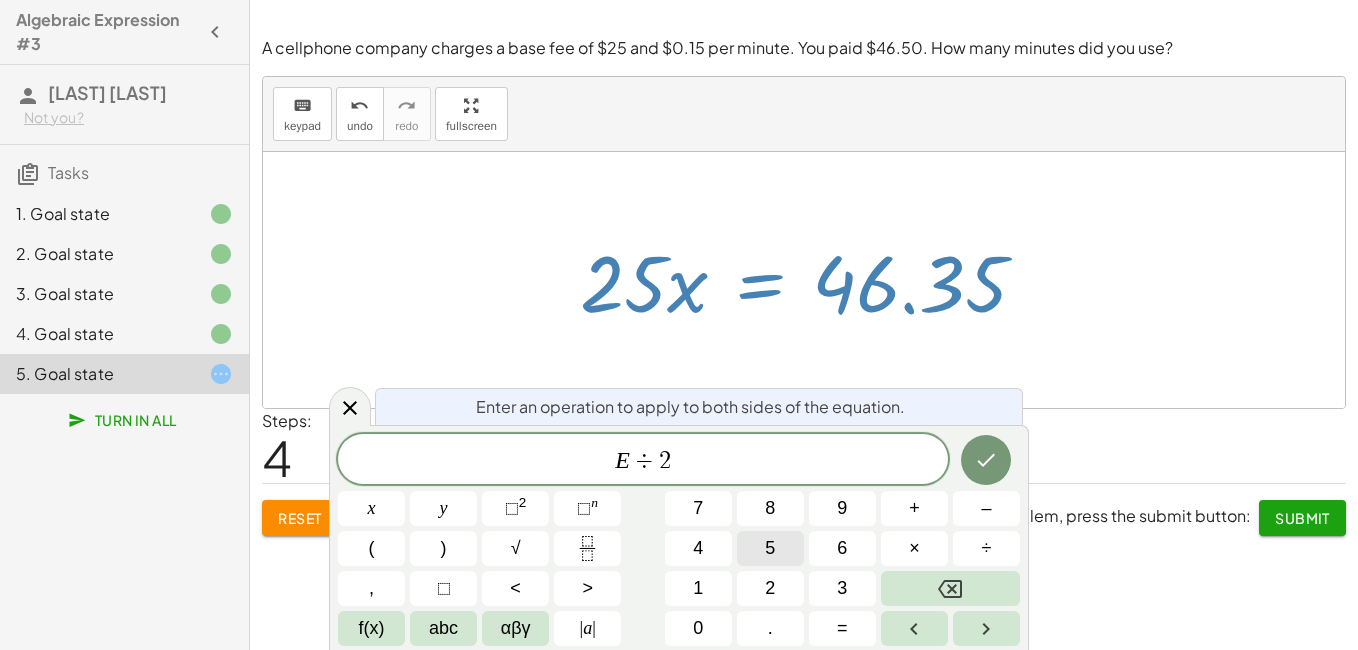 click on "5" at bounding box center (770, 548) 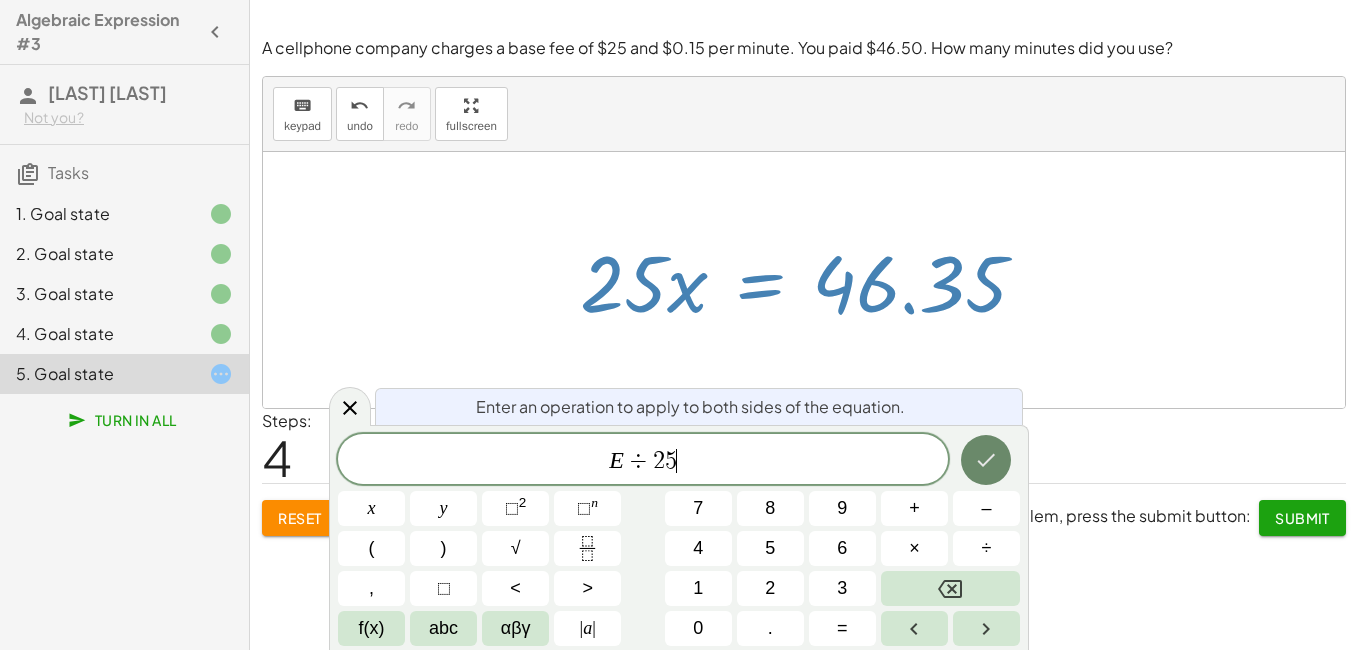 click 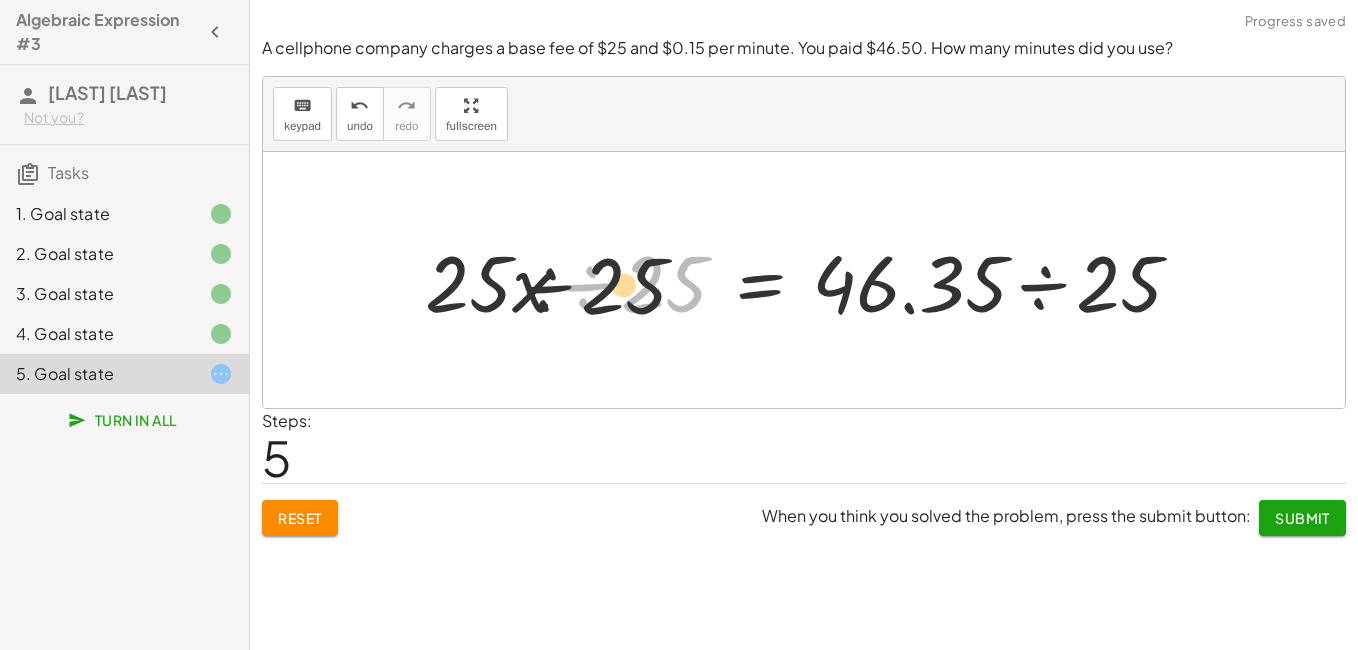 drag, startPoint x: 589, startPoint y: 286, endPoint x: 434, endPoint y: 327, distance: 160.3309 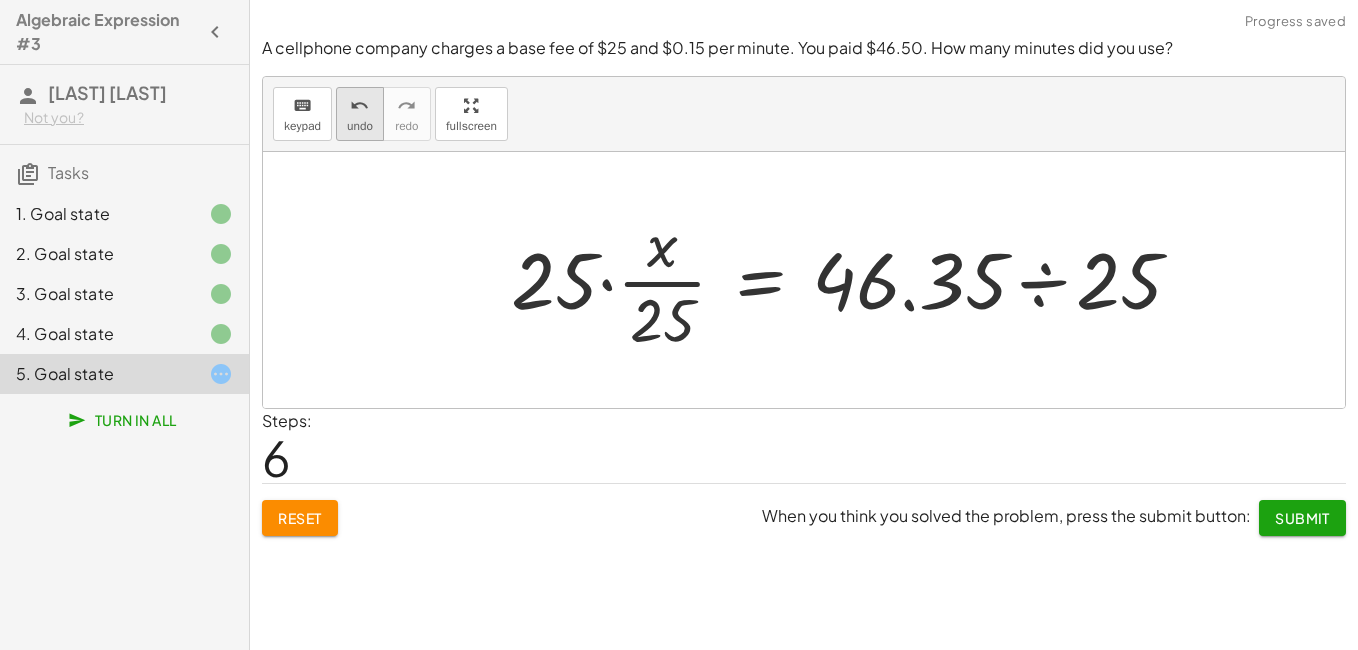 click on "undo" at bounding box center [359, 106] 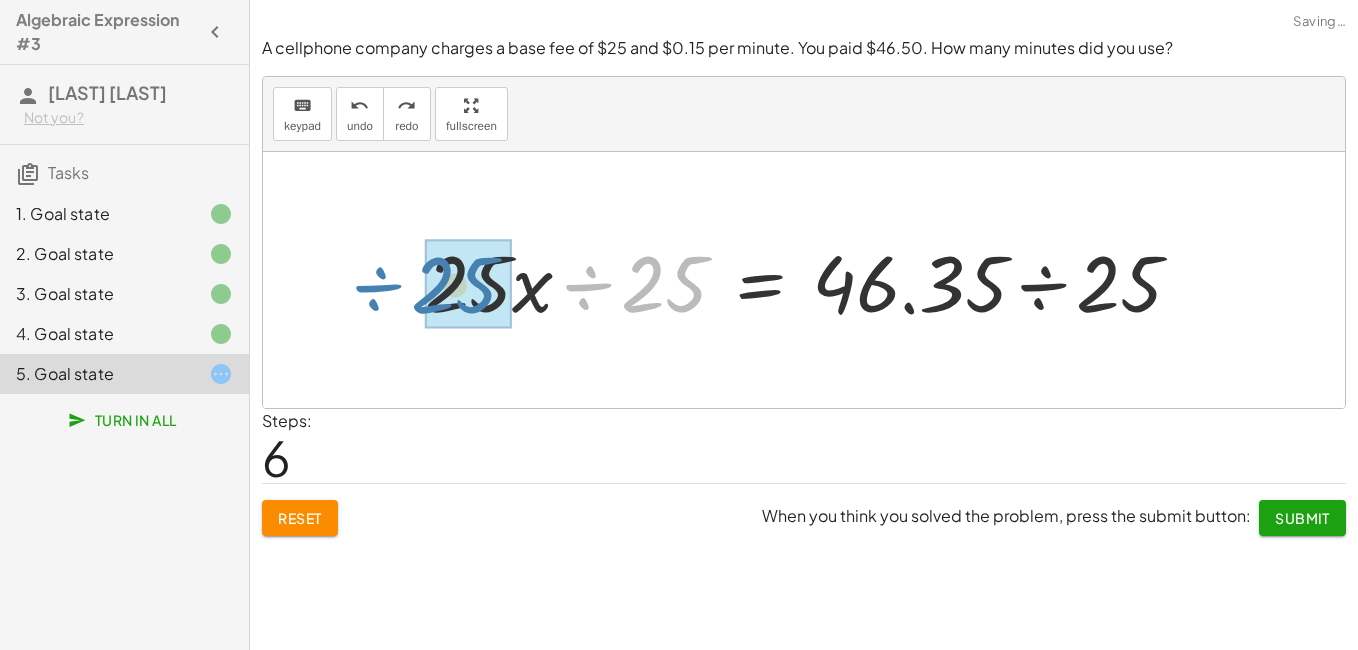 drag, startPoint x: 590, startPoint y: 284, endPoint x: 384, endPoint y: 286, distance: 206.0097 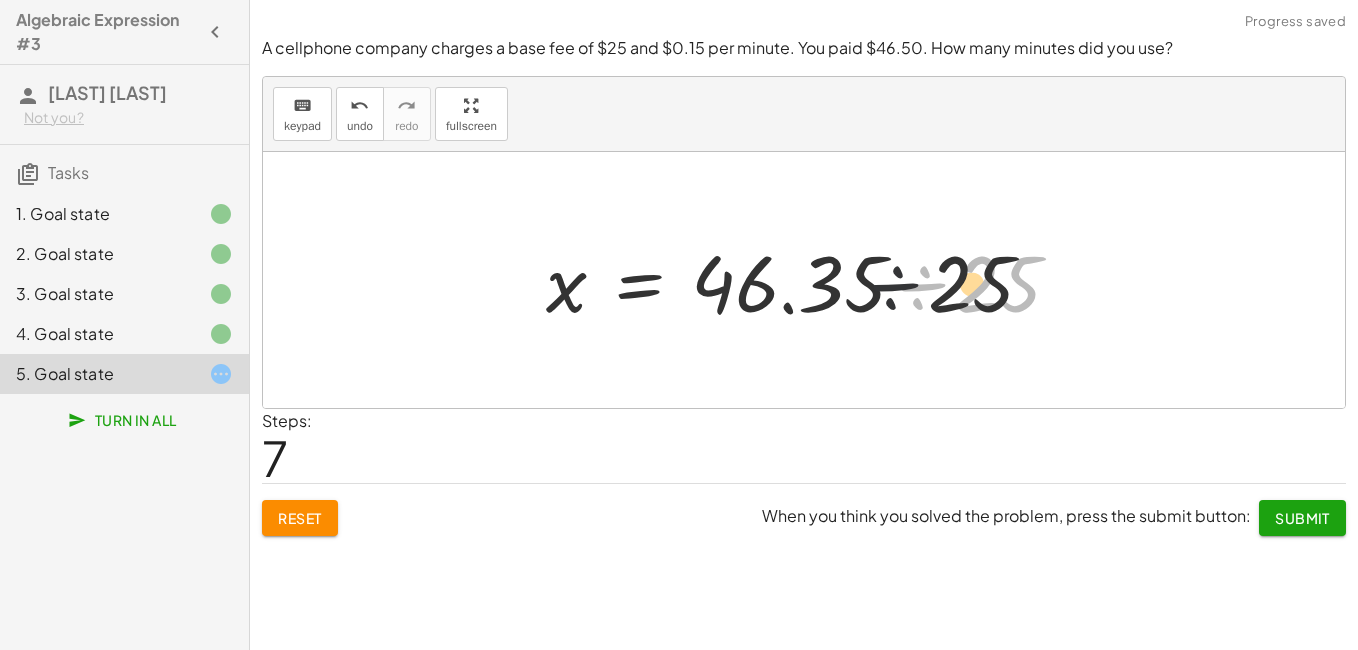 drag, startPoint x: 823, startPoint y: 286, endPoint x: 734, endPoint y: 290, distance: 89.08984 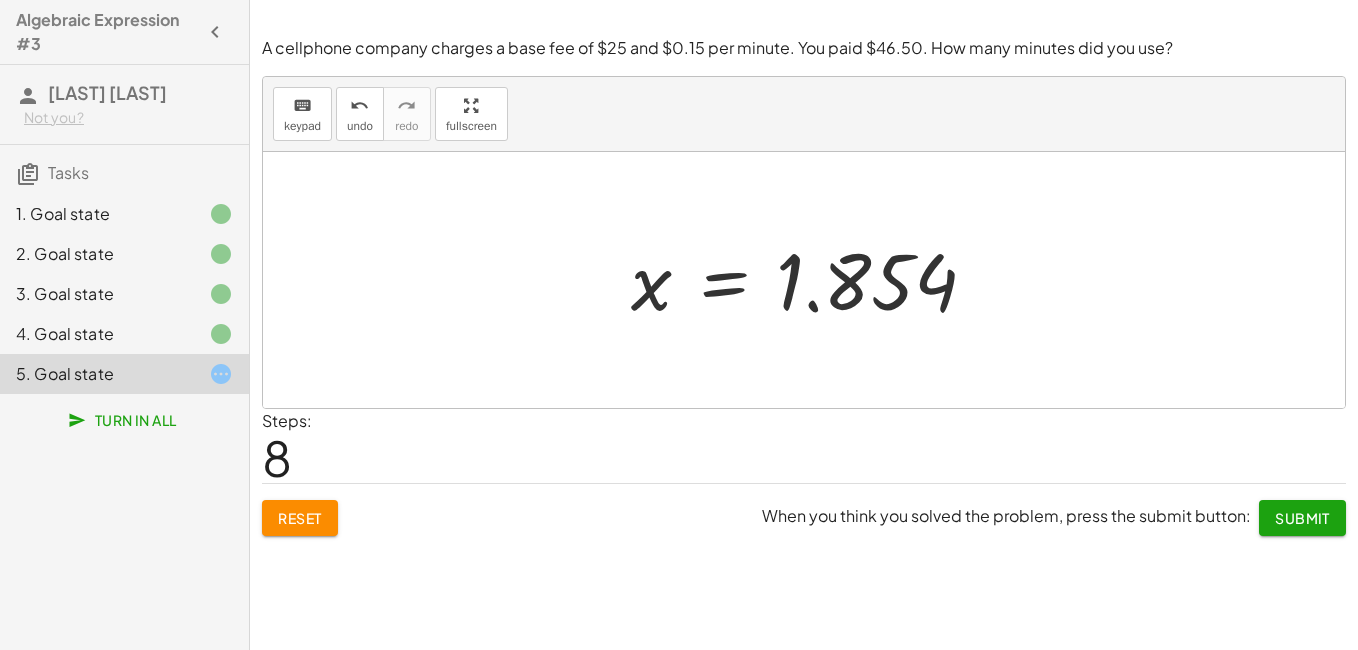 click on "Reset" 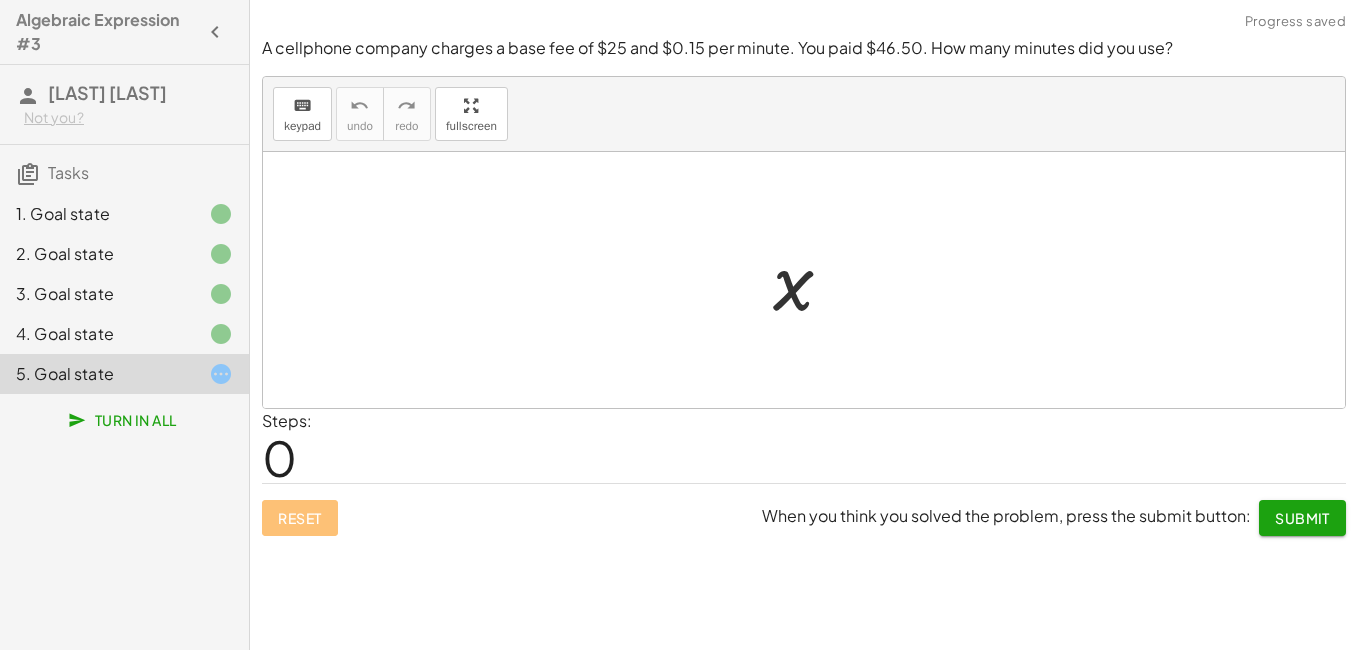click at bounding box center (811, 280) 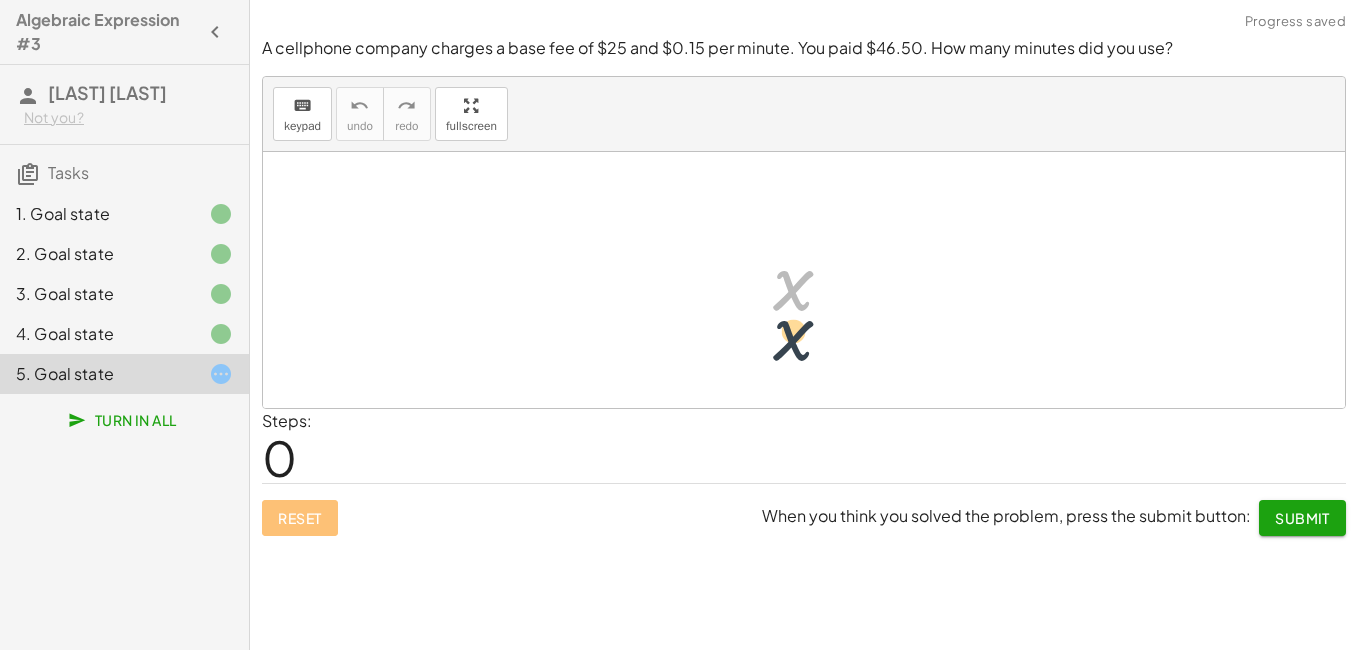 drag, startPoint x: 789, startPoint y: 284, endPoint x: 773, endPoint y: 275, distance: 18.35756 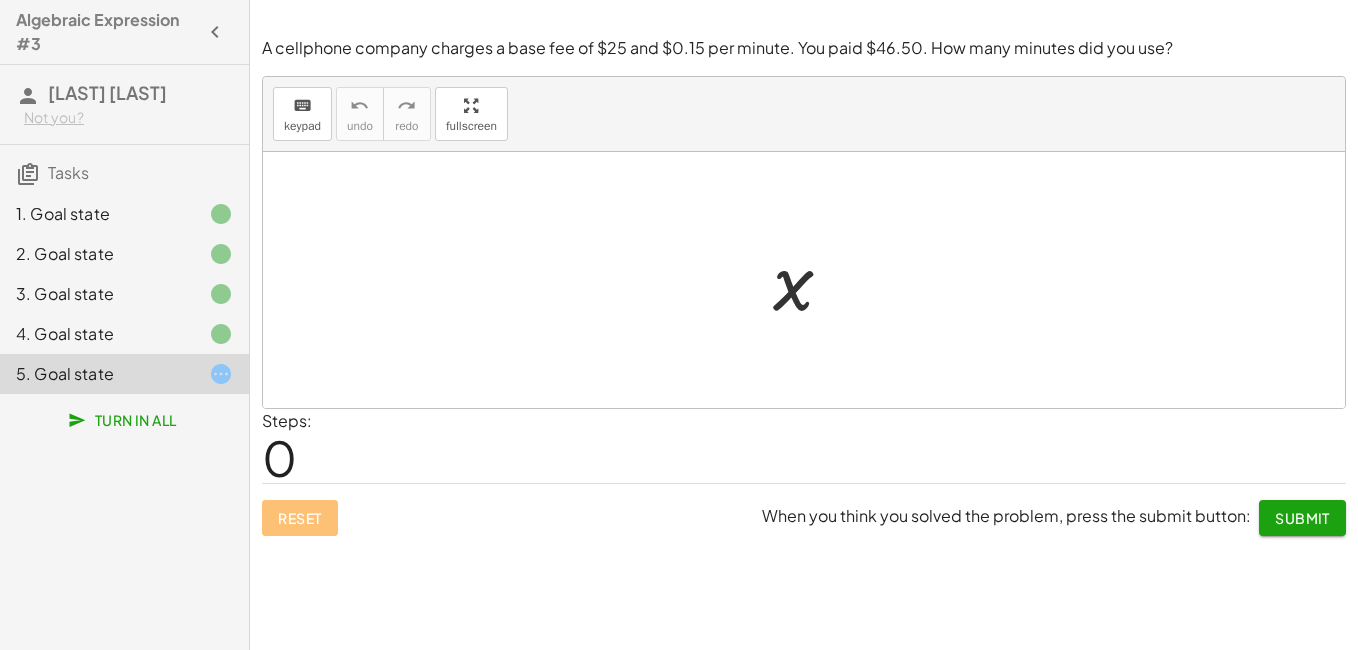 click at bounding box center [811, 280] 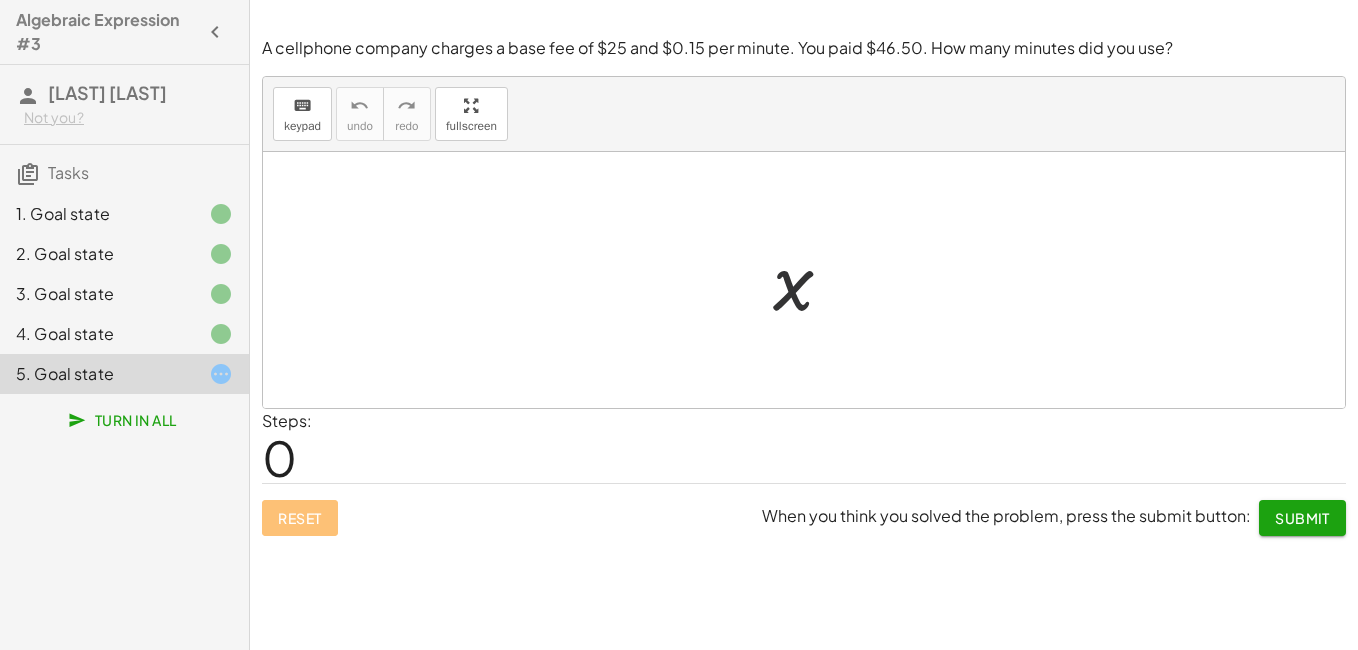 click at bounding box center (811, 280) 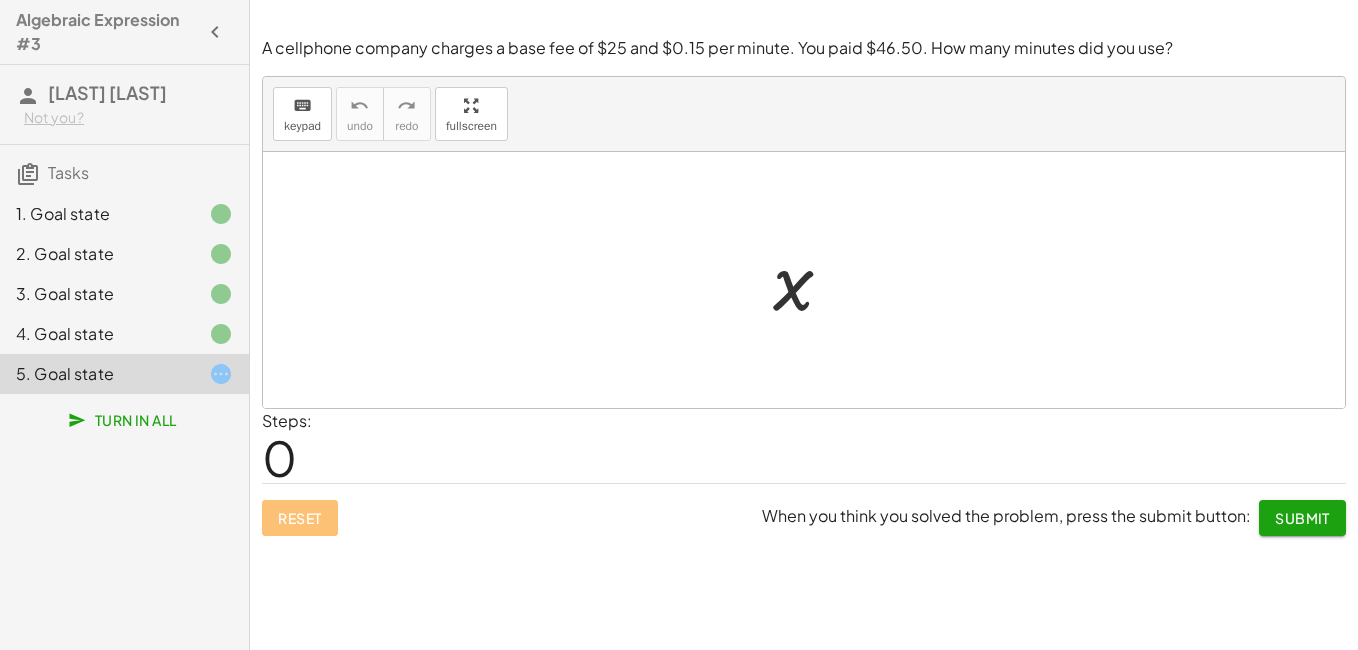 click at bounding box center [811, 280] 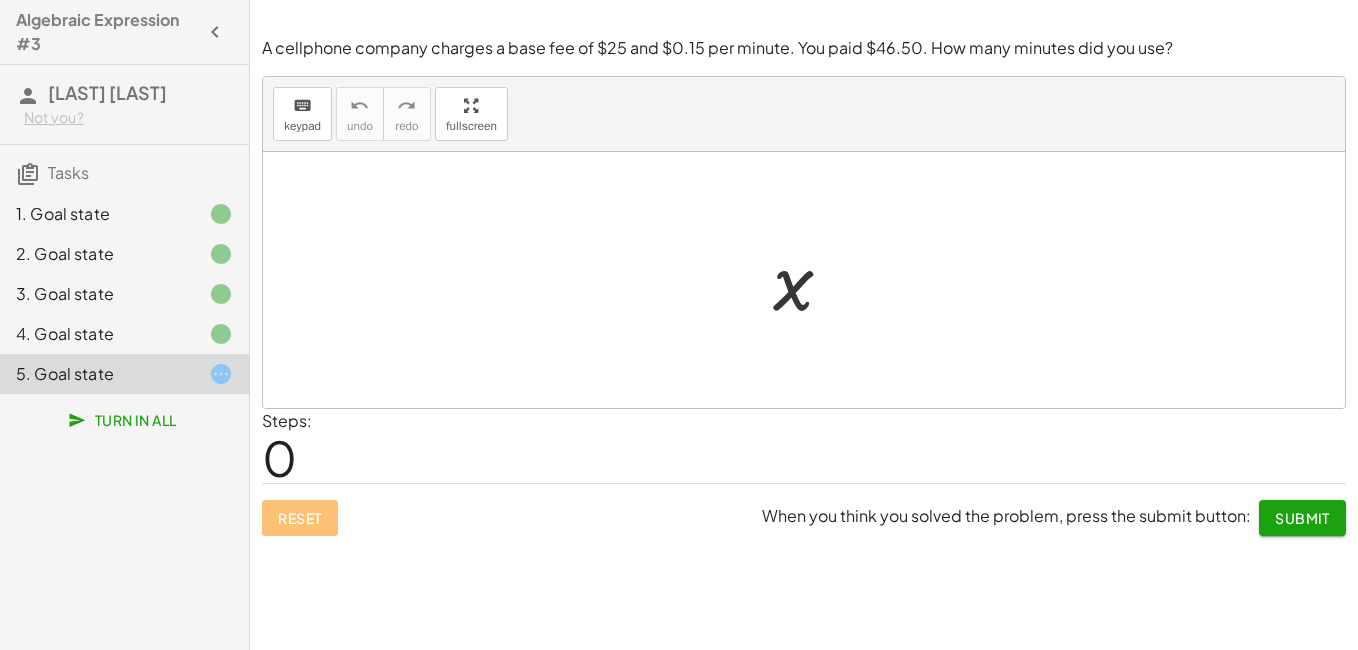 click at bounding box center (811, 280) 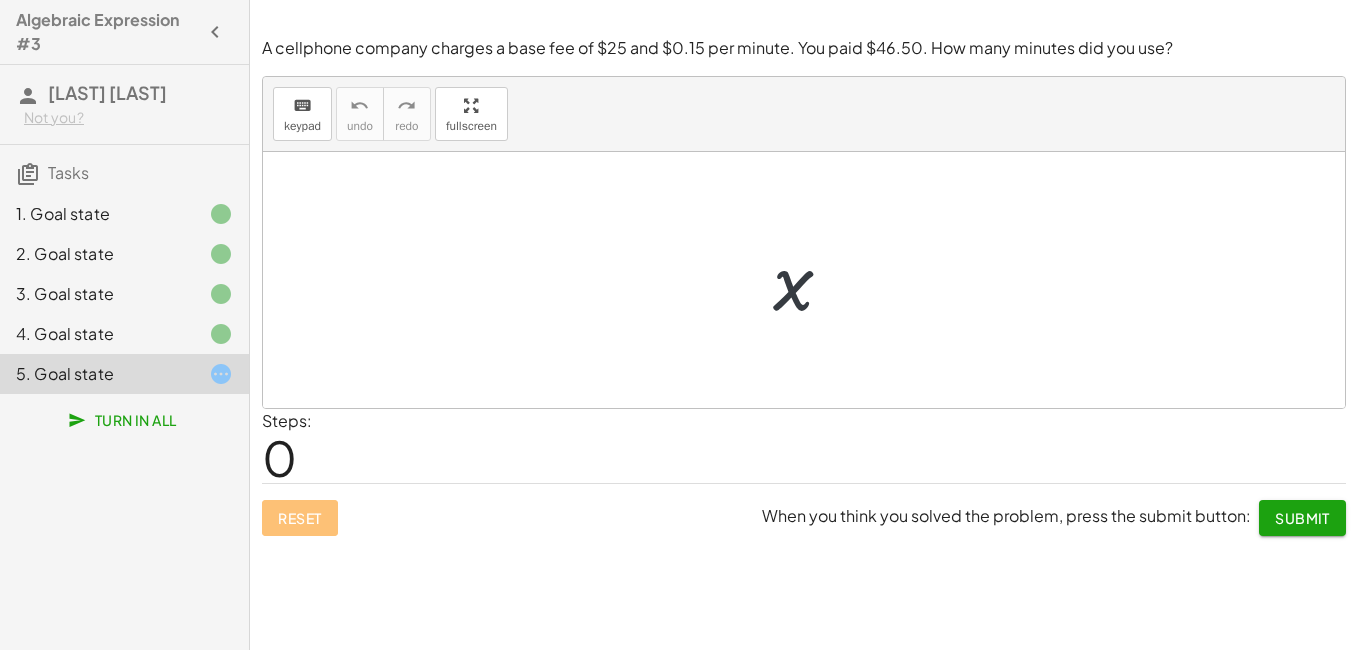 click at bounding box center [811, 280] 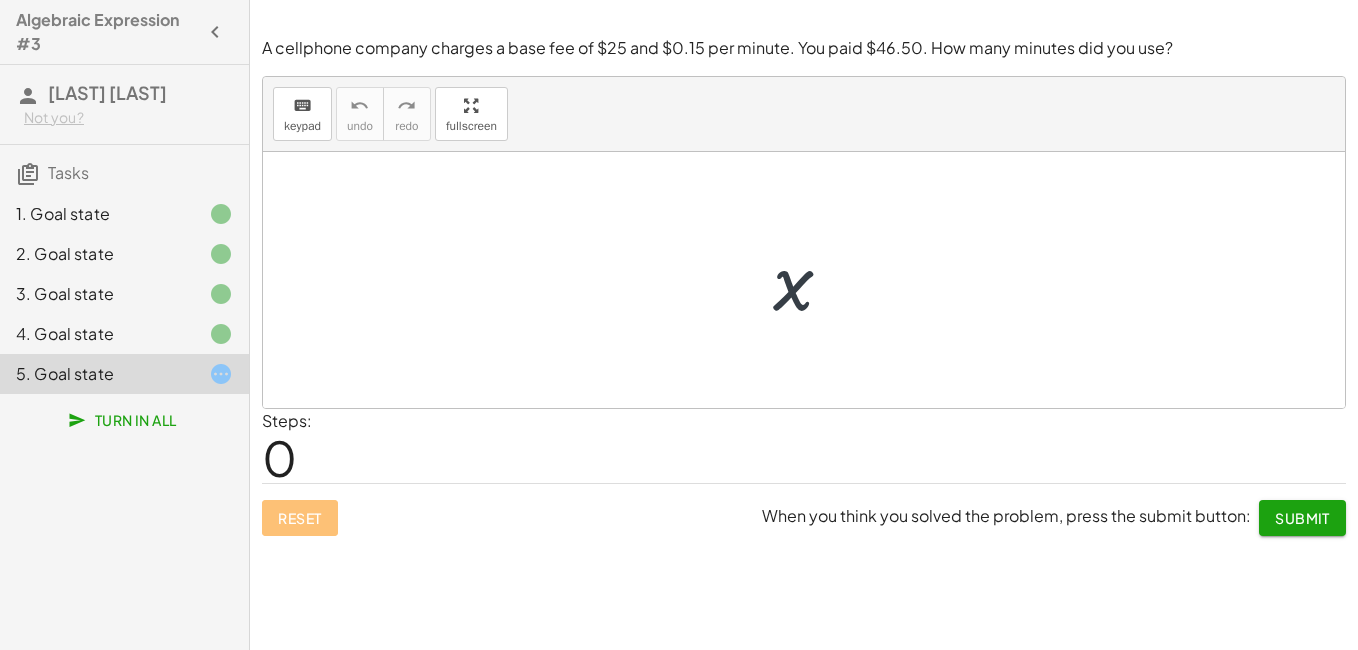 click at bounding box center (811, 280) 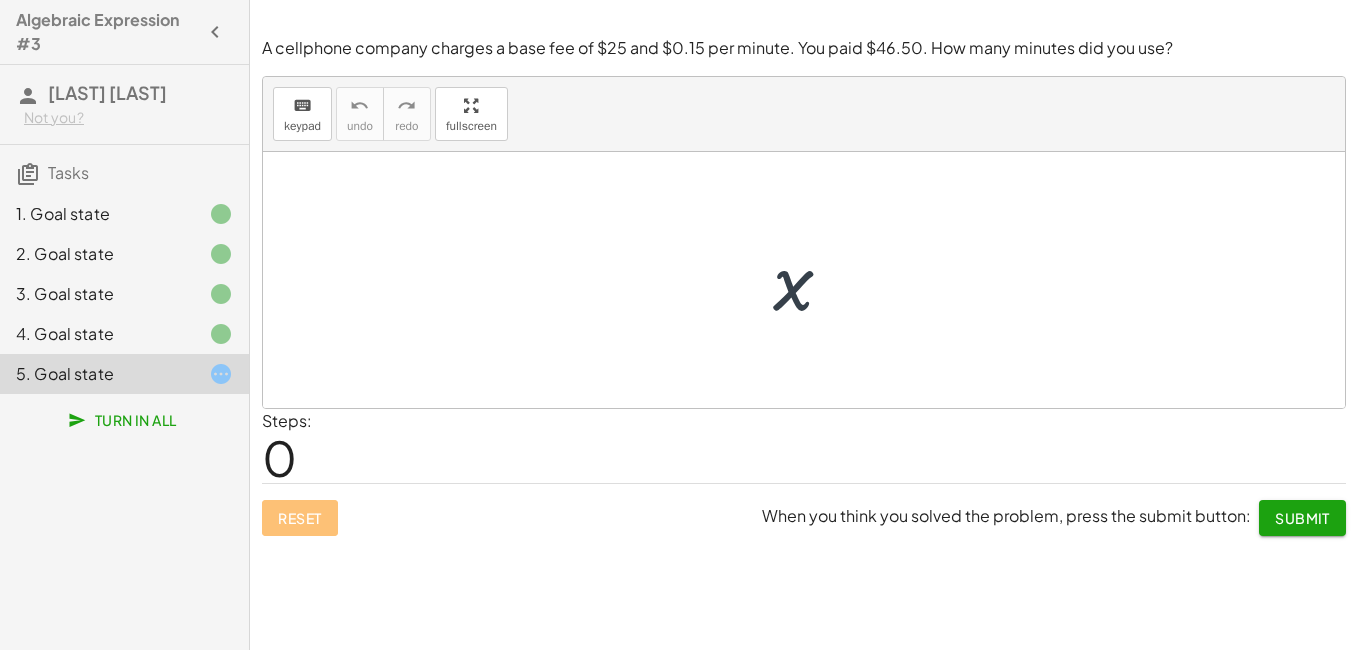 click at bounding box center (811, 280) 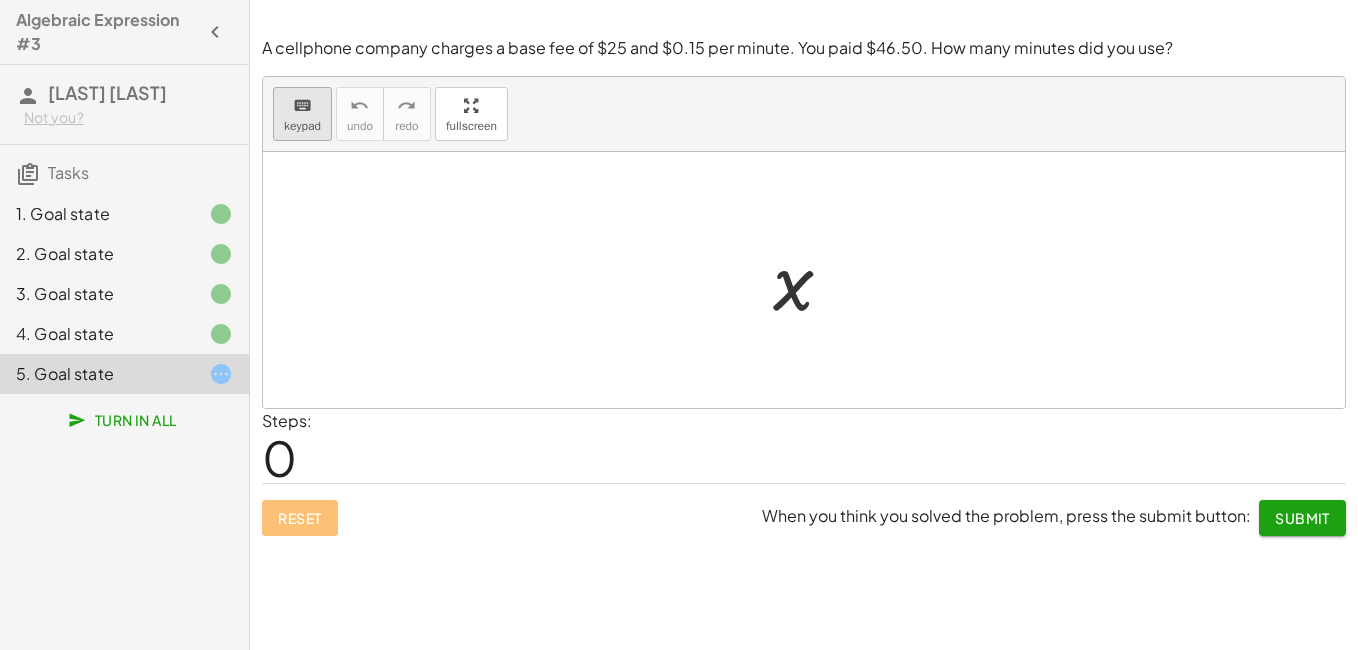 click on "keyboard" at bounding box center [302, 105] 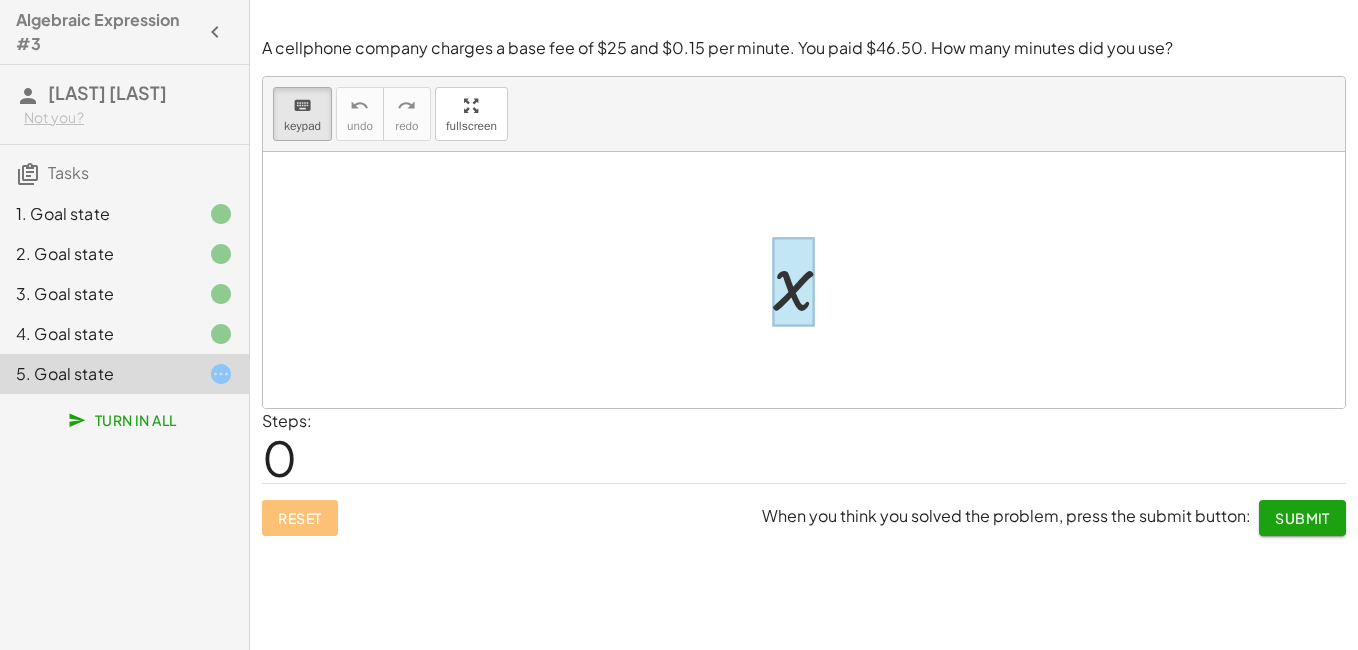 click at bounding box center (793, 282) 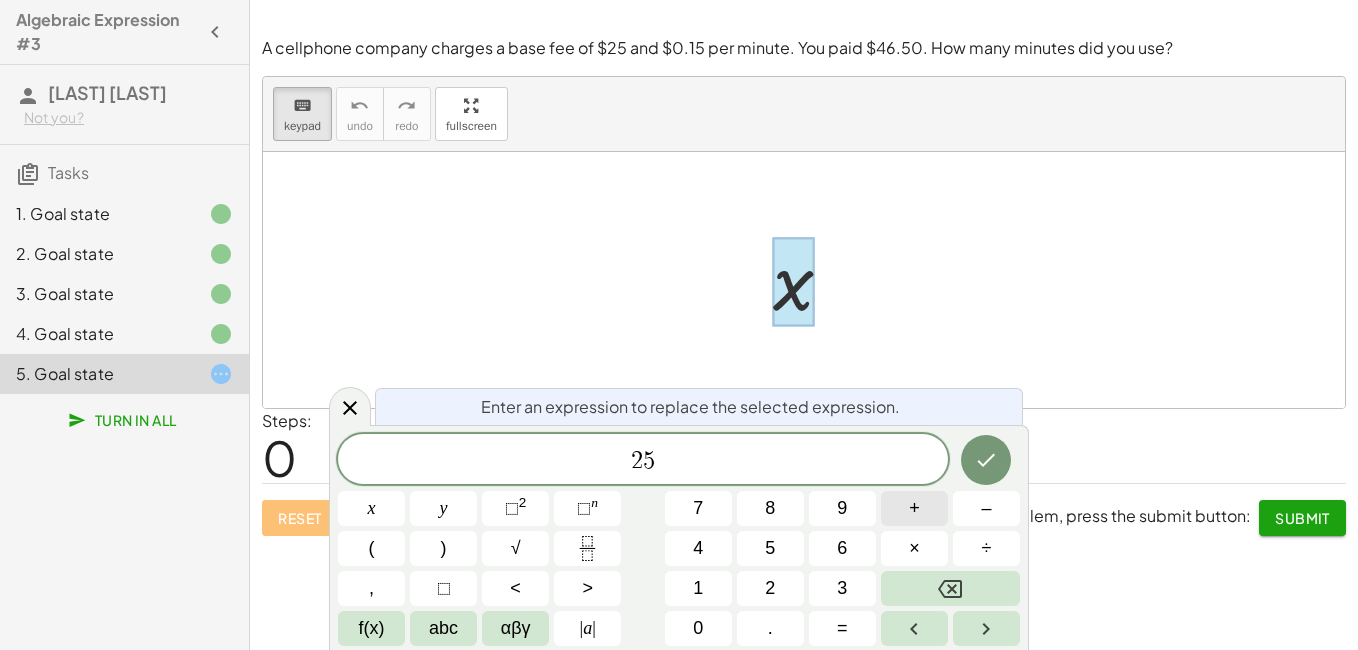 click on "+" at bounding box center (914, 508) 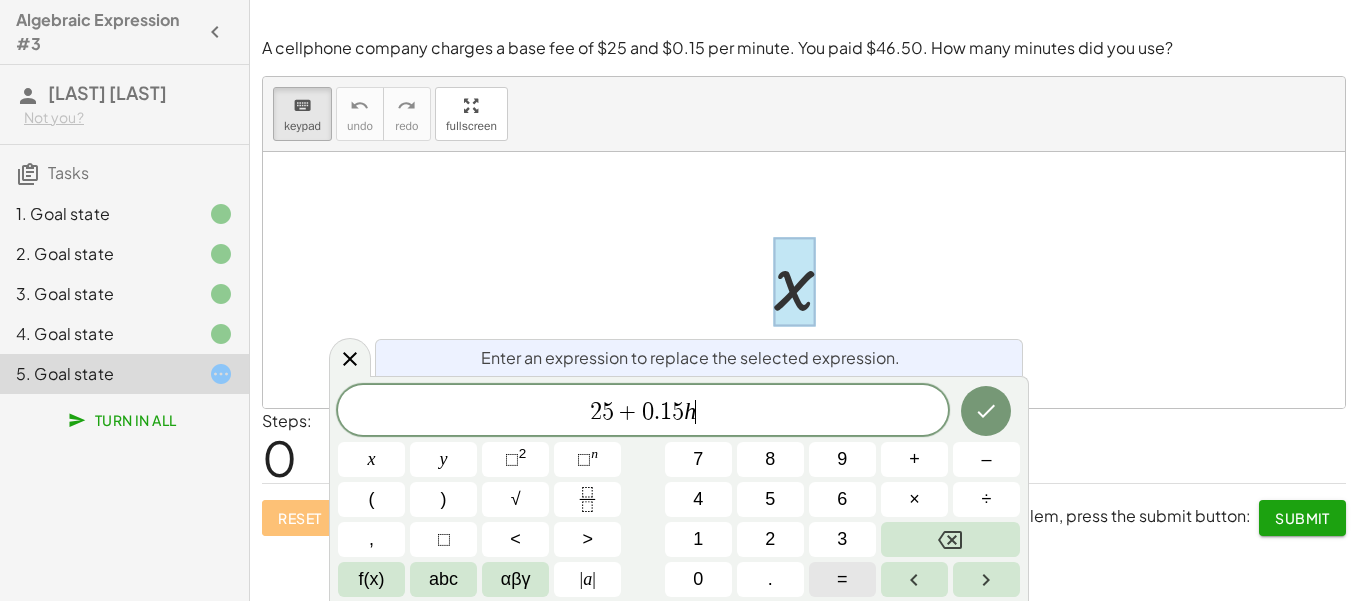 click on "=" at bounding box center [842, 579] 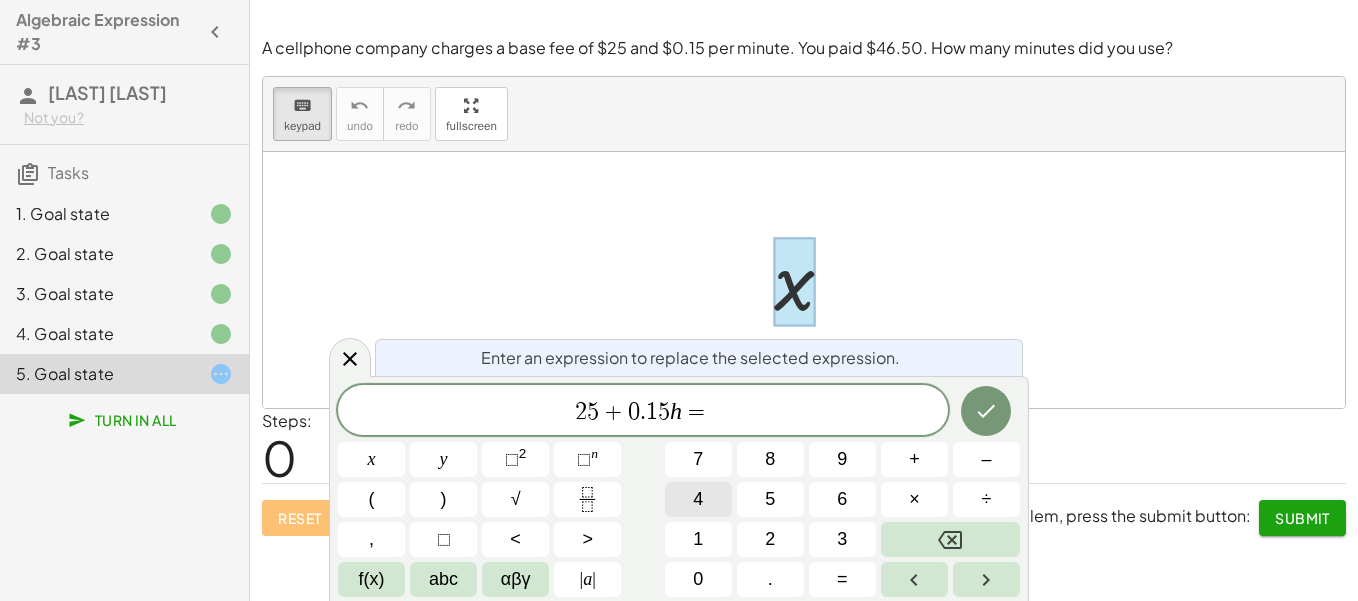 click on "4" at bounding box center [698, 499] 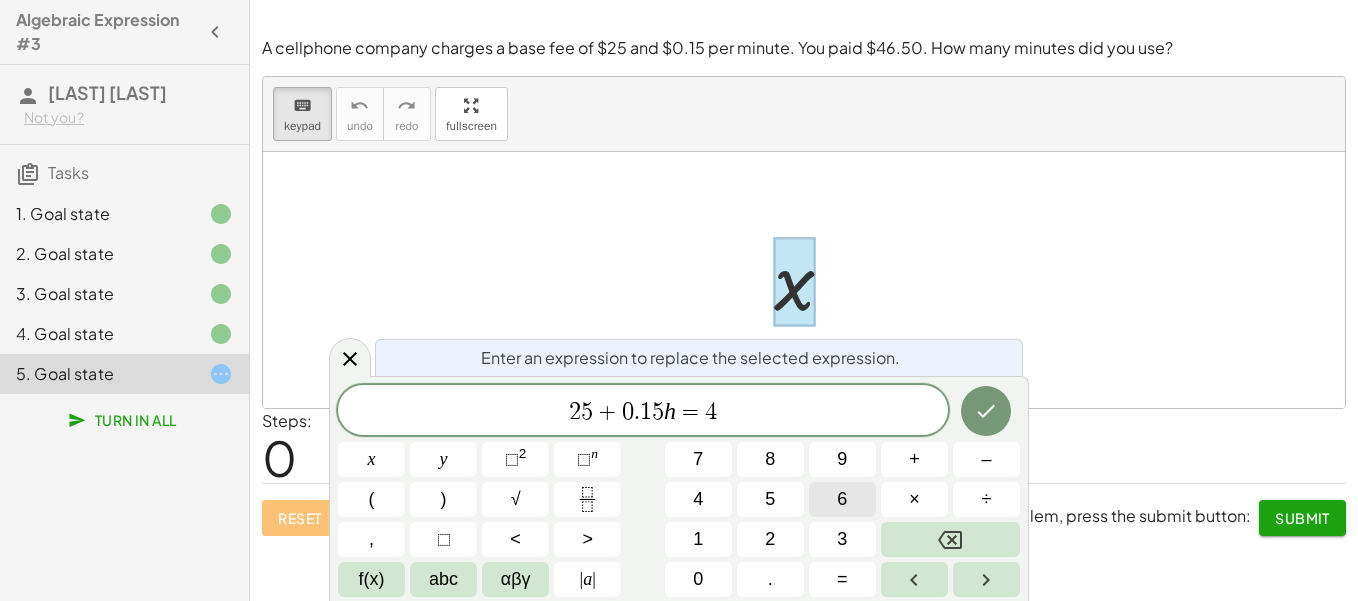 click on "6" at bounding box center (842, 499) 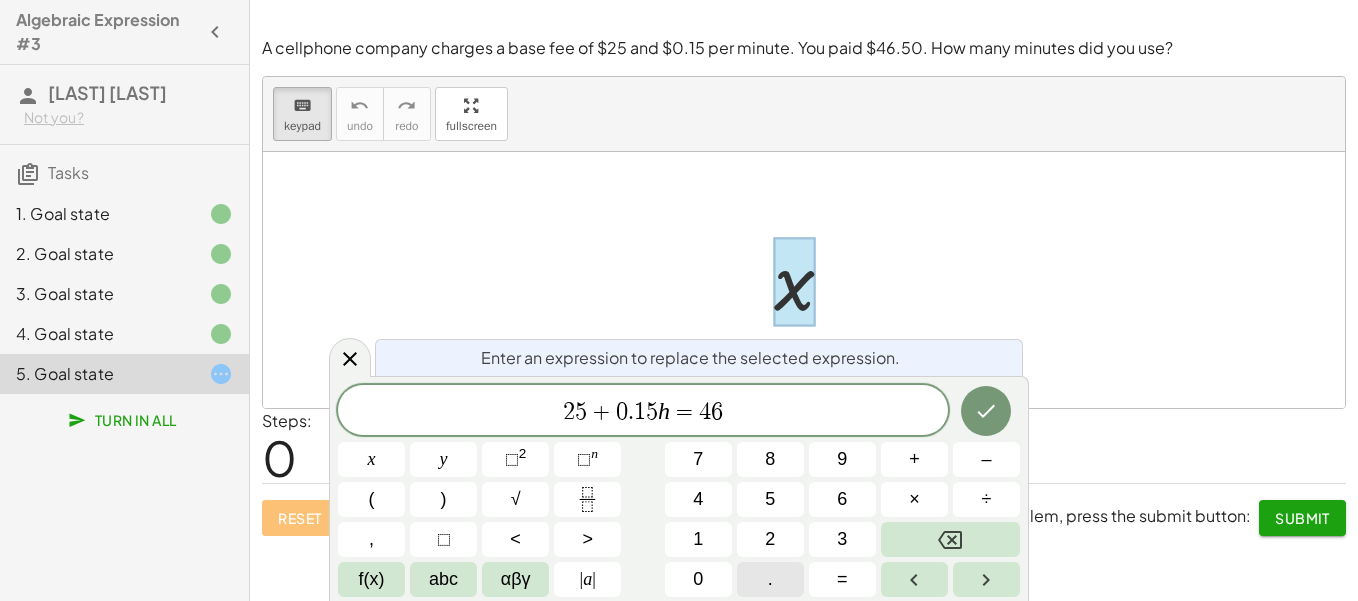 click on "." at bounding box center (770, 579) 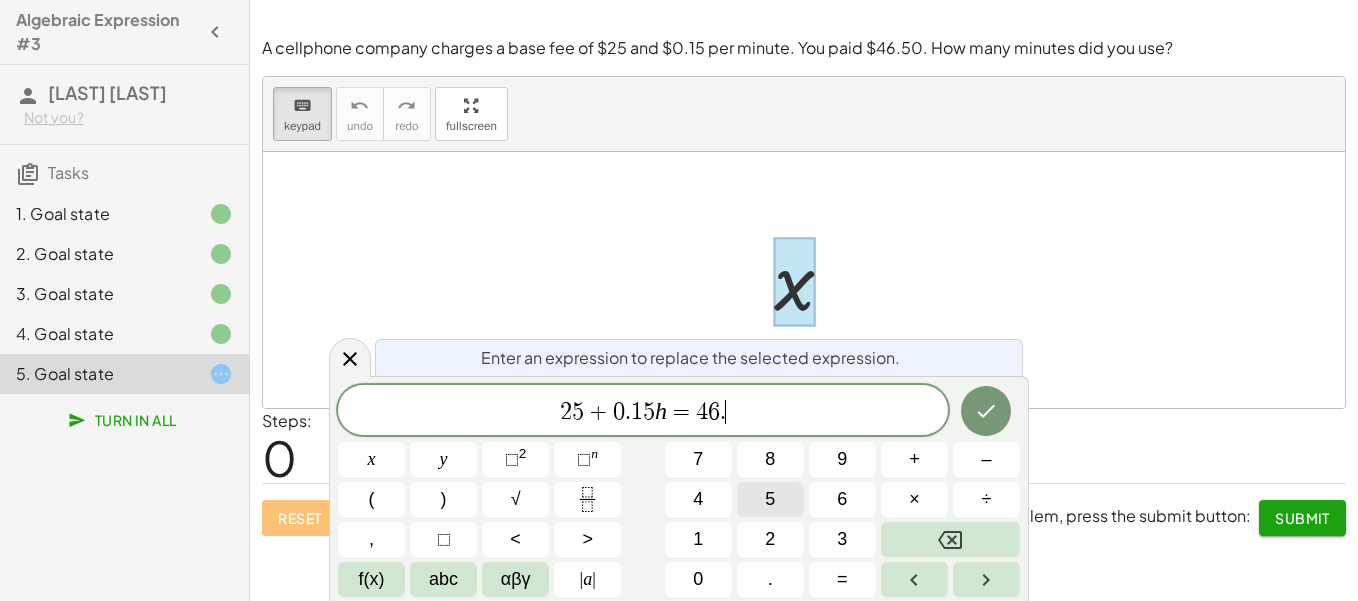 click on "5" at bounding box center [770, 499] 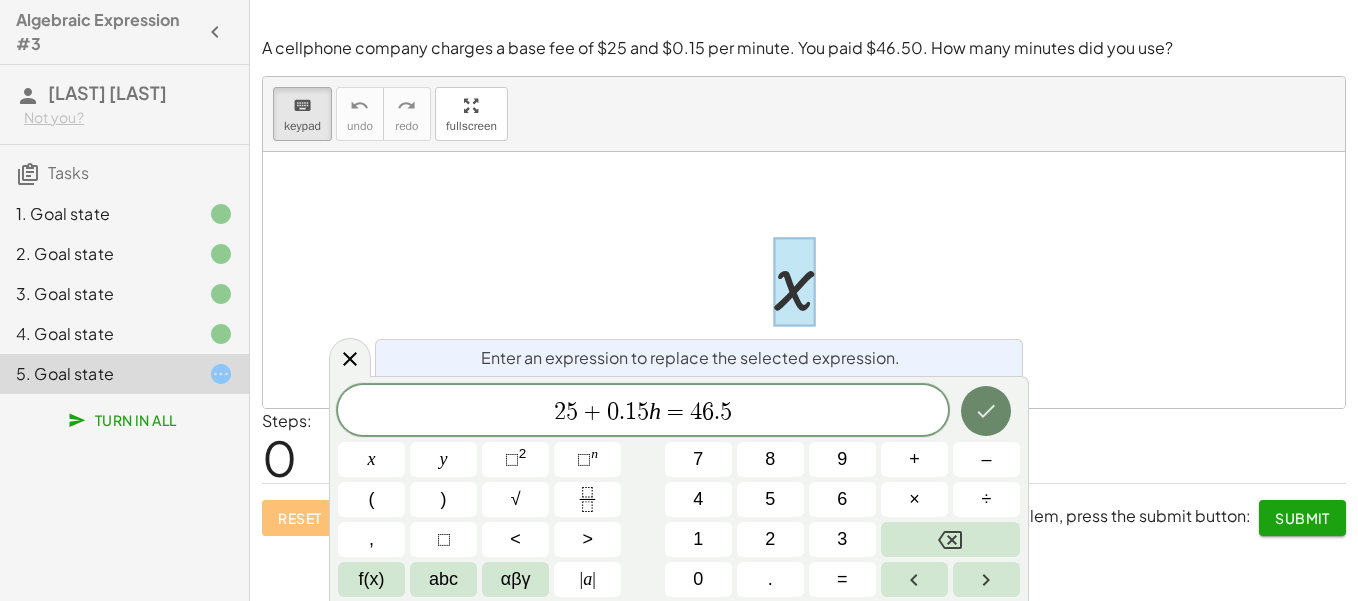 click 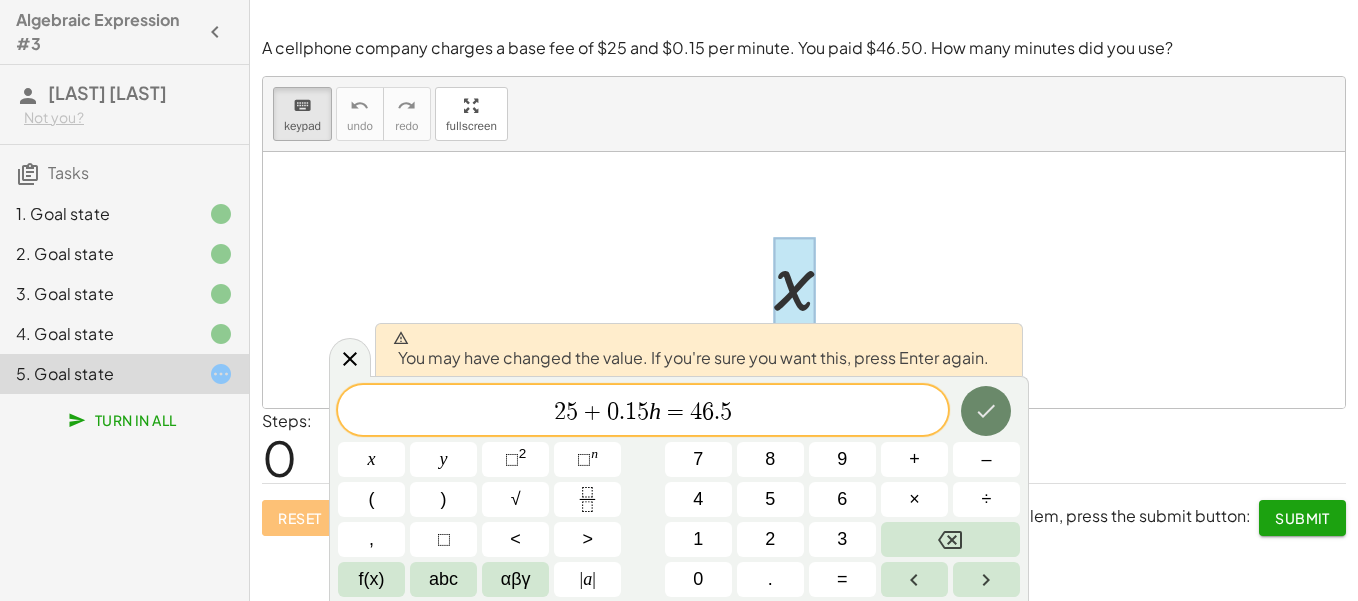 click 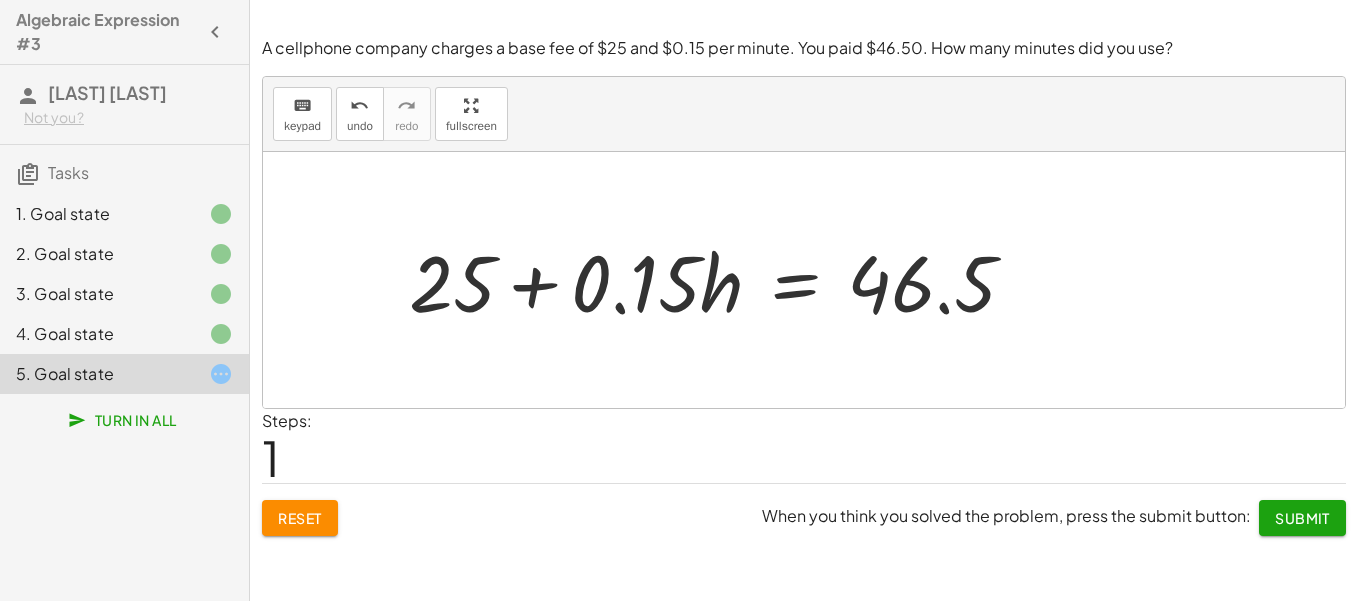 click at bounding box center [720, 280] 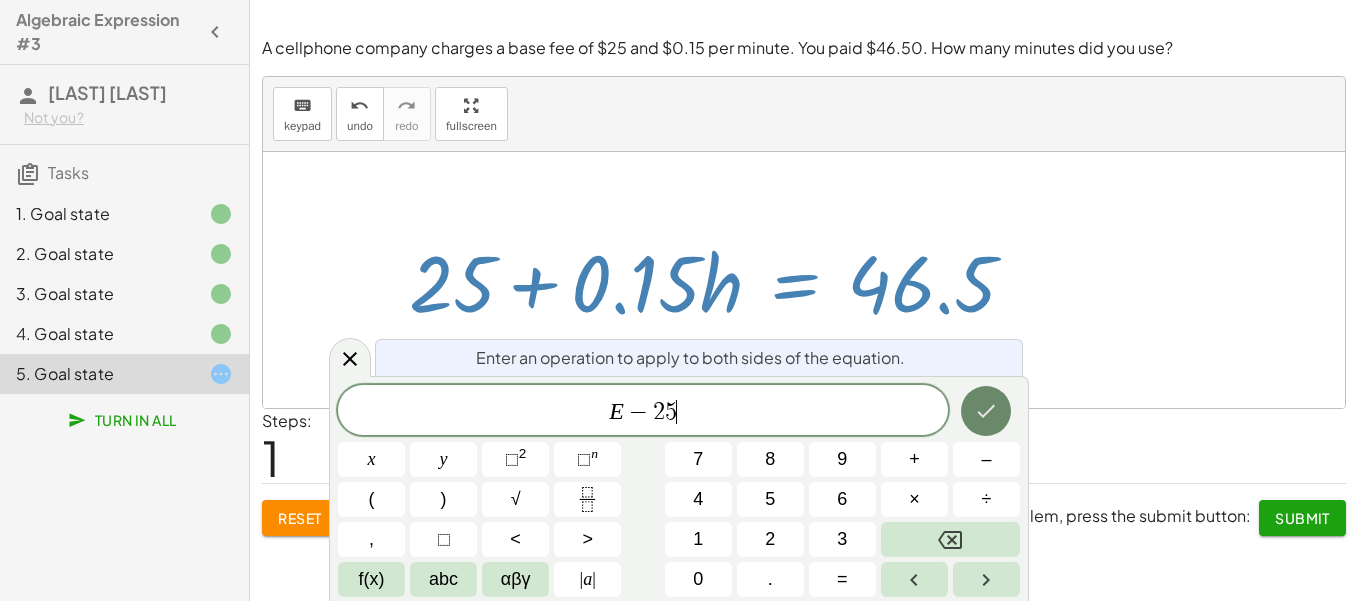 click at bounding box center (986, 411) 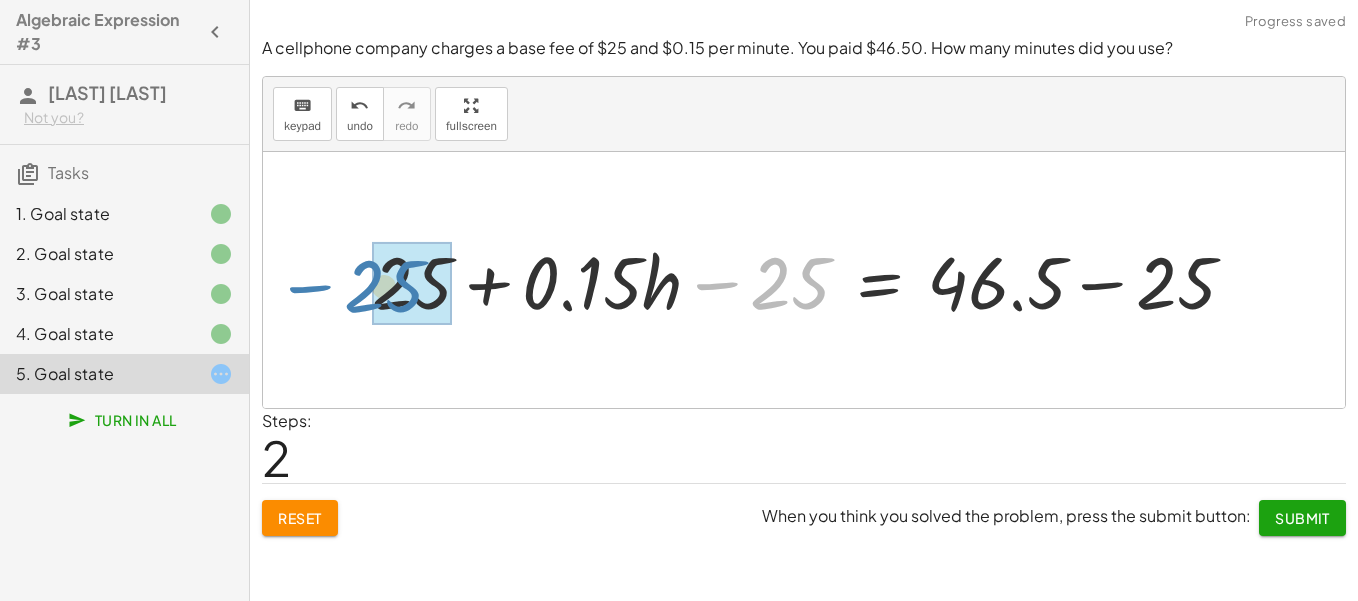 drag, startPoint x: 712, startPoint y: 286, endPoint x: 309, endPoint y: 289, distance: 403.01117 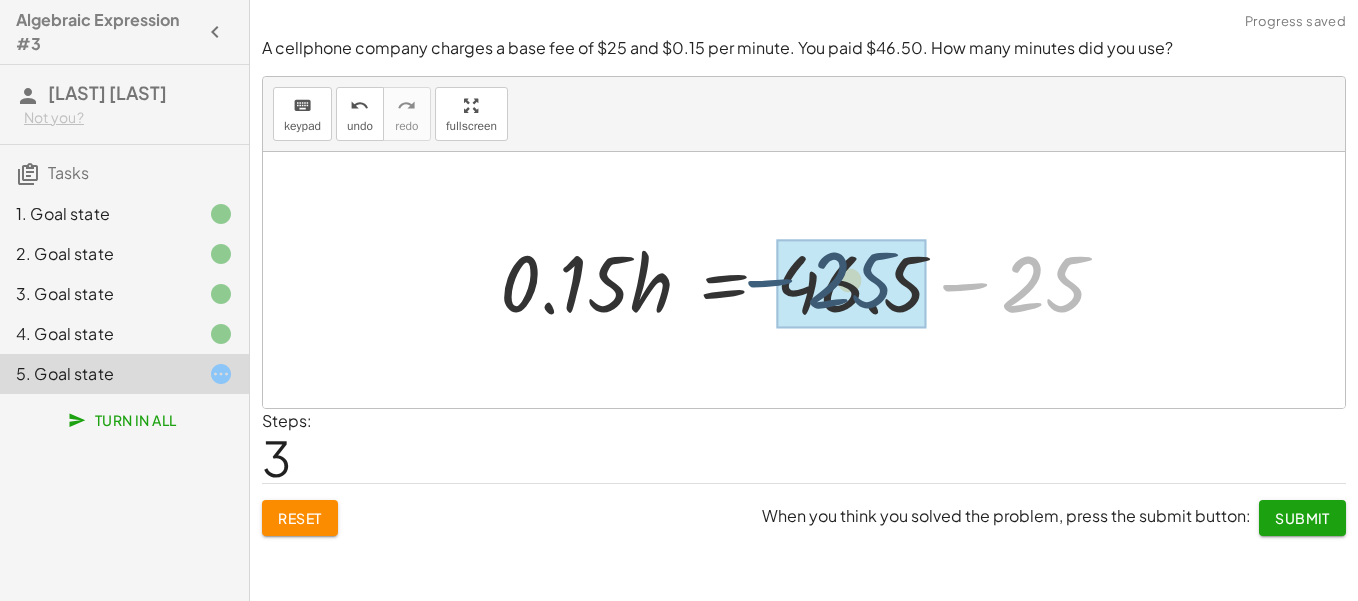 drag, startPoint x: 976, startPoint y: 286, endPoint x: 776, endPoint y: 282, distance: 200.04 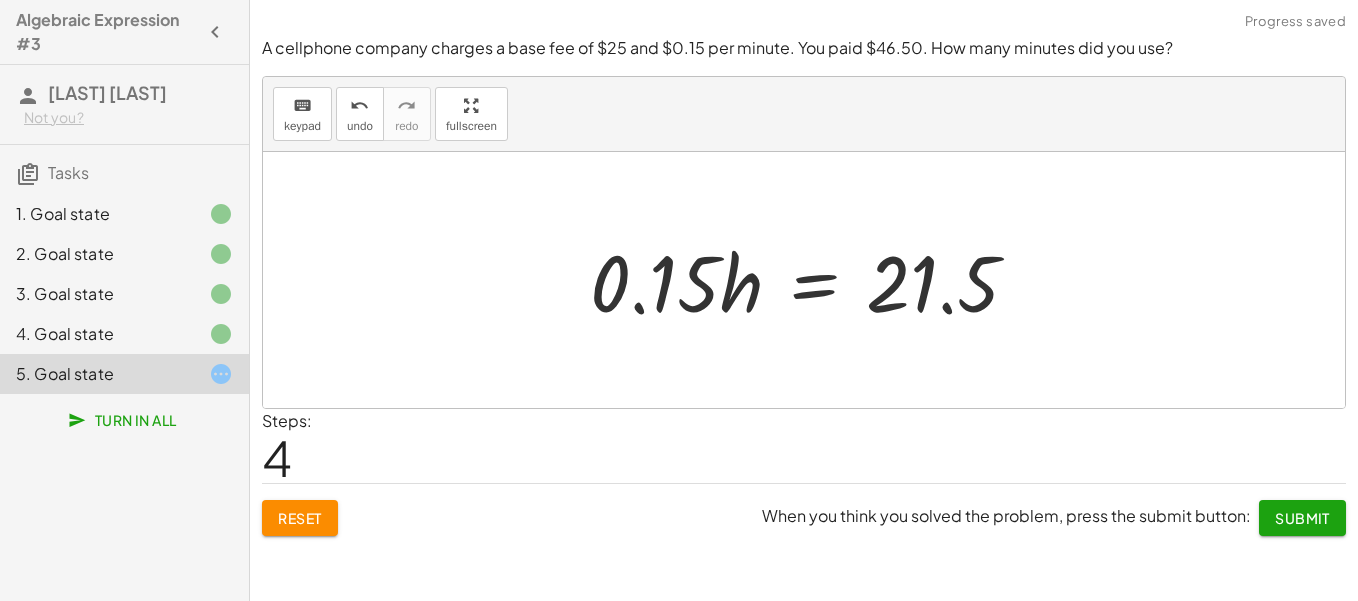 click at bounding box center (812, 280) 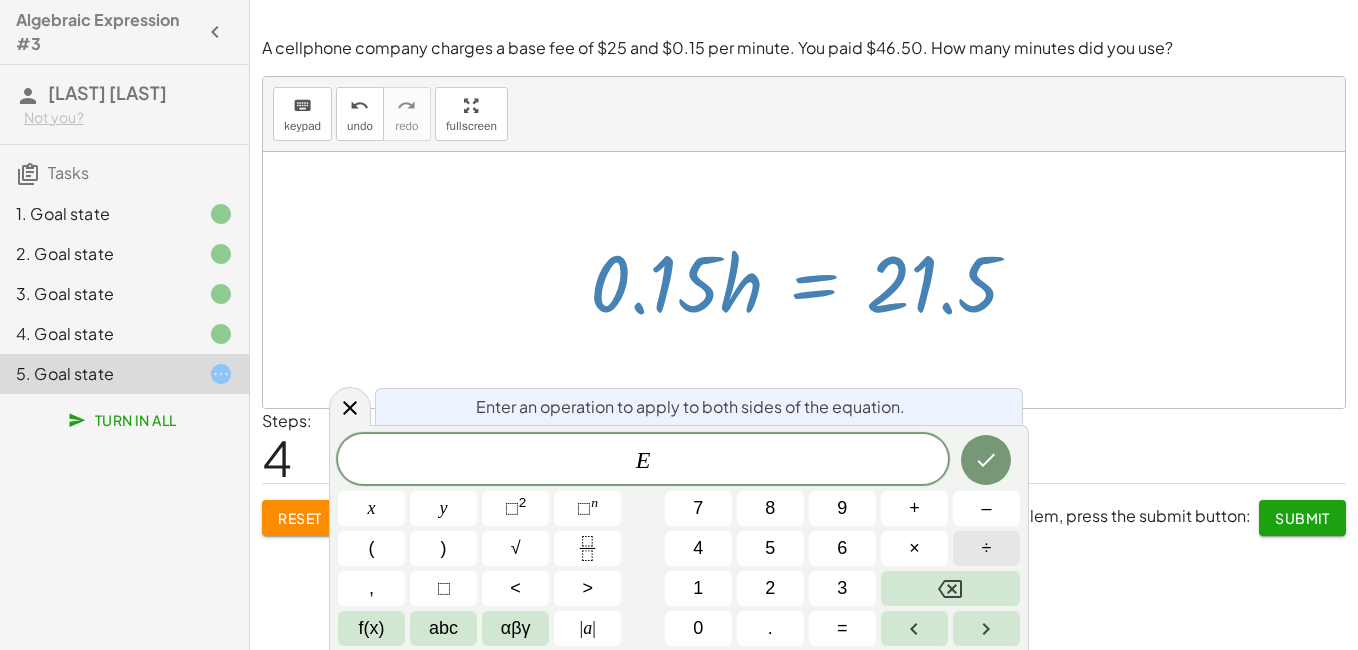 click on "÷" at bounding box center [987, 548] 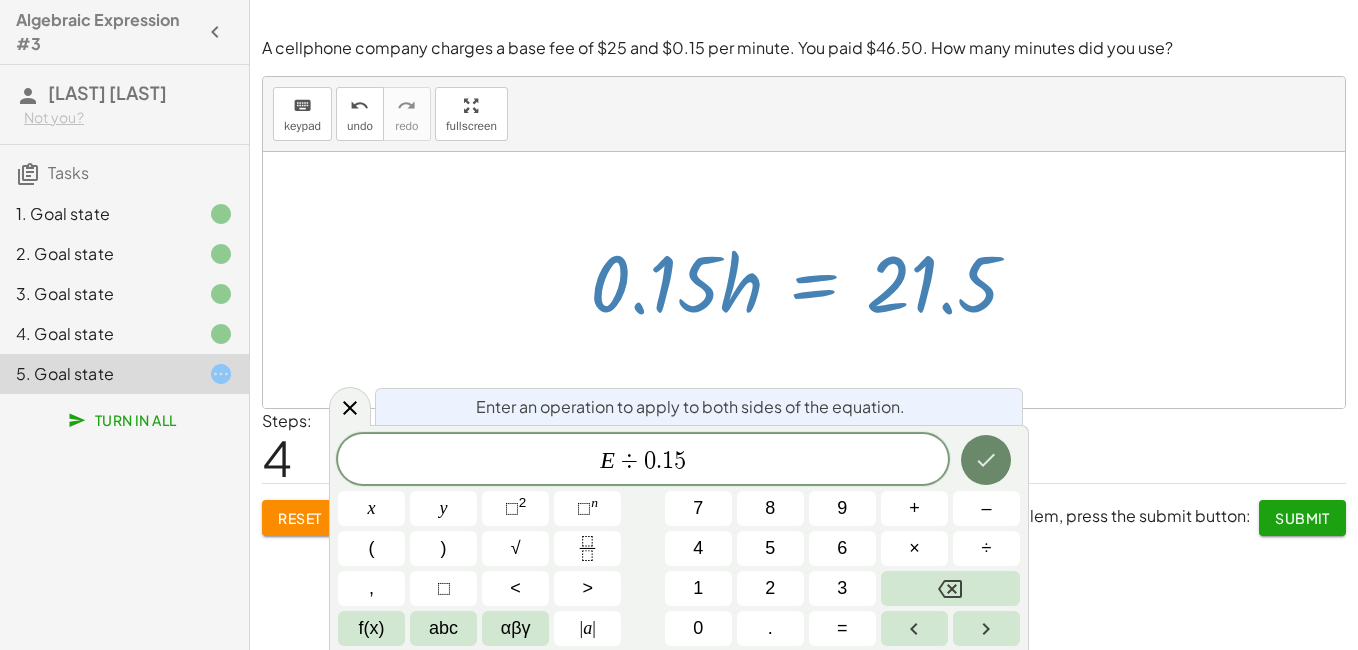 click 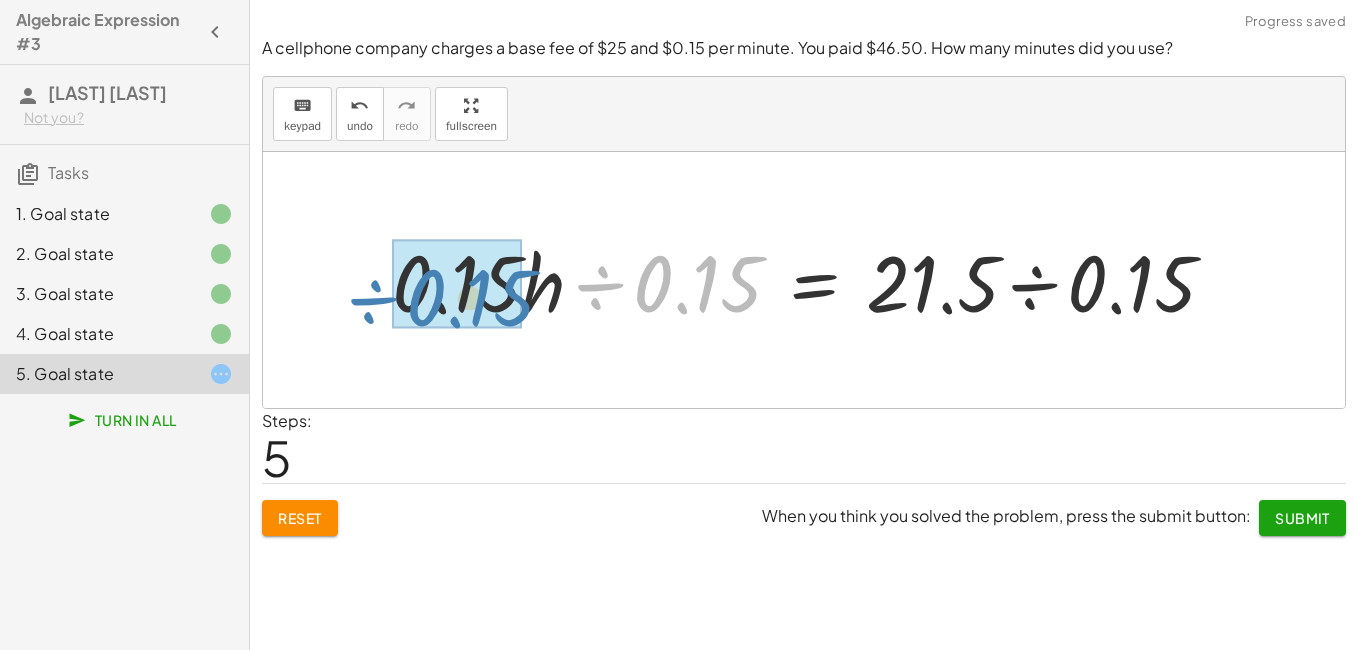 drag, startPoint x: 609, startPoint y: 283, endPoint x: 382, endPoint y: 297, distance: 227.4313 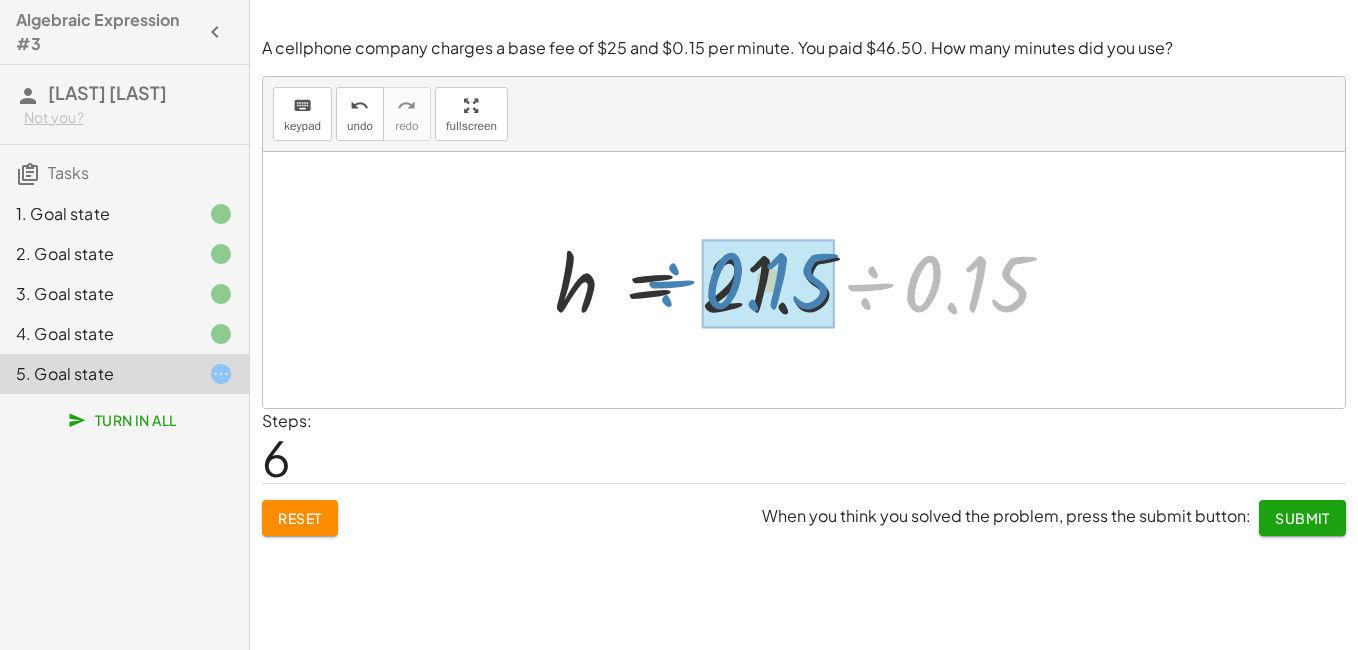 drag, startPoint x: 886, startPoint y: 287, endPoint x: 687, endPoint y: 284, distance: 199.02261 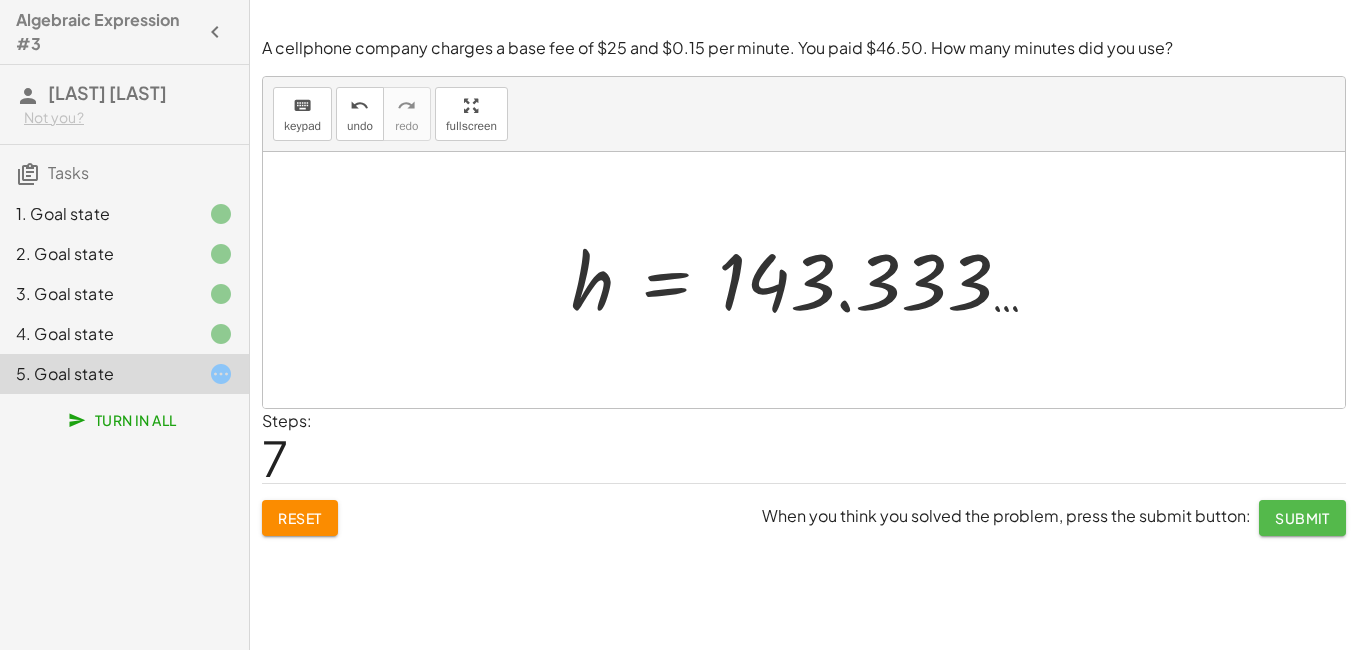 click on "Submit" at bounding box center (1302, 518) 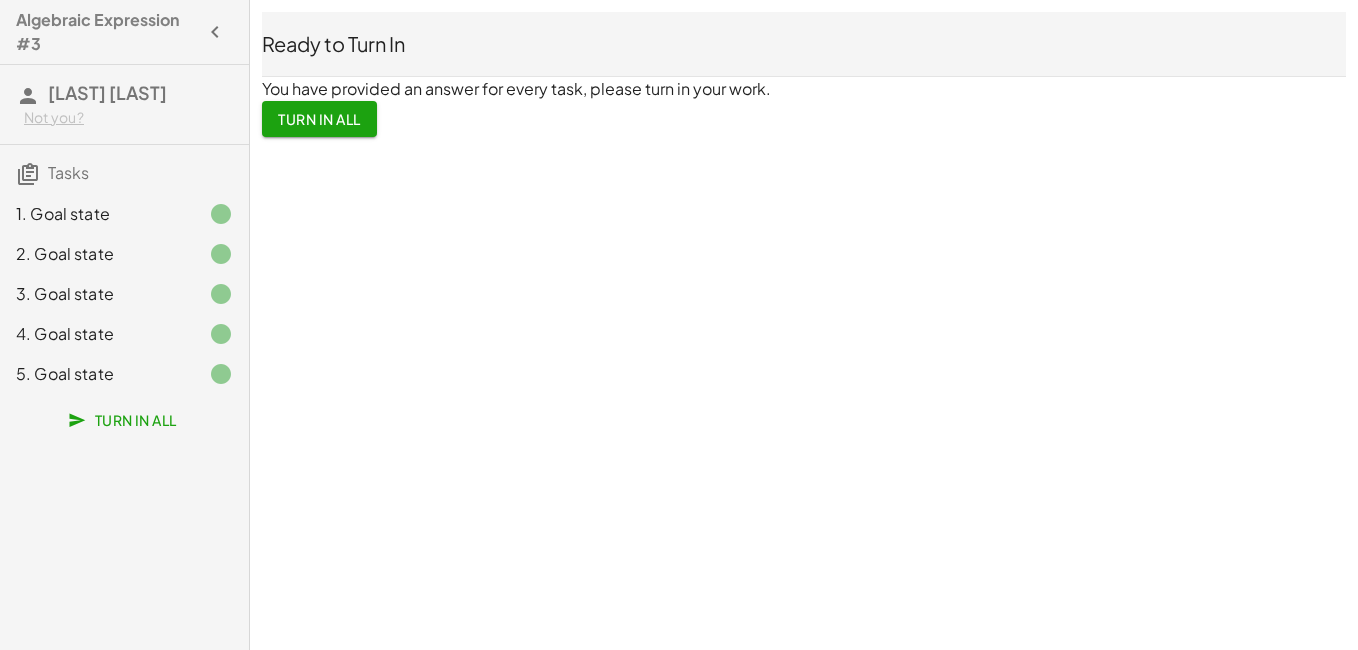 click on "Turn In All" 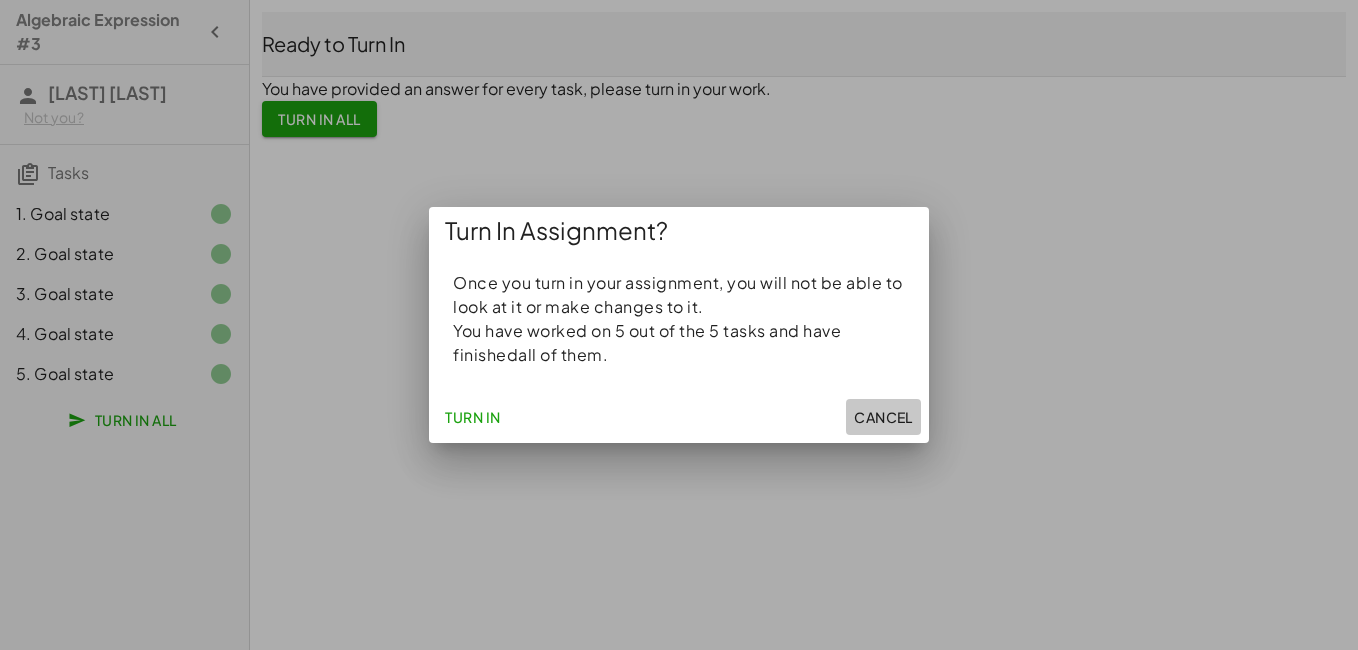 click on "Cancel" 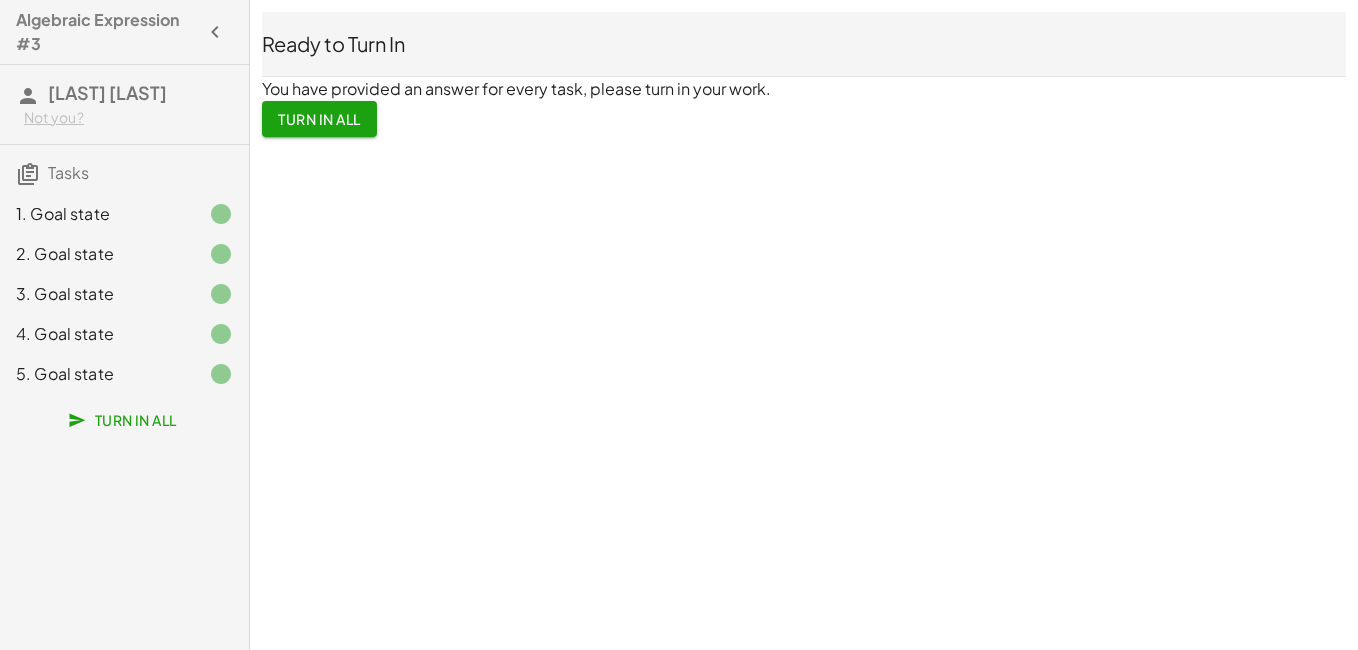 click on "Turn In All" at bounding box center (319, 119) 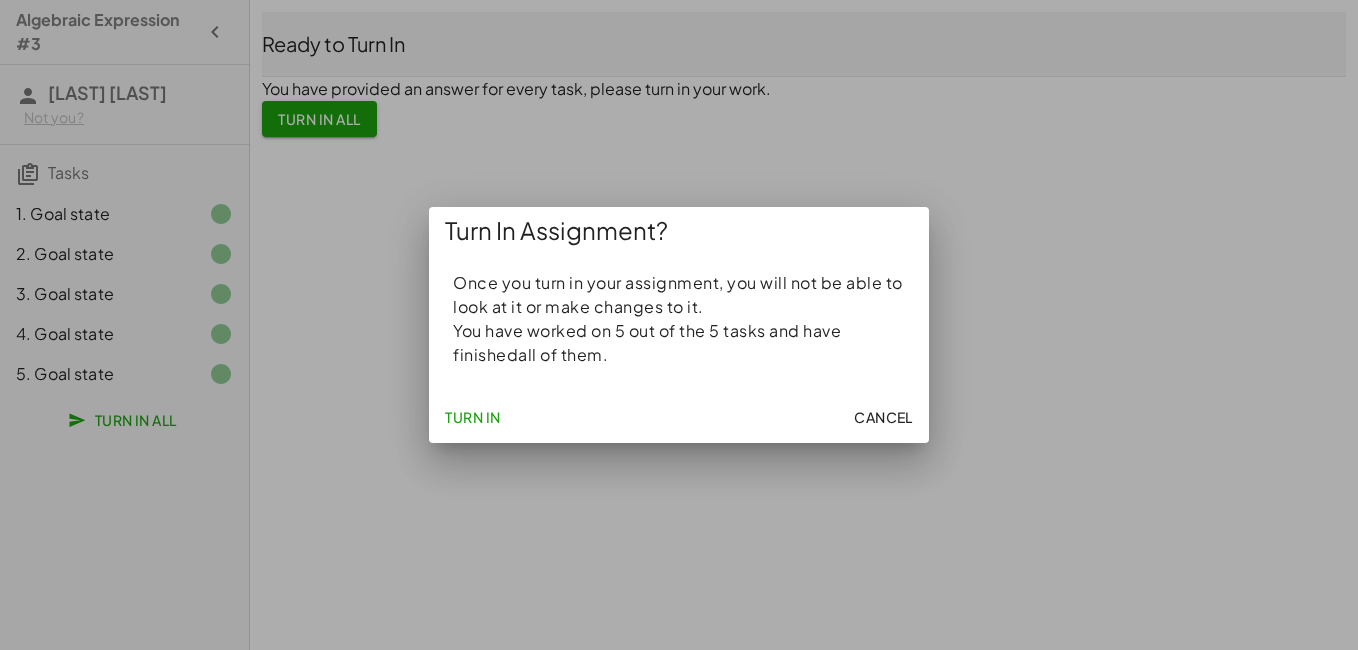 click on "Turn In" 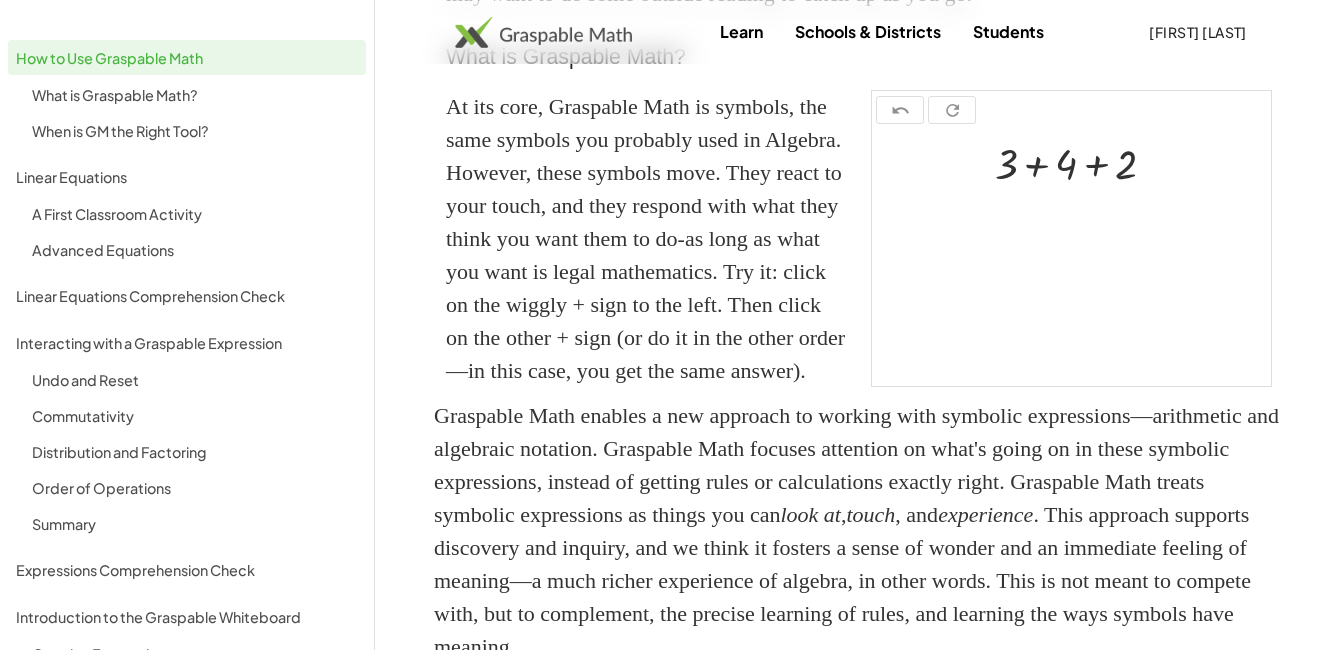 scroll, scrollTop: 468, scrollLeft: 0, axis: vertical 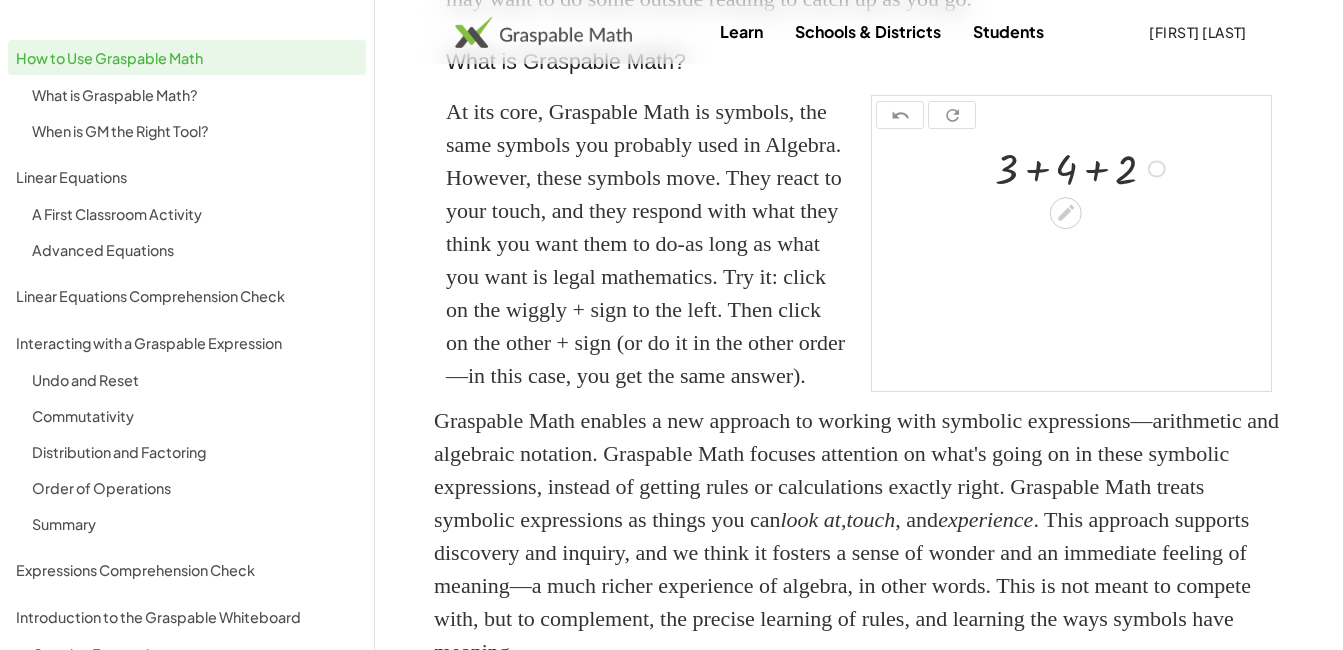 drag, startPoint x: 1032, startPoint y: 230, endPoint x: 1037, endPoint y: 292, distance: 62.201286 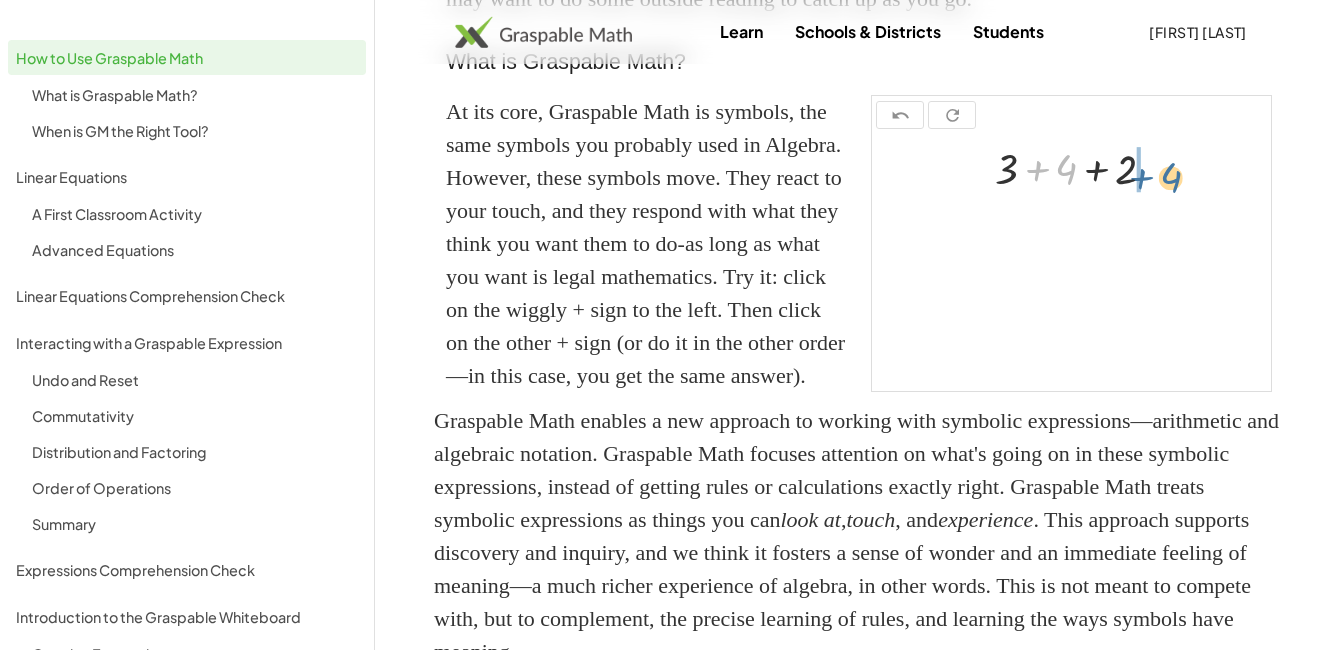 drag, startPoint x: 1039, startPoint y: 237, endPoint x: 1148, endPoint y: 242, distance: 109.11462 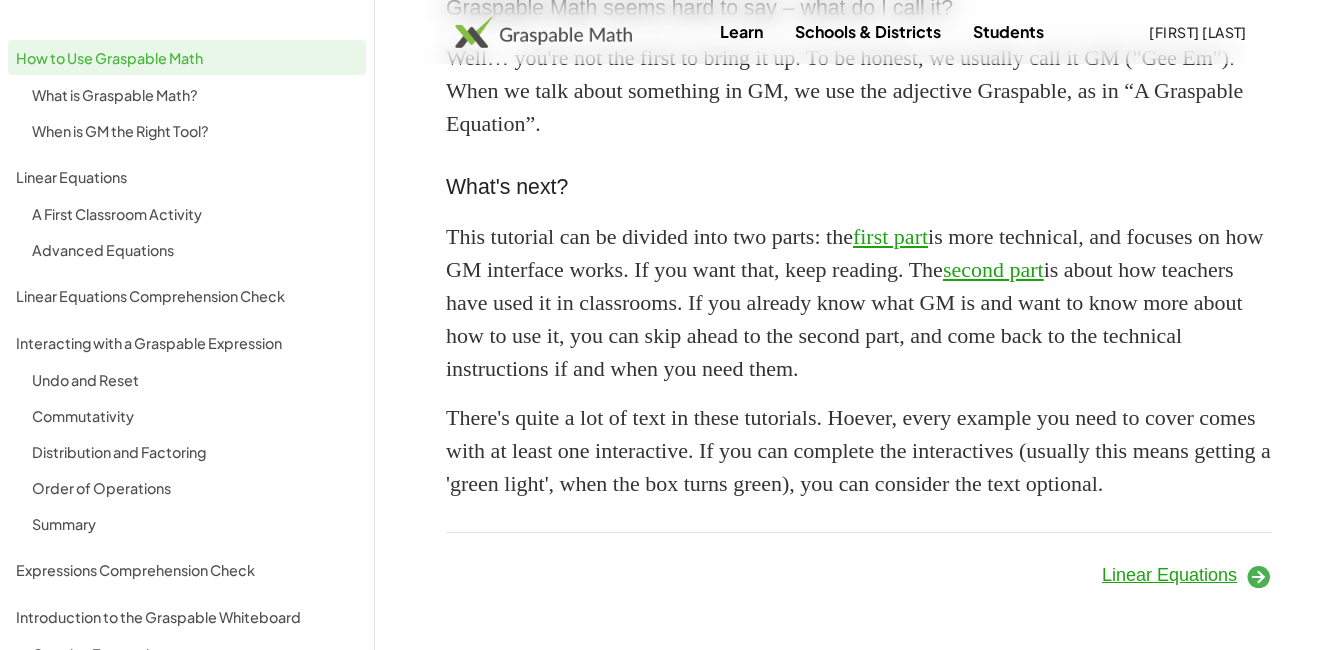 scroll, scrollTop: 1825, scrollLeft: 0, axis: vertical 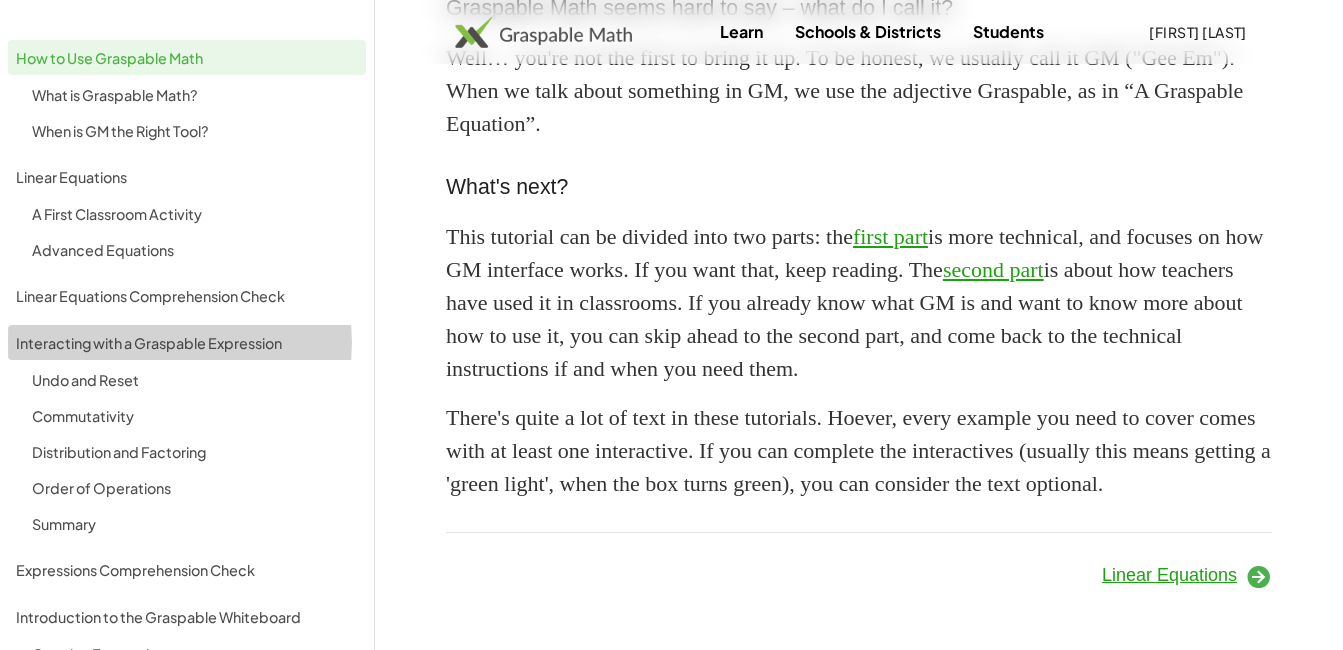 click on "Interacting with a Graspable Expression" 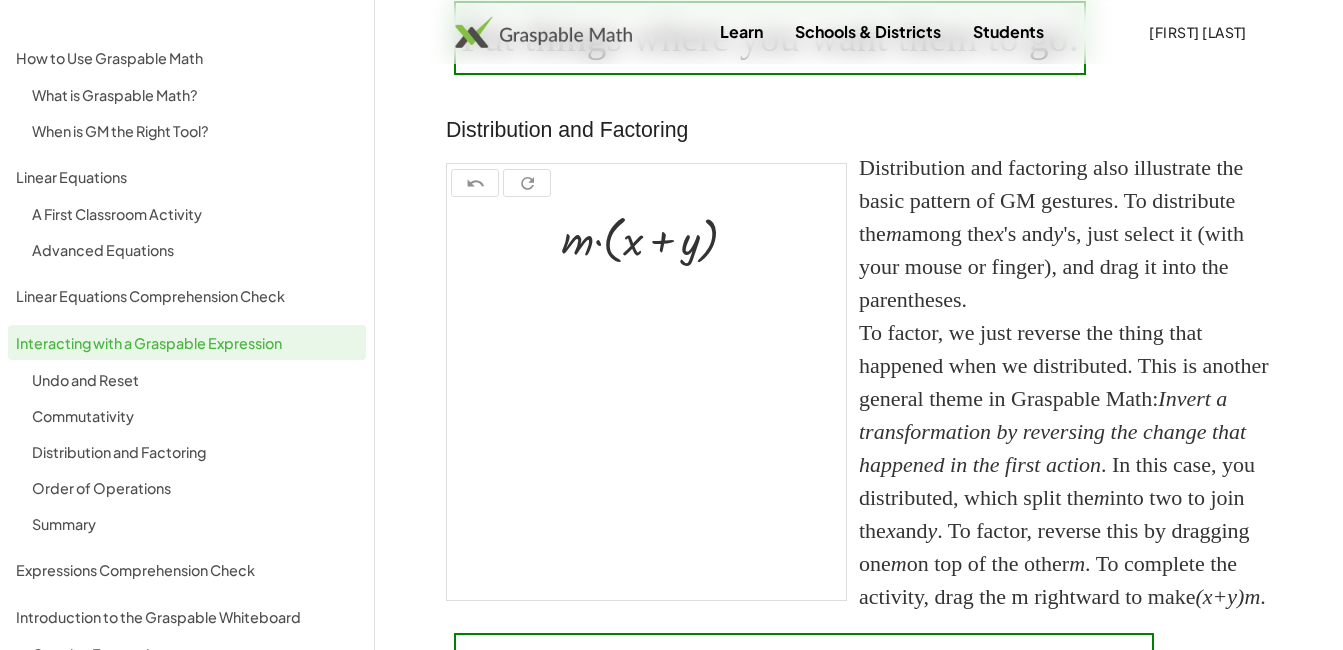 scroll, scrollTop: 1257, scrollLeft: 0, axis: vertical 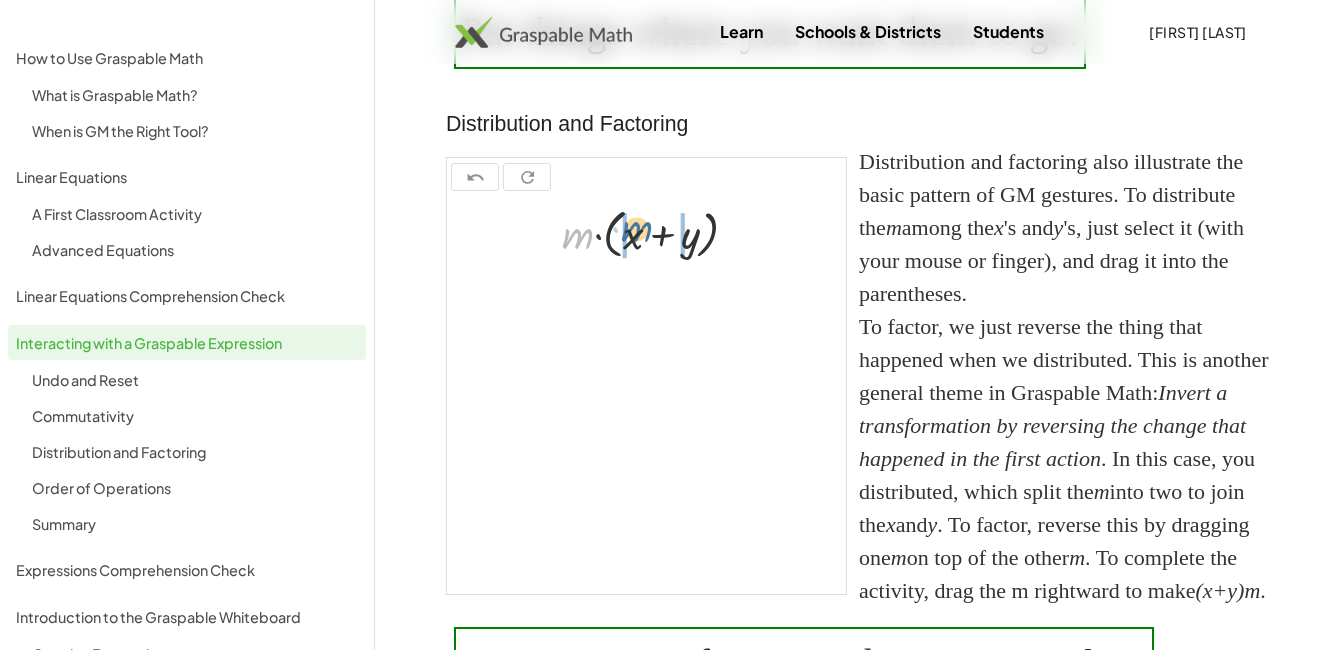 drag, startPoint x: 581, startPoint y: 375, endPoint x: 643, endPoint y: 370, distance: 62.201286 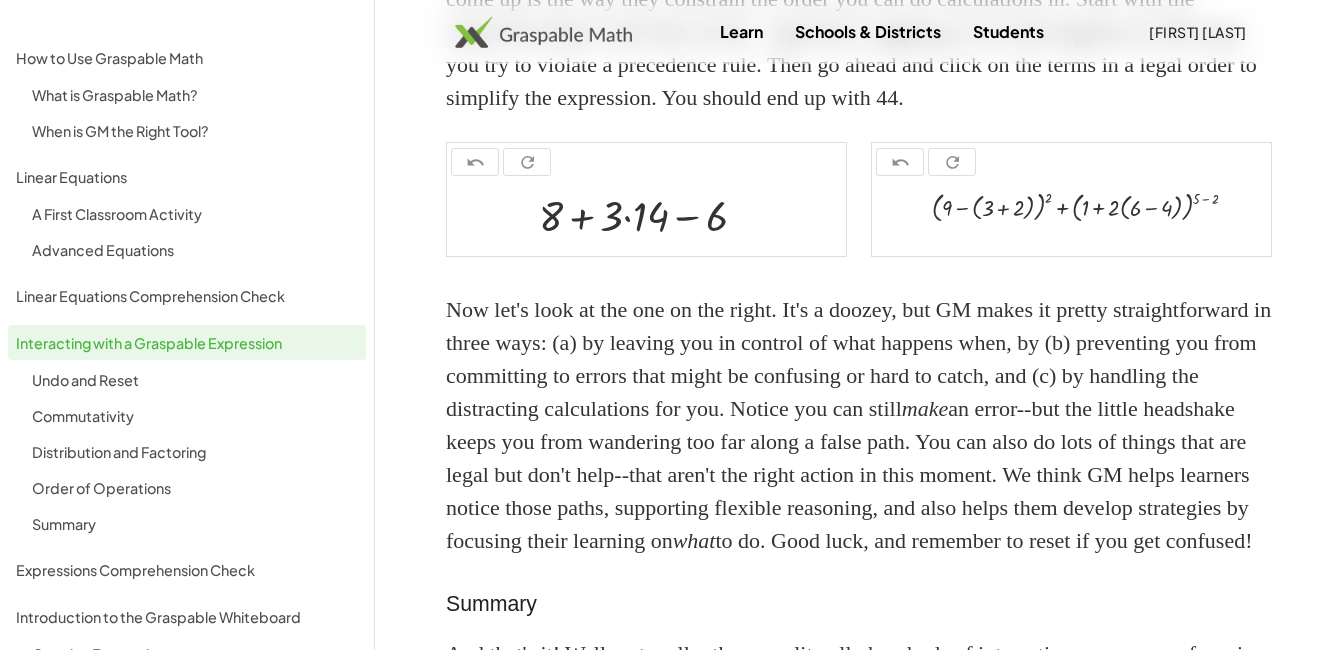 scroll, scrollTop: 2387, scrollLeft: 0, axis: vertical 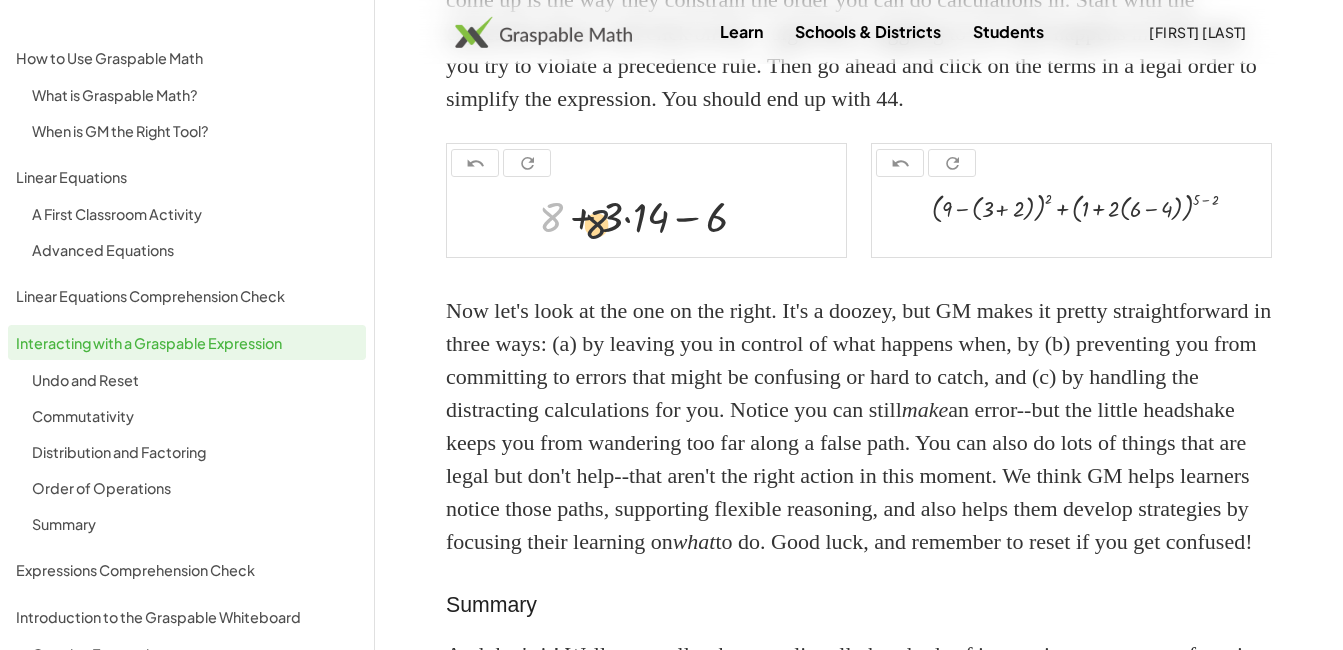 drag, startPoint x: 562, startPoint y: 499, endPoint x: 631, endPoint y: 509, distance: 69.72087 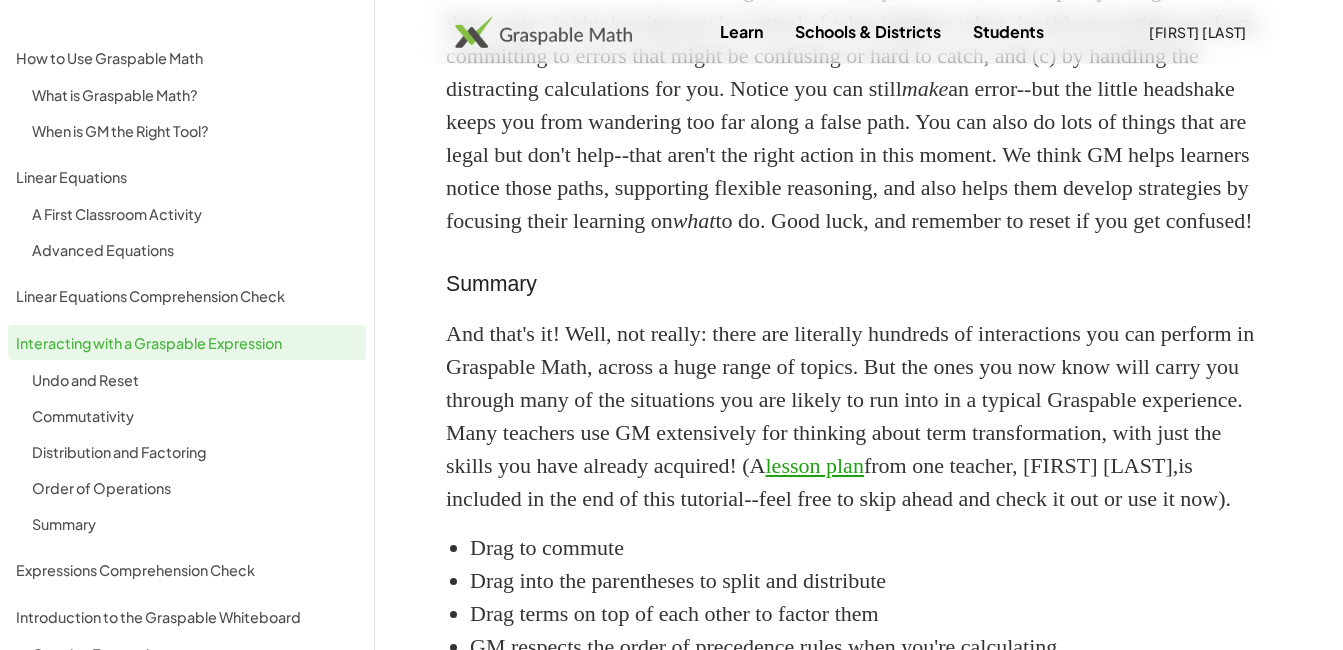 scroll, scrollTop: 2712, scrollLeft: 0, axis: vertical 